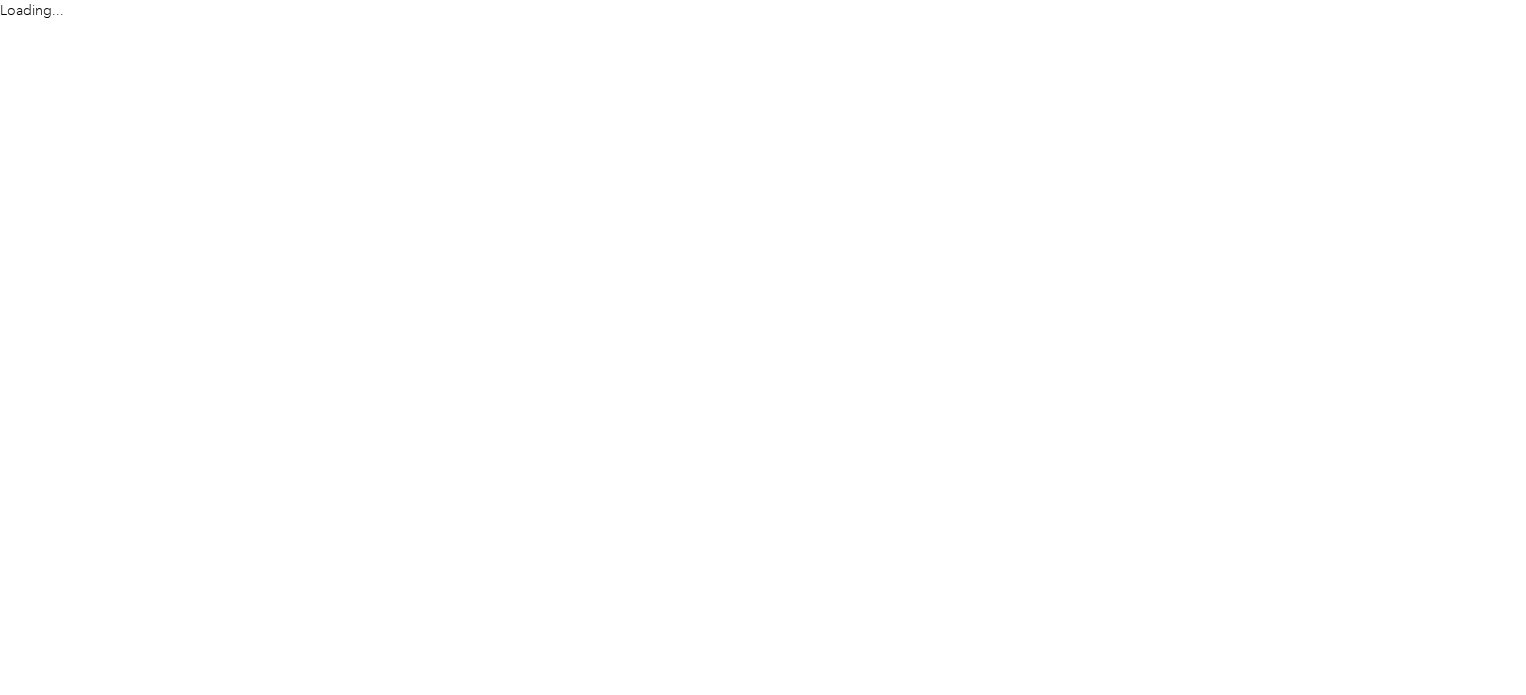 scroll, scrollTop: 0, scrollLeft: 0, axis: both 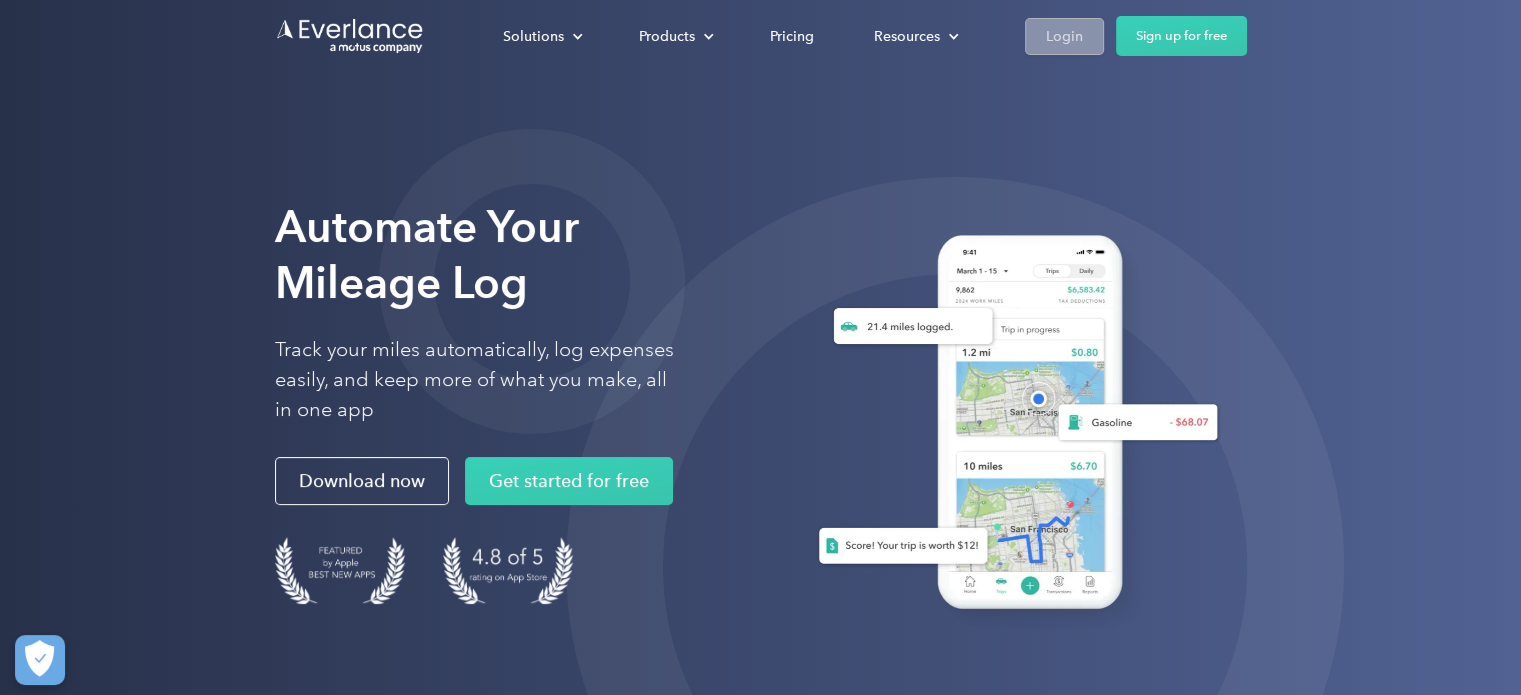 click on "Login" at bounding box center [1064, 36] 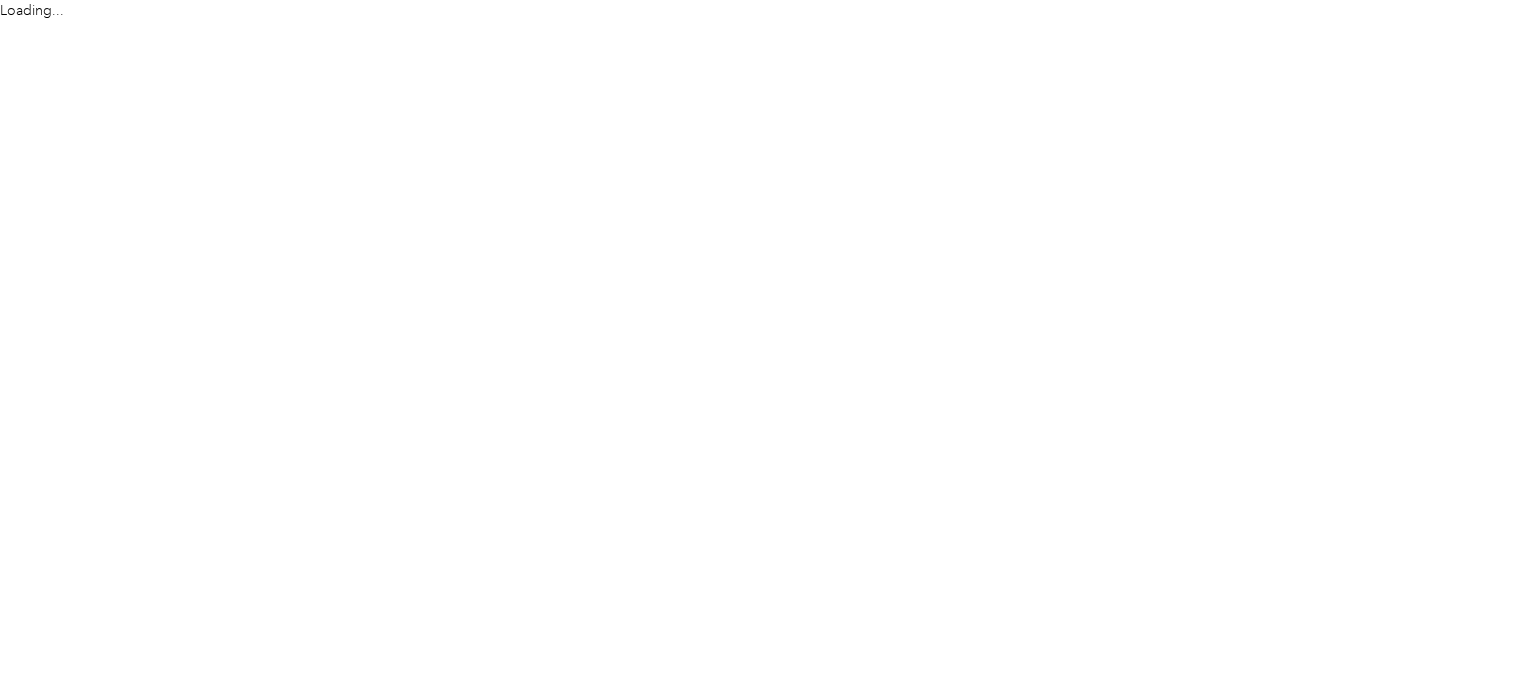 scroll, scrollTop: 0, scrollLeft: 0, axis: both 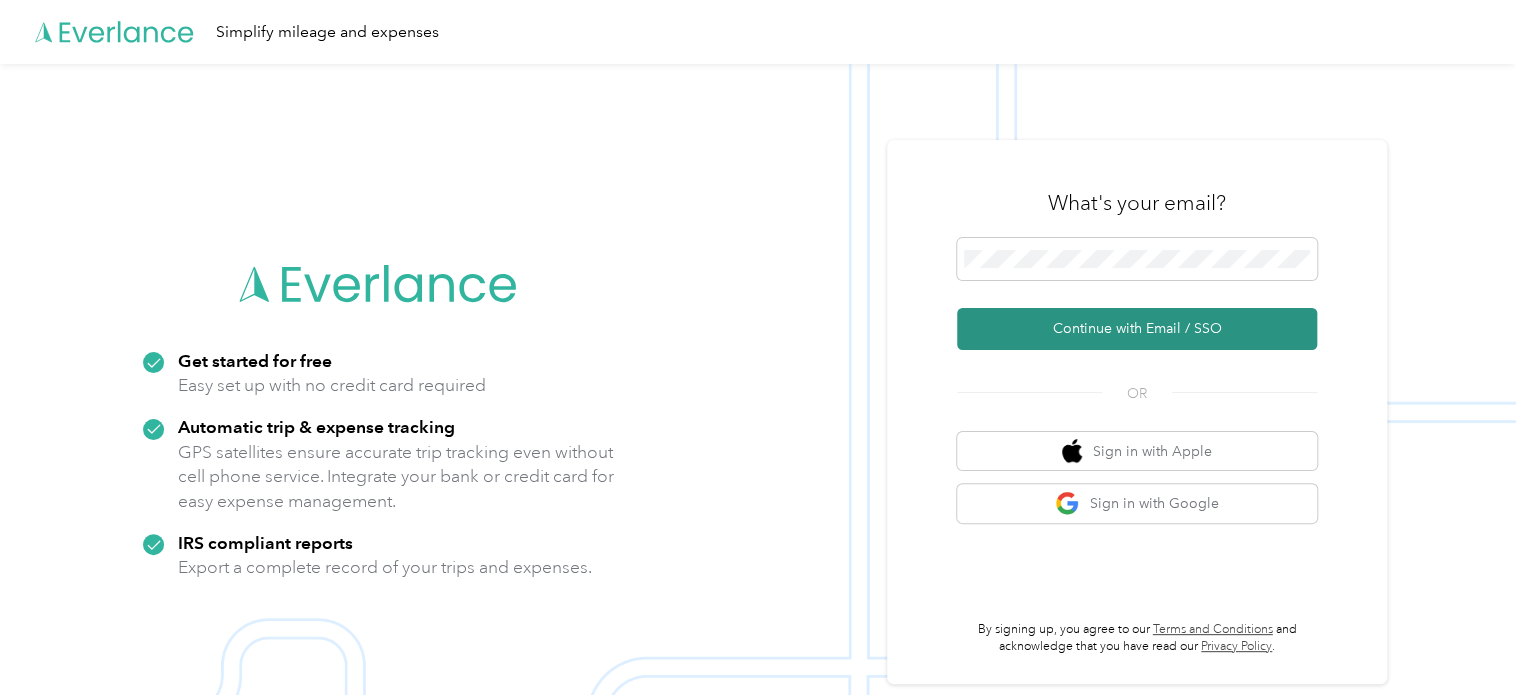 click on "Continue with Email / SSO" at bounding box center [1137, 329] 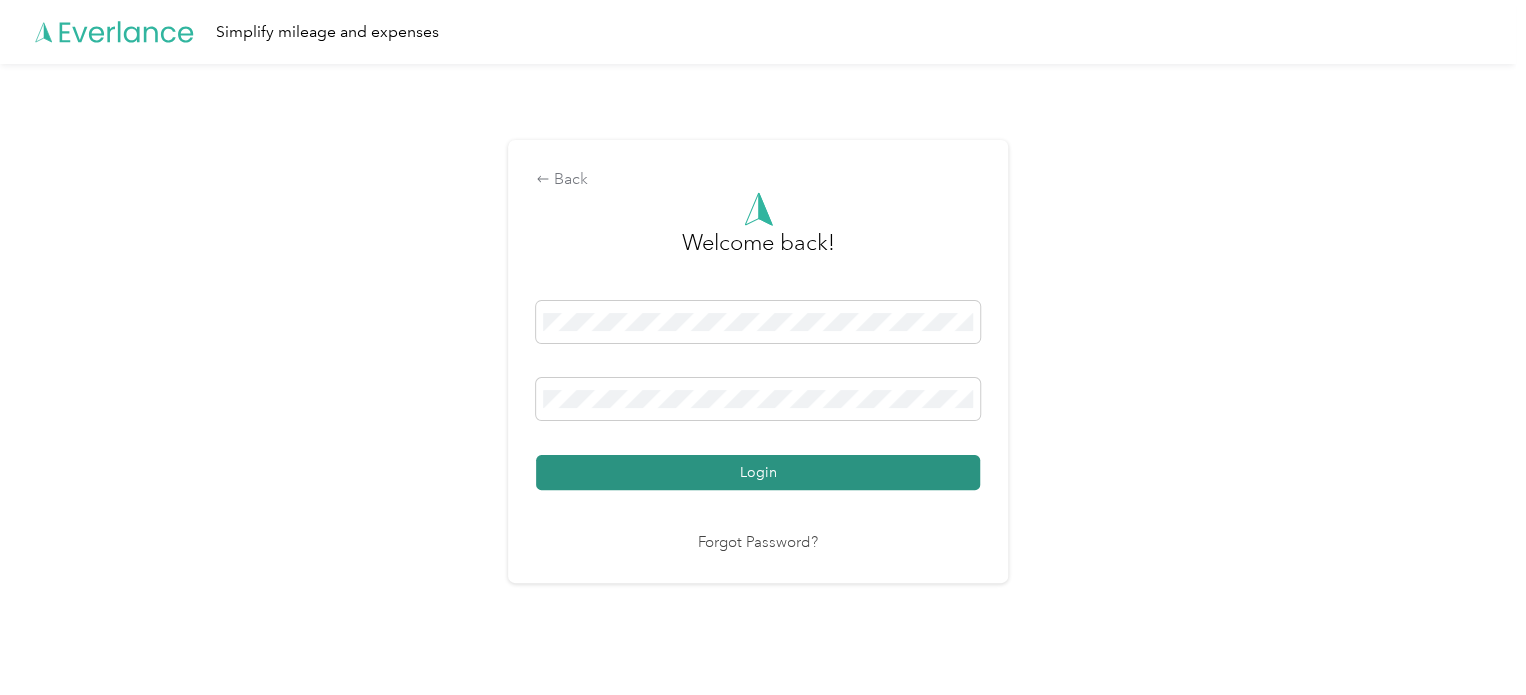 click on "Login" at bounding box center (758, 472) 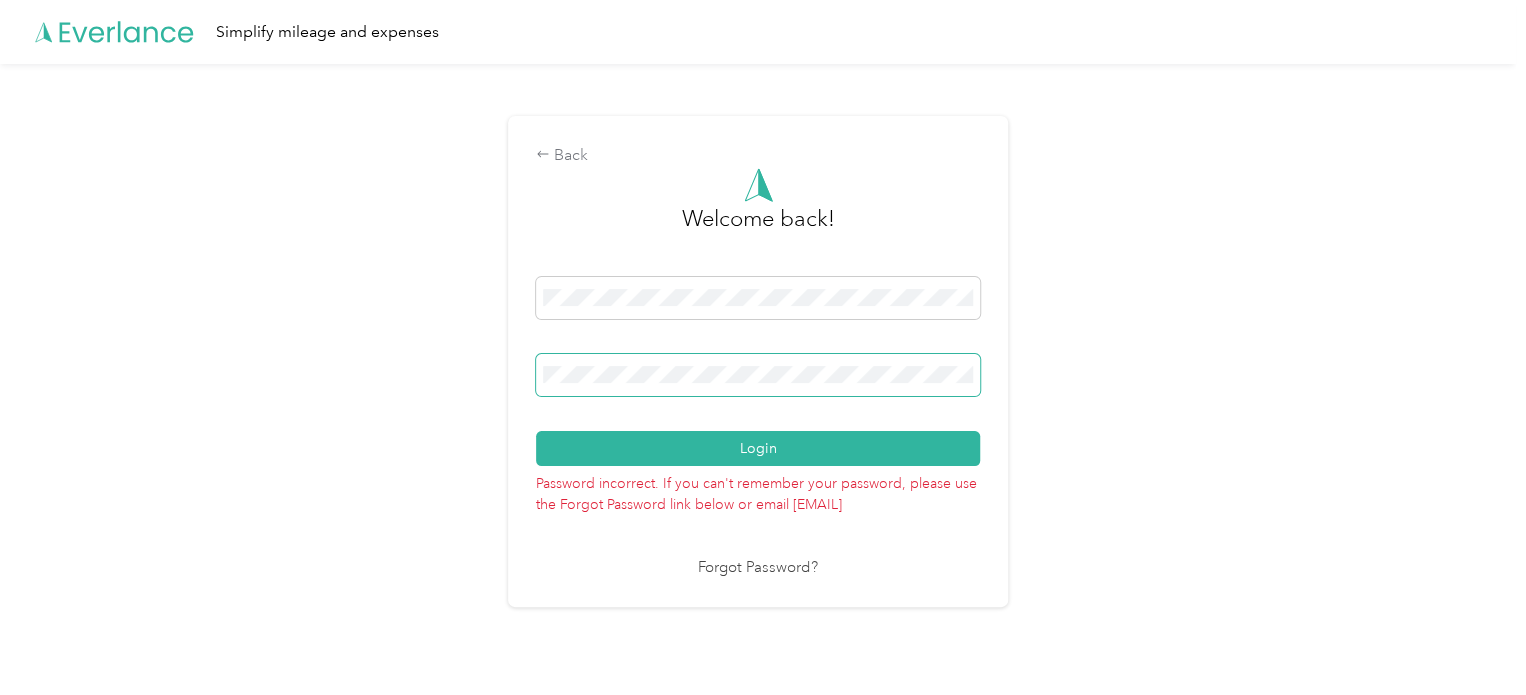 click at bounding box center (758, 375) 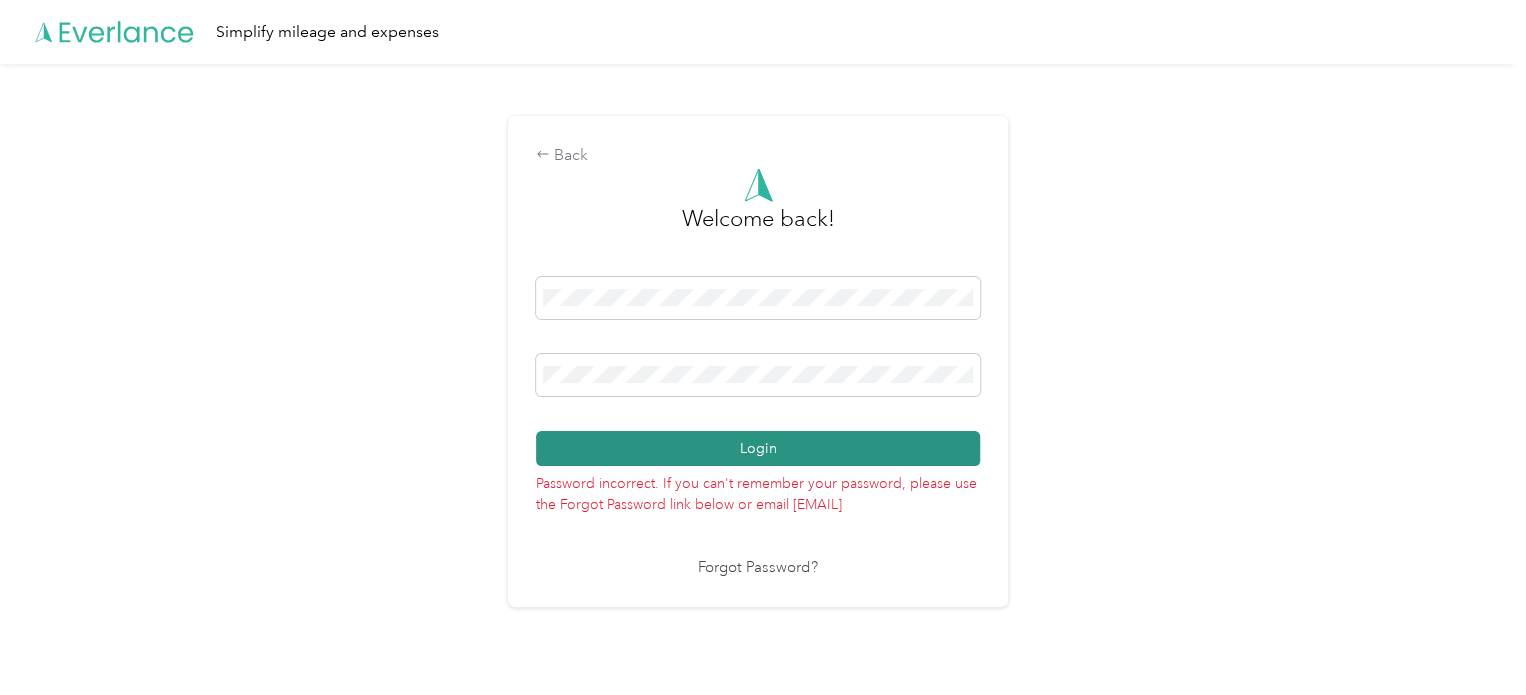 click on "Login" at bounding box center [758, 448] 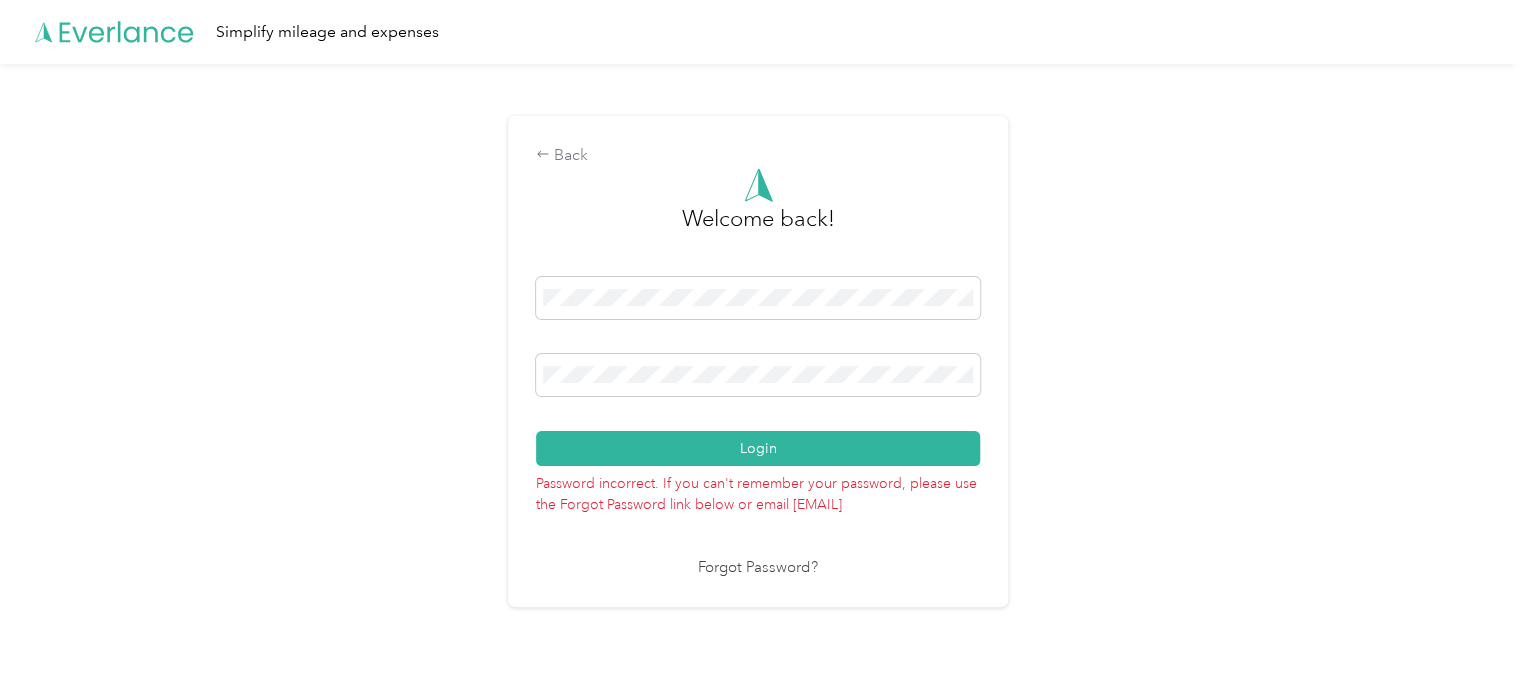 click on "Forgot Password?" at bounding box center [758, 568] 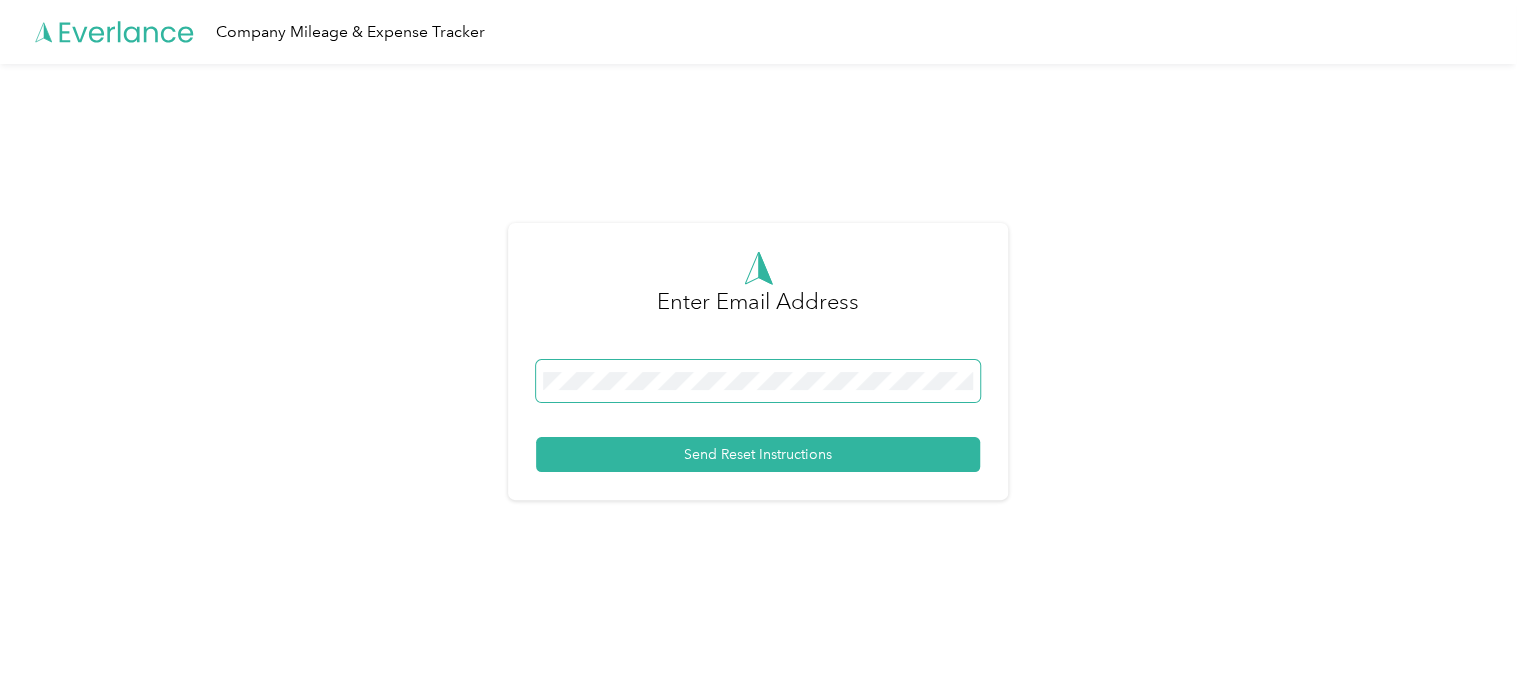 click at bounding box center [758, 381] 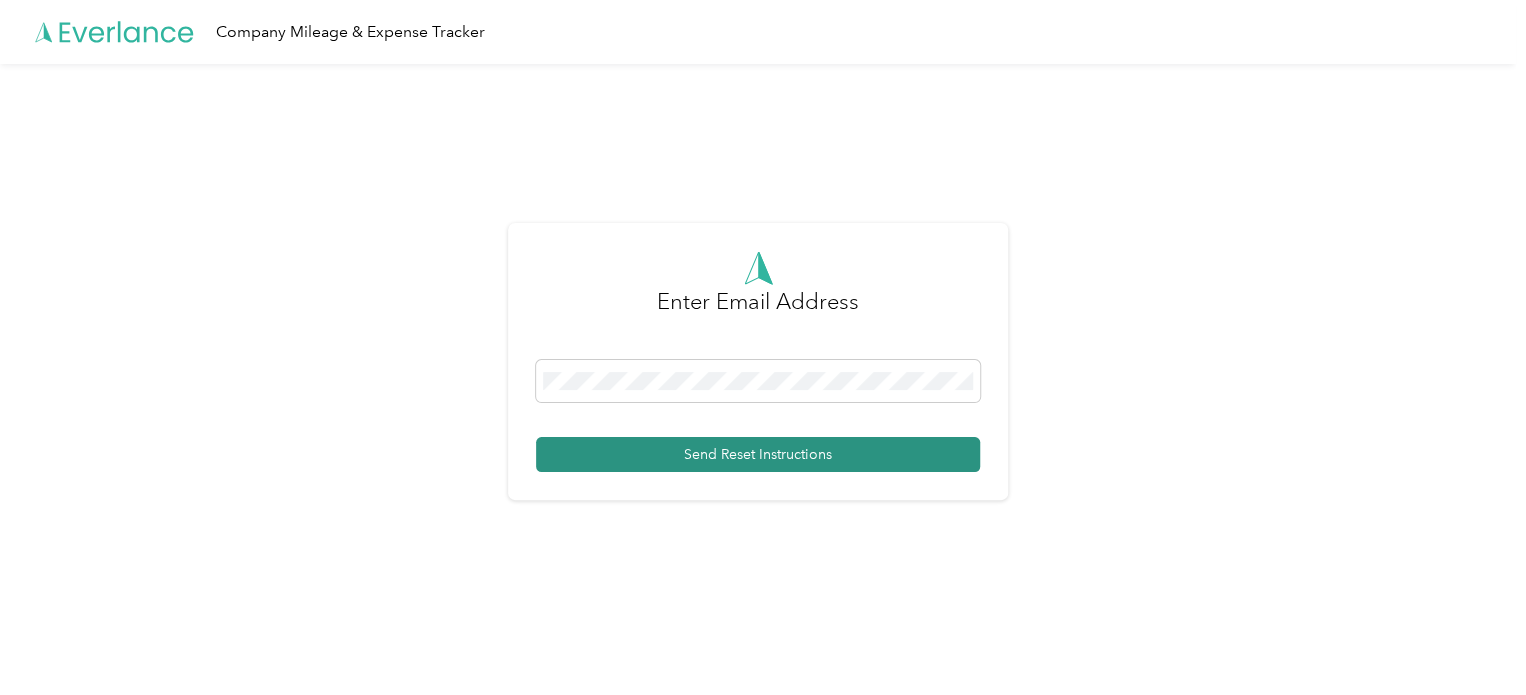 click on "Send Reset Instructions" at bounding box center [758, 454] 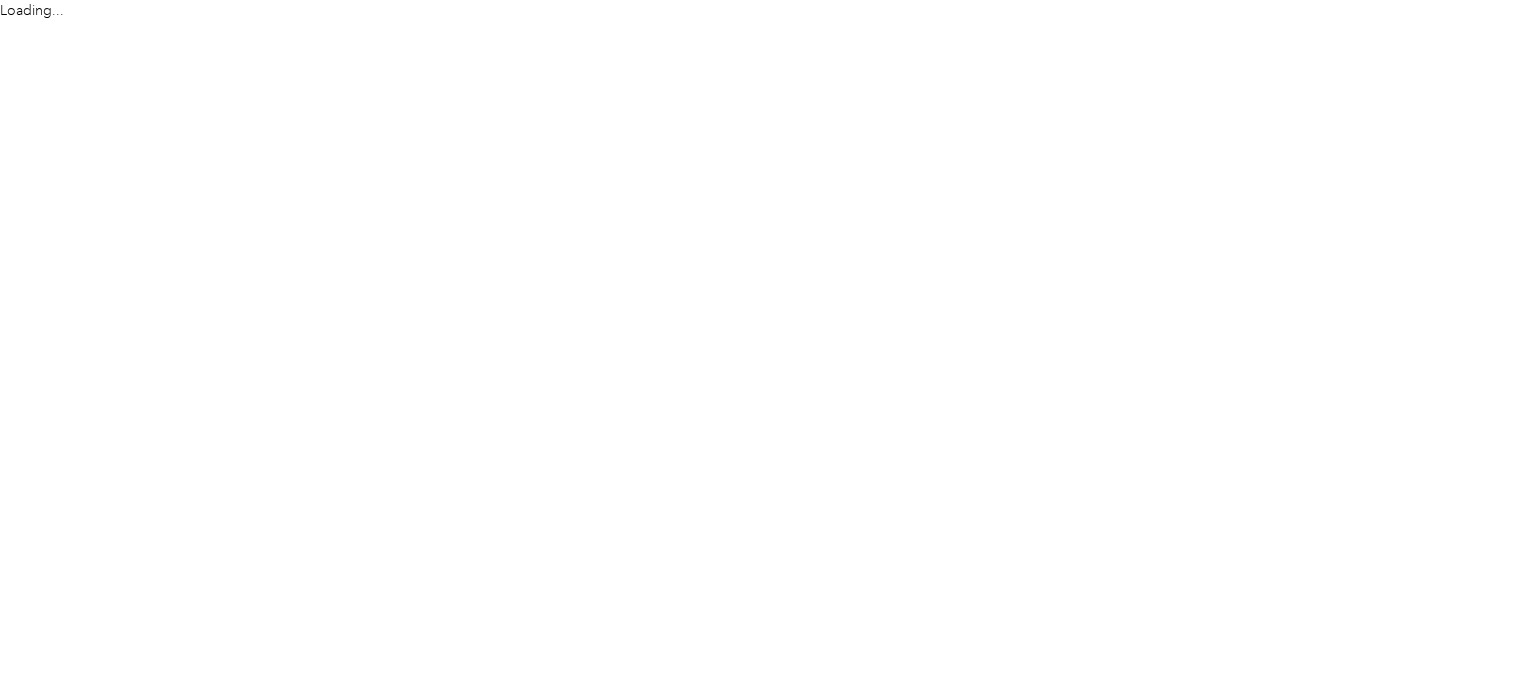 scroll, scrollTop: 0, scrollLeft: 0, axis: both 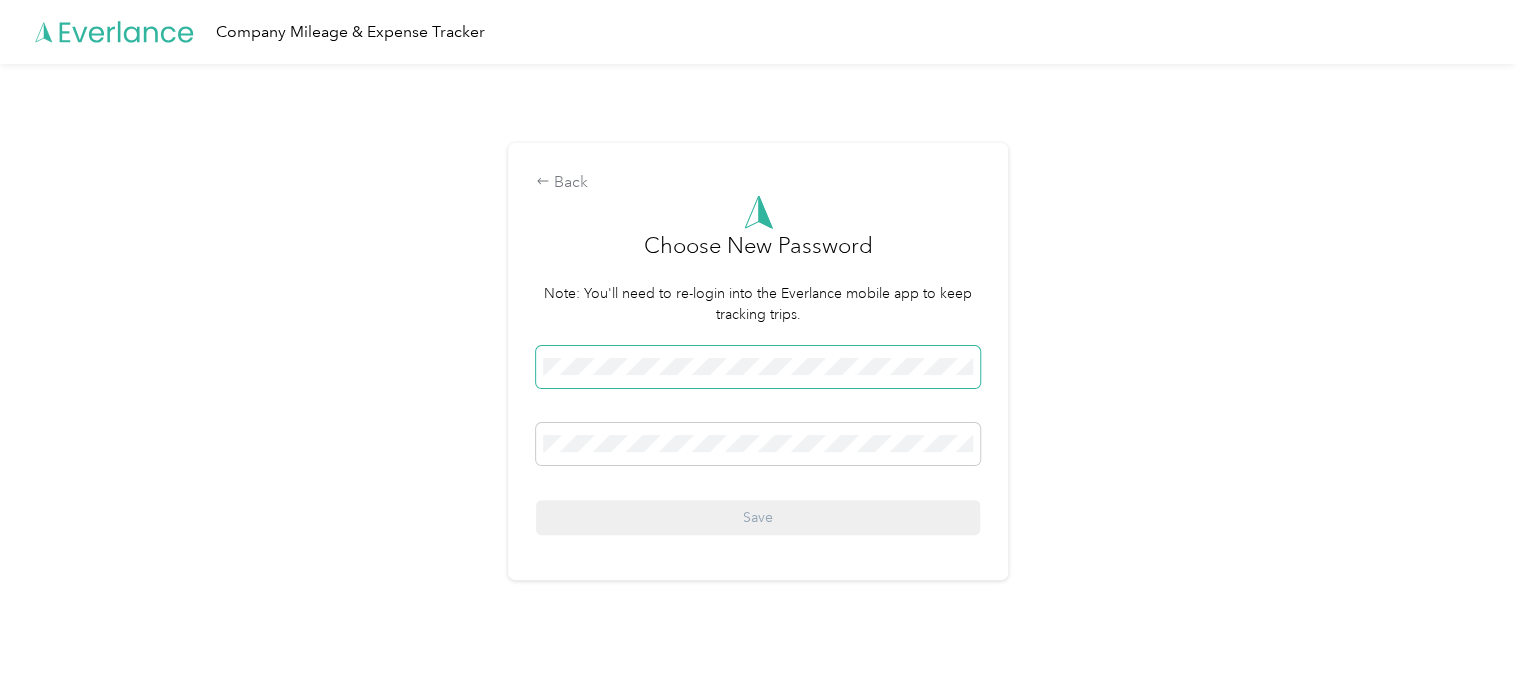 click at bounding box center (758, 367) 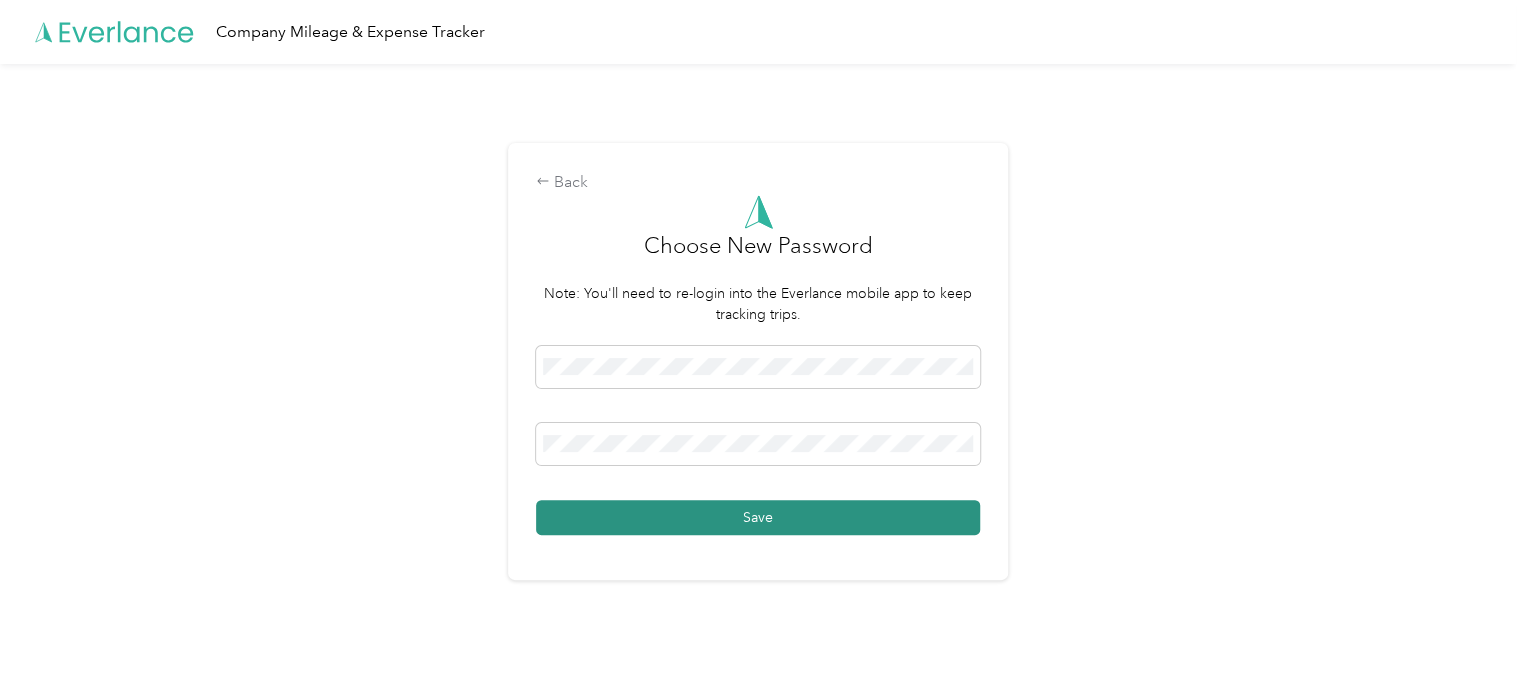 click on "Save" at bounding box center [758, 517] 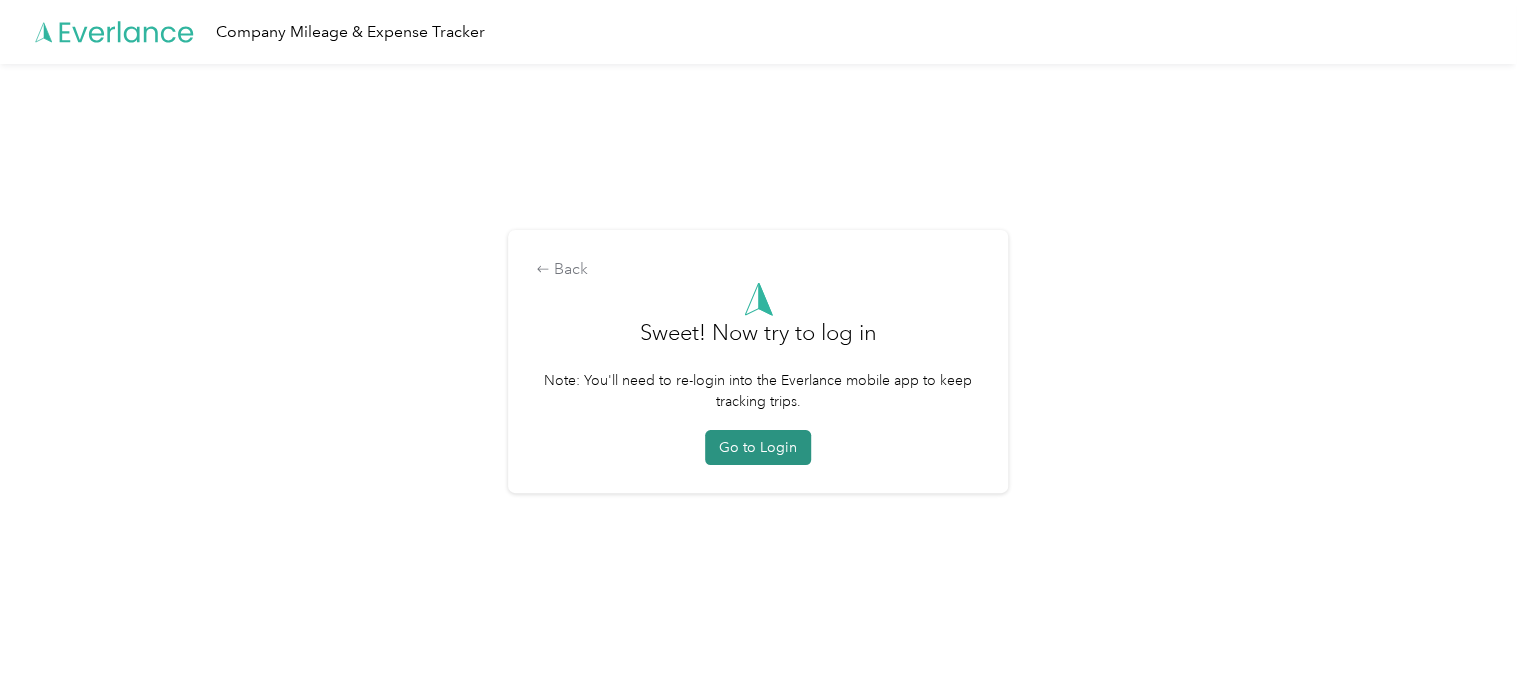 click on "Go to Login" at bounding box center (758, 447) 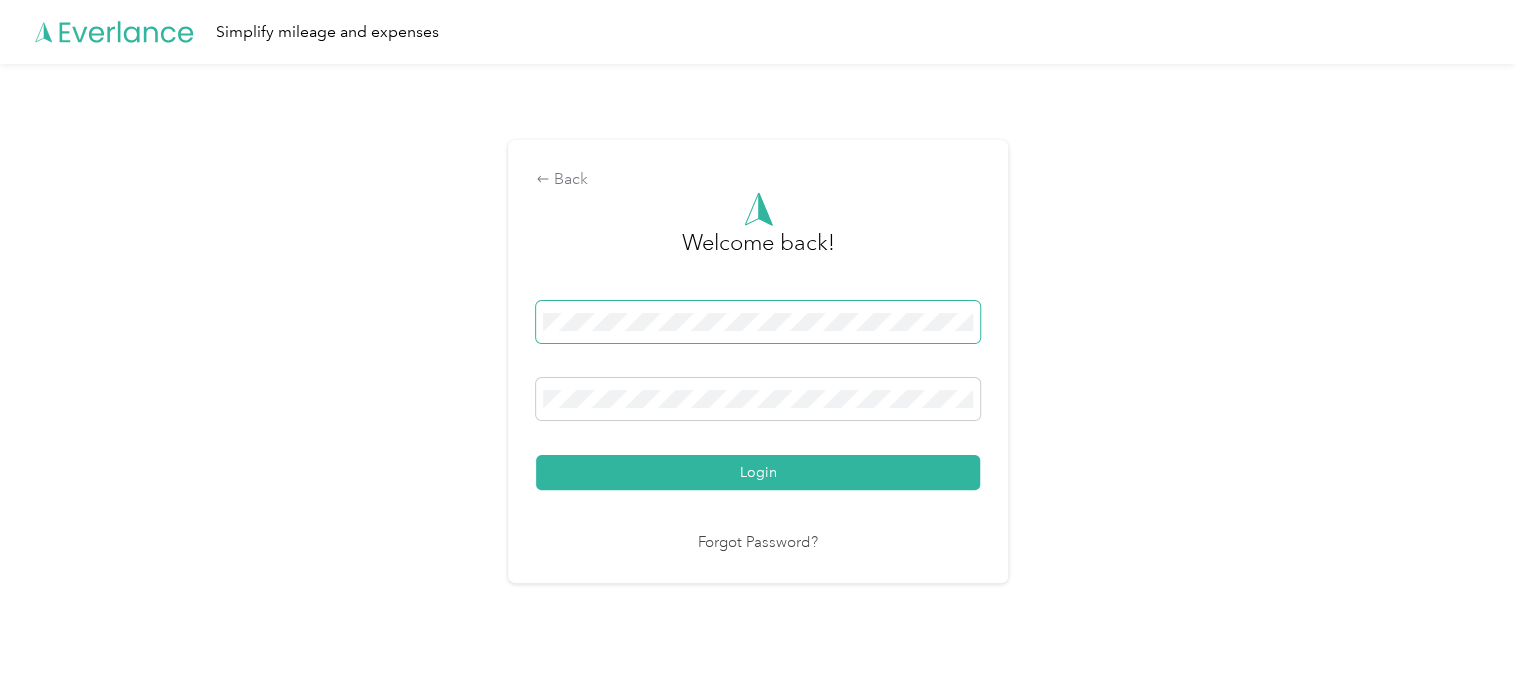 click at bounding box center (758, 322) 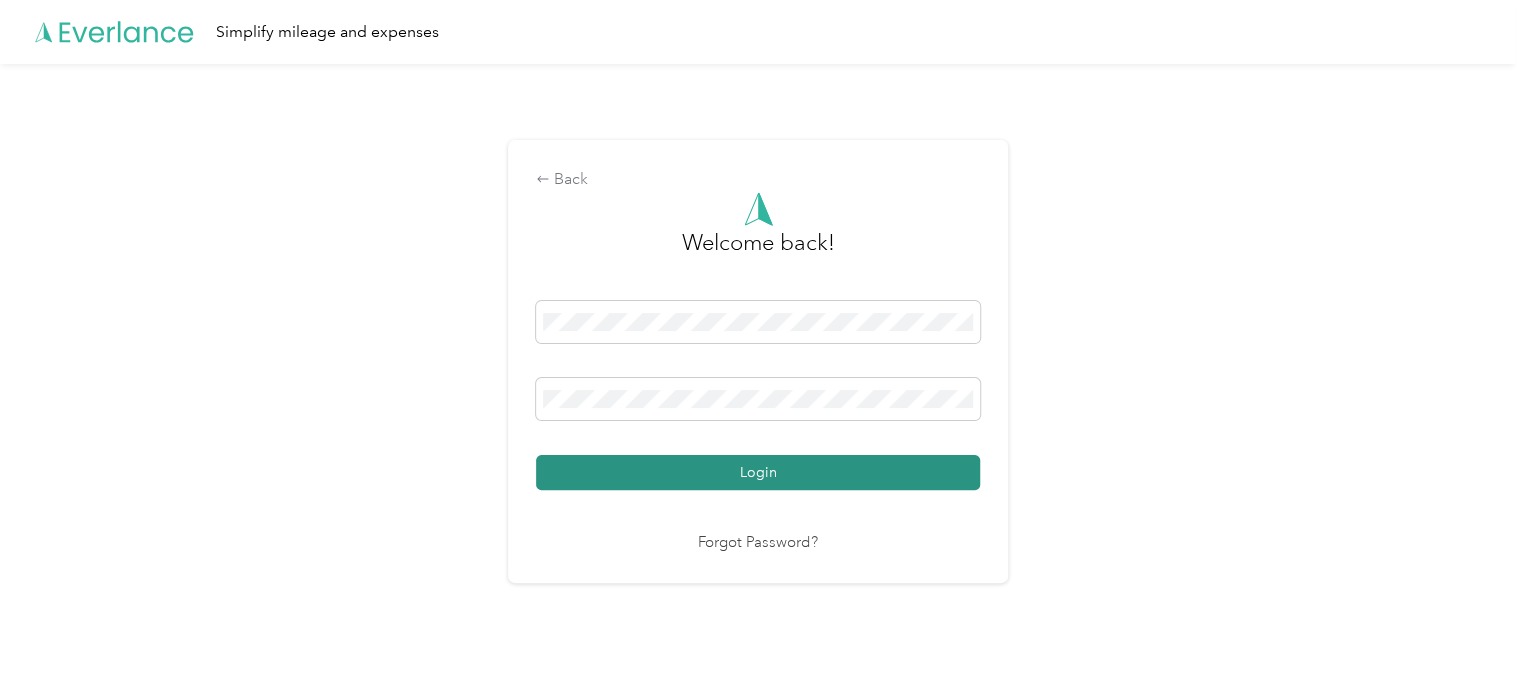 click on "Login" at bounding box center (758, 472) 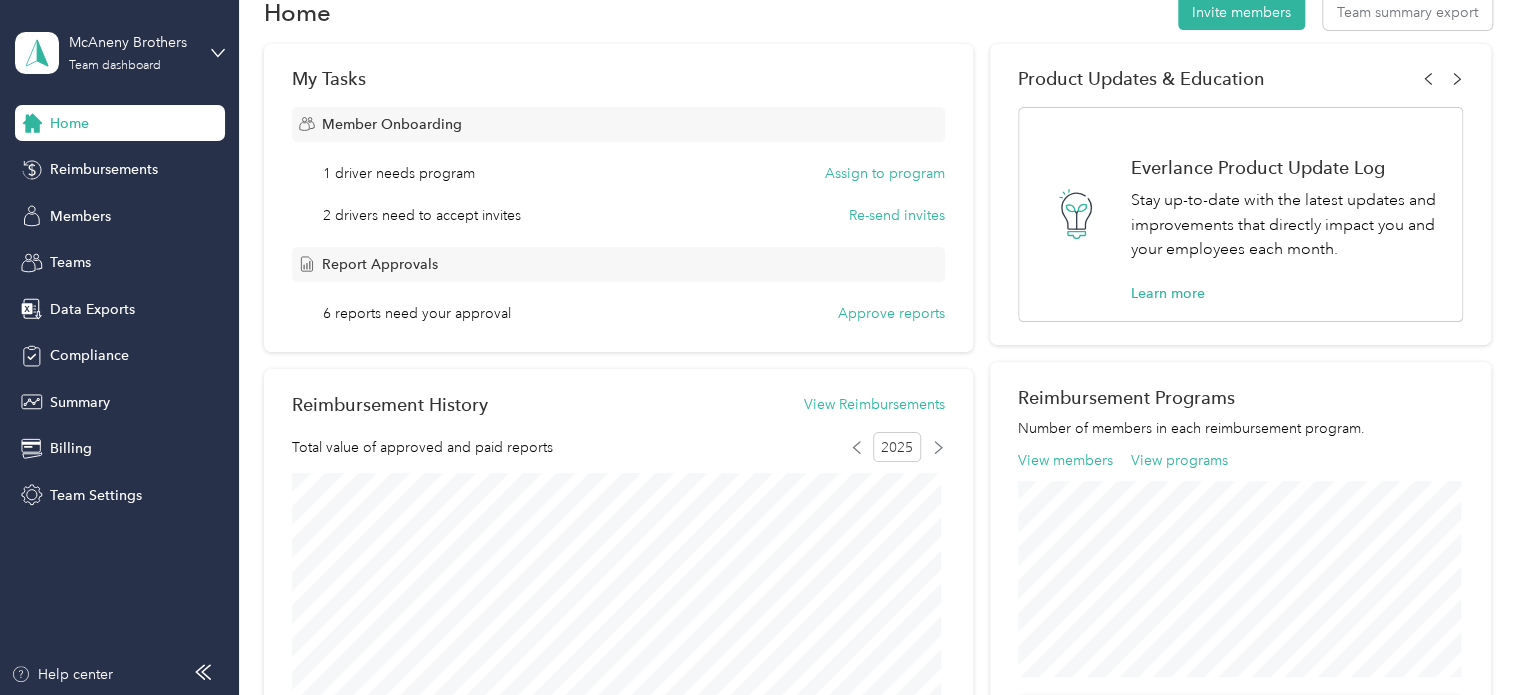 scroll, scrollTop: 0, scrollLeft: 0, axis: both 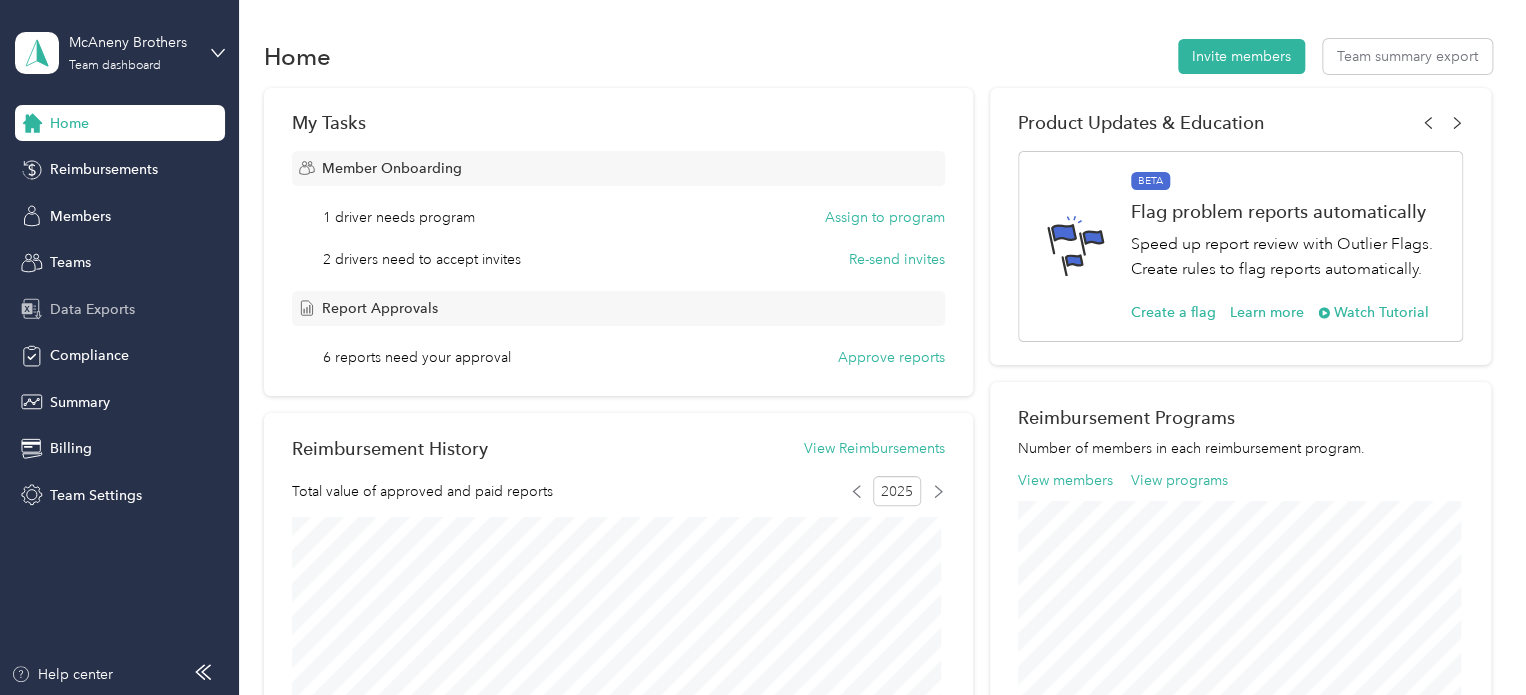 click on "Data Exports" at bounding box center (92, 309) 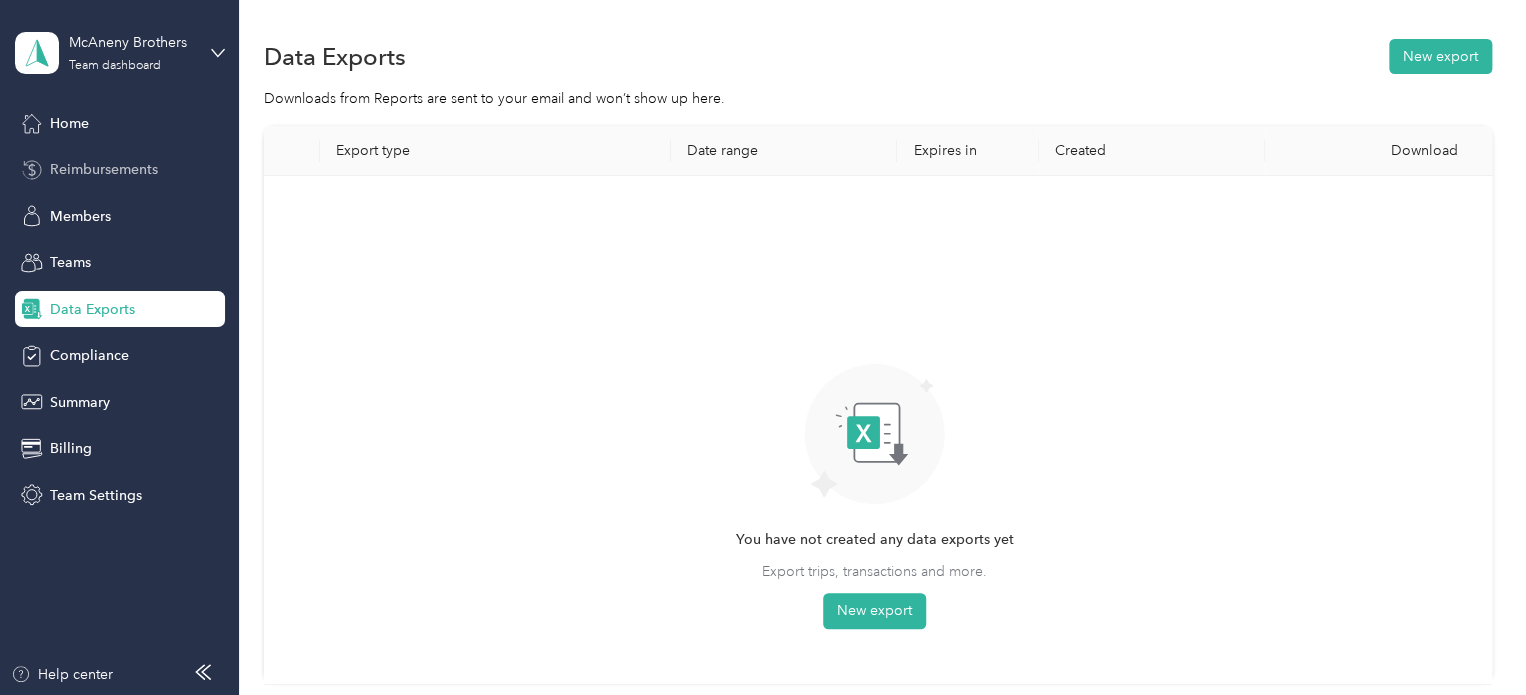 click on "Reimbursements" at bounding box center [104, 169] 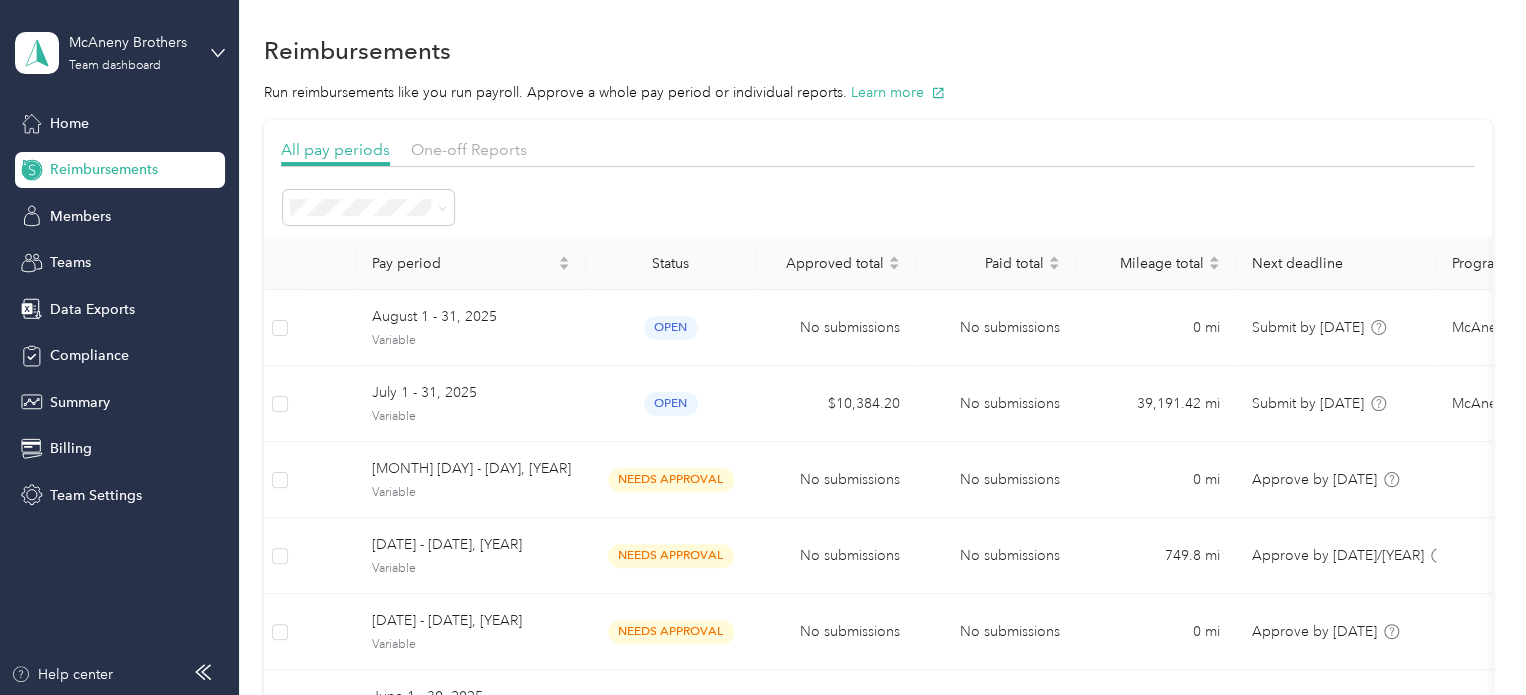 scroll, scrollTop: 0, scrollLeft: 0, axis: both 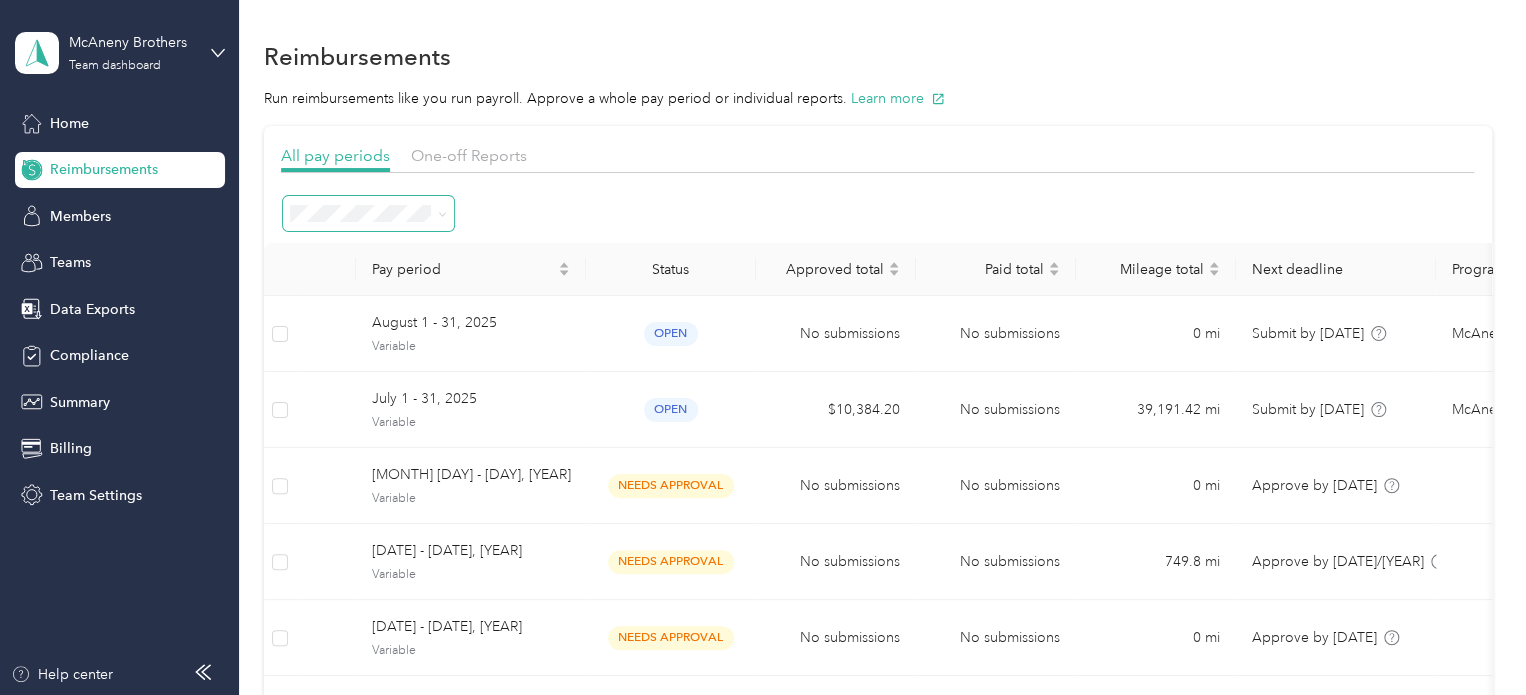 click at bounding box center (368, 213) 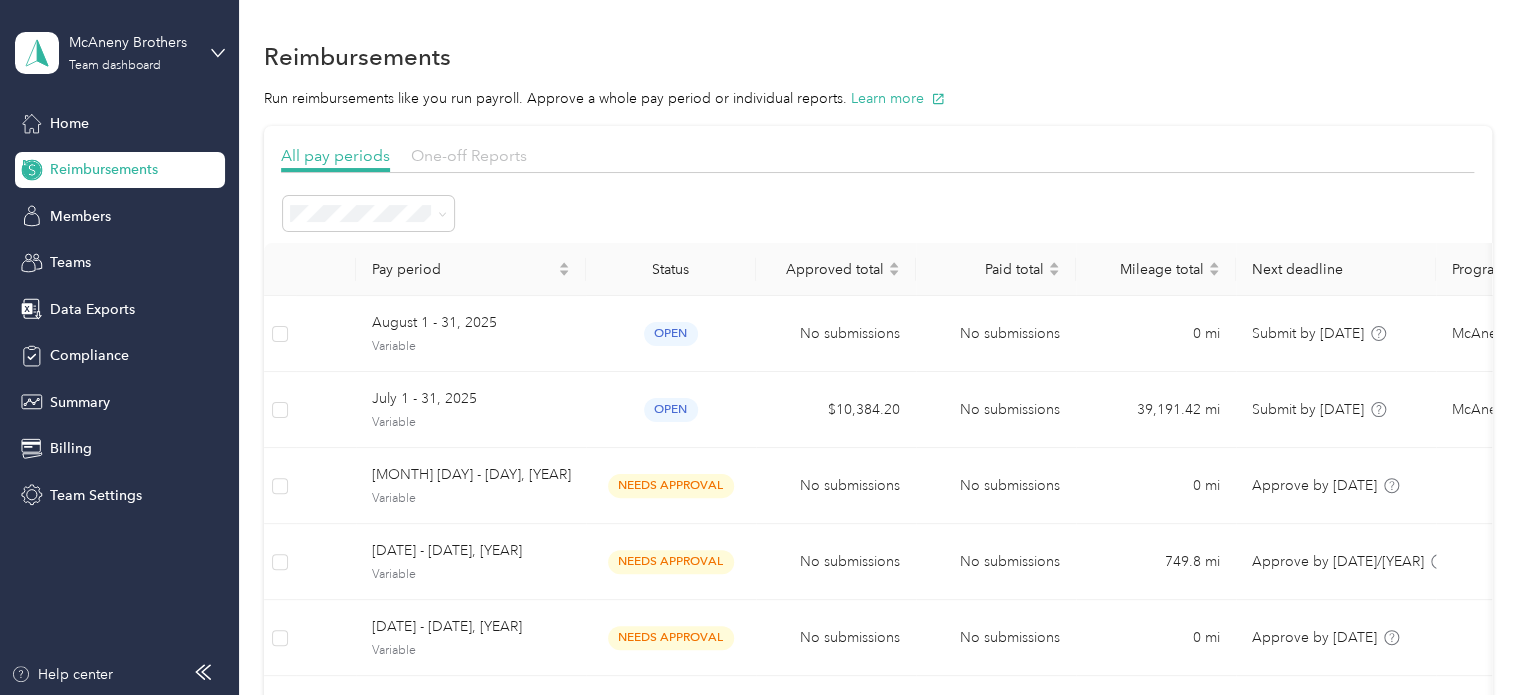 click on "One-off Reports" at bounding box center [469, 155] 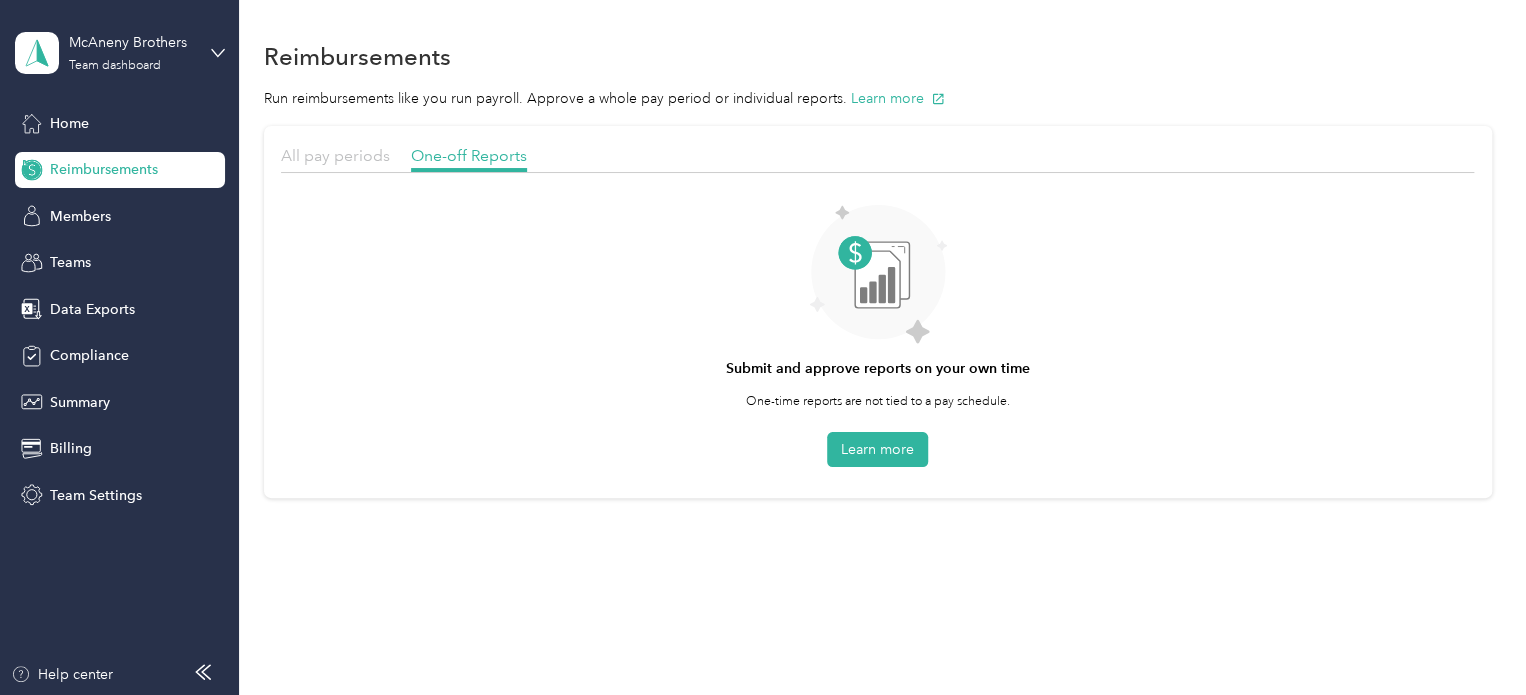 click on "All pay periods" at bounding box center (335, 155) 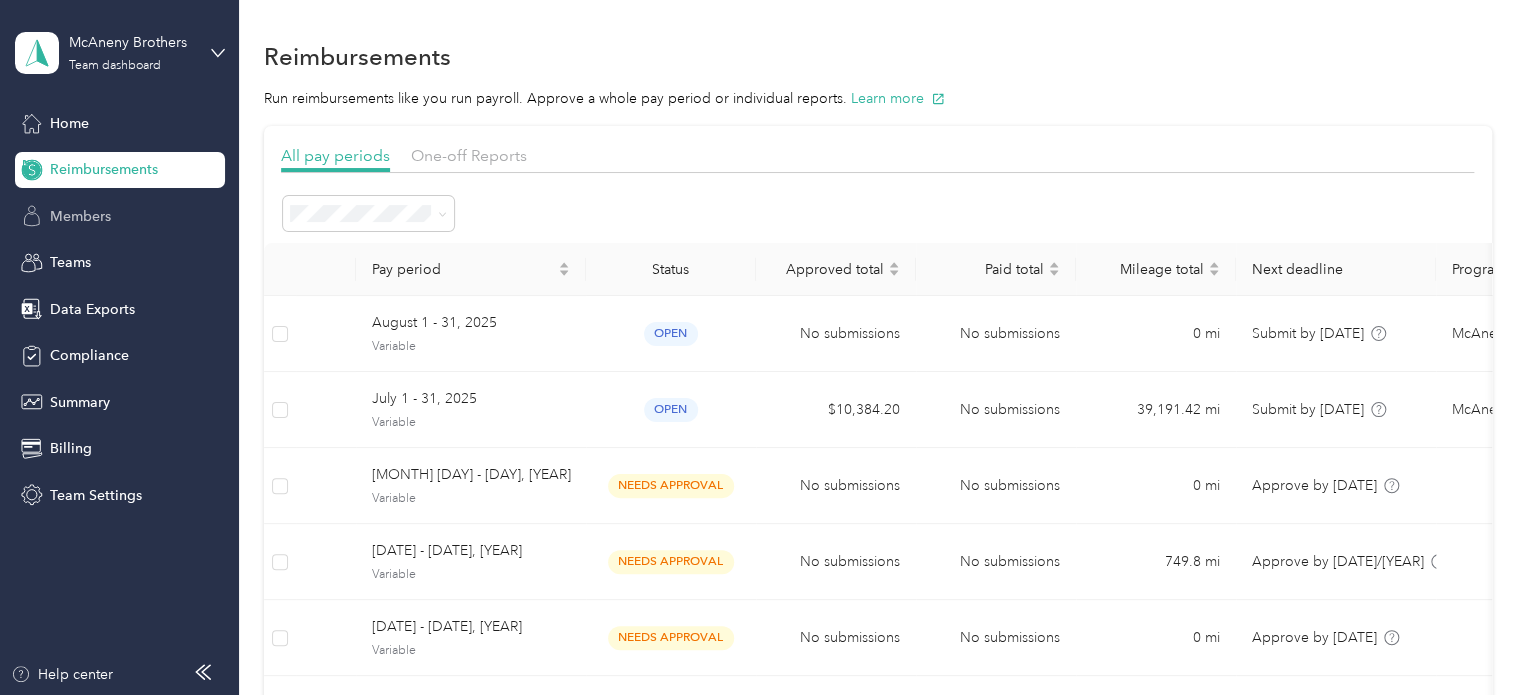 click on "Members" at bounding box center (80, 216) 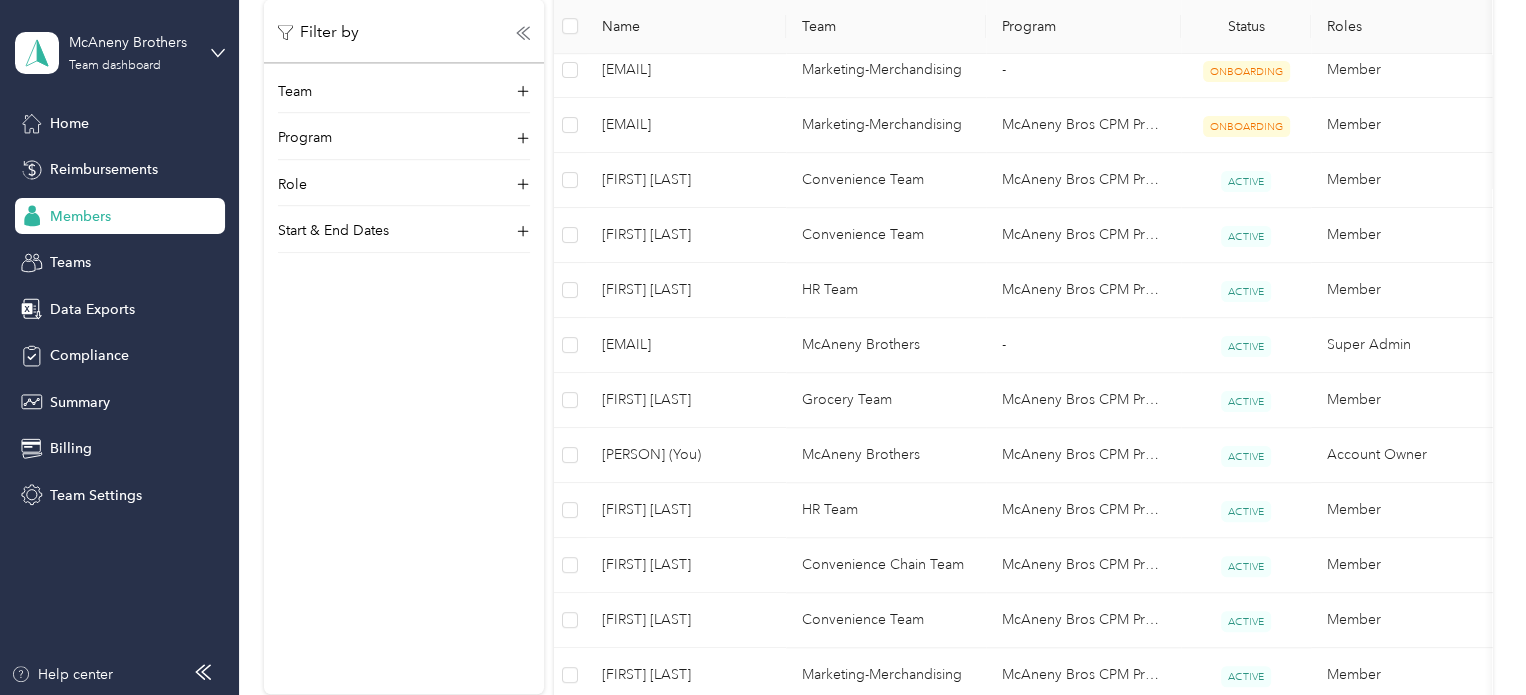 scroll, scrollTop: 0, scrollLeft: 0, axis: both 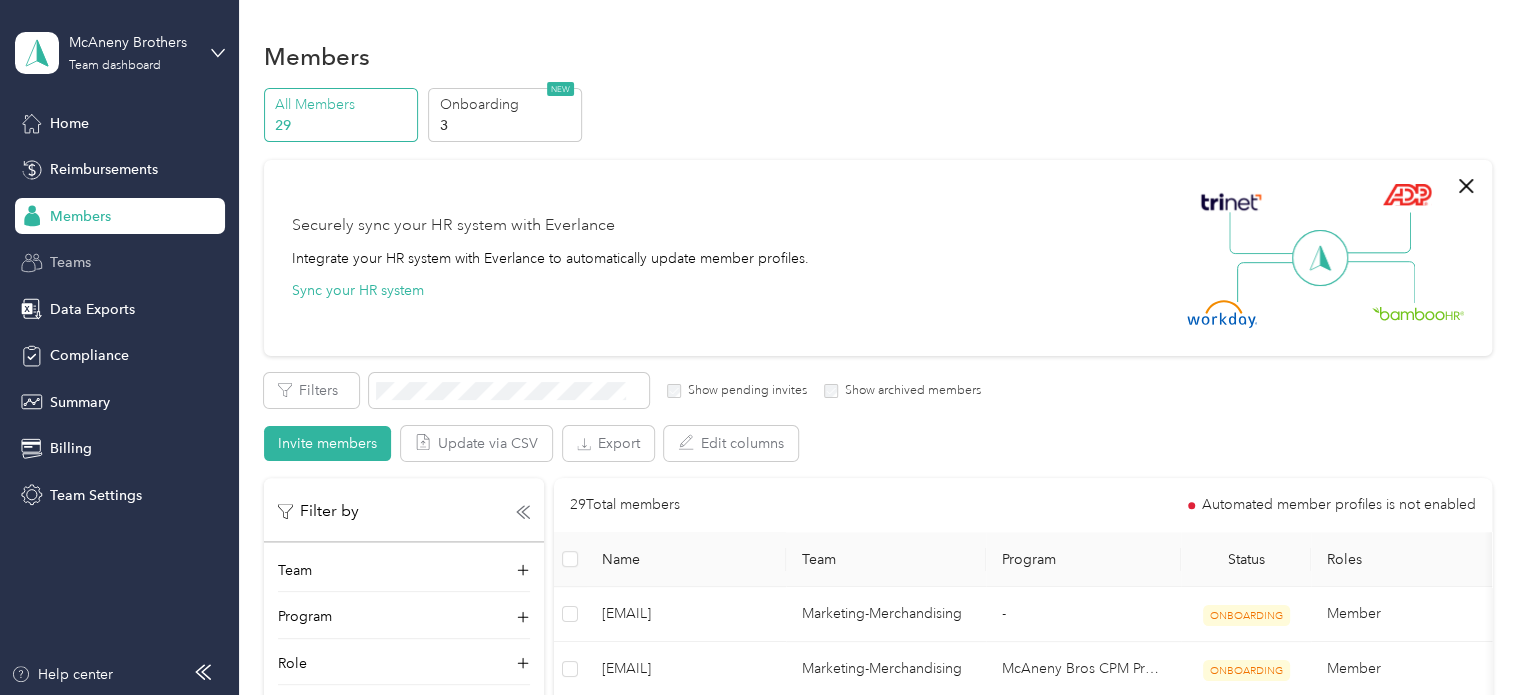 click on "Teams" at bounding box center (70, 262) 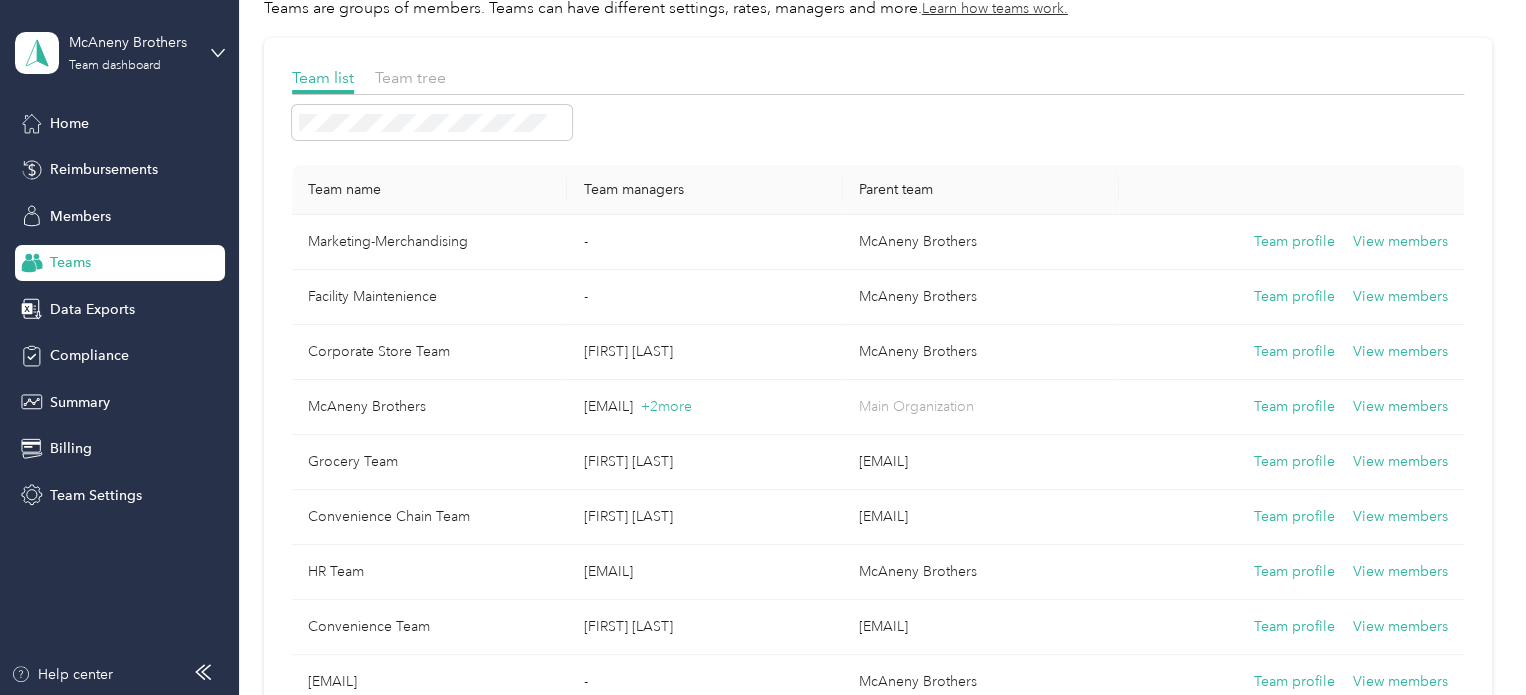 scroll, scrollTop: 110, scrollLeft: 0, axis: vertical 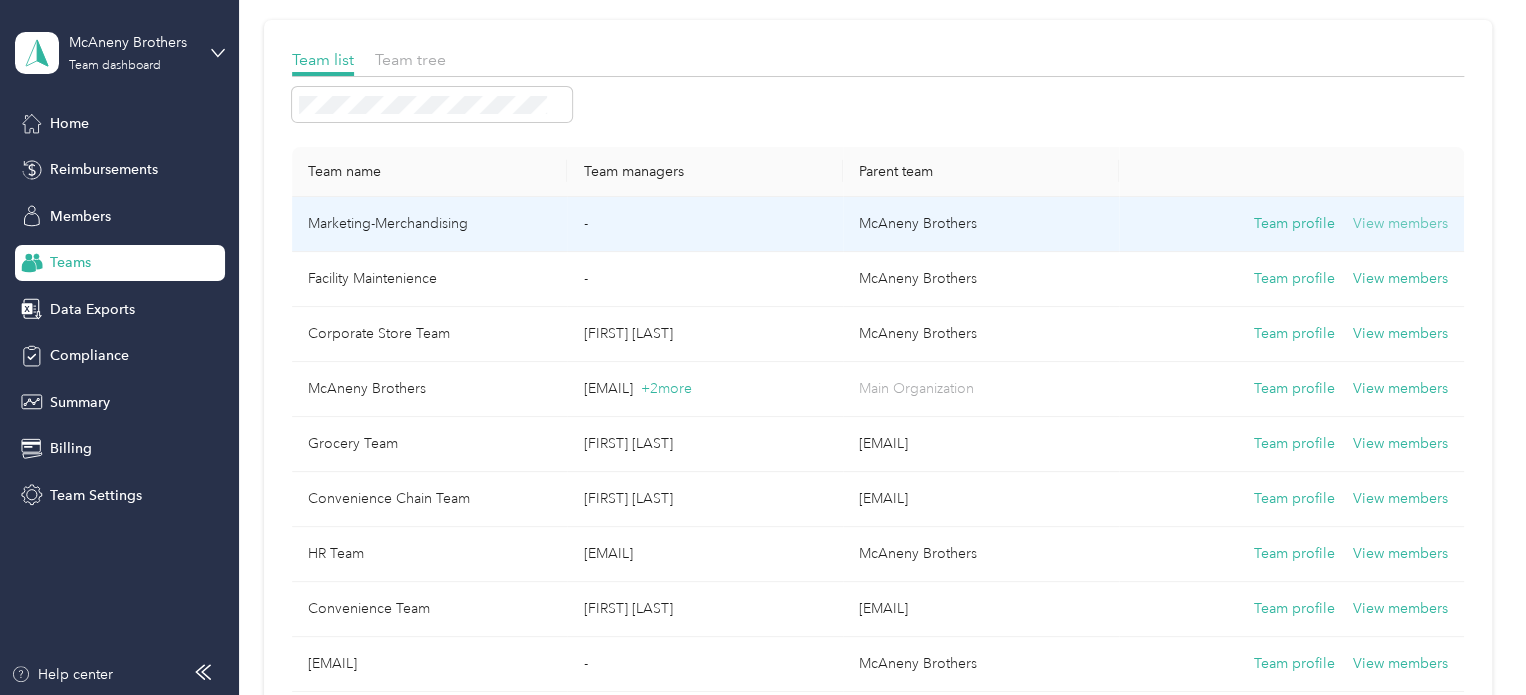 click on "View members" at bounding box center (1400, 224) 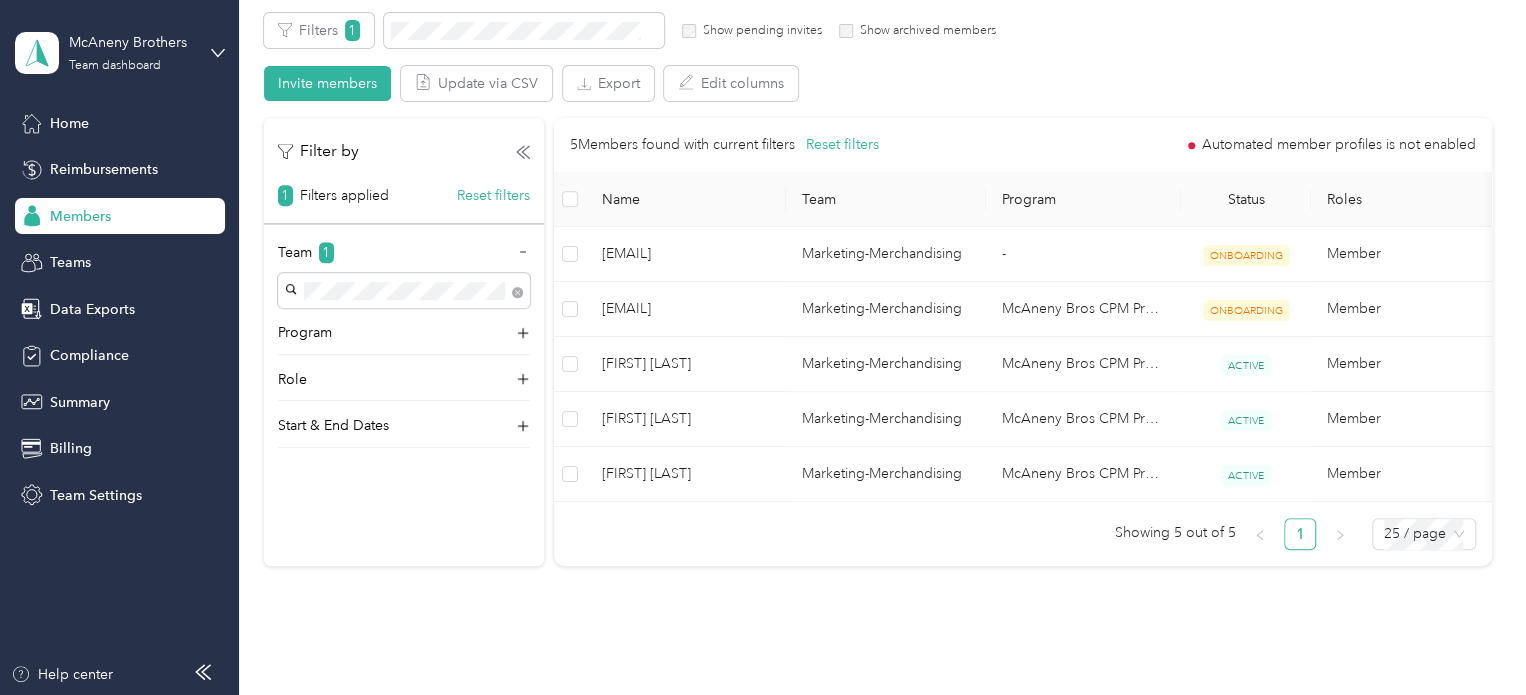 scroll, scrollTop: 358, scrollLeft: 0, axis: vertical 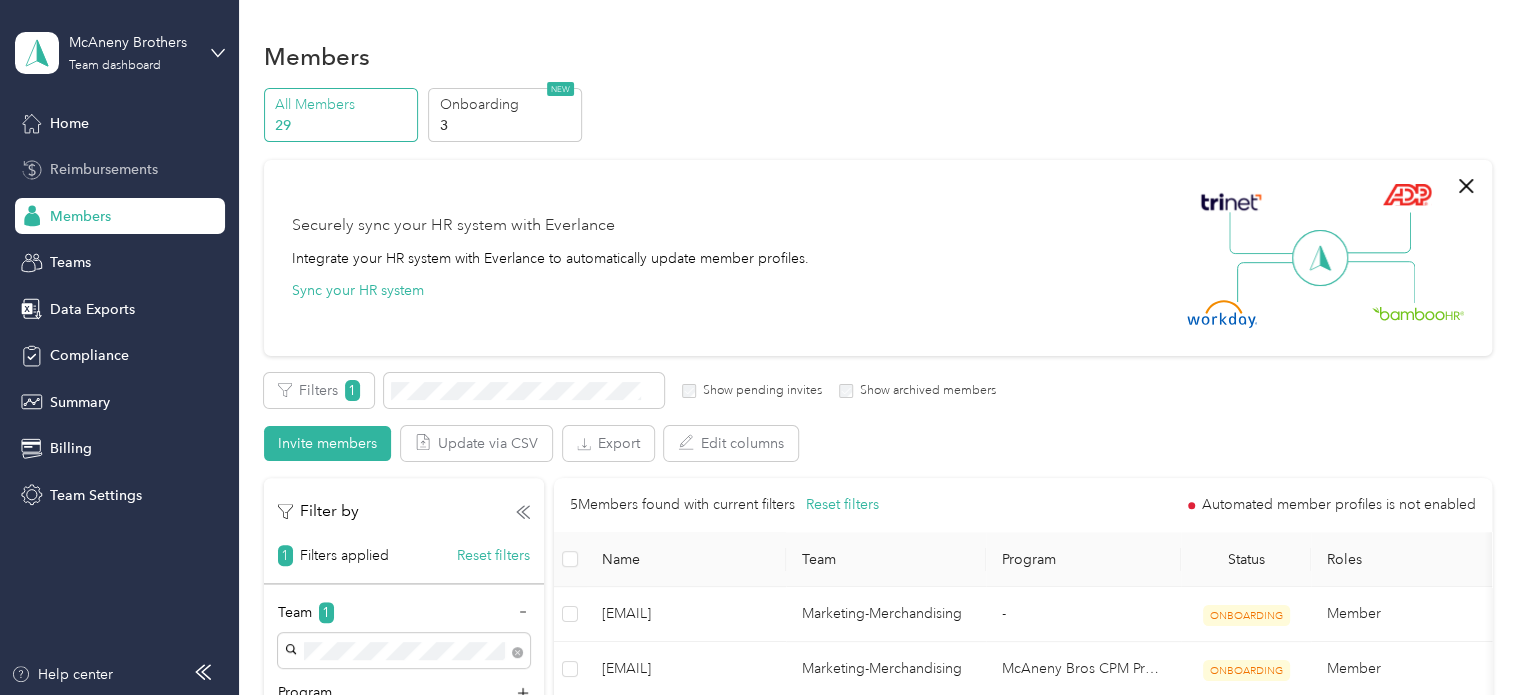 click on "Reimbursements" at bounding box center [104, 169] 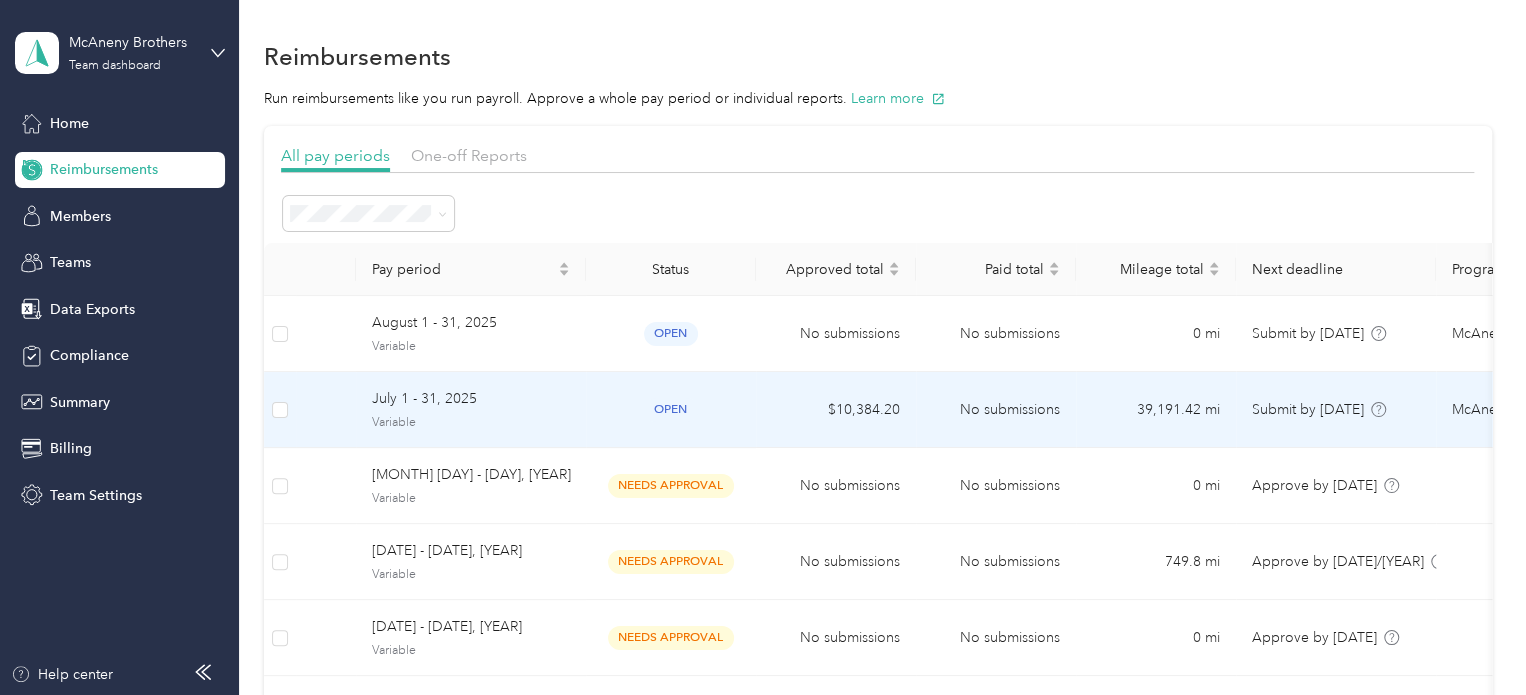 click on "open" at bounding box center (671, 409) 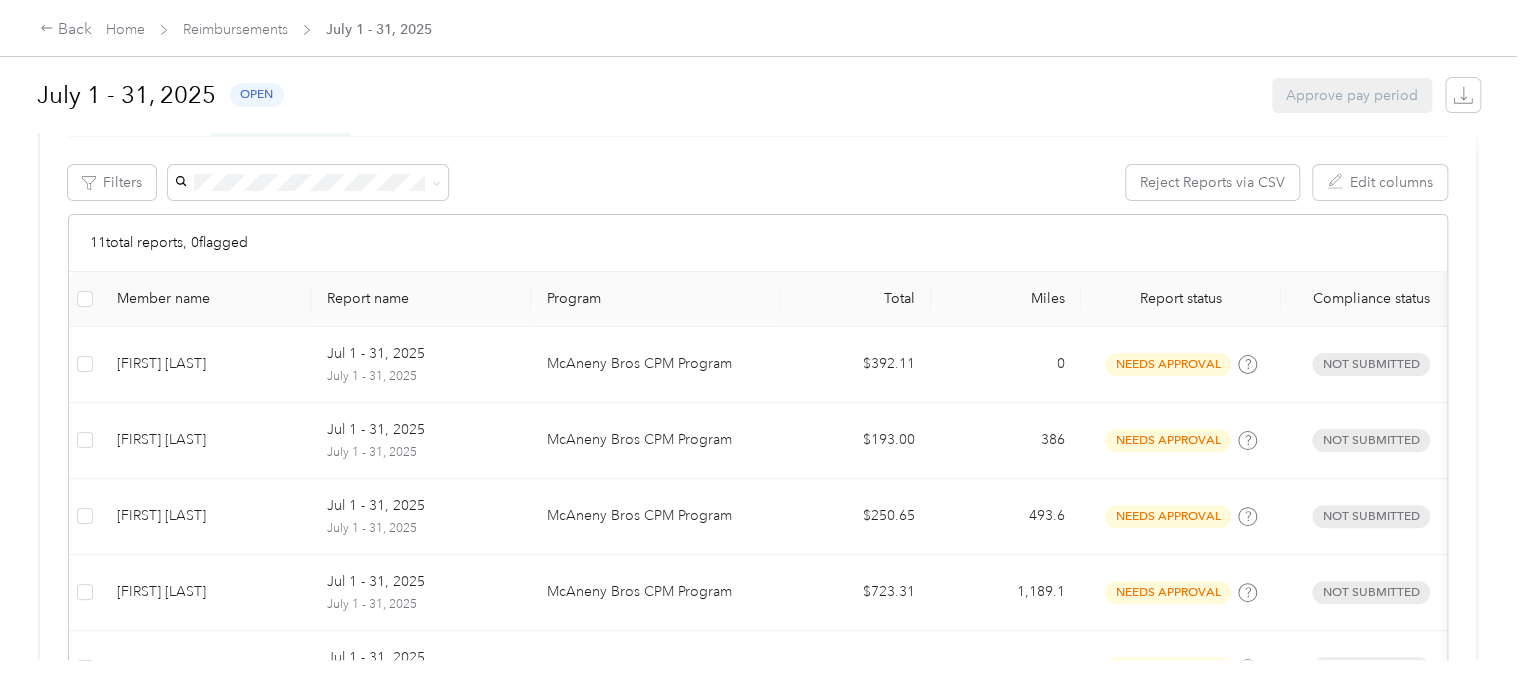scroll, scrollTop: 290, scrollLeft: 0, axis: vertical 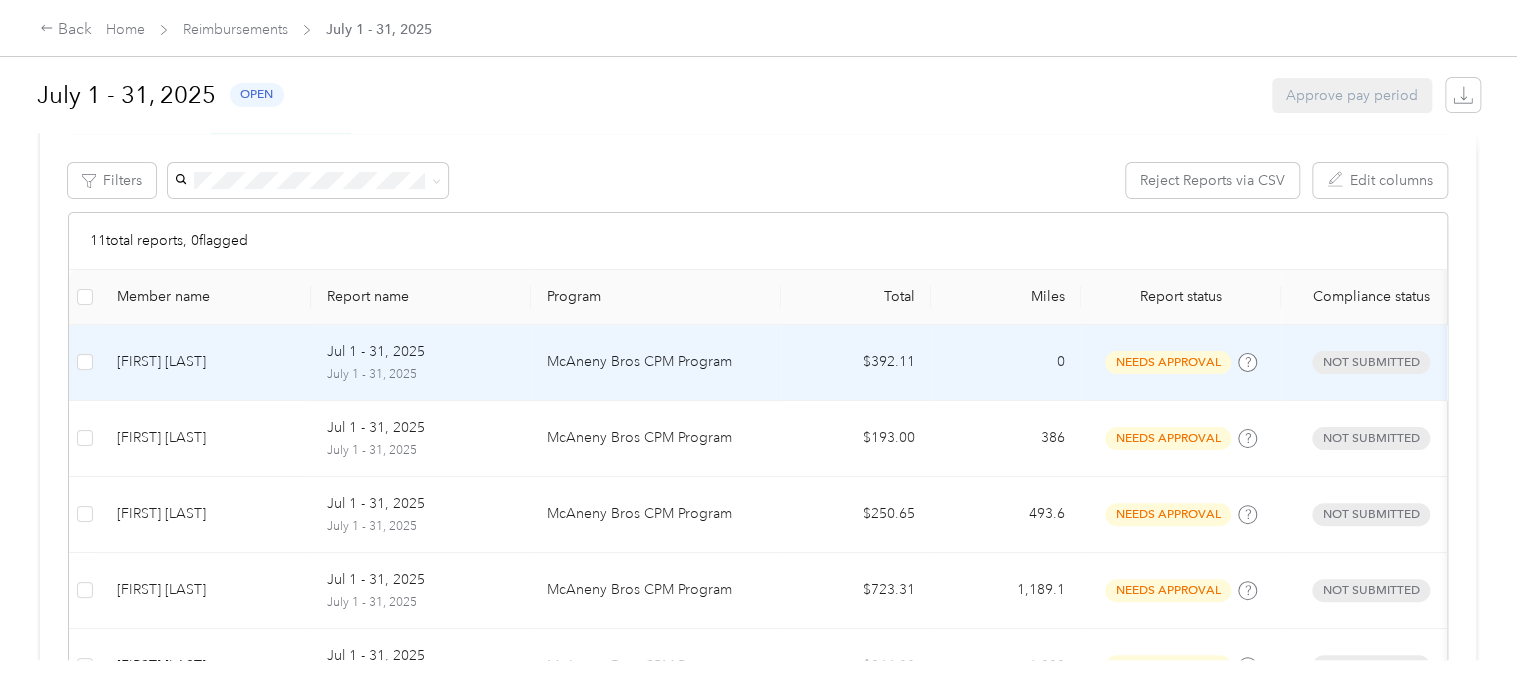 click on "Brian Scott" at bounding box center [206, 362] 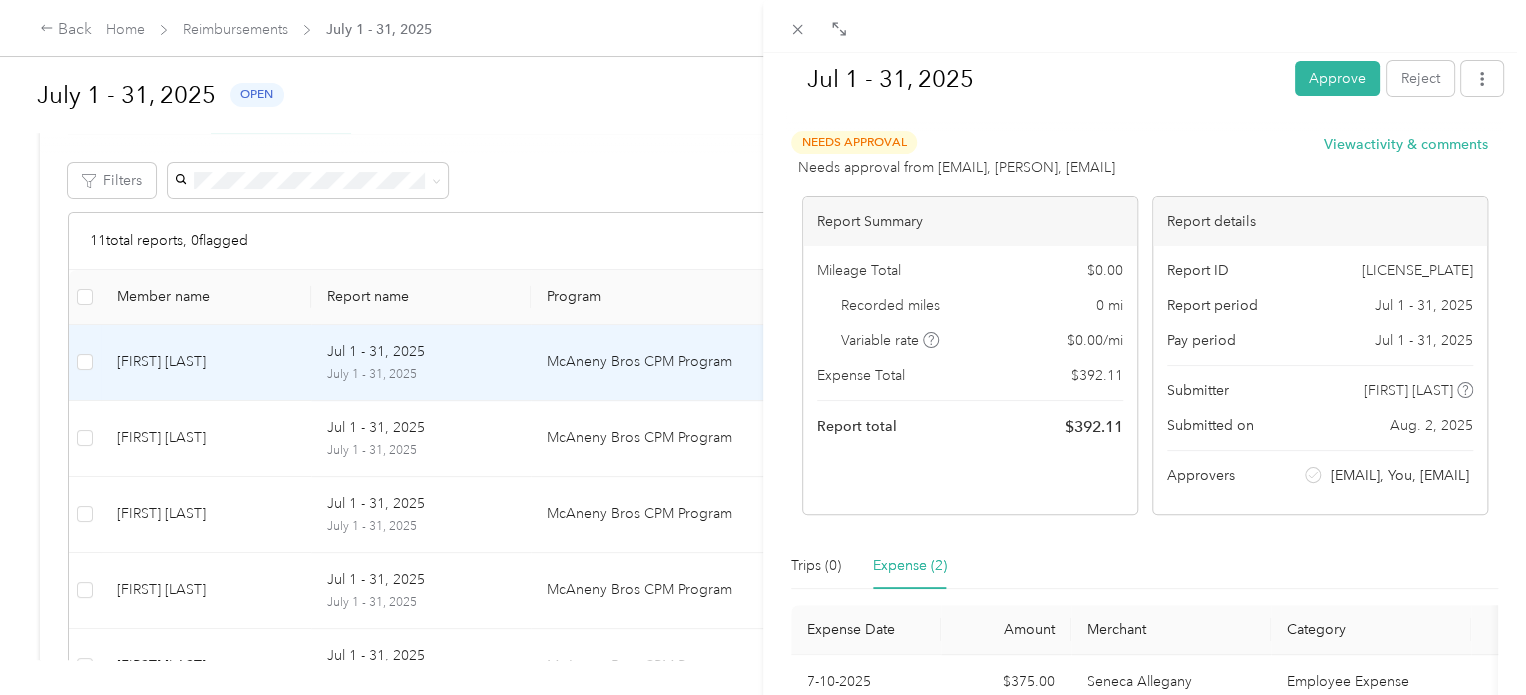 scroll, scrollTop: 0, scrollLeft: 0, axis: both 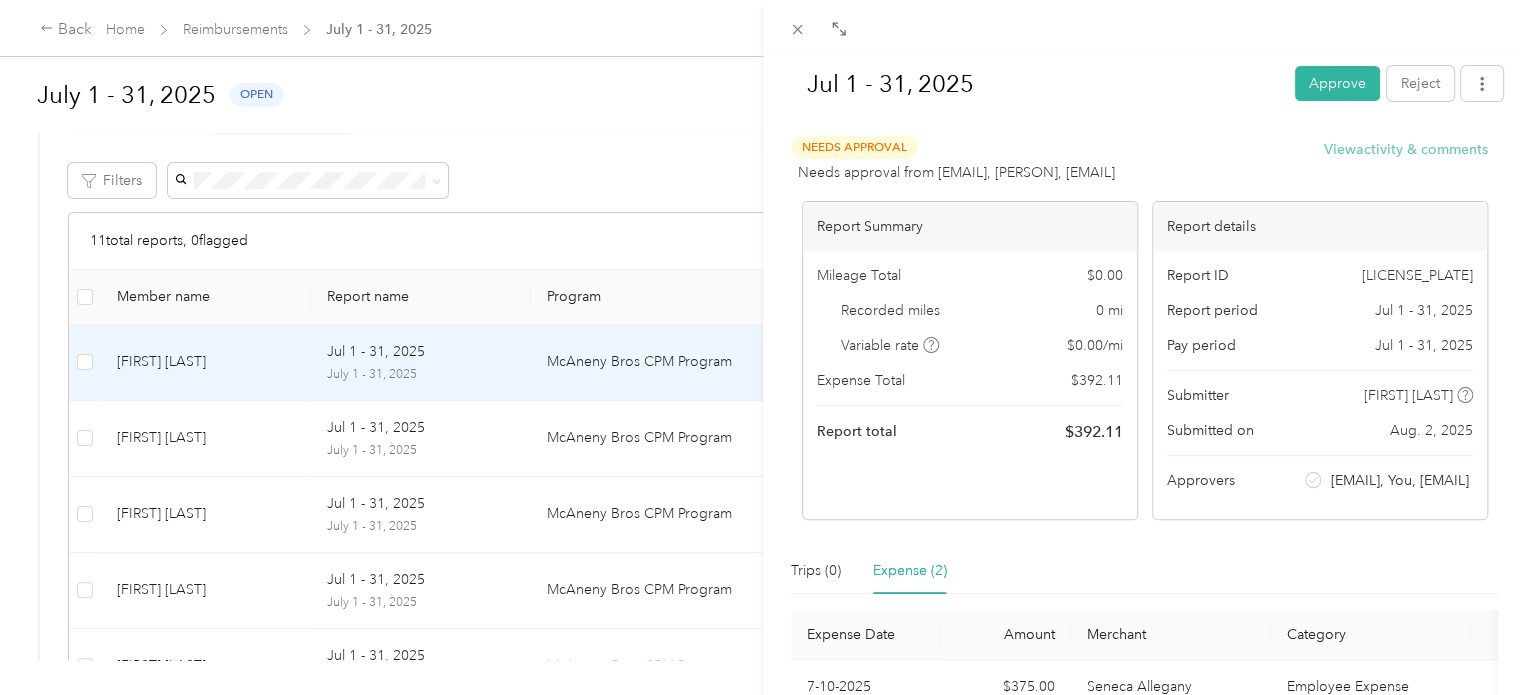 click on "View  activity & comments" at bounding box center (1406, 149) 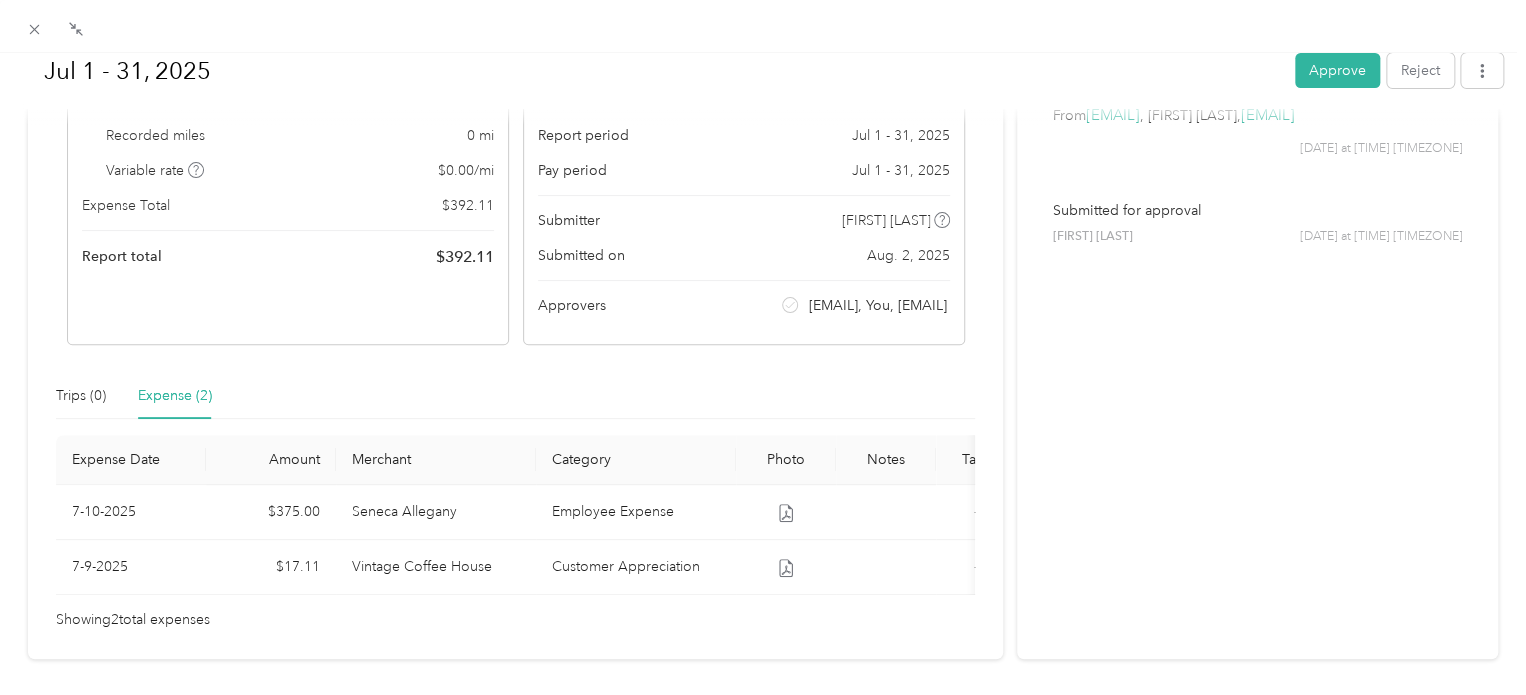scroll, scrollTop: 303, scrollLeft: 0, axis: vertical 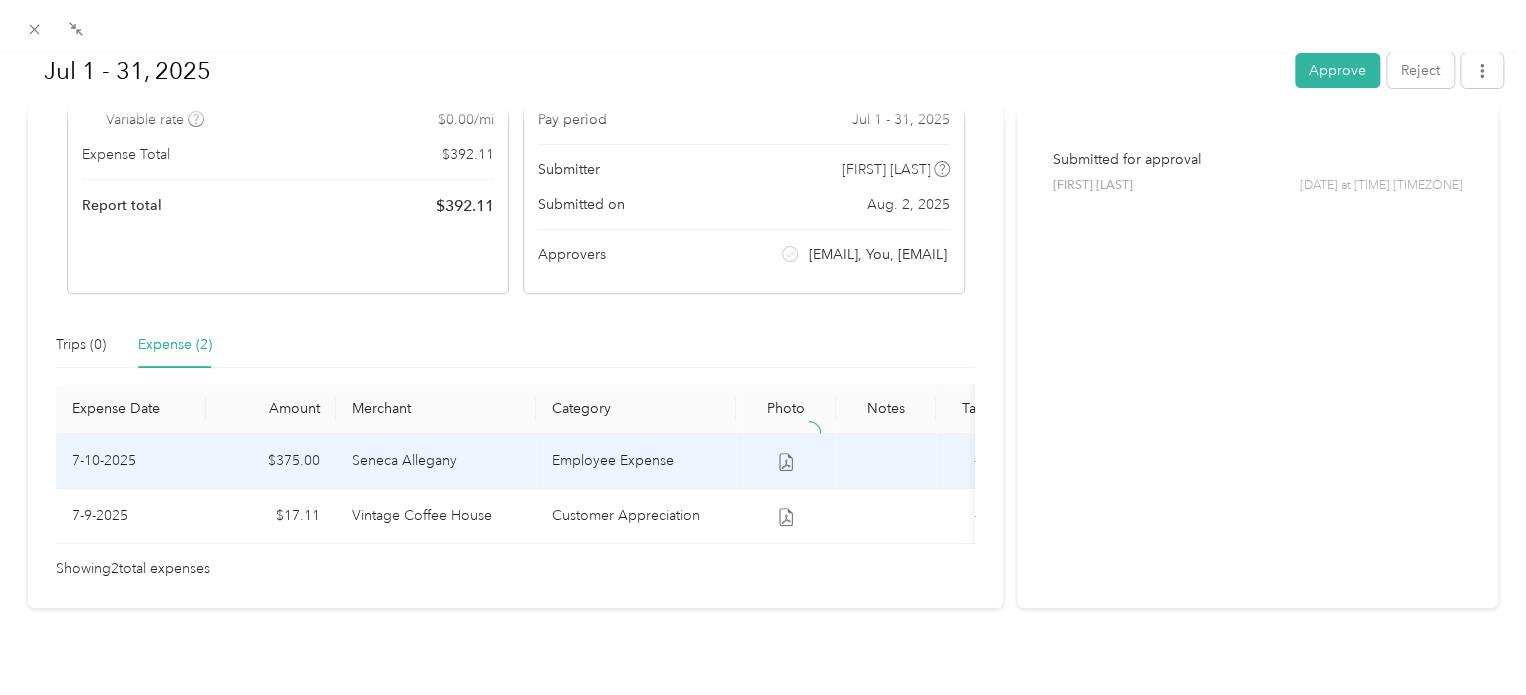 click 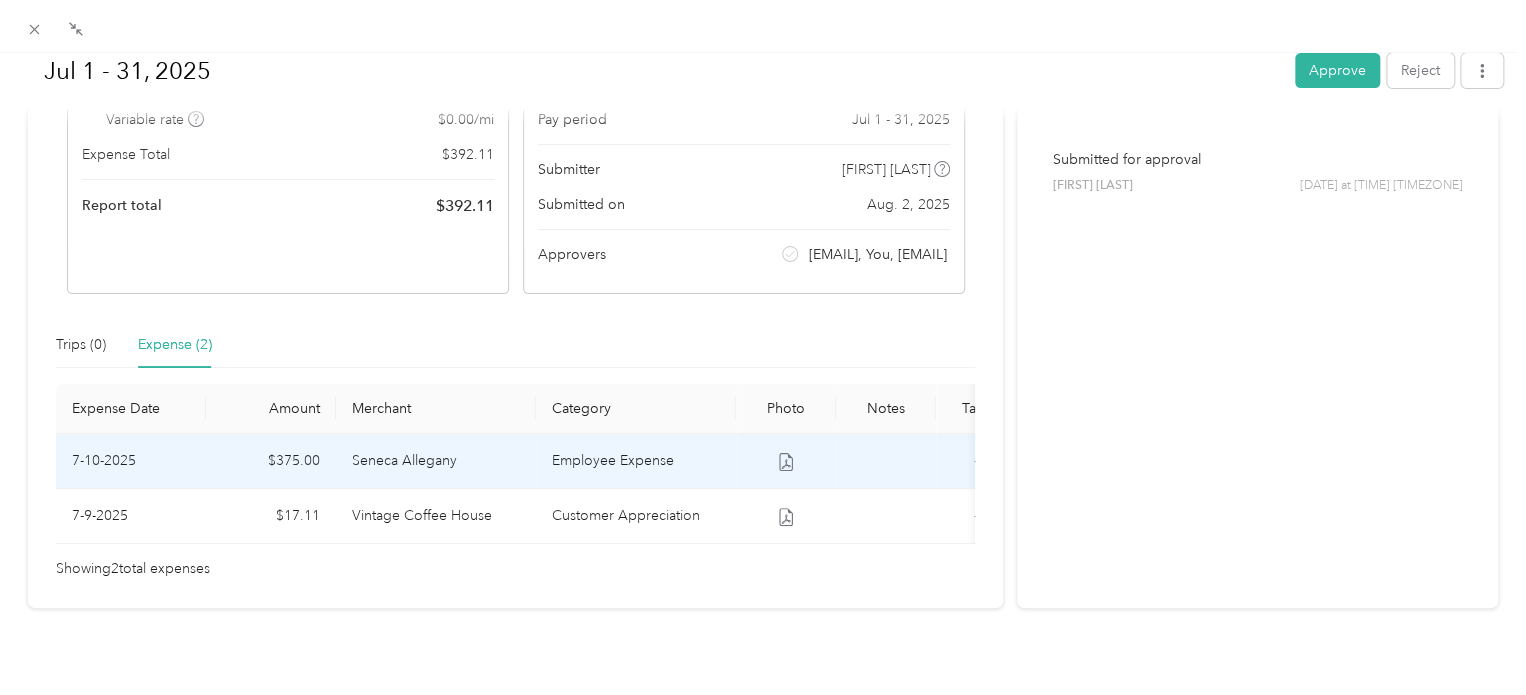 click 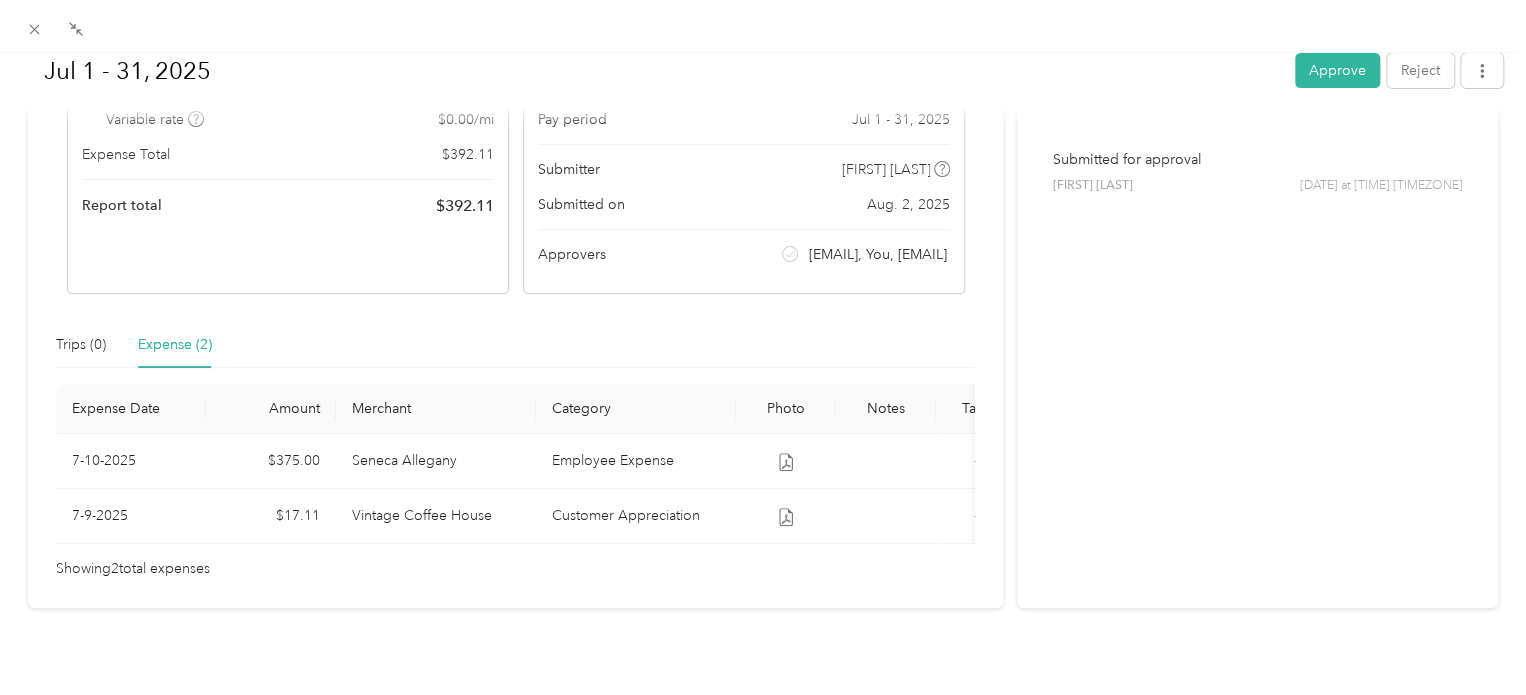 click on "Trips (0) Expense (2)" at bounding box center [515, 345] 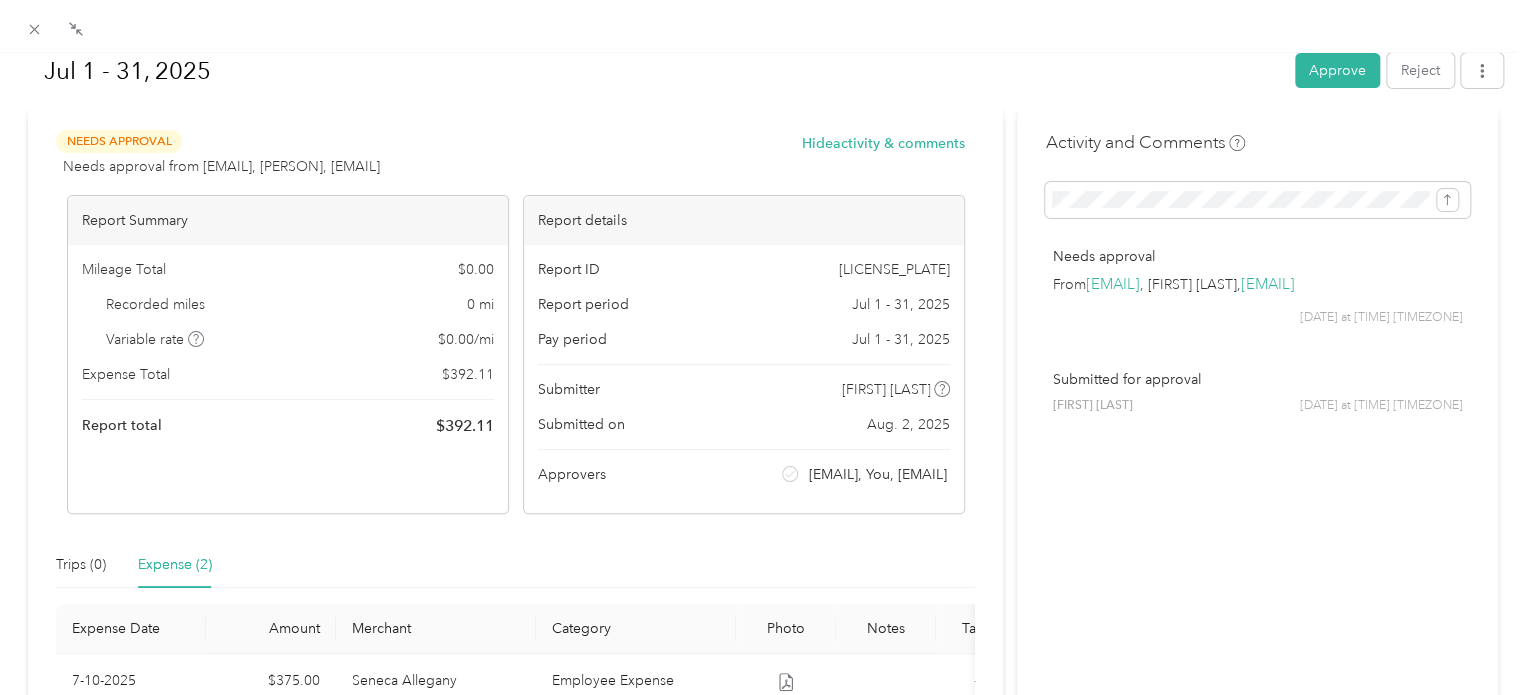 scroll, scrollTop: 0, scrollLeft: 0, axis: both 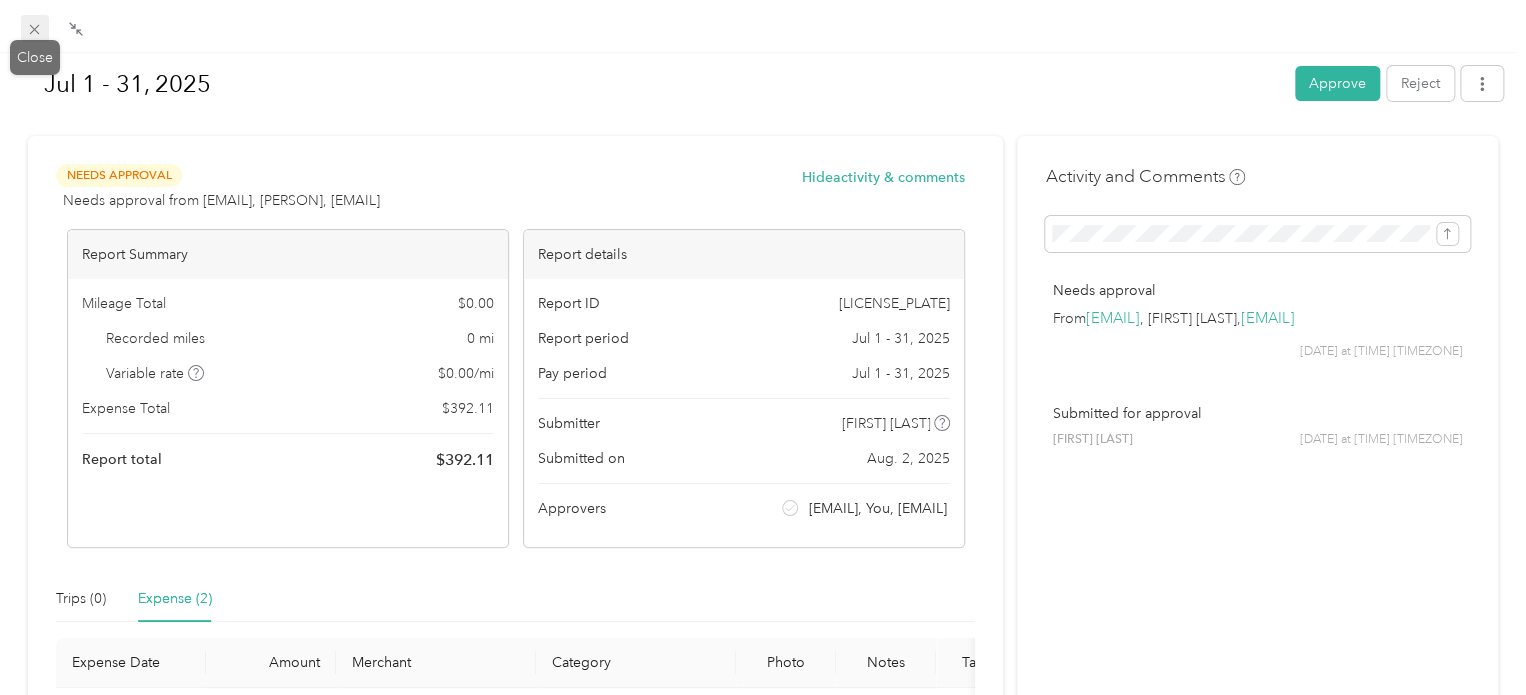 click 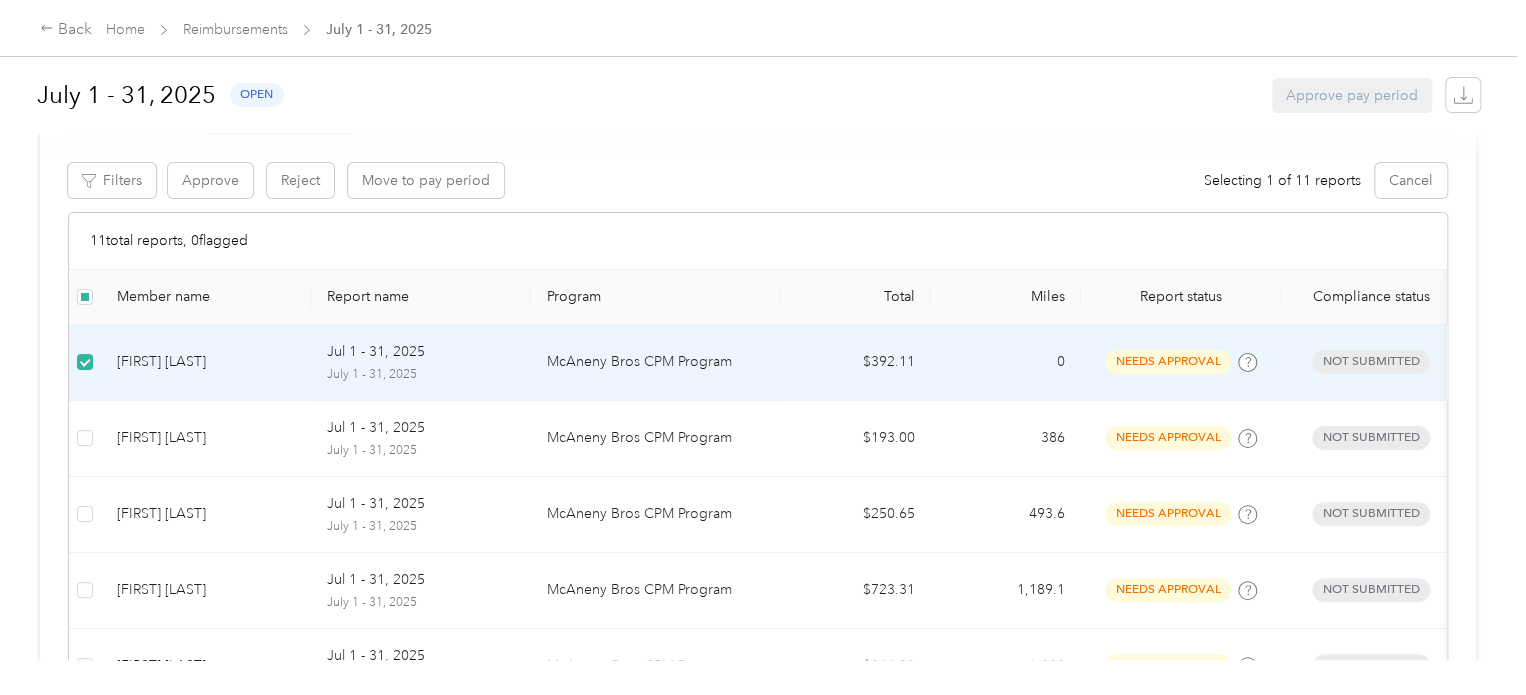 click on "needs approval" at bounding box center [1168, 361] 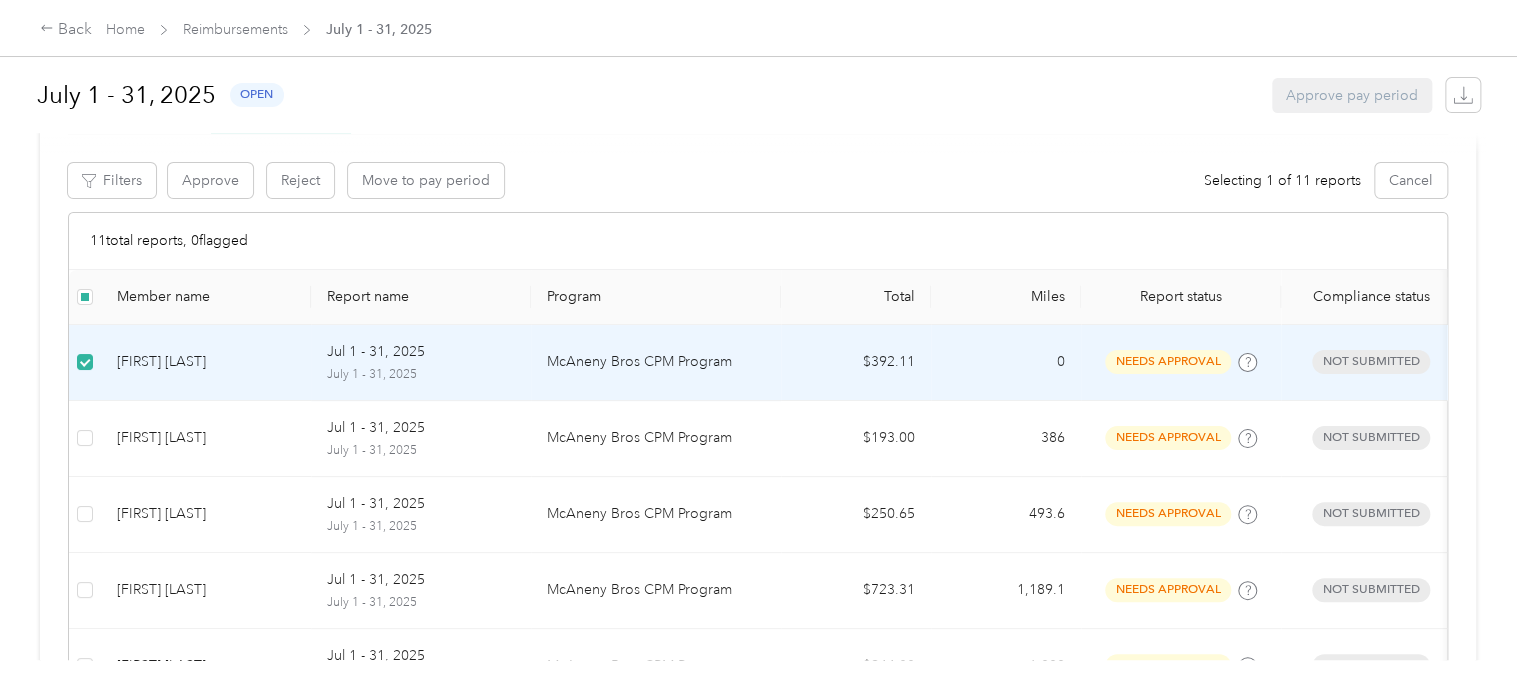click 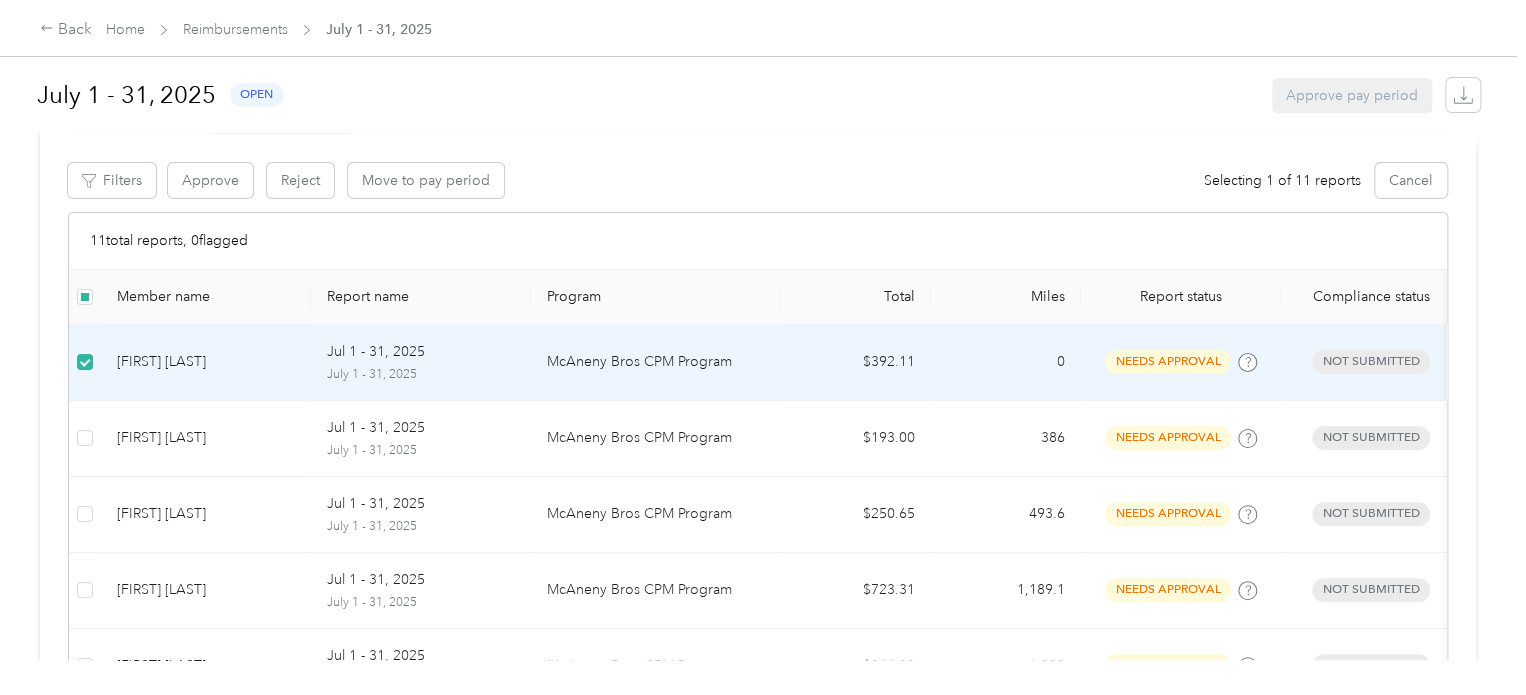 click on "McAneny Bros CPM Program" at bounding box center (656, 362) 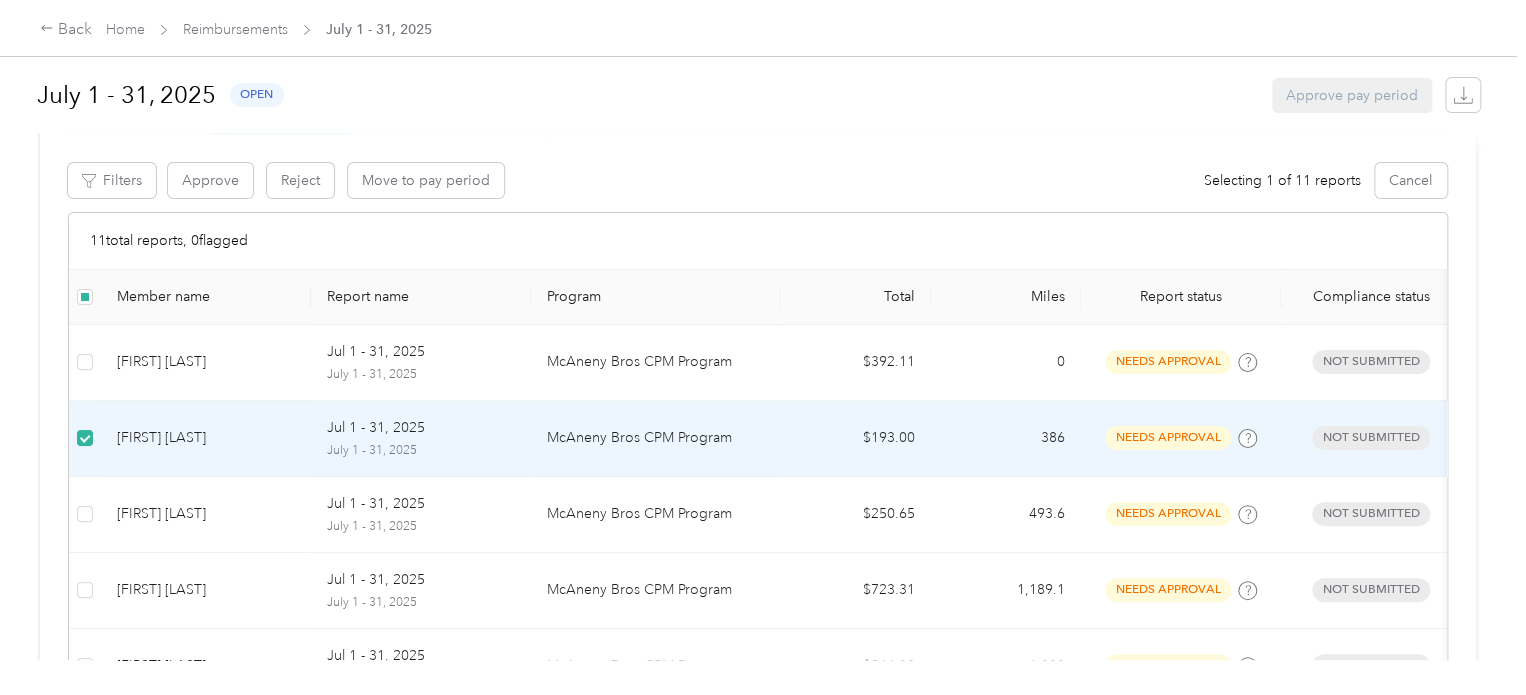click on "Pat Maretlla" at bounding box center [206, 438] 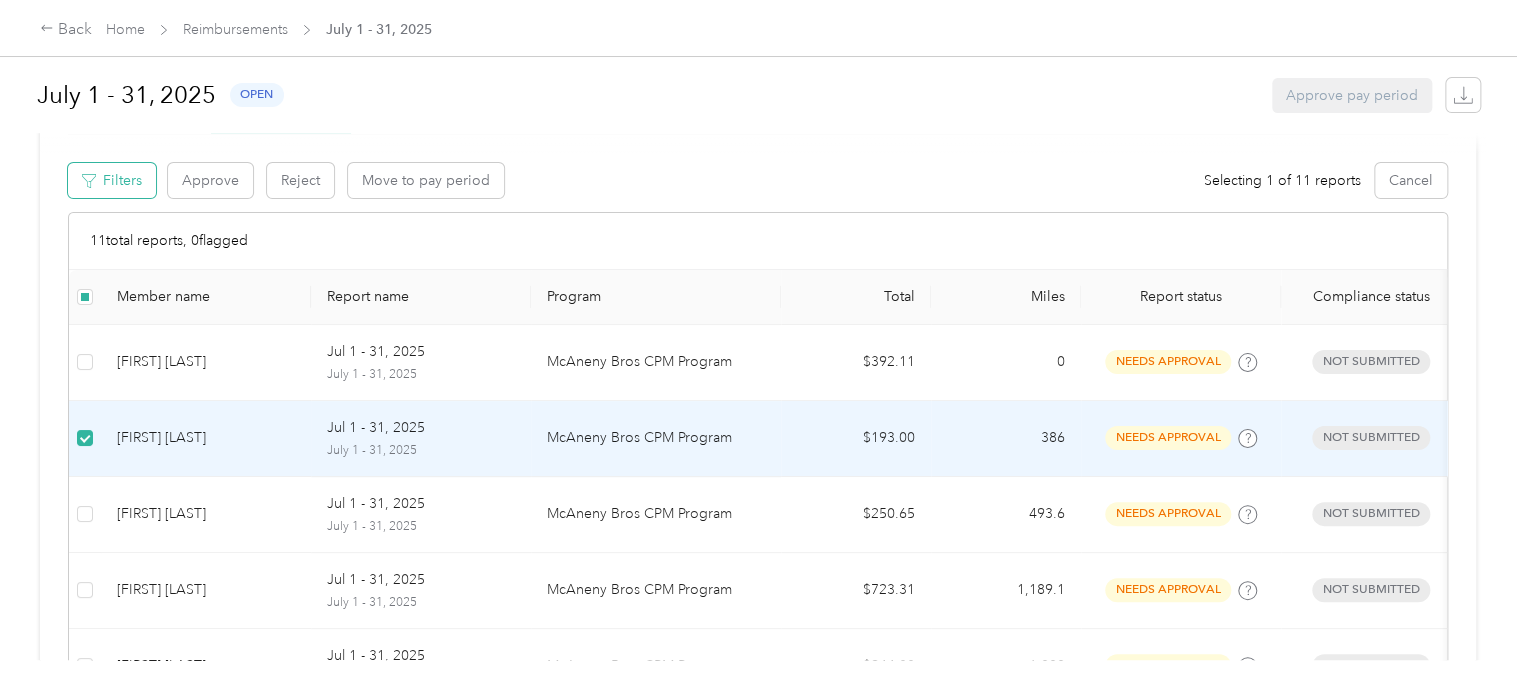 click on "Filters" at bounding box center [112, 180] 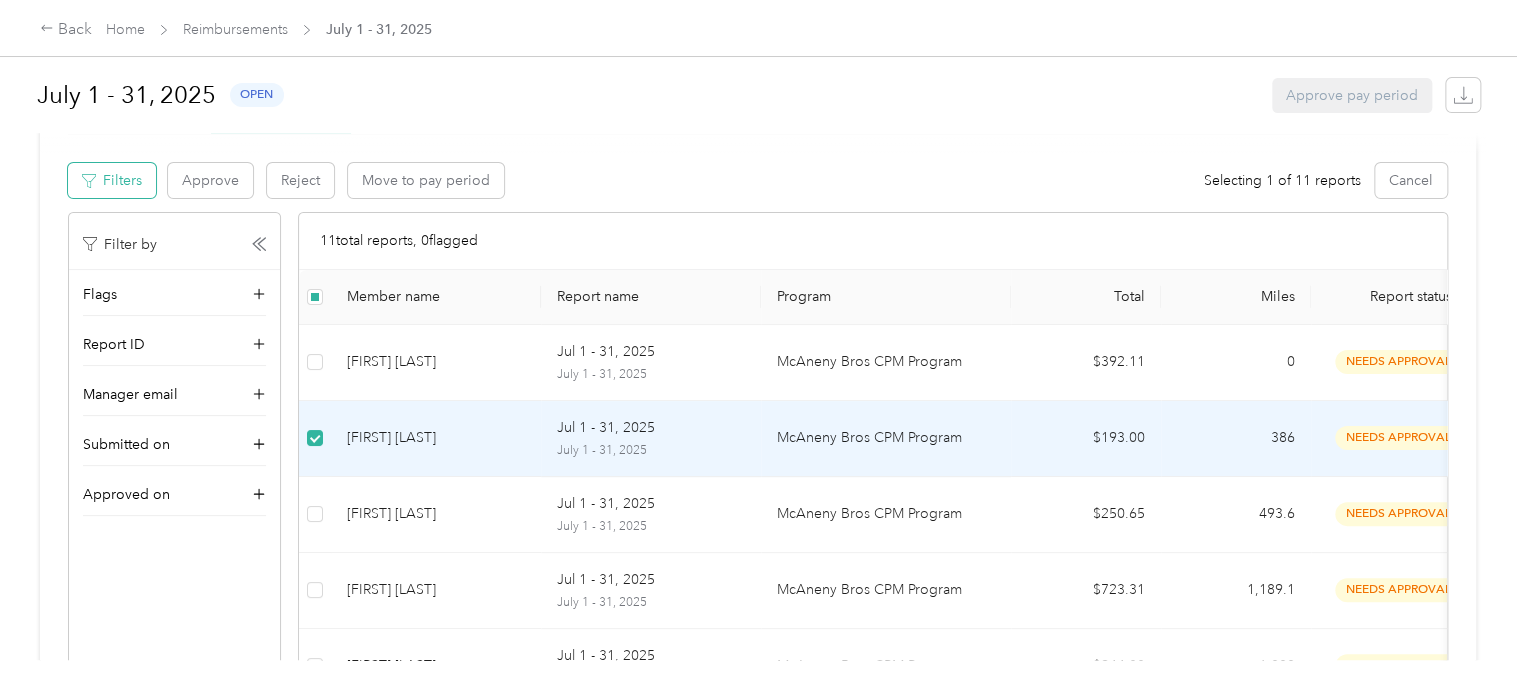 click on "Filters" at bounding box center [112, 180] 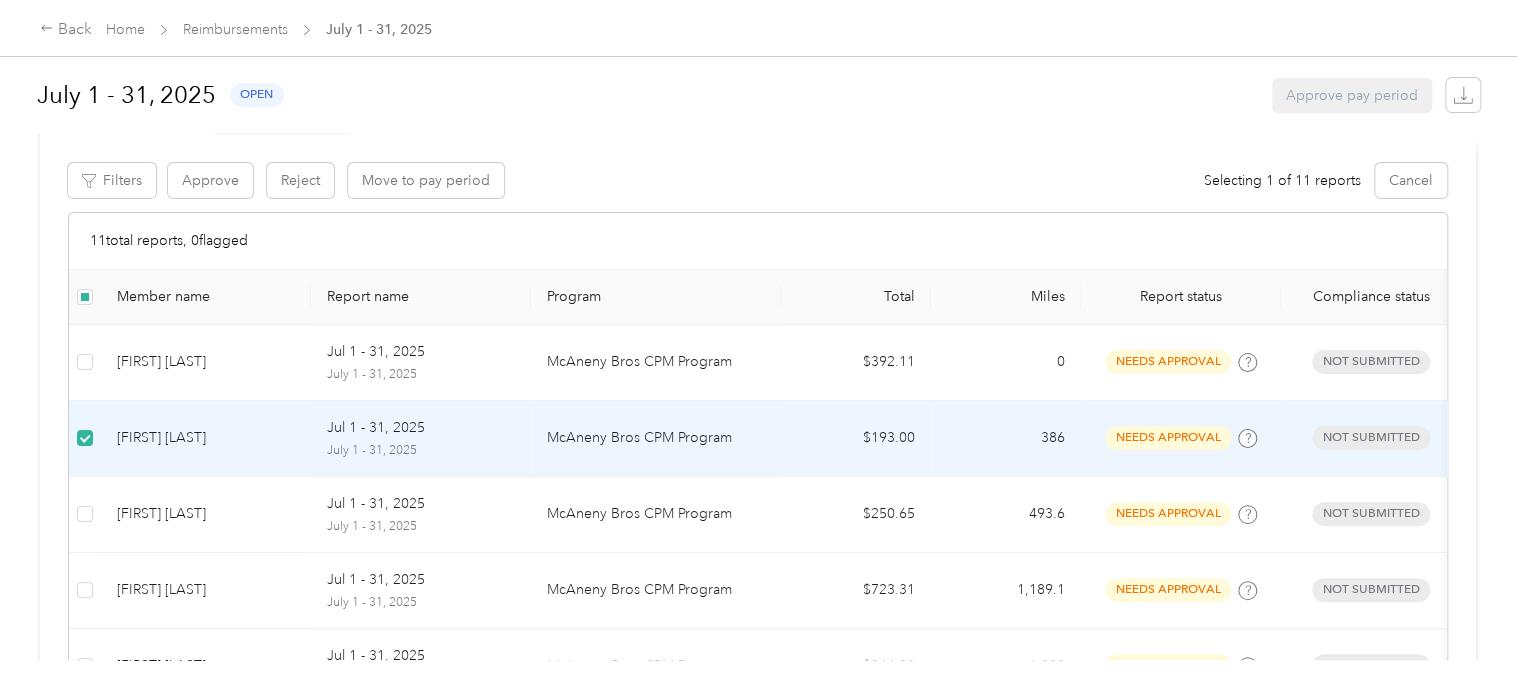 click on "Pat Maretlla" at bounding box center (206, 438) 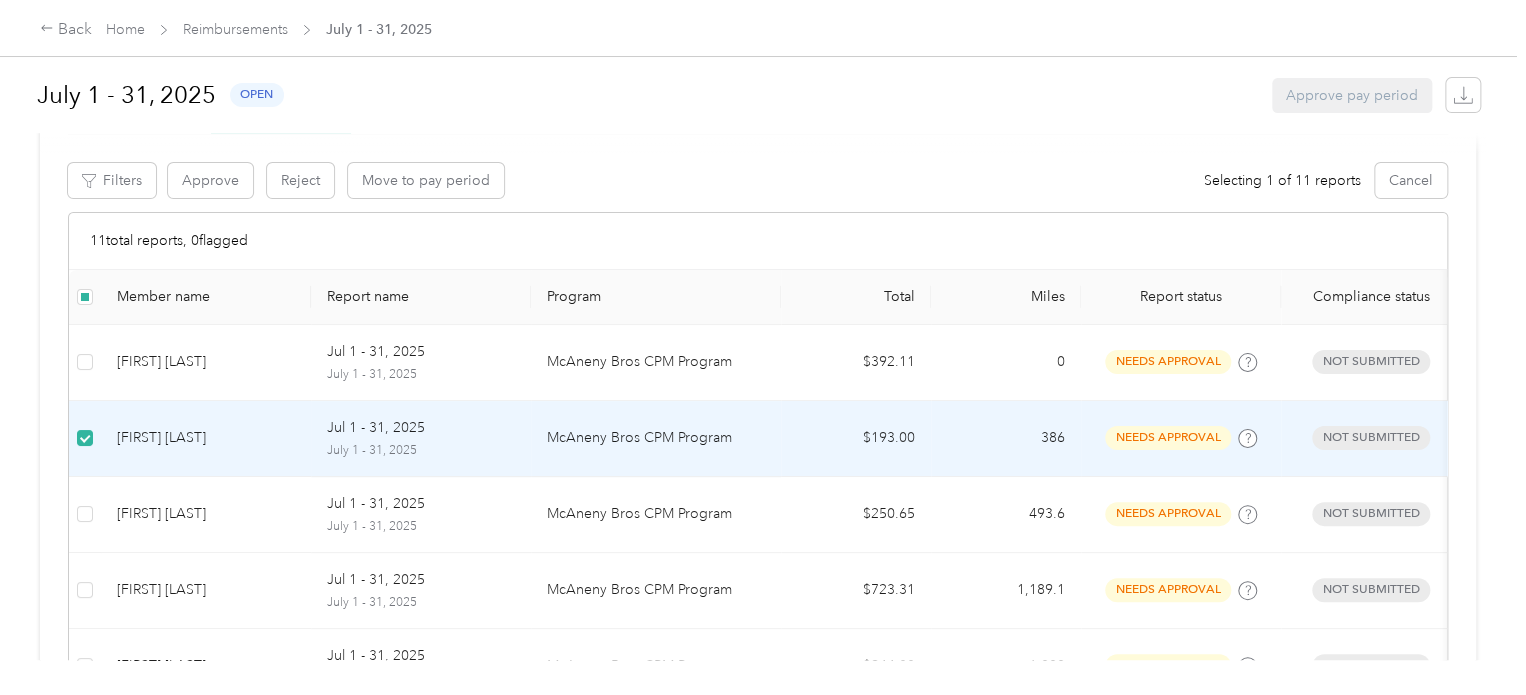 click on "Jul 1 - 31, 2025 July 1 - 31, 2025" at bounding box center (421, 439) 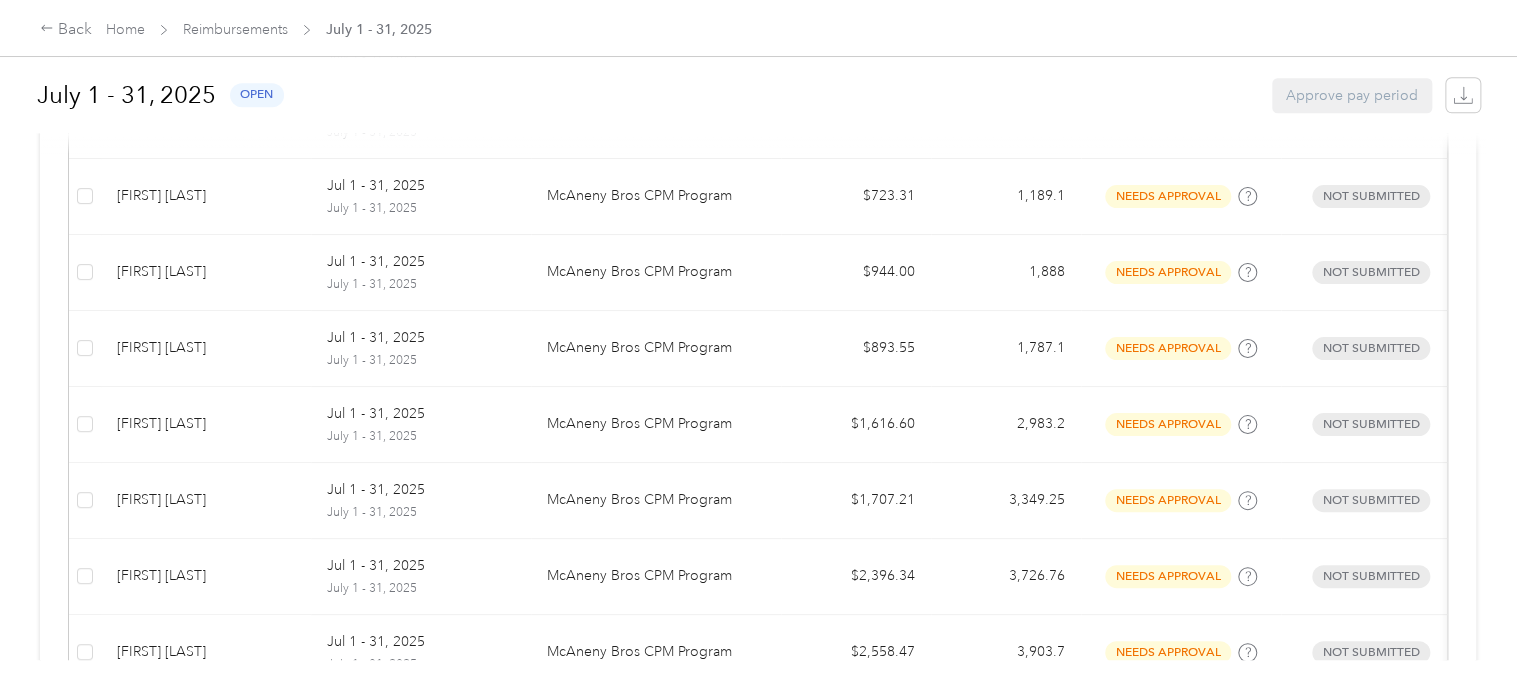scroll, scrollTop: 686, scrollLeft: 0, axis: vertical 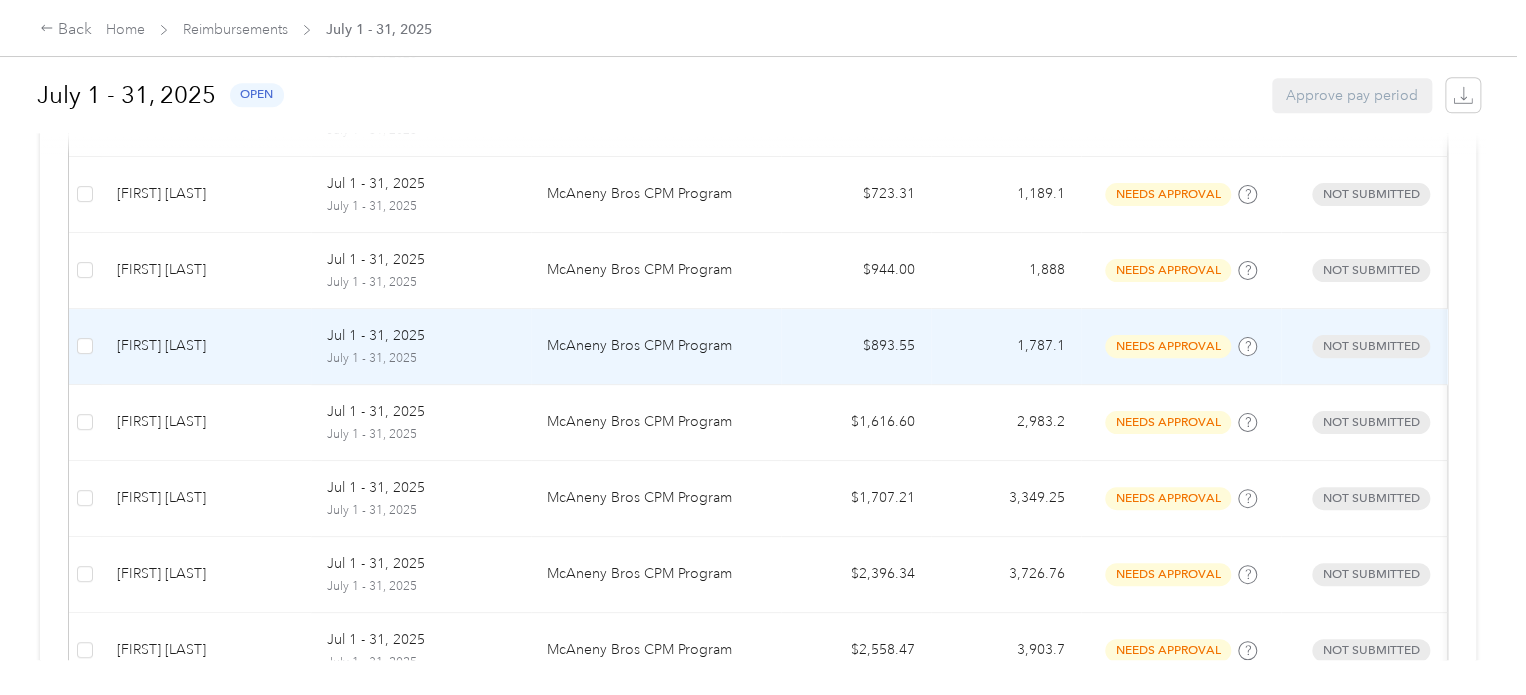 click on "Brian Scott" at bounding box center [206, 346] 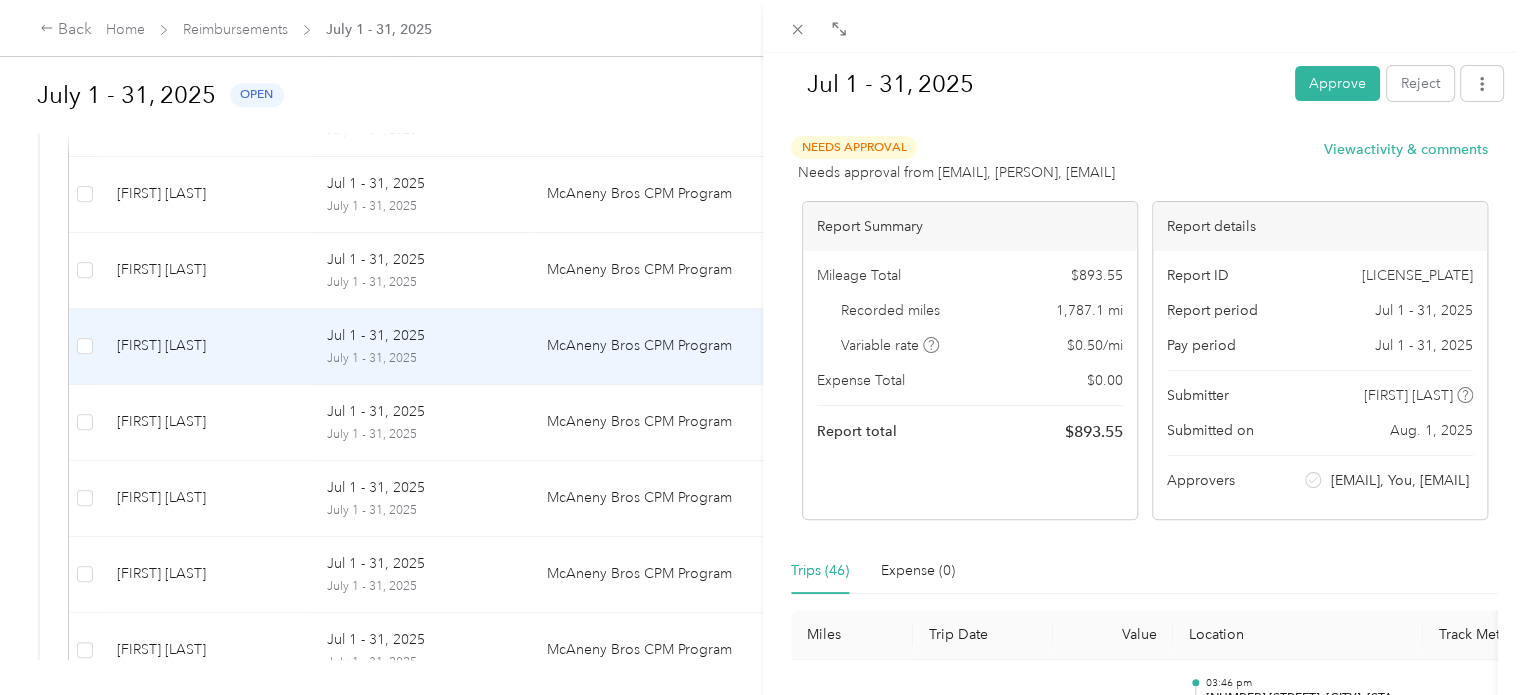 click on "Trips (46) Expense (0)" at bounding box center [1144, 571] 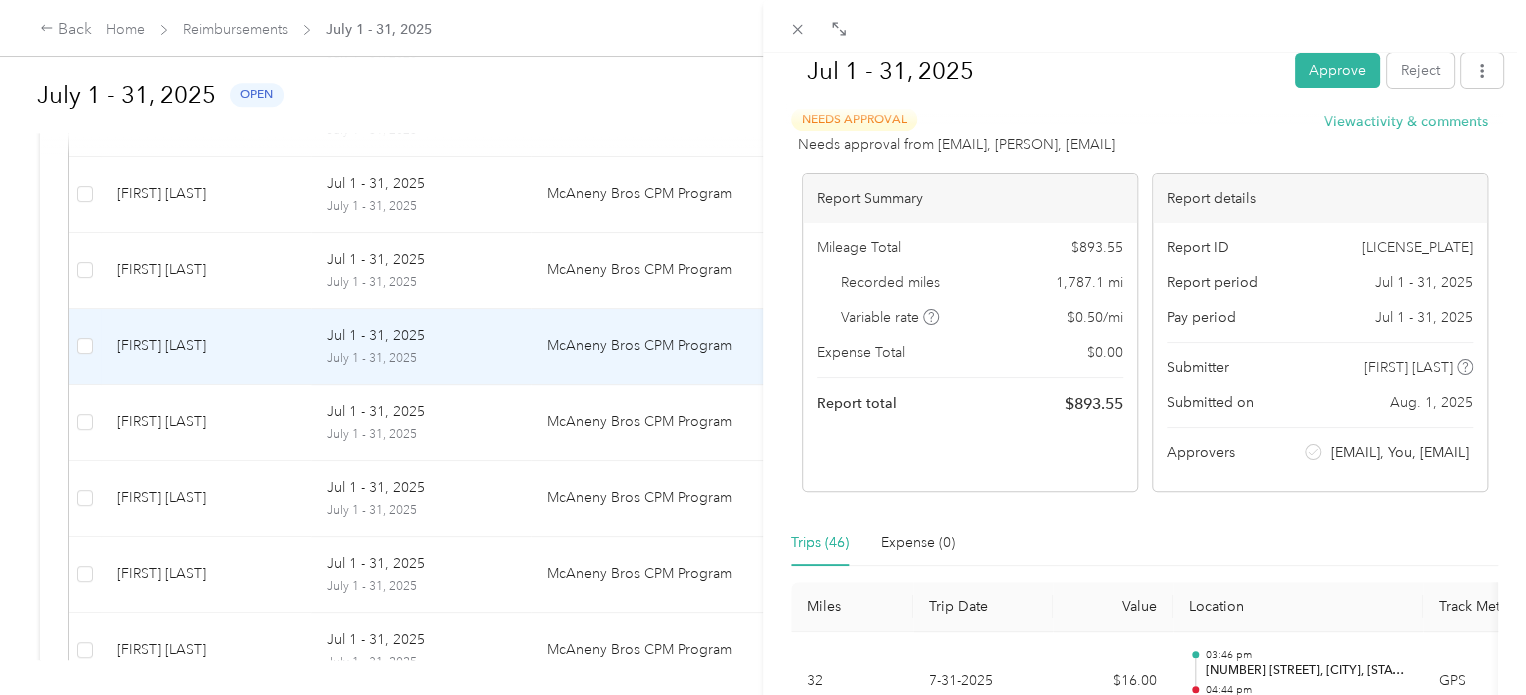 scroll, scrollTop: 0, scrollLeft: 0, axis: both 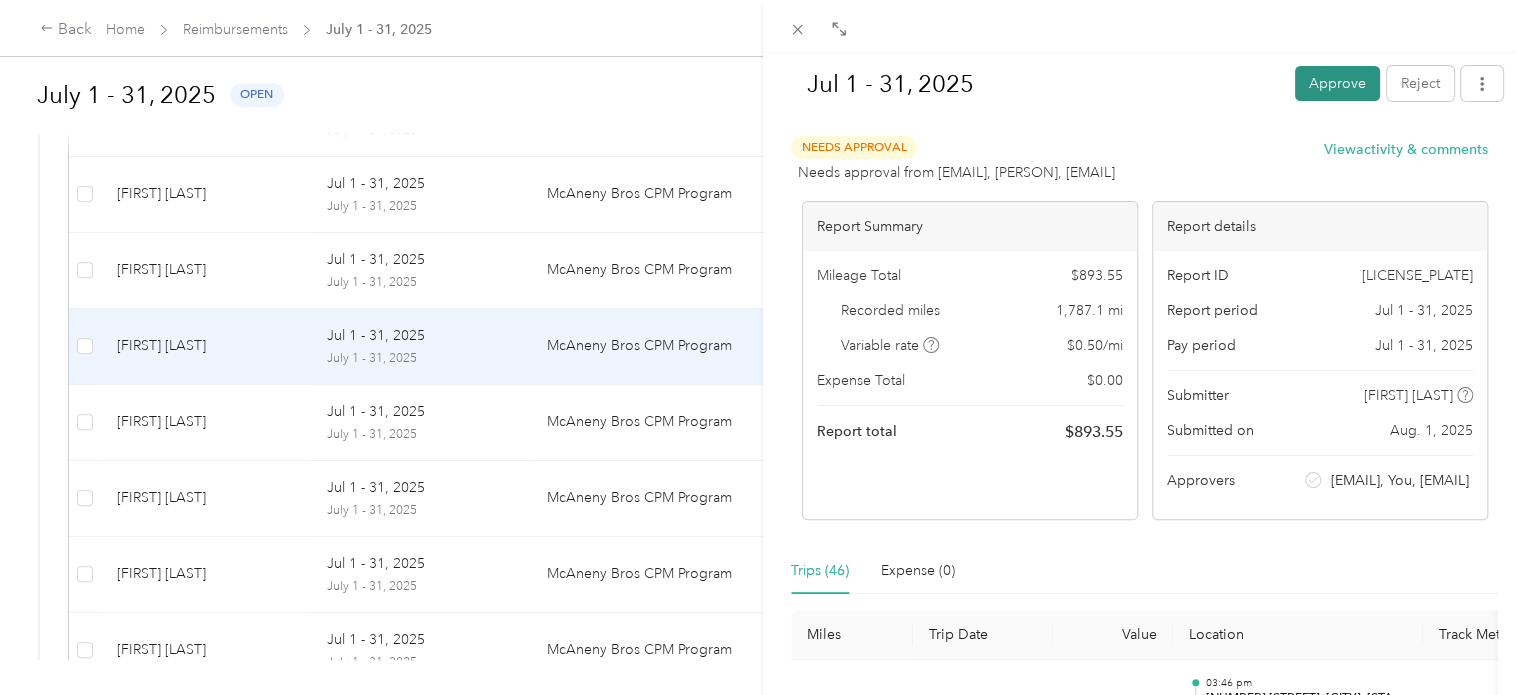 click on "Approve" at bounding box center [1337, 83] 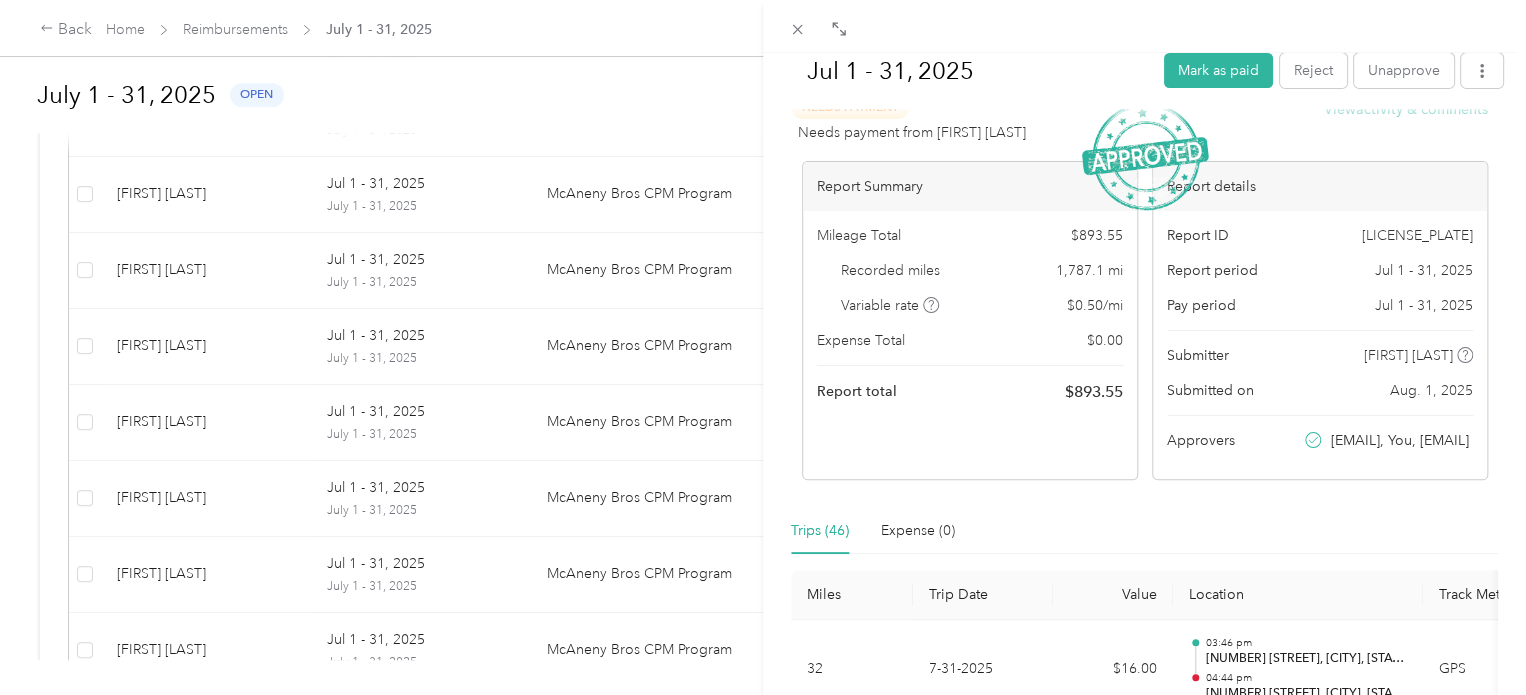scroll, scrollTop: 80, scrollLeft: 0, axis: vertical 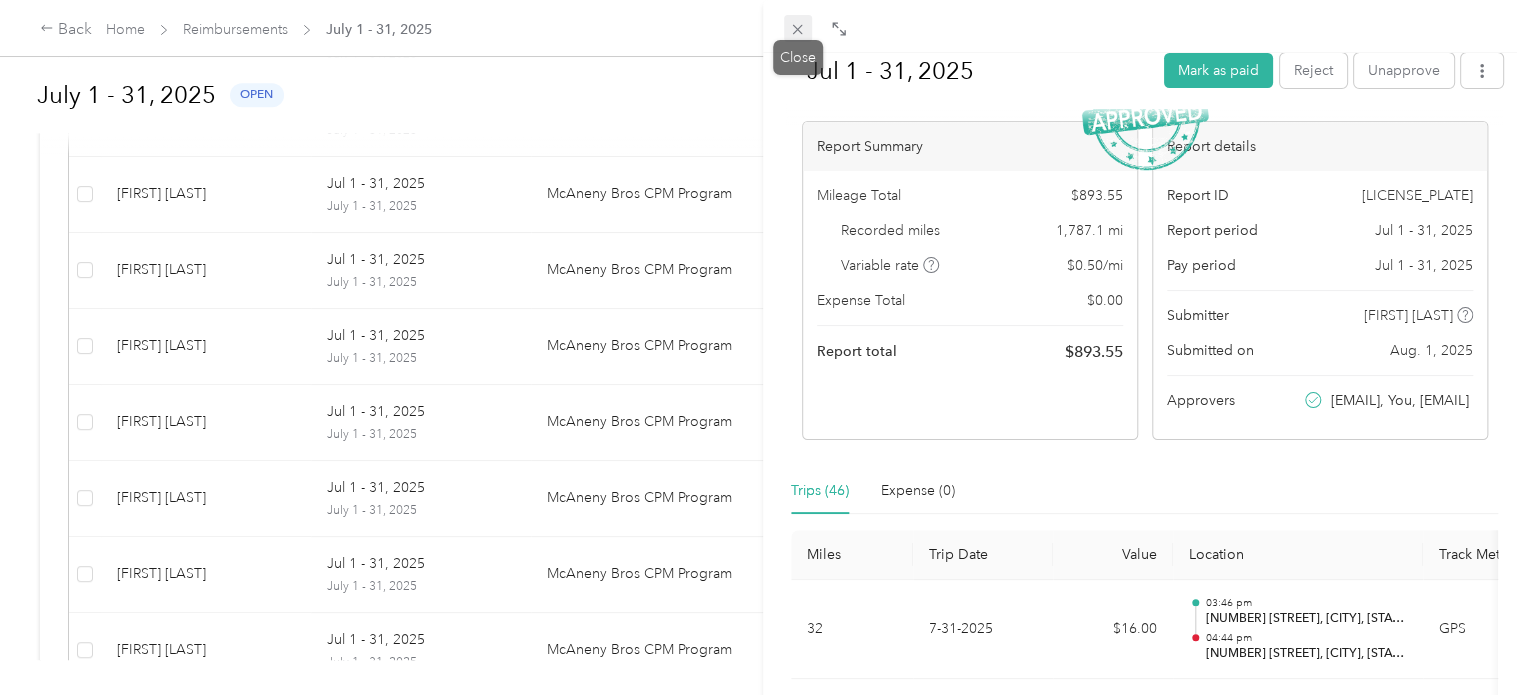 click 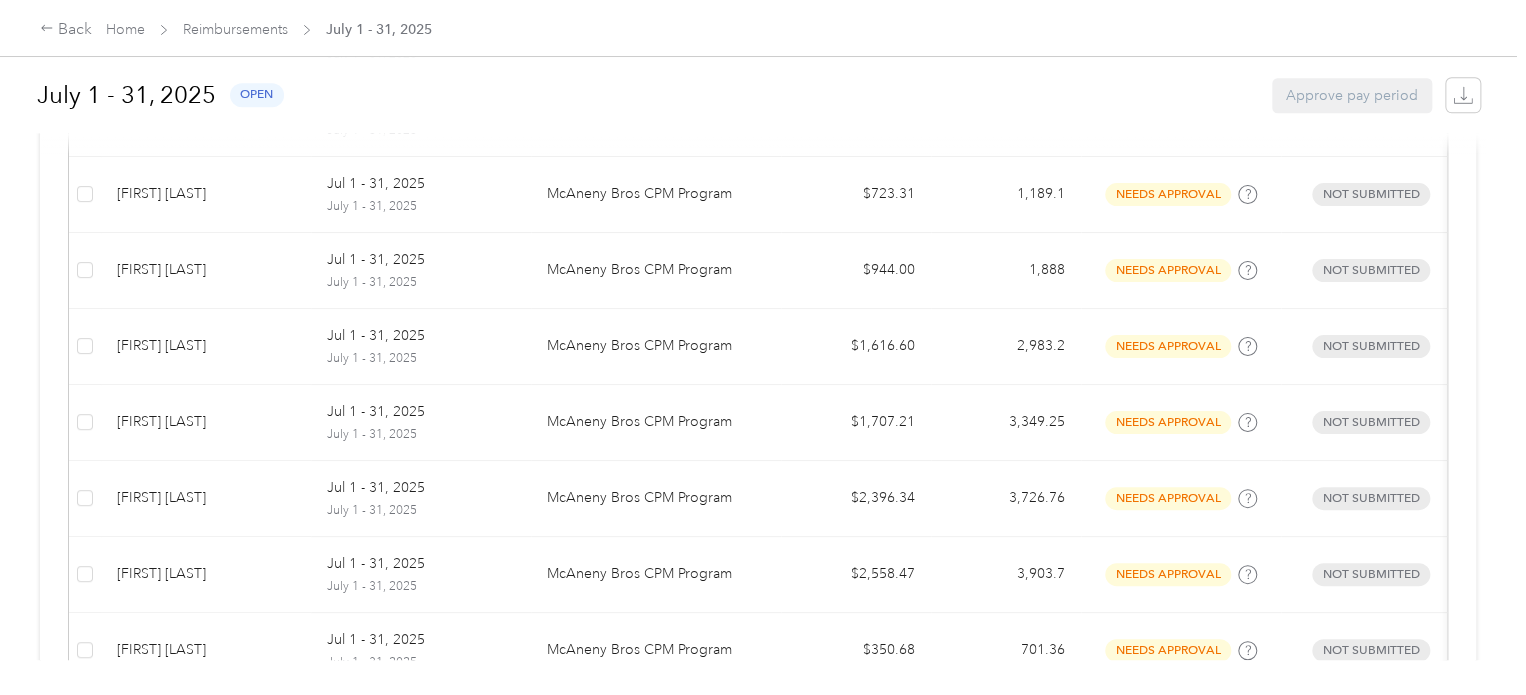 click on "July 1 - 31, 2025 open Approve pay period" at bounding box center (758, 95) 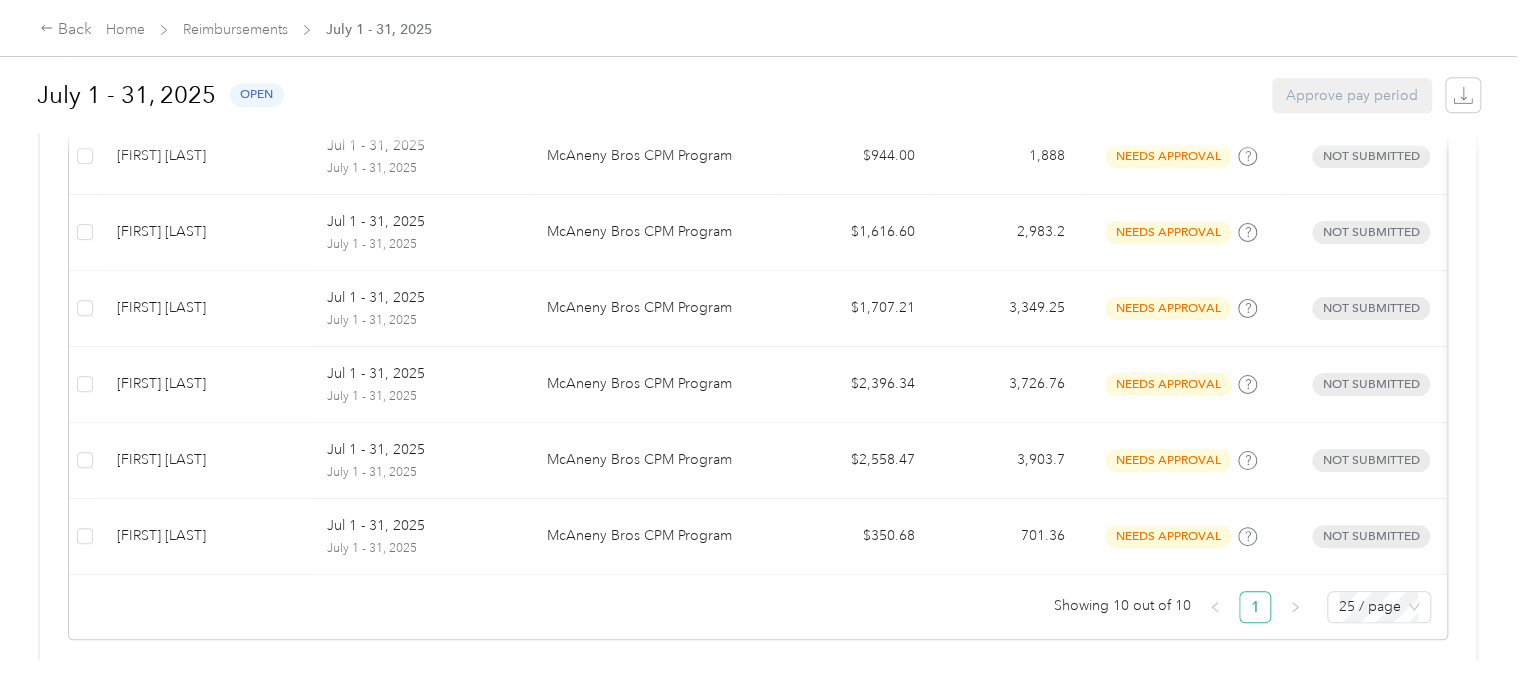 scroll, scrollTop: 835, scrollLeft: 0, axis: vertical 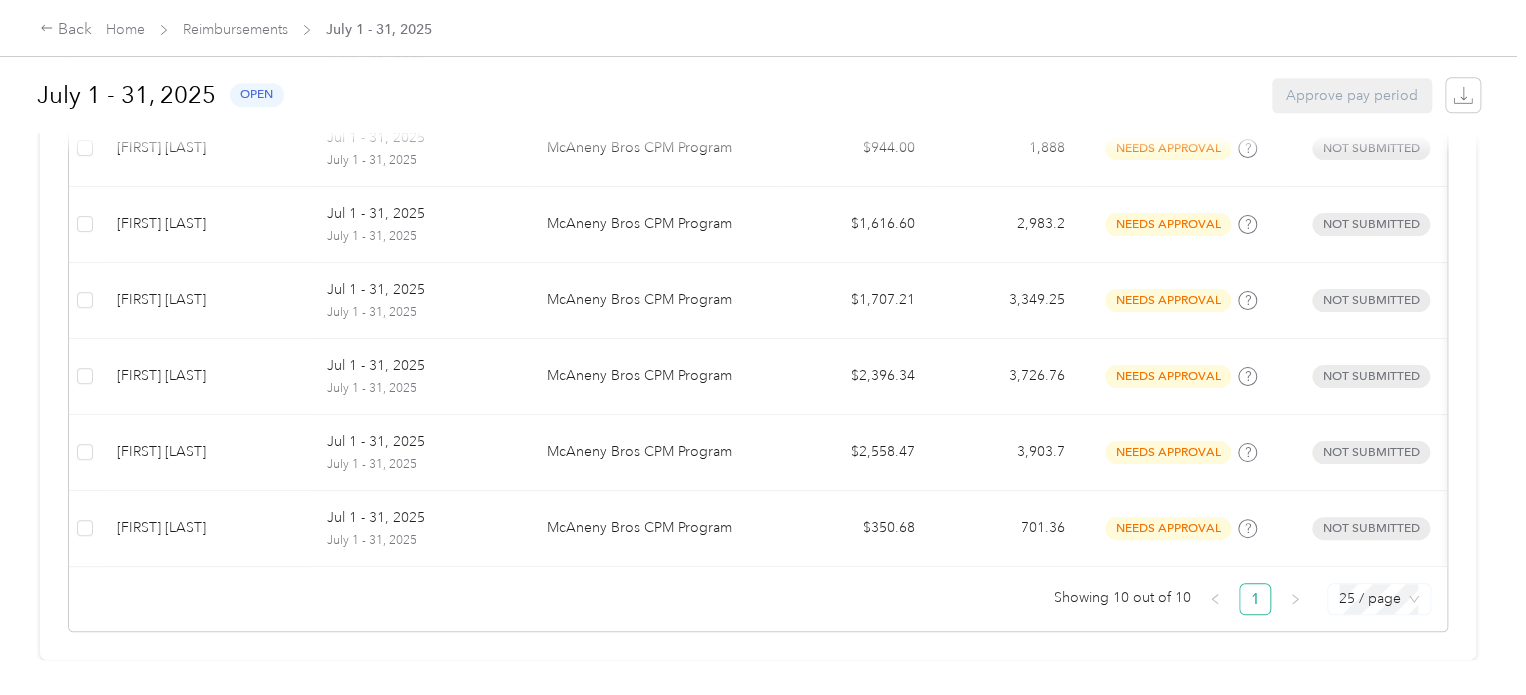 click on "25 / page" at bounding box center (1379, 599) 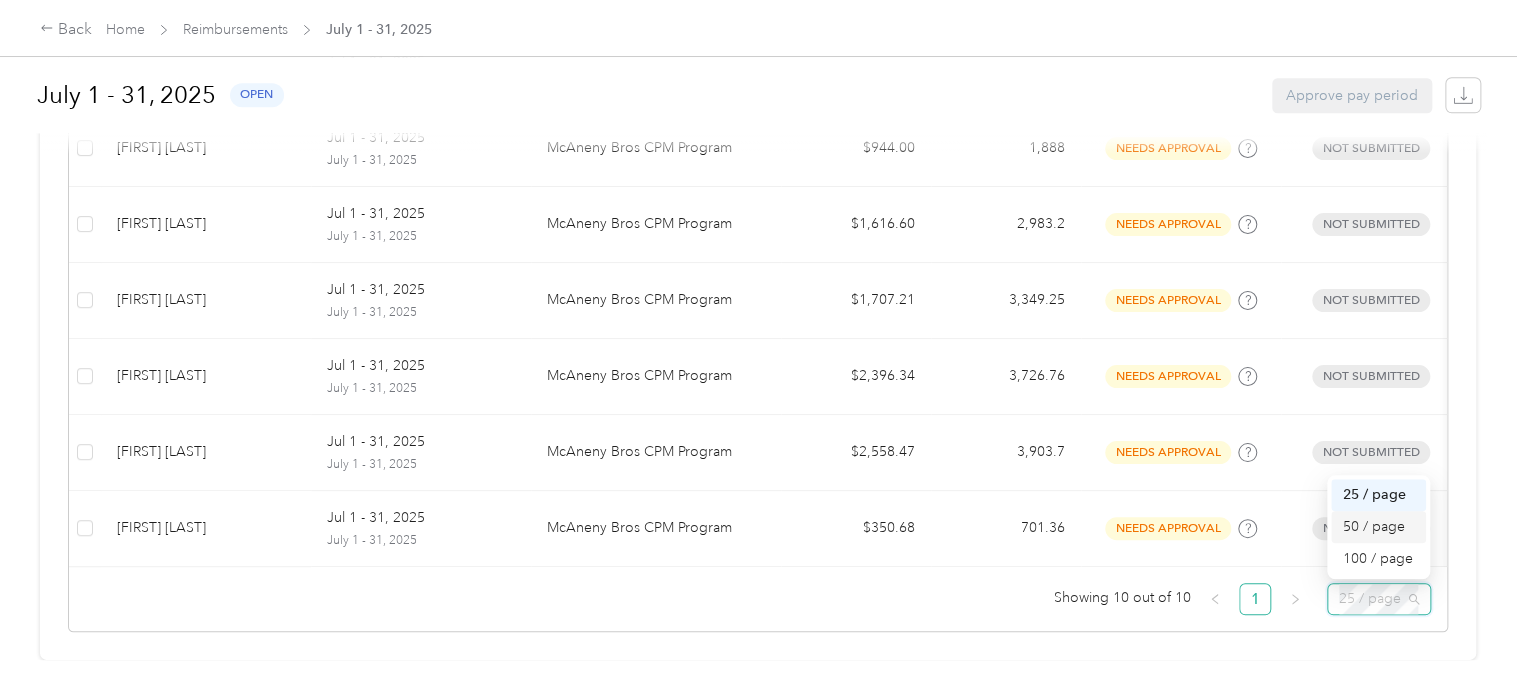 click on "50 / page" at bounding box center [1378, 527] 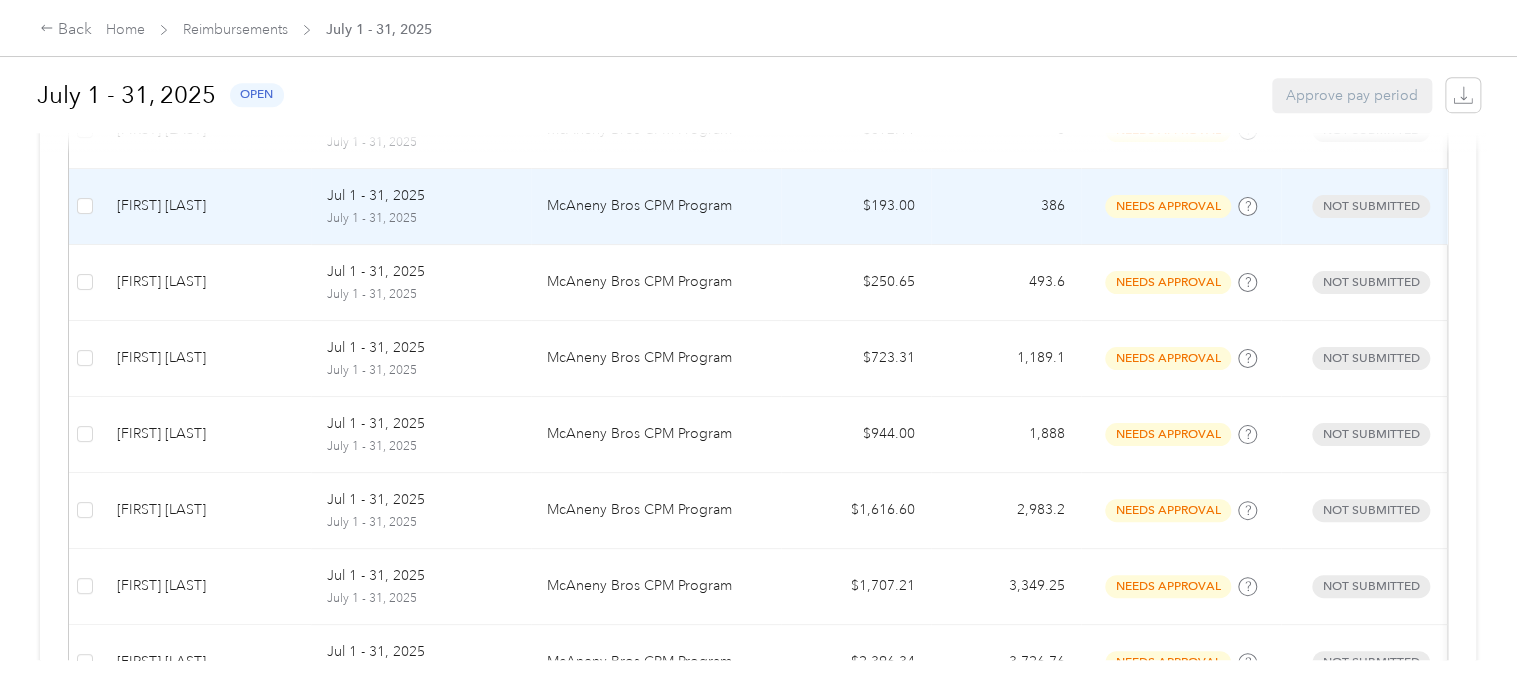 click on "Pat Maretlla" at bounding box center [206, 206] 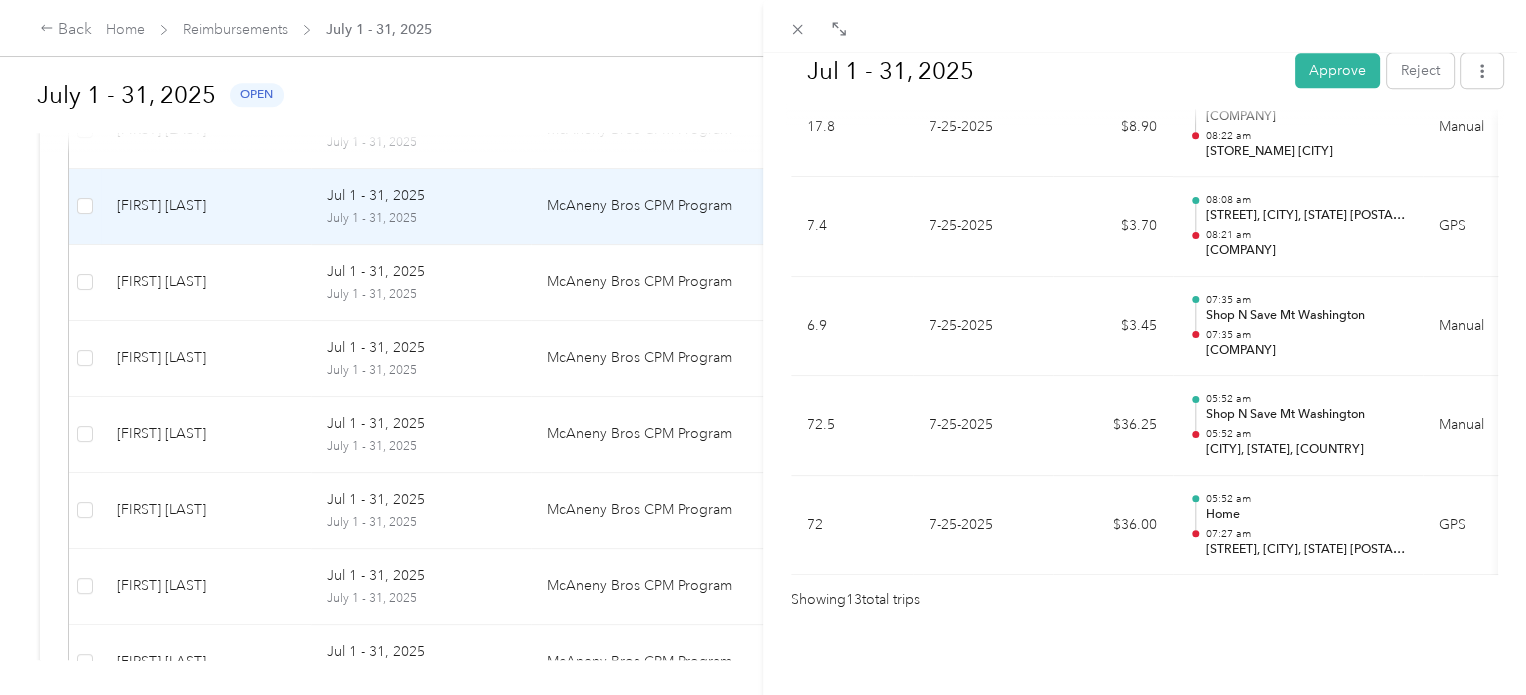 scroll, scrollTop: 1375, scrollLeft: 0, axis: vertical 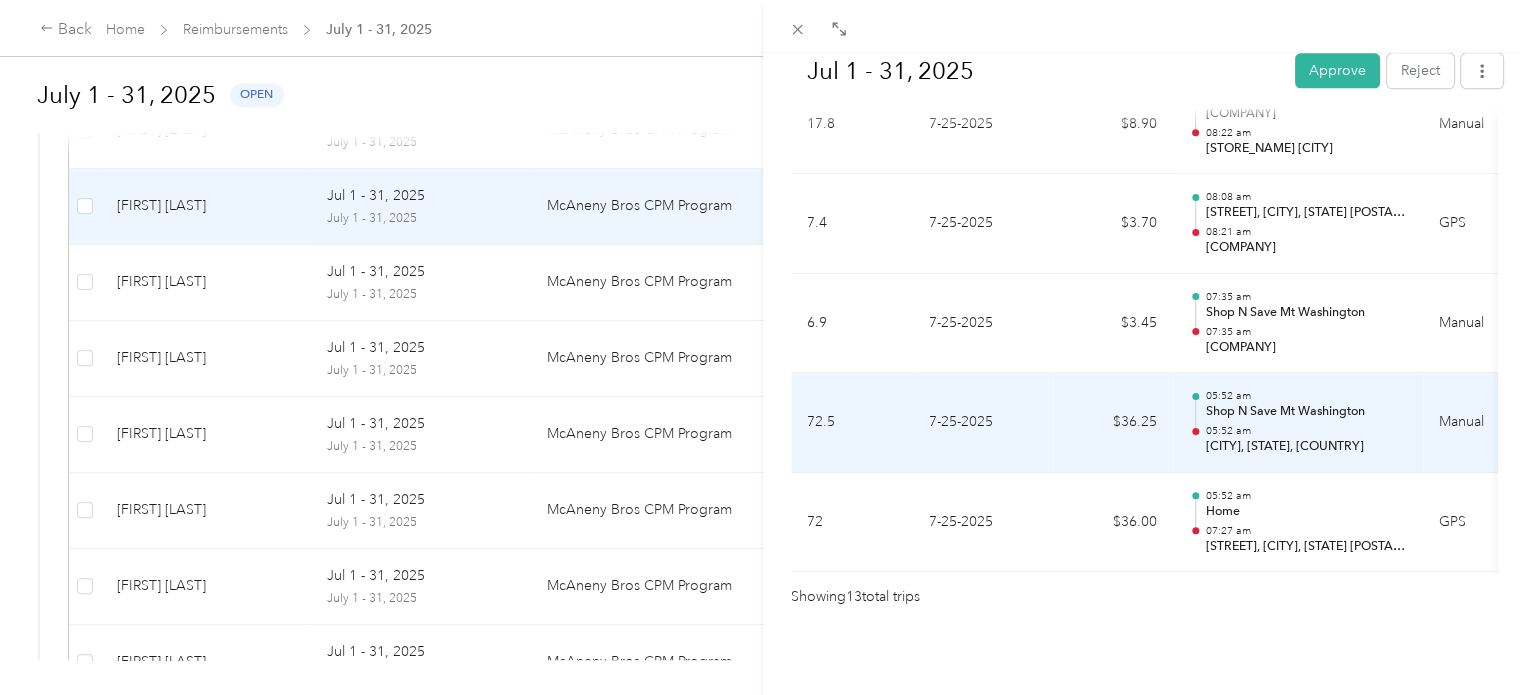 click on "05:52 am" at bounding box center [1306, 431] 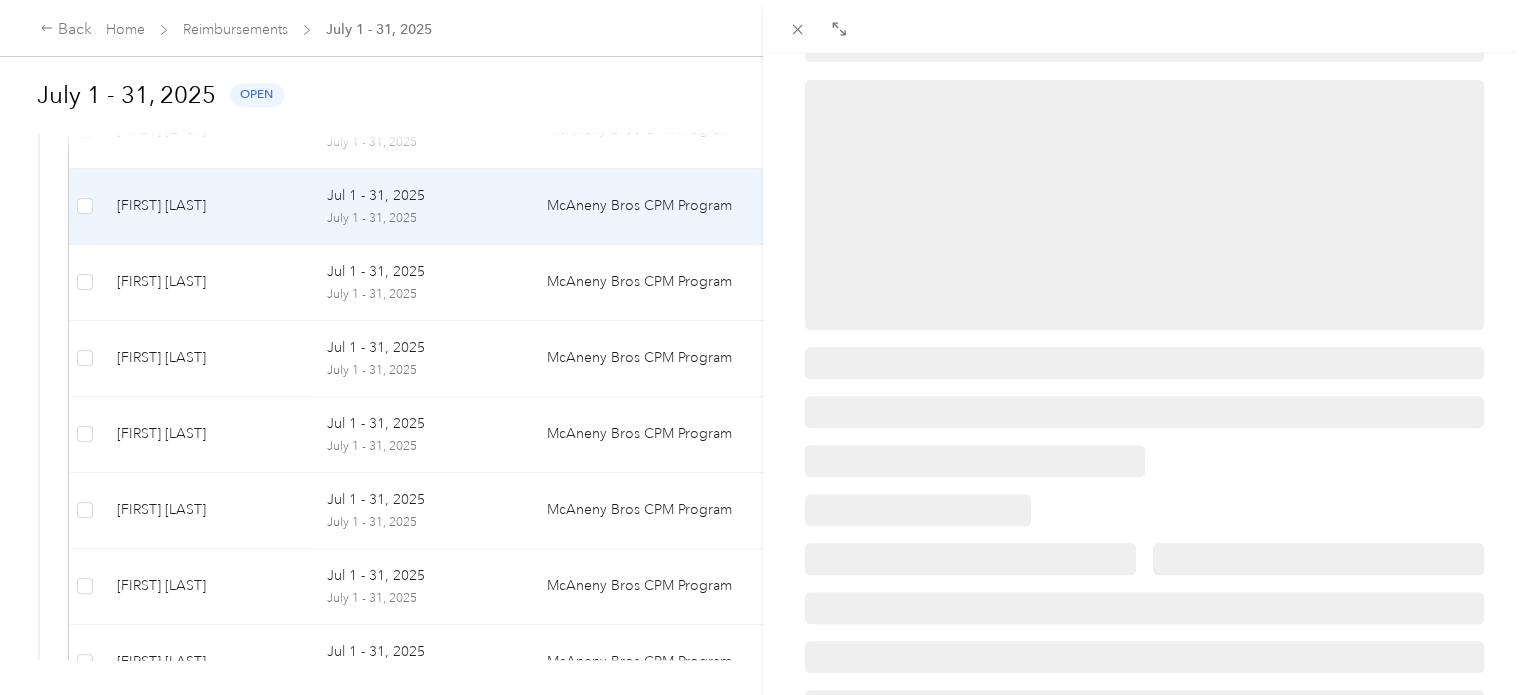 scroll, scrollTop: 0, scrollLeft: 0, axis: both 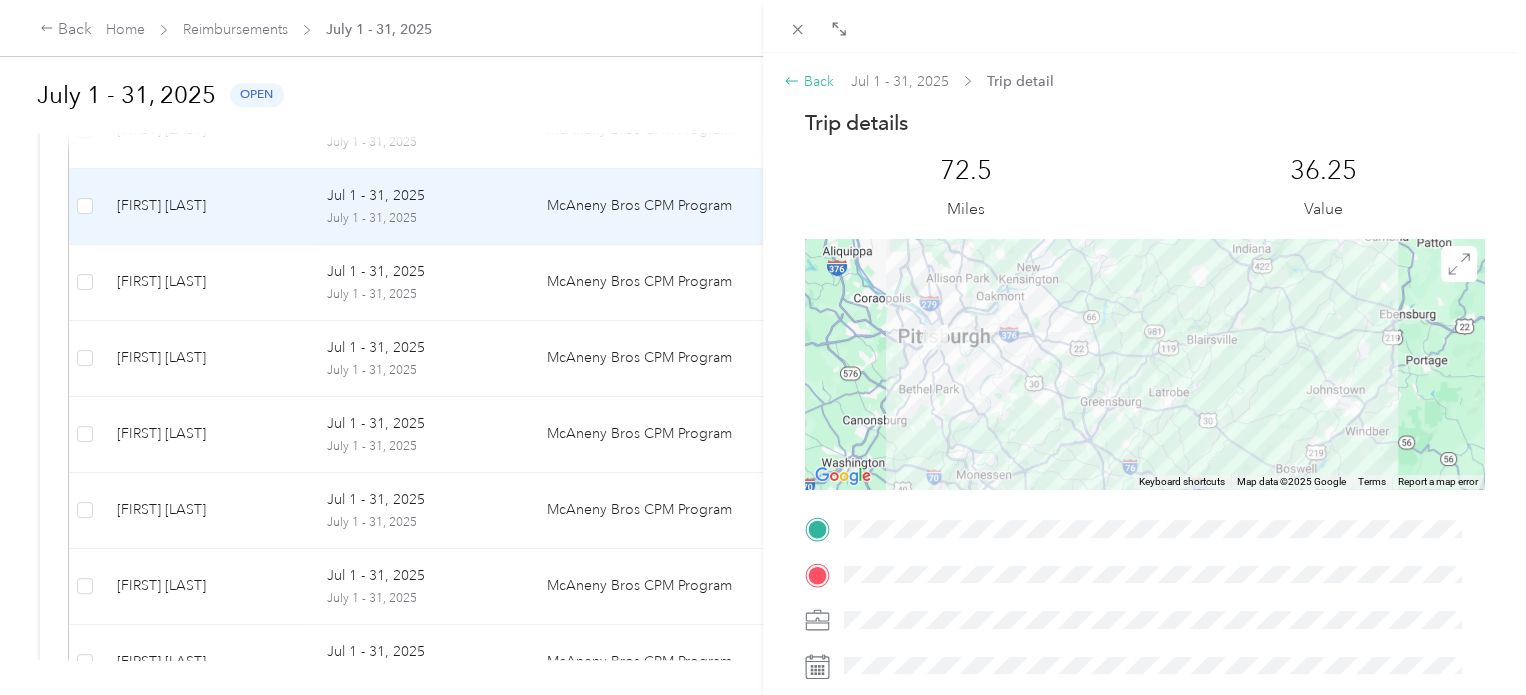 click on "Back" at bounding box center (809, 81) 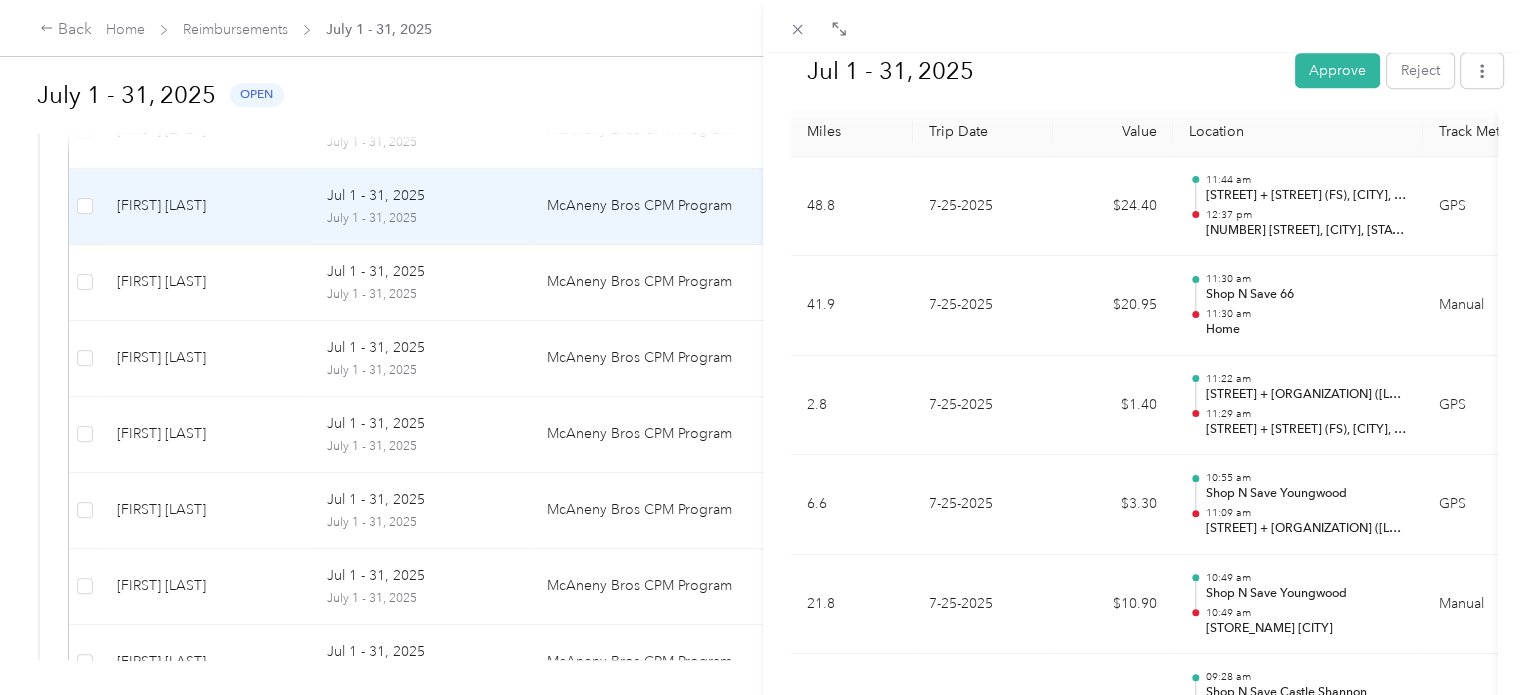 scroll, scrollTop: 508, scrollLeft: 0, axis: vertical 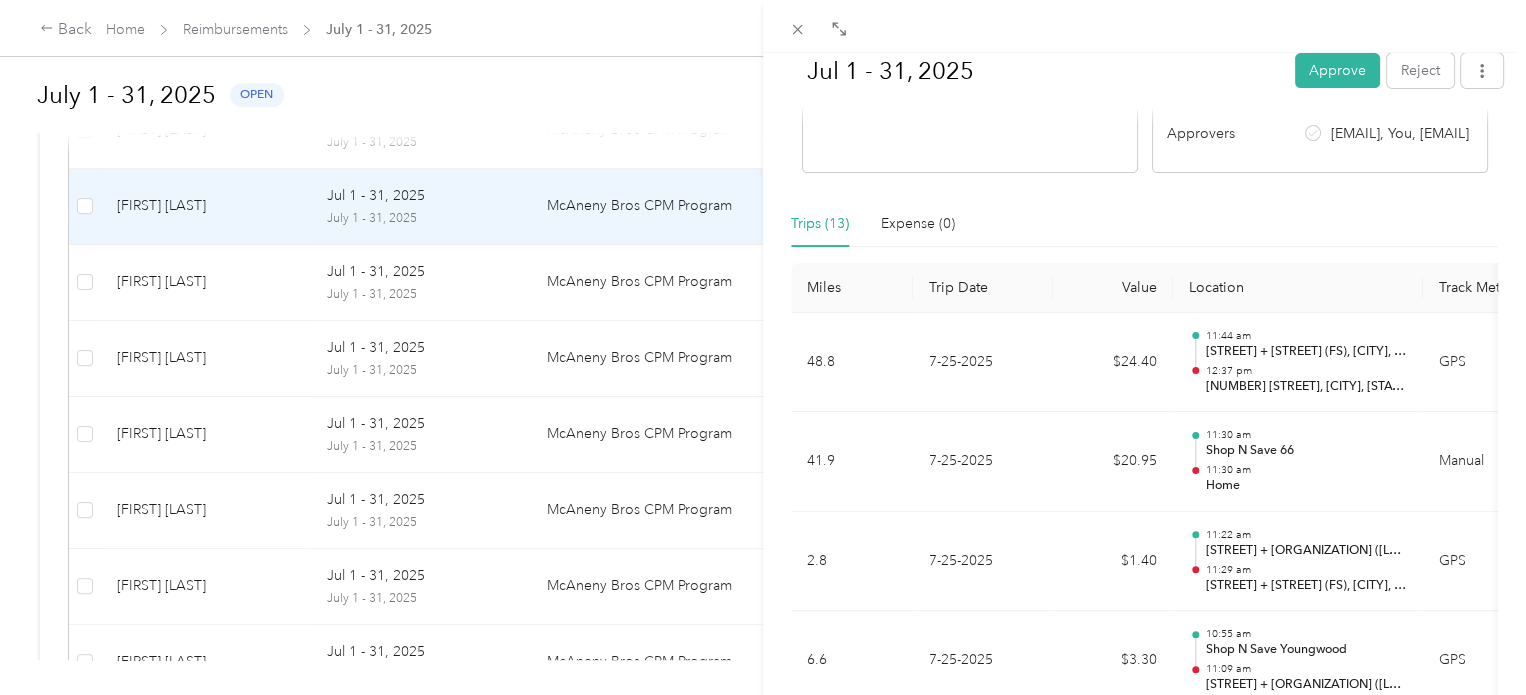 click on "Location" at bounding box center (1298, 288) 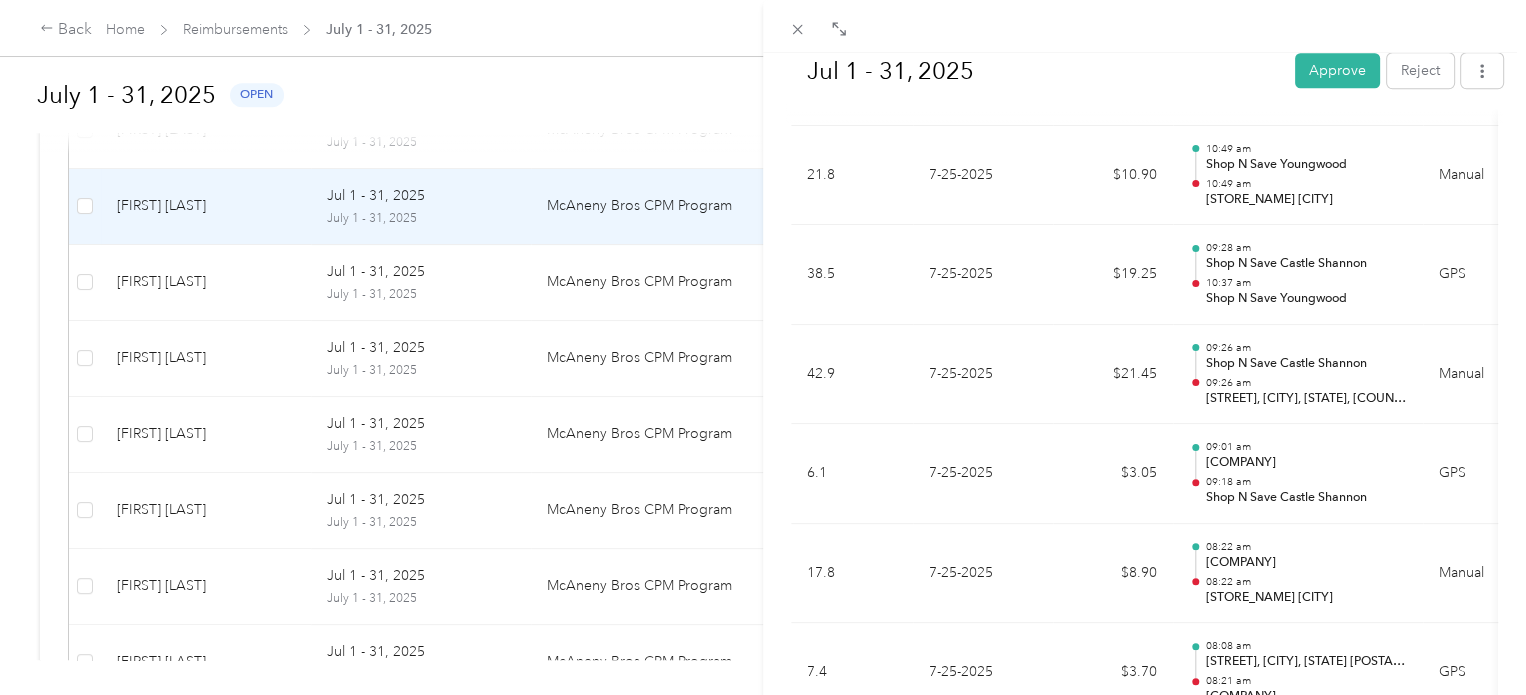scroll, scrollTop: 935, scrollLeft: 0, axis: vertical 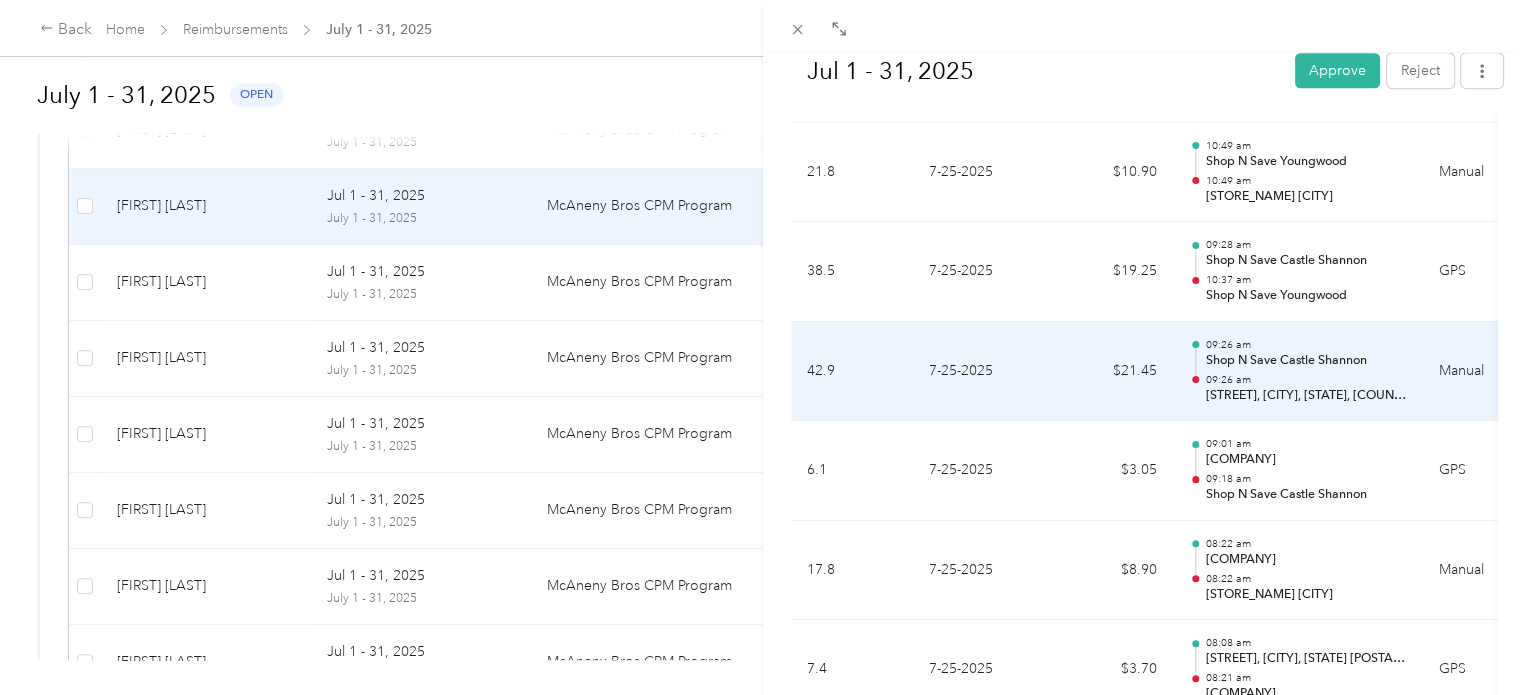 click on "Manual" at bounding box center [1488, 372] 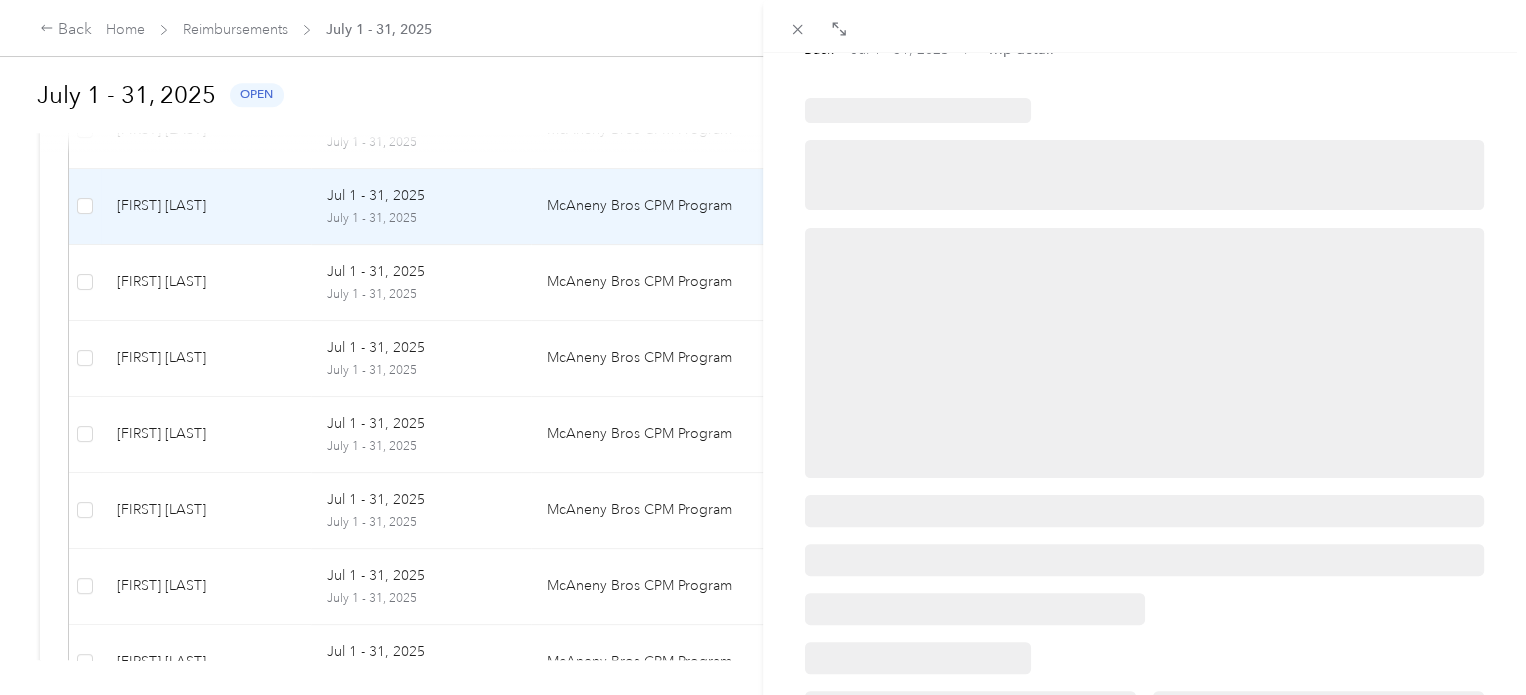 scroll, scrollTop: 0, scrollLeft: 0, axis: both 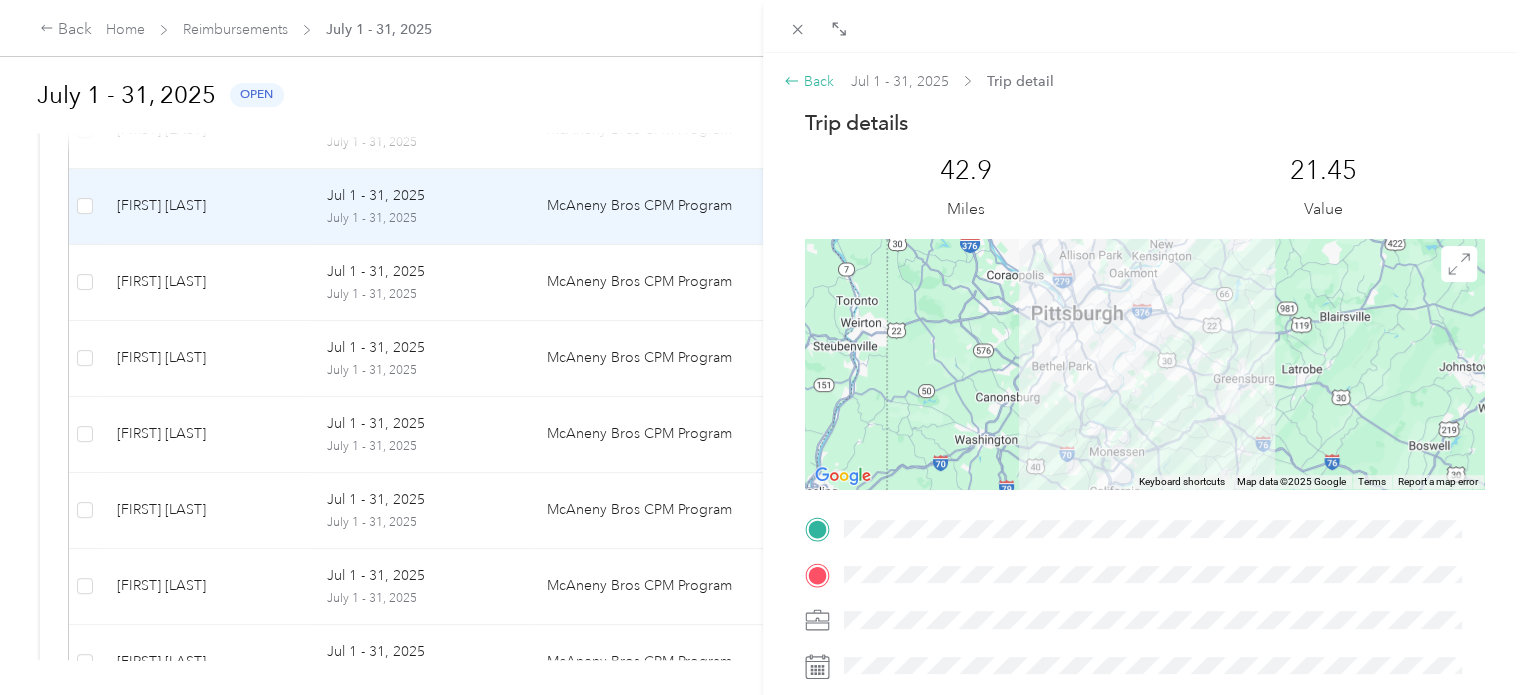 click 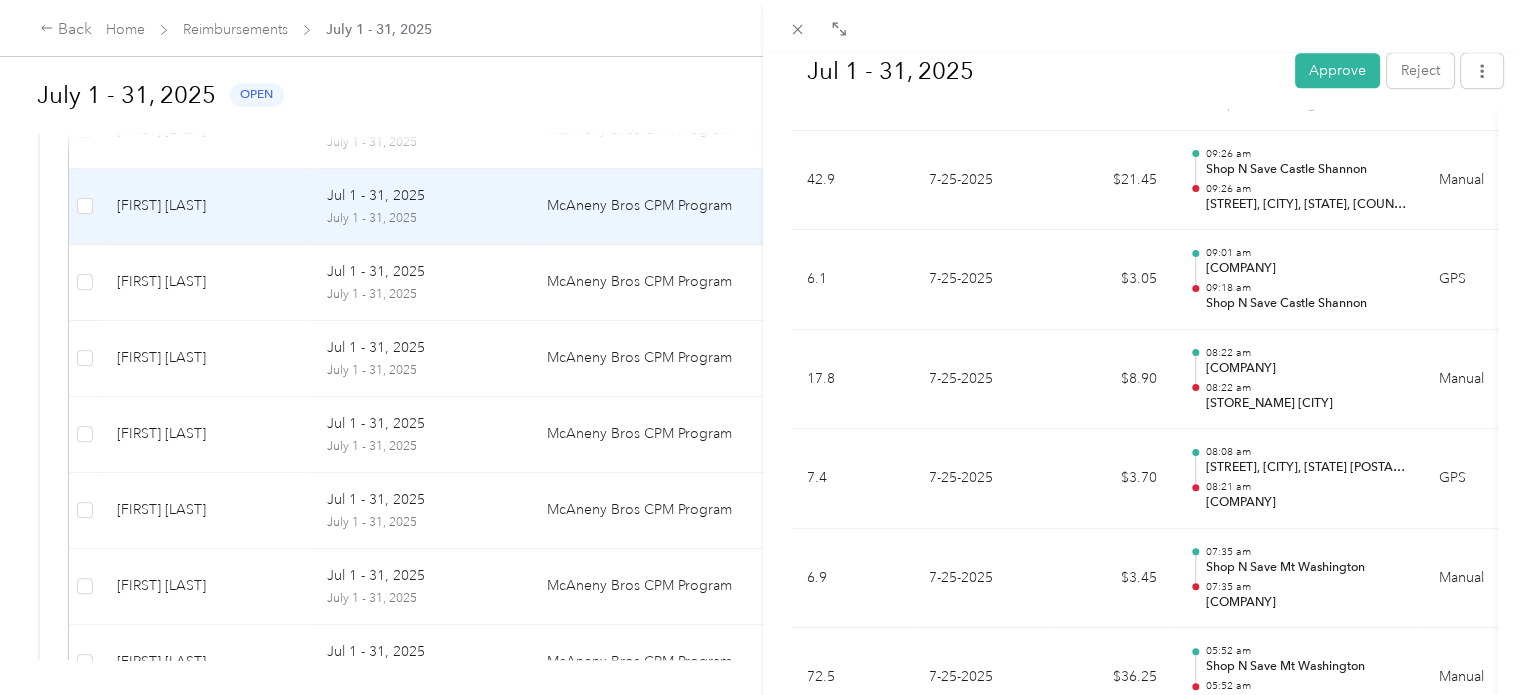 scroll, scrollTop: 1081, scrollLeft: 0, axis: vertical 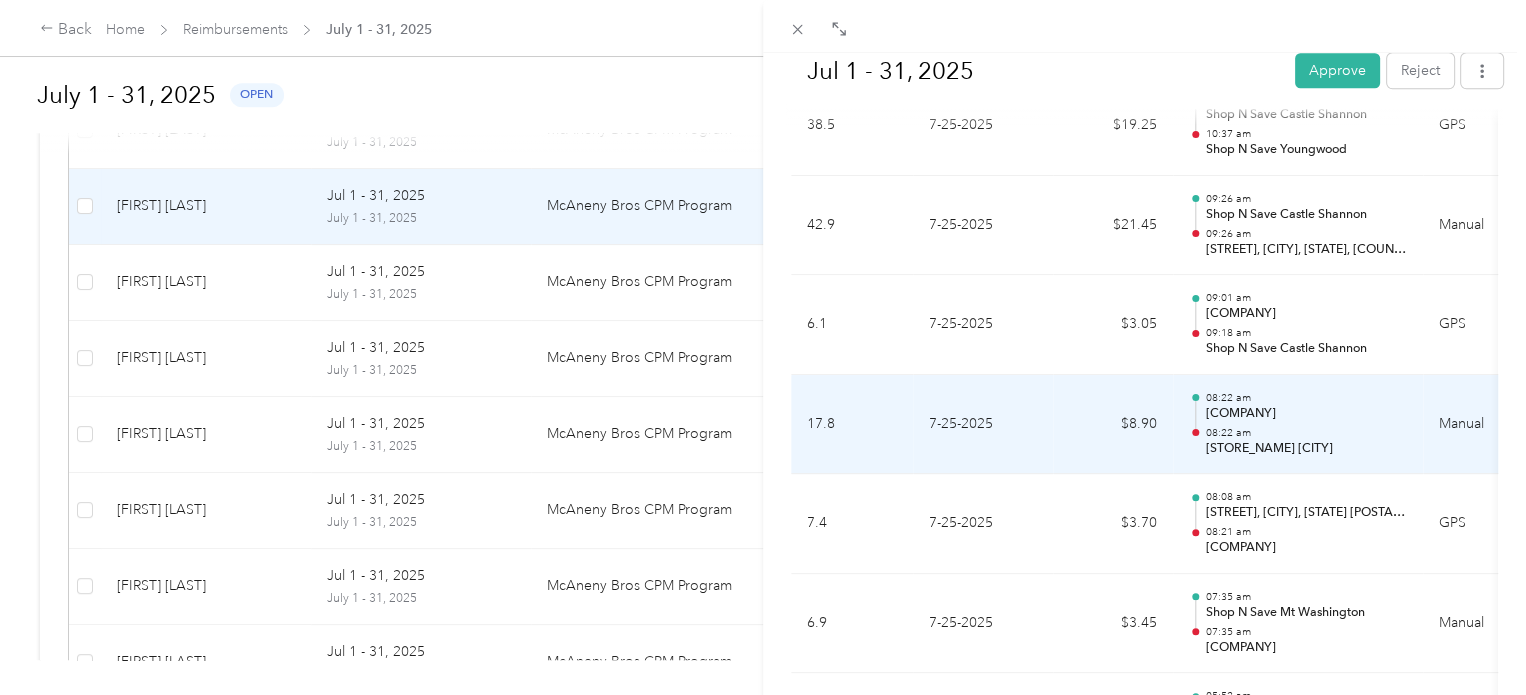 click on "Shop N Save Carnegie" at bounding box center [1306, 414] 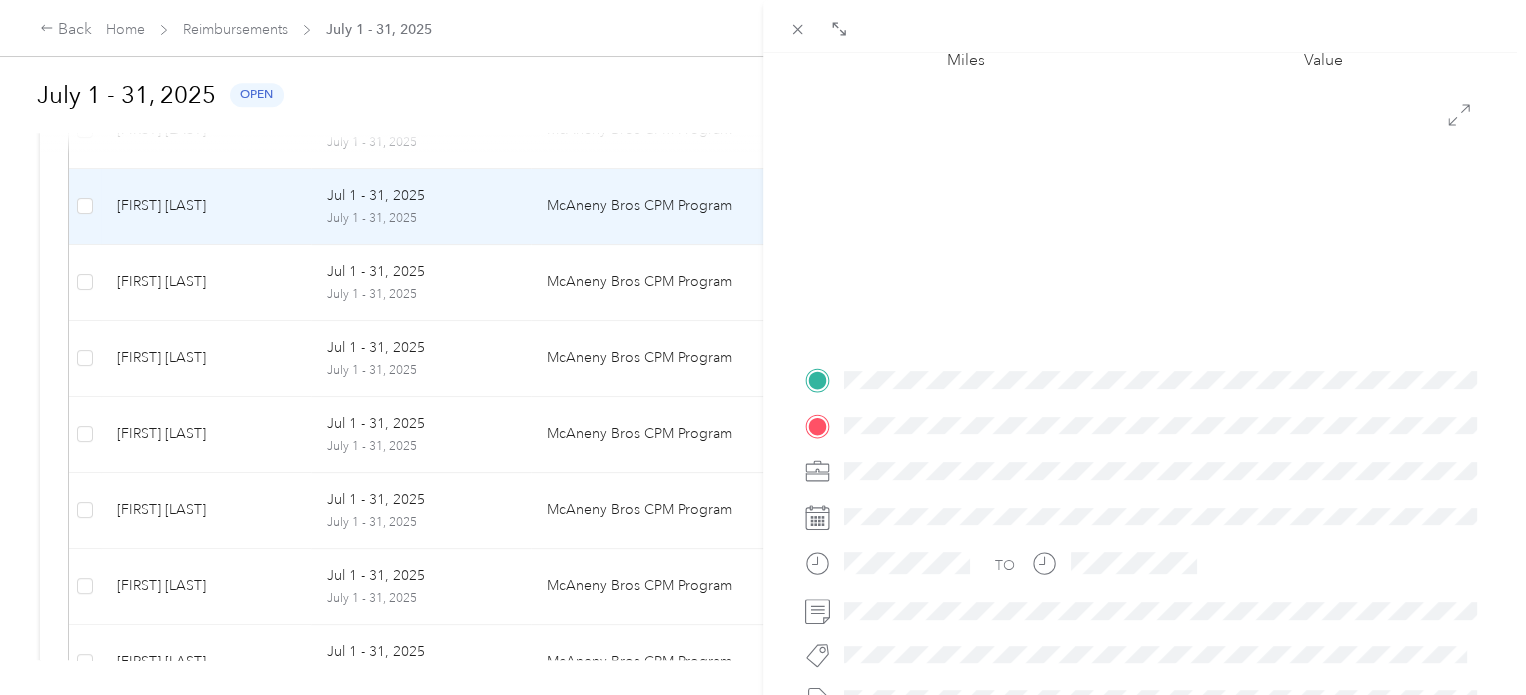 scroll, scrollTop: 0, scrollLeft: 0, axis: both 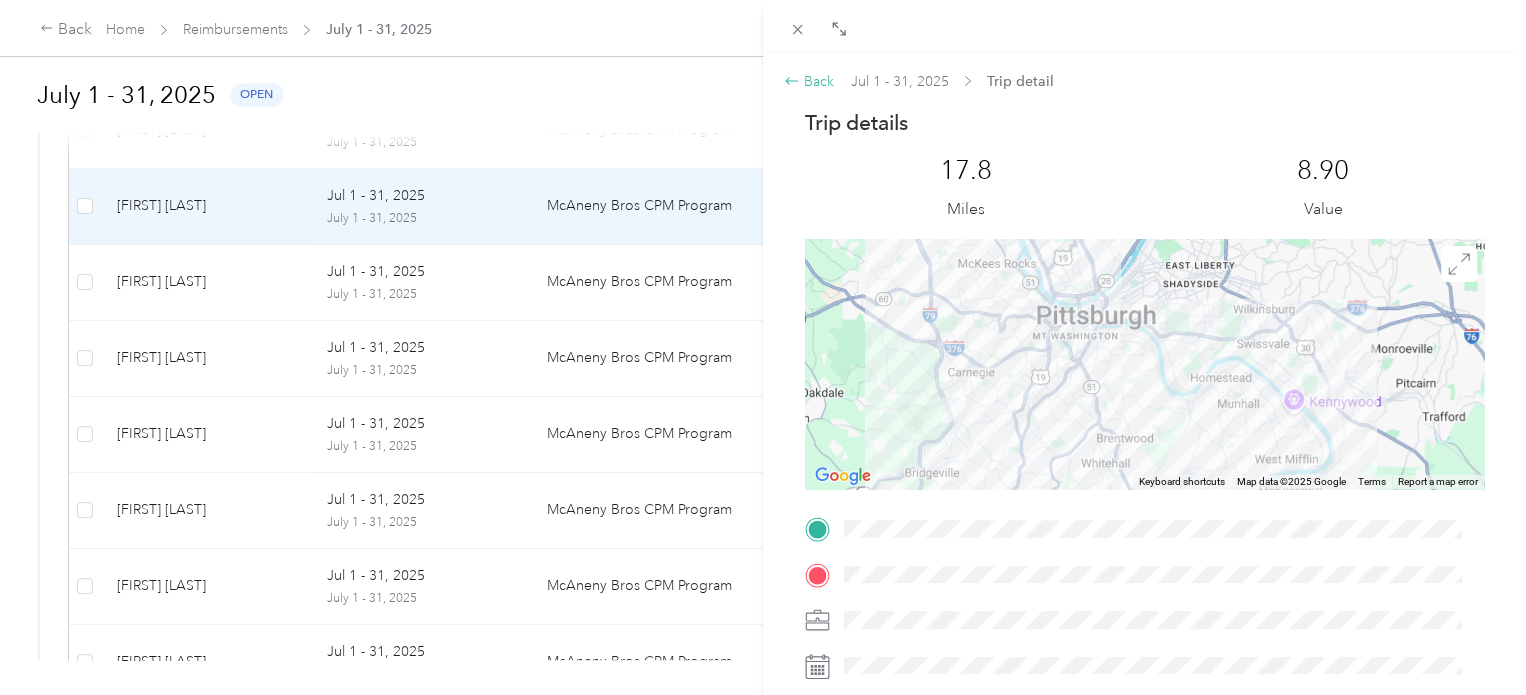 click on "Back" at bounding box center [809, 81] 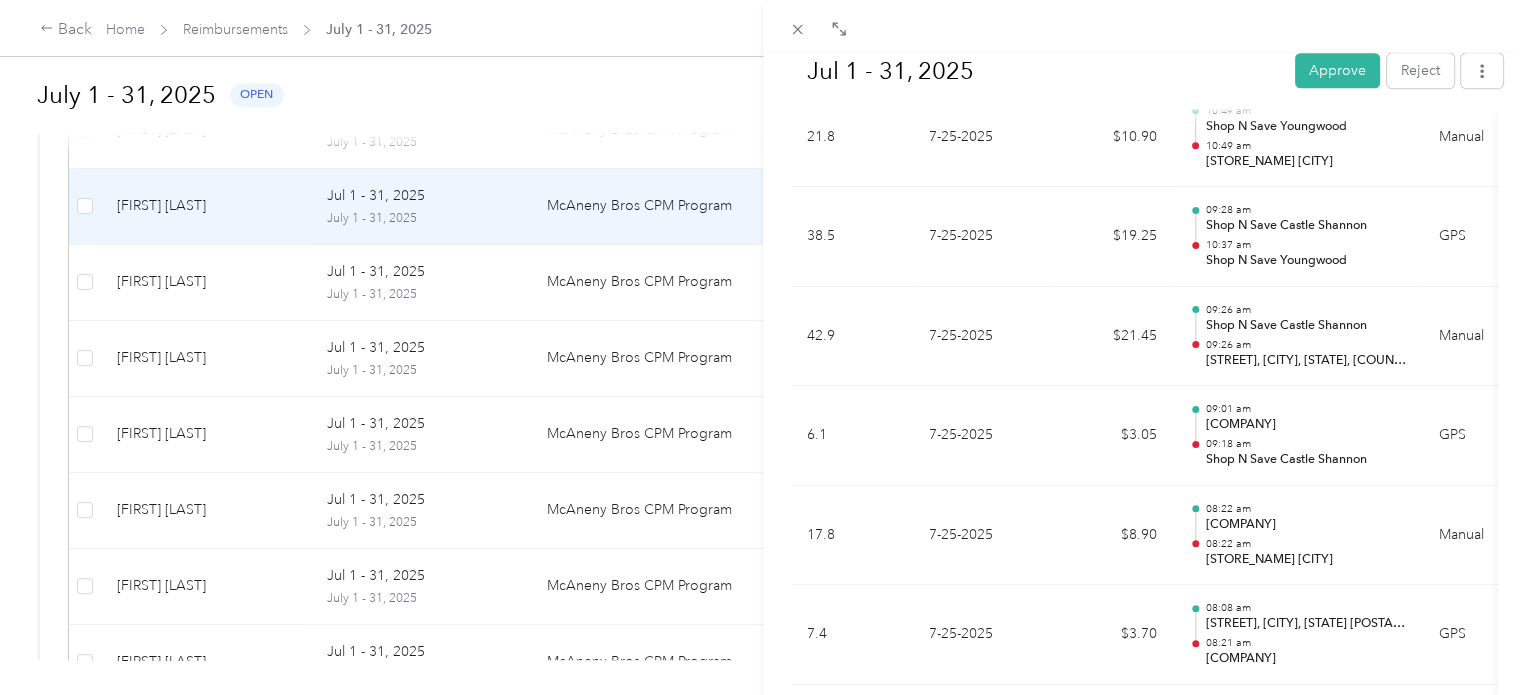 scroll, scrollTop: 972, scrollLeft: 0, axis: vertical 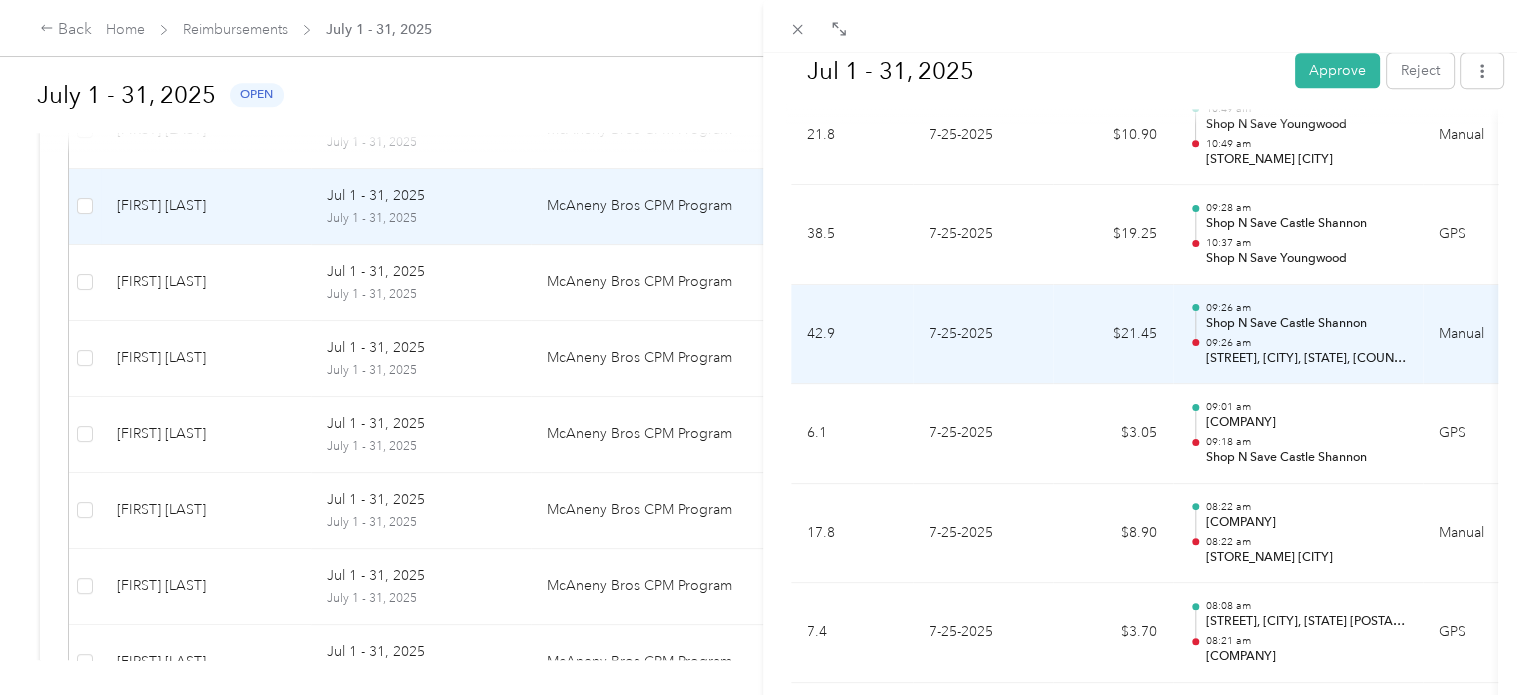 click on "Manual" at bounding box center [1488, 335] 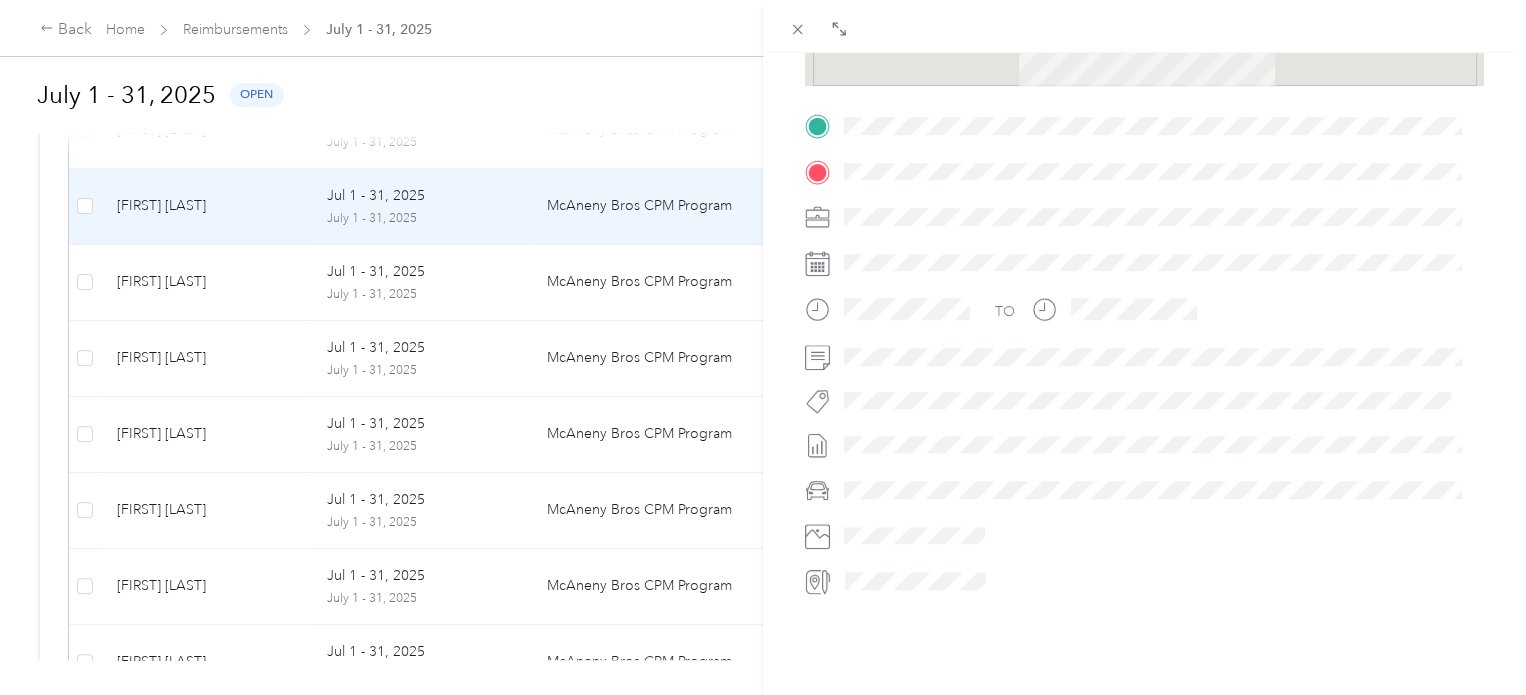 scroll, scrollTop: 0, scrollLeft: 0, axis: both 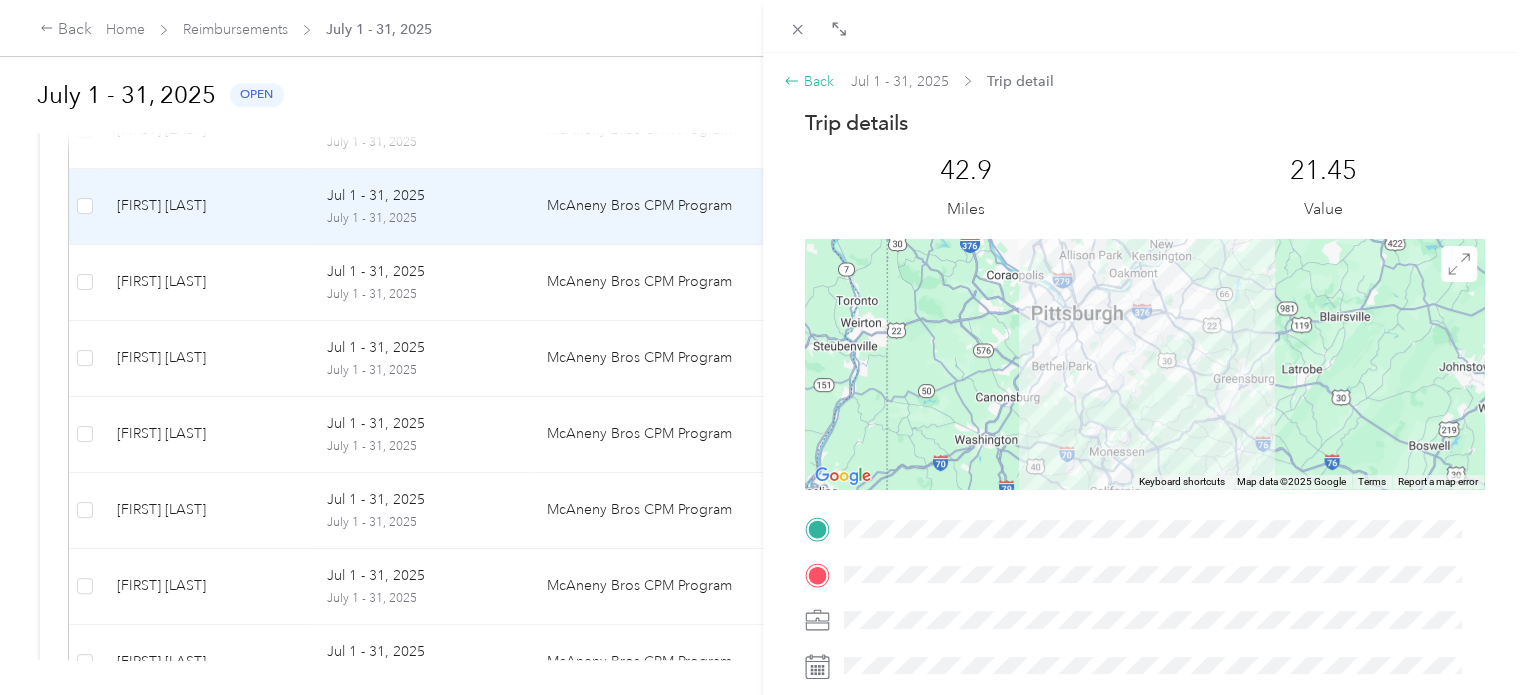 click on "Back" at bounding box center (809, 81) 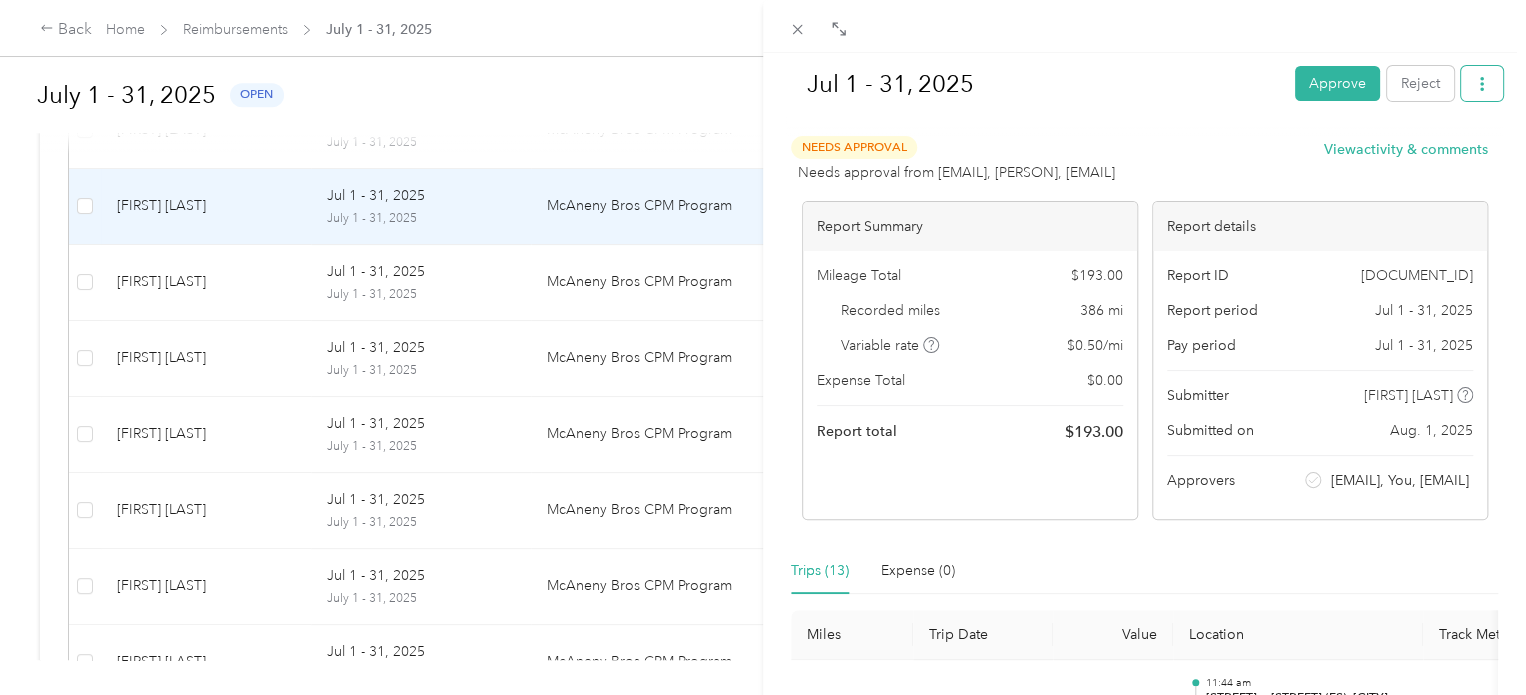 click at bounding box center [1482, 83] 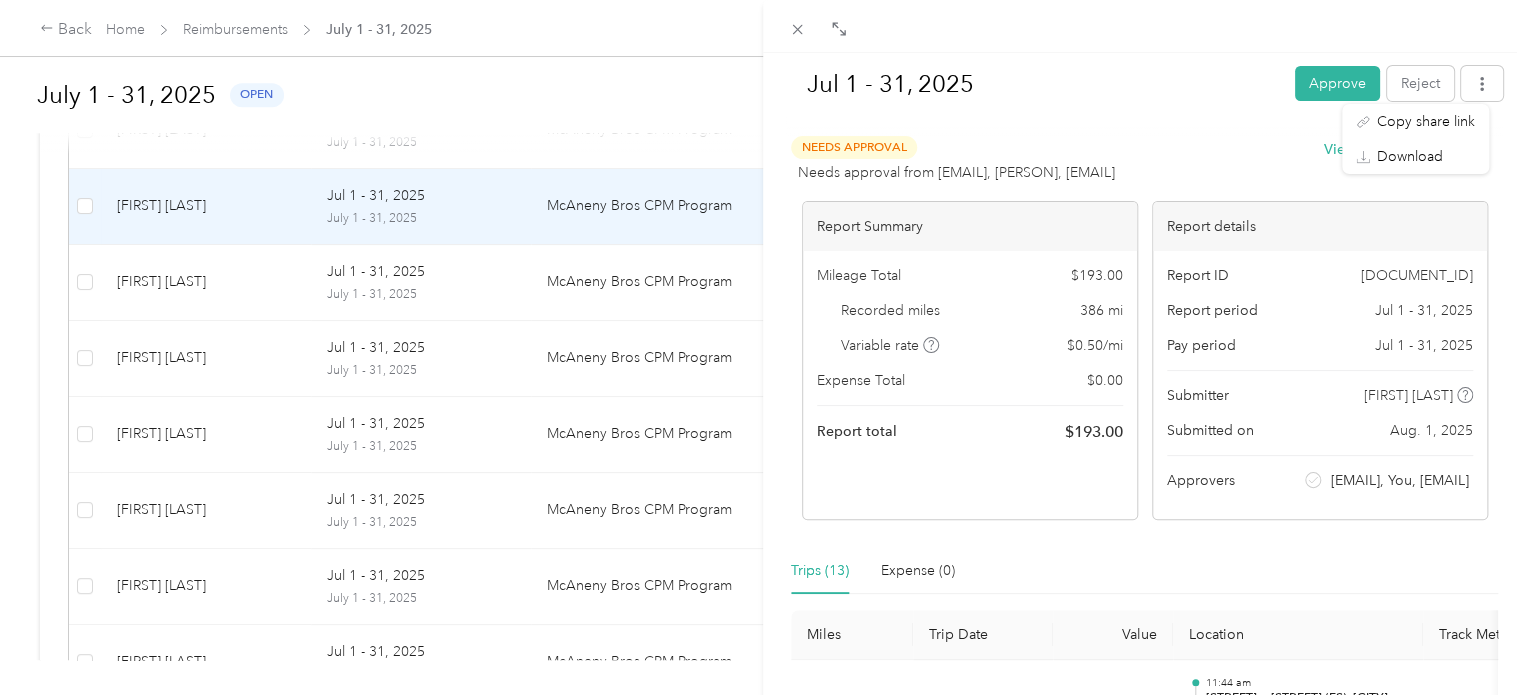 click on "Jul 1 - 31, 2025 Approve Reject Needs Approval Needs approval from success+mcaneny@everlance.com, Ken Hasse, bhasse@mcaneny.biz View  activity & comments Report Summary Mileage Total $ 193.00 Recorded miles 386   mi Variable rate   $ 0.50 / mi Expense Total $ 0.00 Report total $ 193.00 Report details Report ID 2339EE8E8-0001 Report period Jul 1 - 31, 2025 Pay period Jul 1 - 31, 2025 Submitter Pat Maretlla Submitted on Aug. 1, 2025 Approvers success+mcaneny@everlance.com, You, bhasse@mcaneny.biz Trips (13) Expense (0) Miles Trip Date Value Location Track Method Purpose Notes Tags                   48.8 7-25-2025 $24.40 11:44 am N. Main St + Locust Valley Rd (FS), Greensburg, PA 15601, USA  12:37 pm 360 Morrison Ave, Johnstown, PA 15901, USA  GPS McAneny Brothers - 41.9 7-25-2025 $20.95 11:30 am Shop N Save 66 11:30 am Home Manual McAneny Brothers - 2.8 7-25-2025 $1.40 11:22 am E. Pittsburgh St + Shop N Save (Bus Shel, Greensburg, PA 15601, USA  11:29 am GPS McAneny Brothers - 6.6 7-25-2025 $3.30 GPS -" at bounding box center (1144, 400) 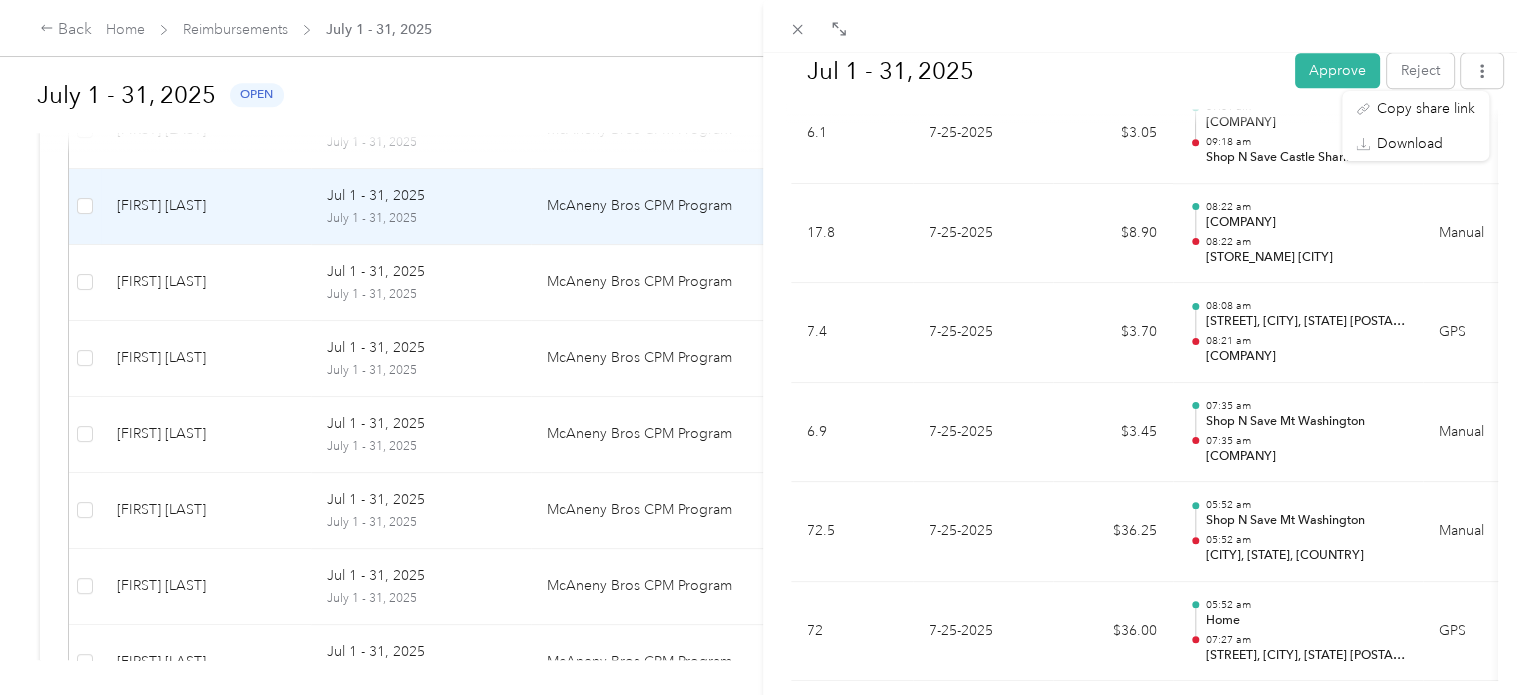 scroll, scrollTop: 1256, scrollLeft: 0, axis: vertical 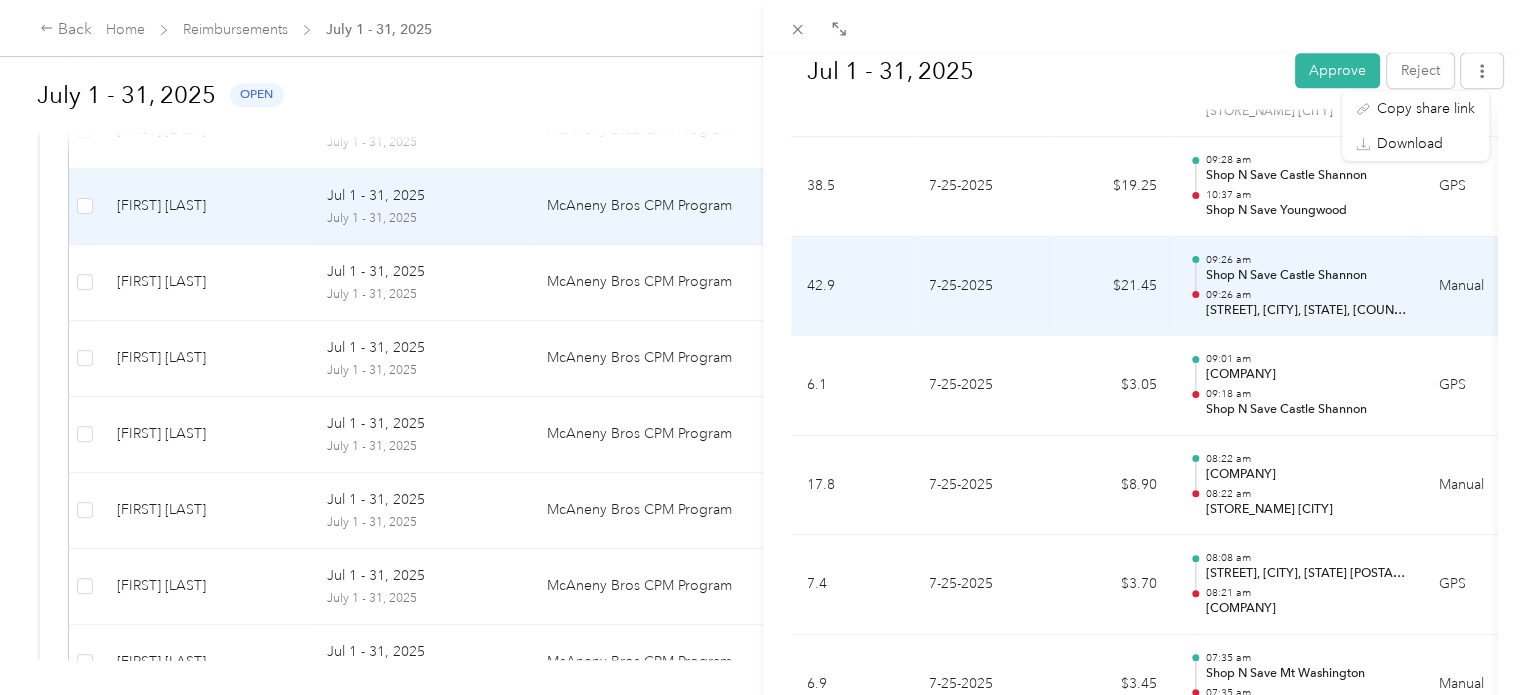 click on "42.9" at bounding box center [852, 287] 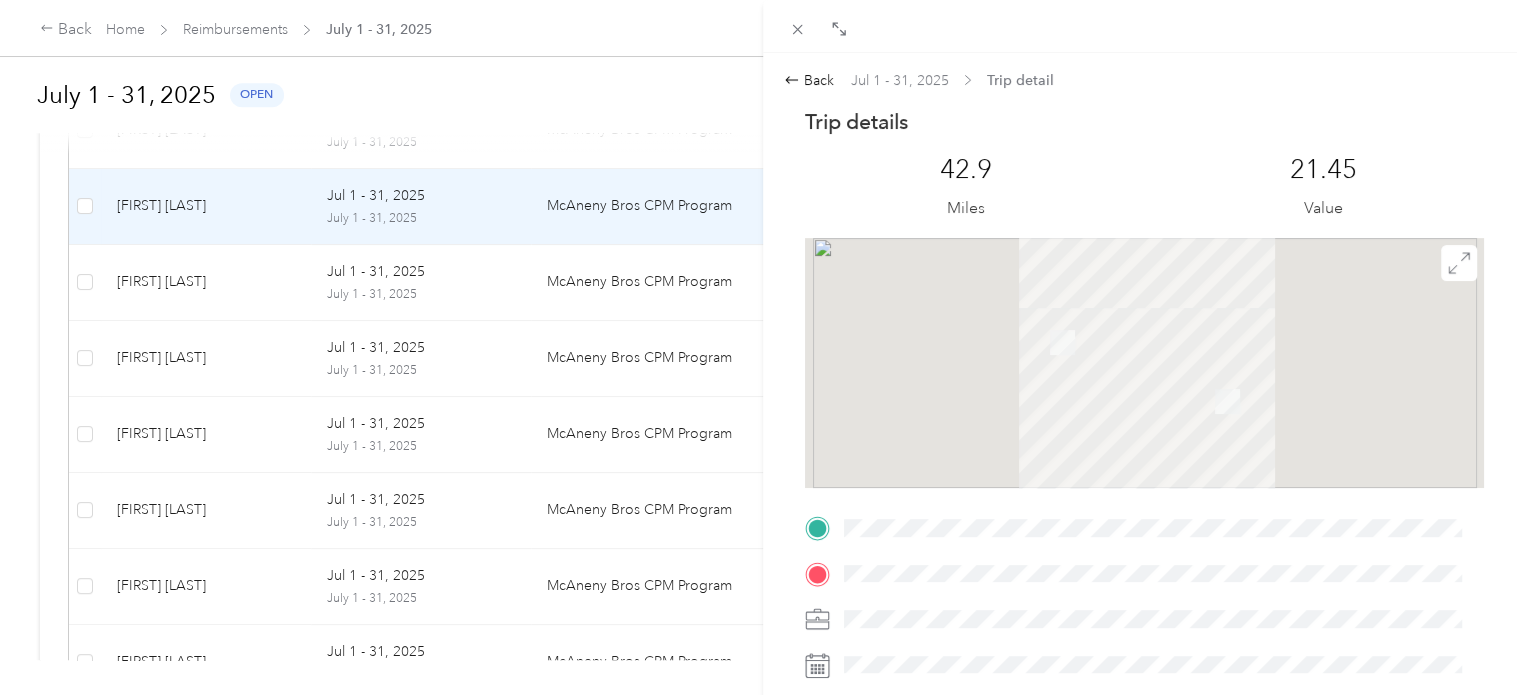 scroll, scrollTop: 0, scrollLeft: 0, axis: both 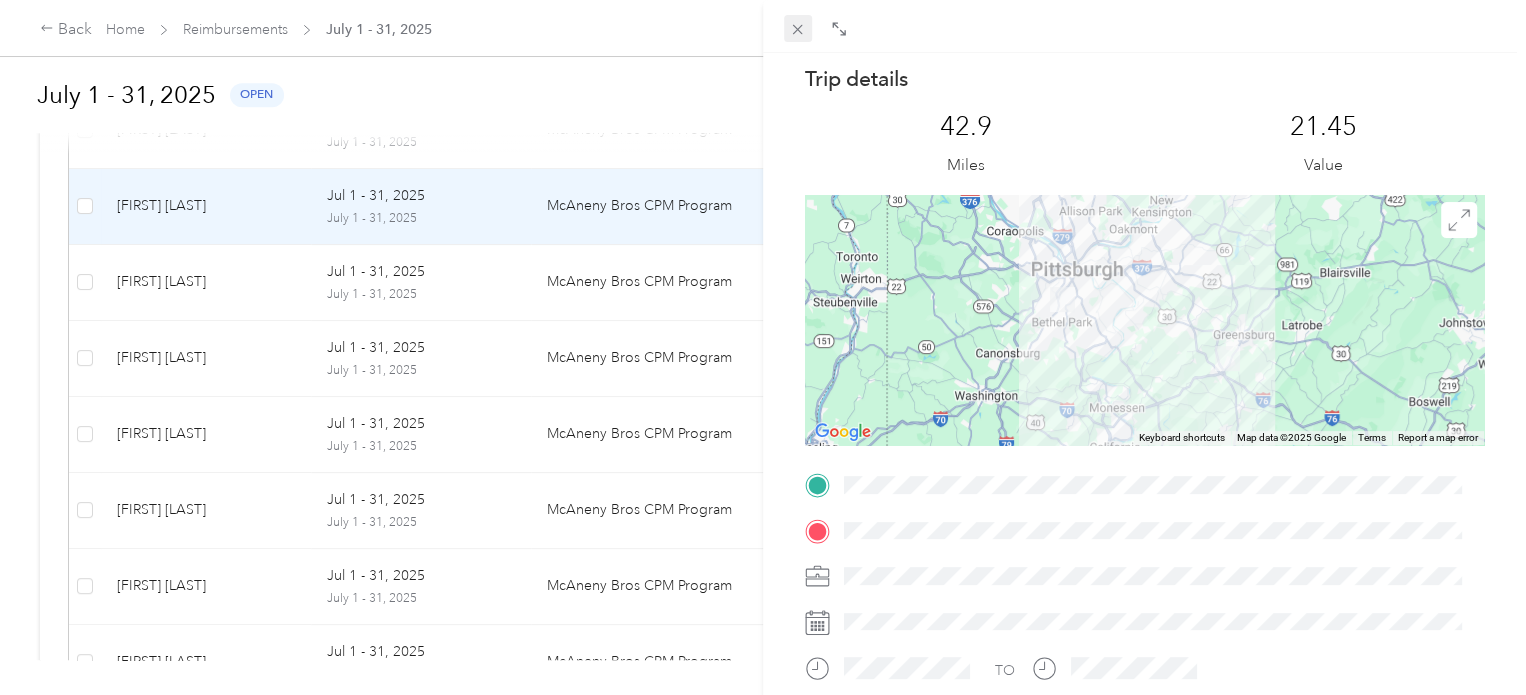 click 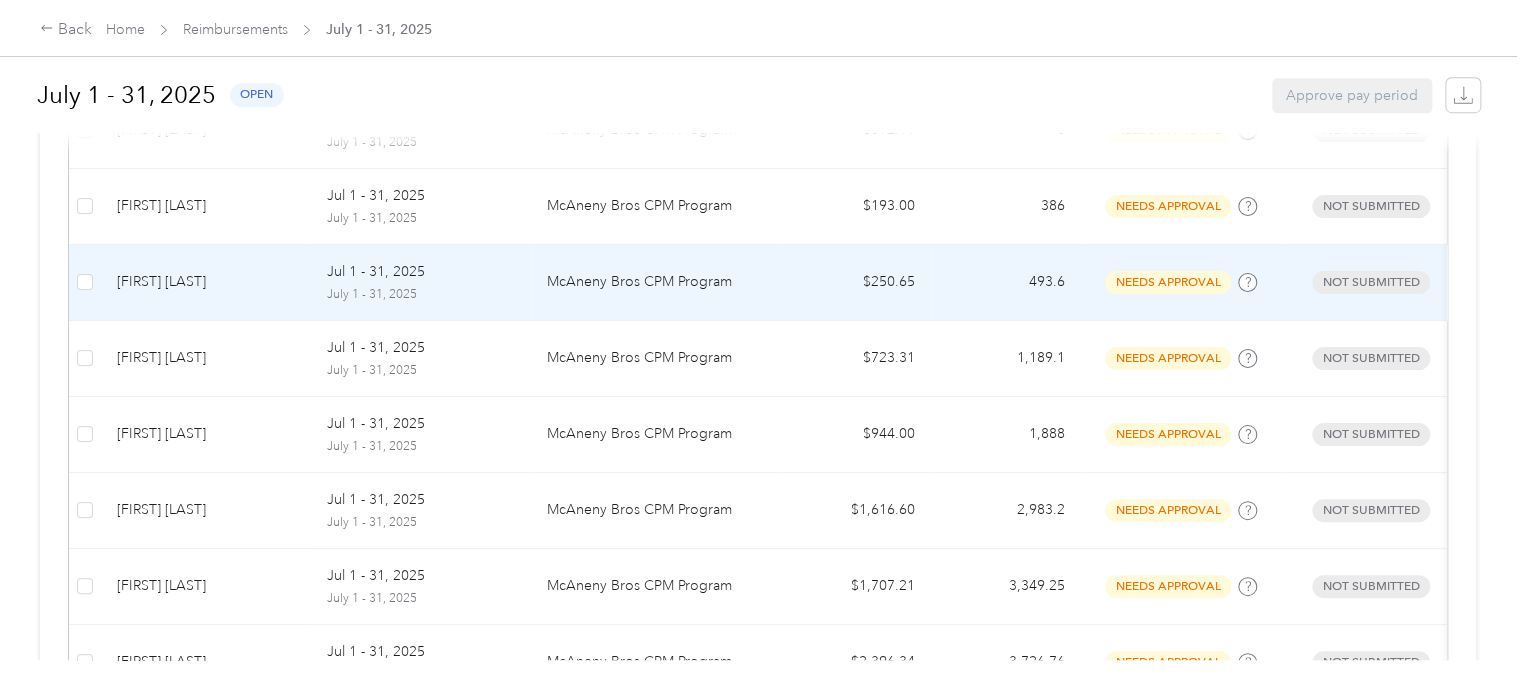 click on "Zach Shannon" at bounding box center [206, 282] 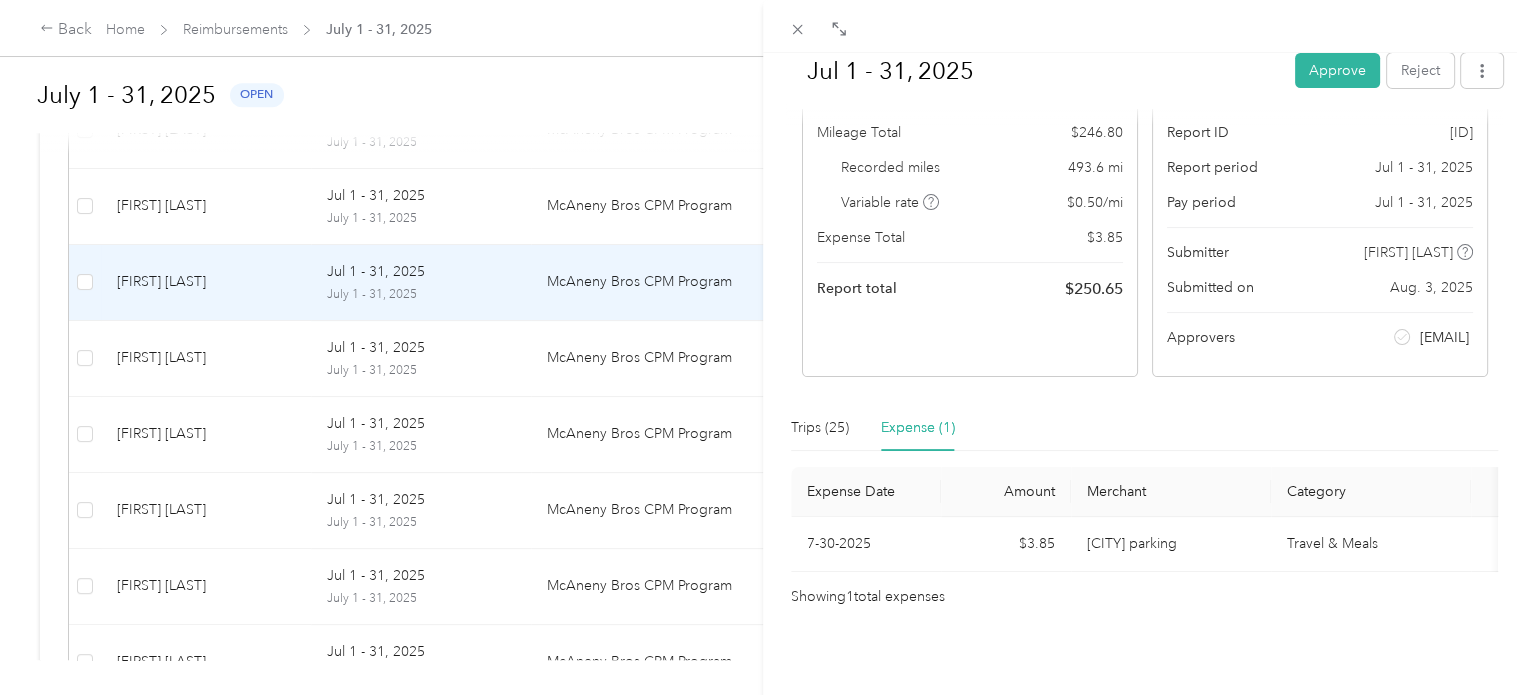 scroll, scrollTop: 171, scrollLeft: 0, axis: vertical 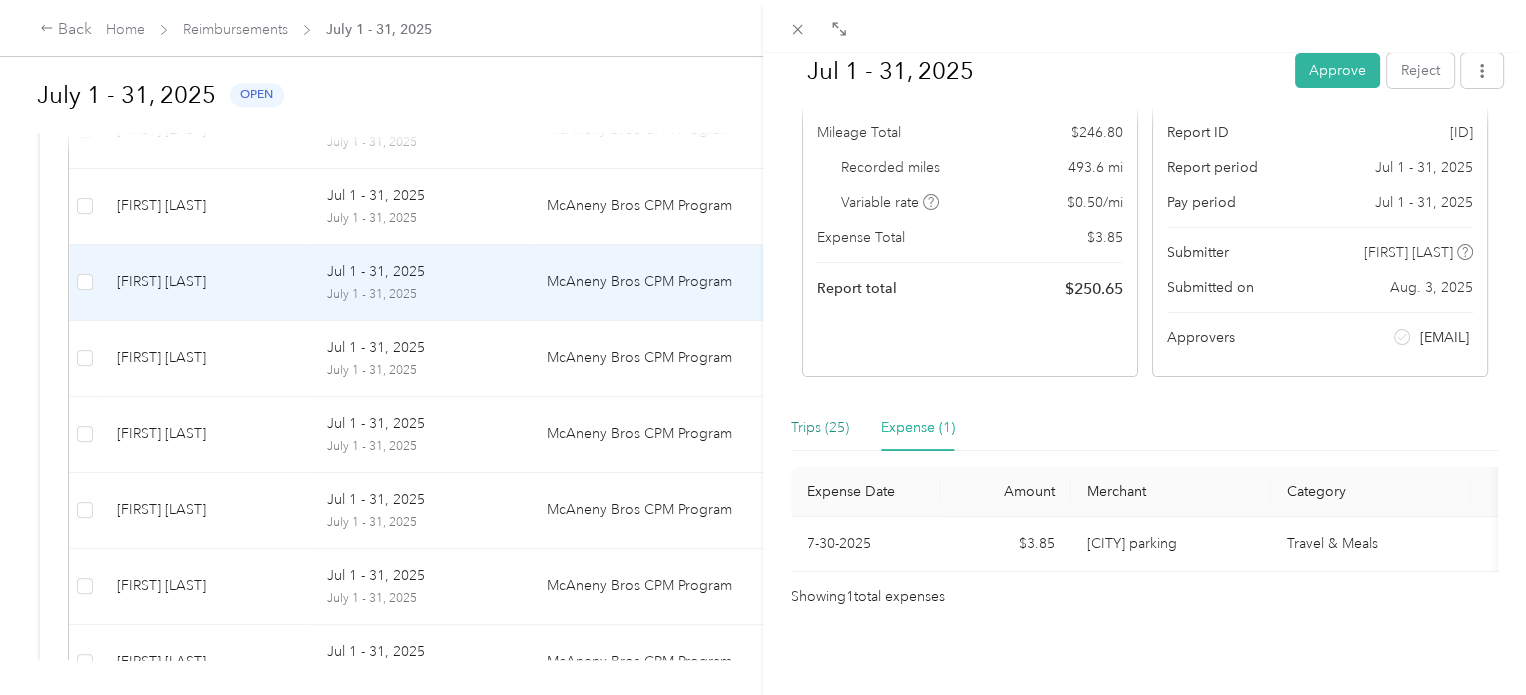 click on "Trips (25)" at bounding box center (820, 428) 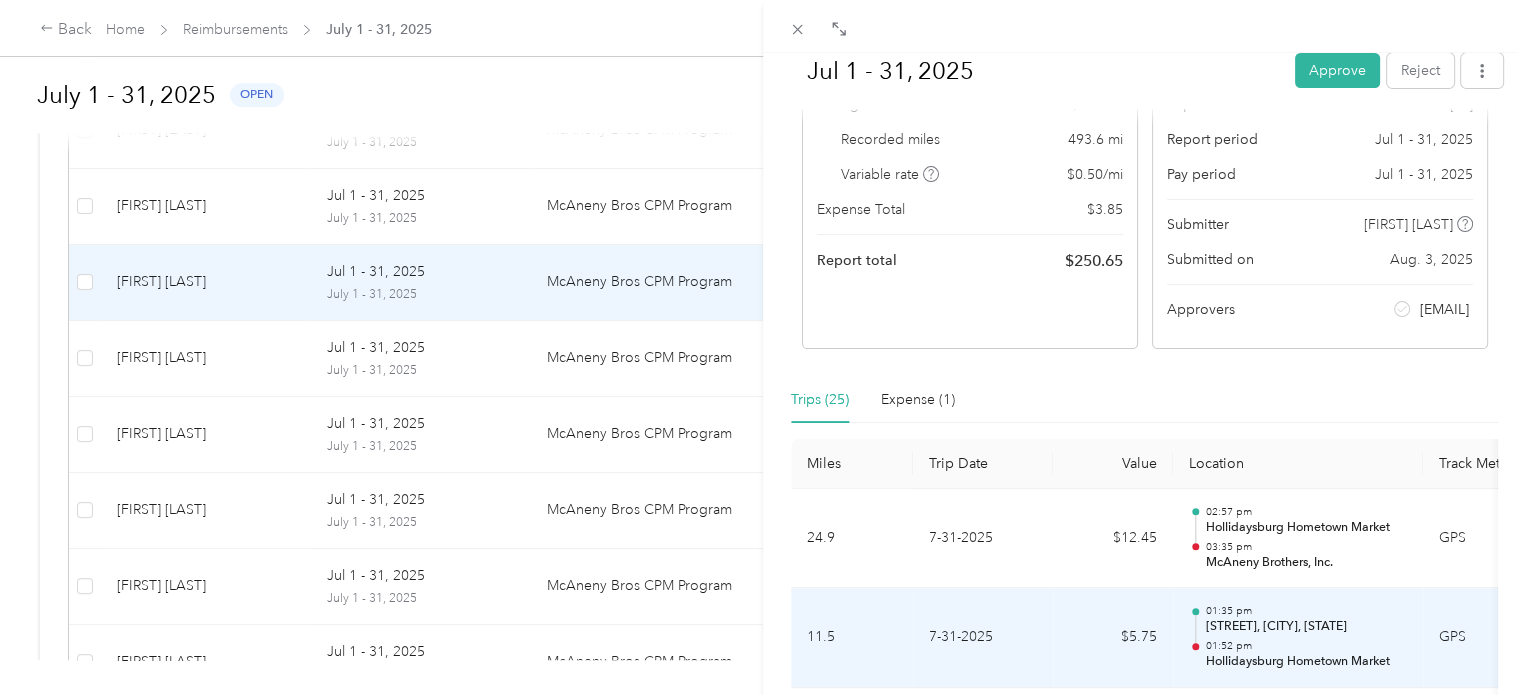click on "E Pleasant Valley Blvd, Altoona, PA" at bounding box center [1306, 627] 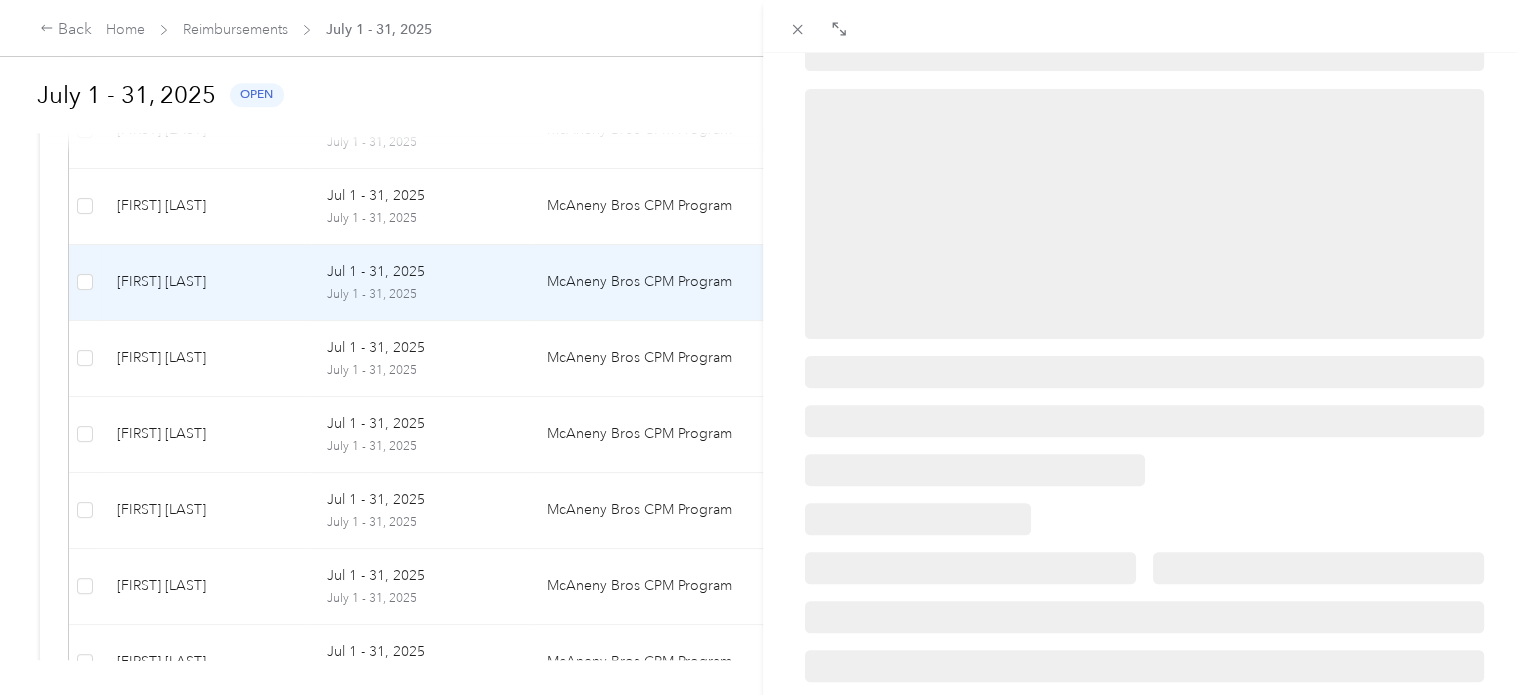 scroll, scrollTop: 0, scrollLeft: 0, axis: both 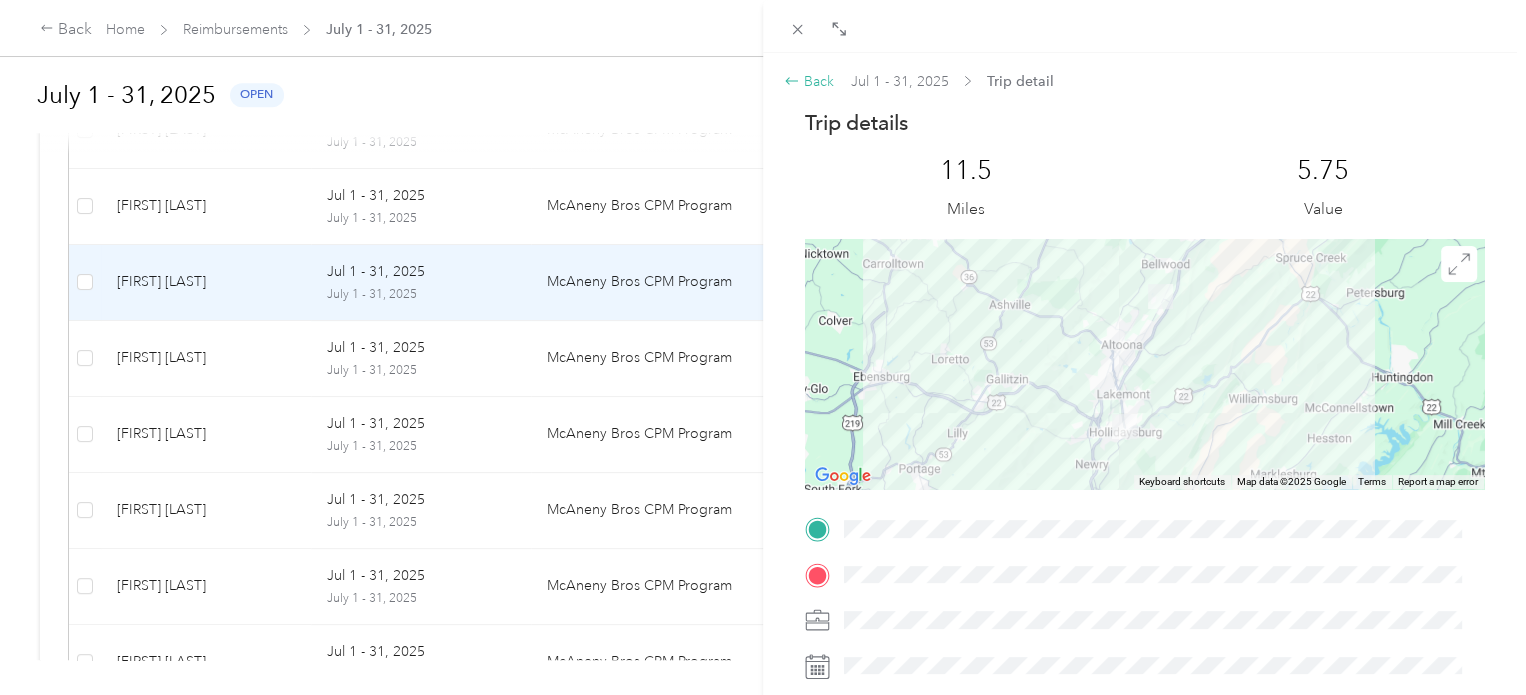 click on "Back" at bounding box center (809, 81) 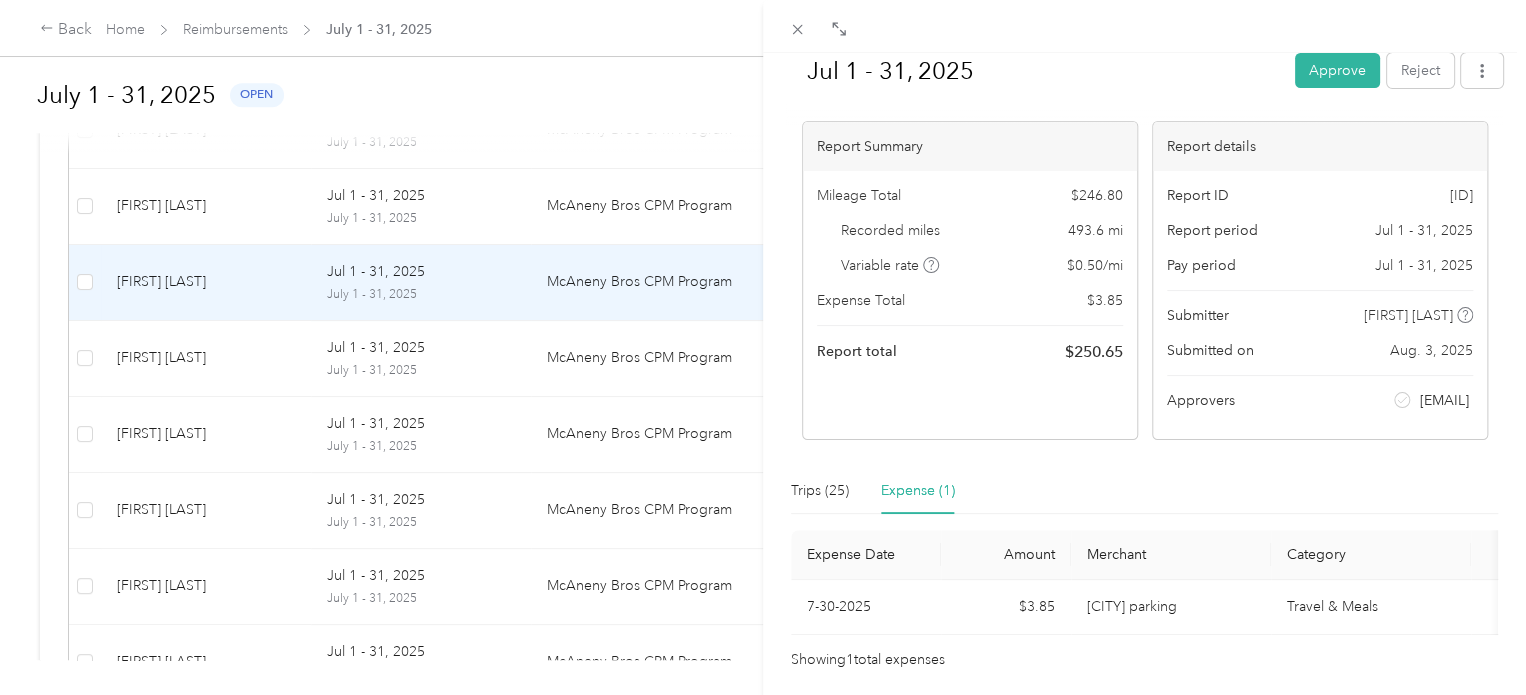 scroll, scrollTop: 171, scrollLeft: 0, axis: vertical 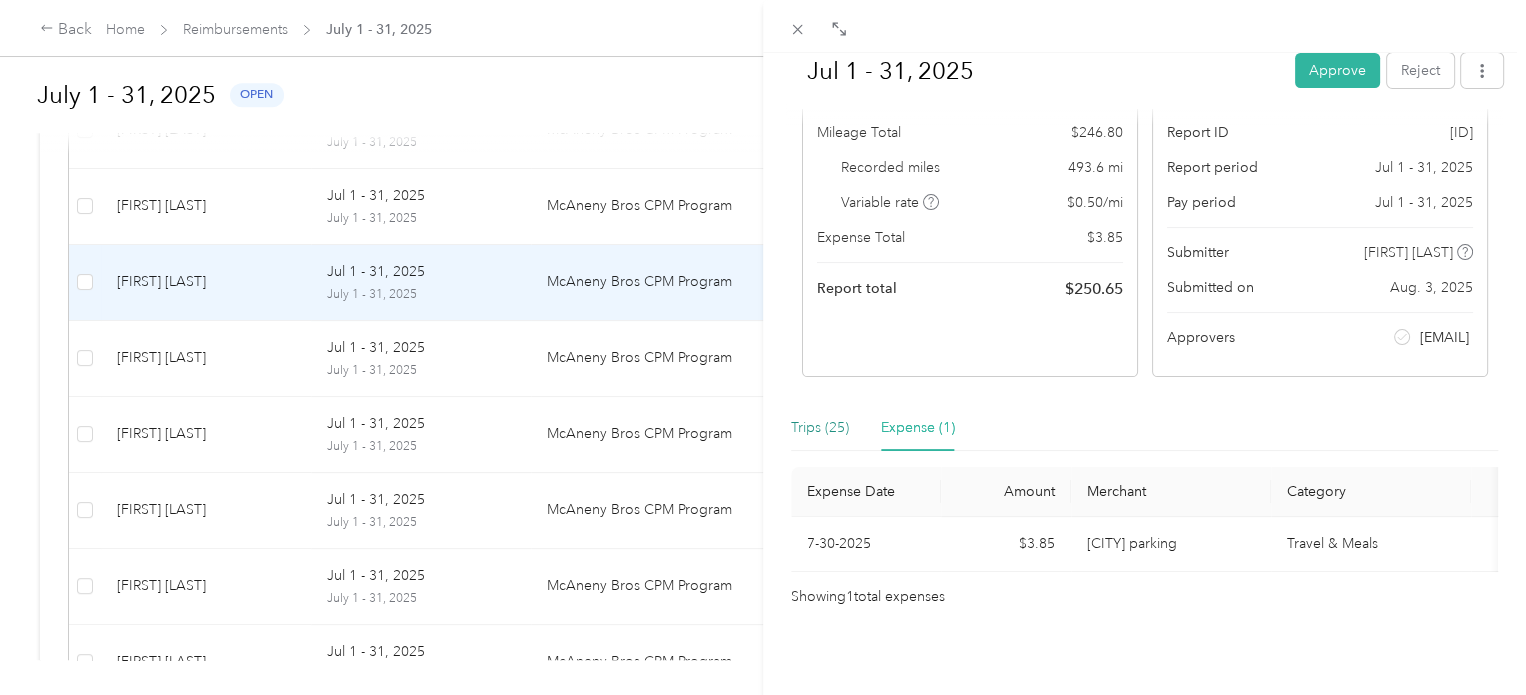 click on "Trips (25)" at bounding box center (820, 428) 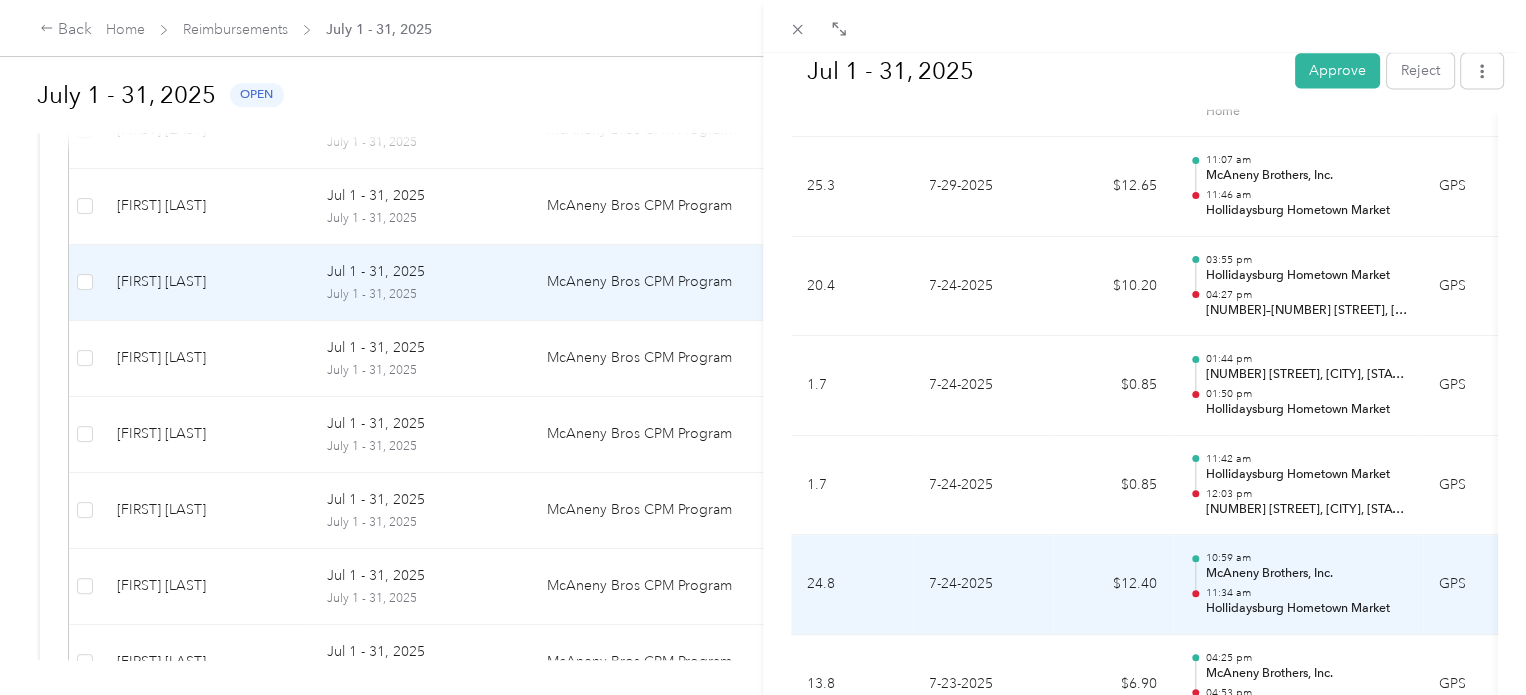 scroll, scrollTop: 1359, scrollLeft: 0, axis: vertical 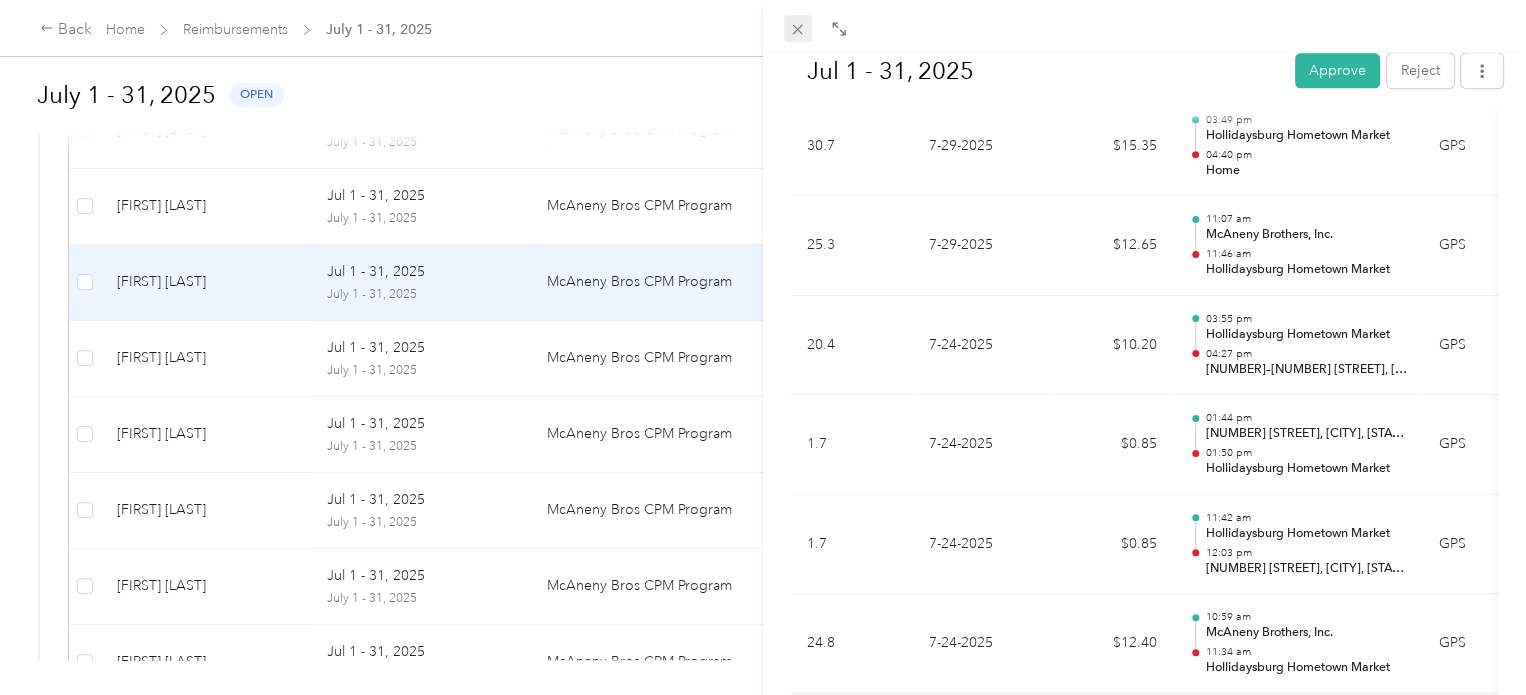 click 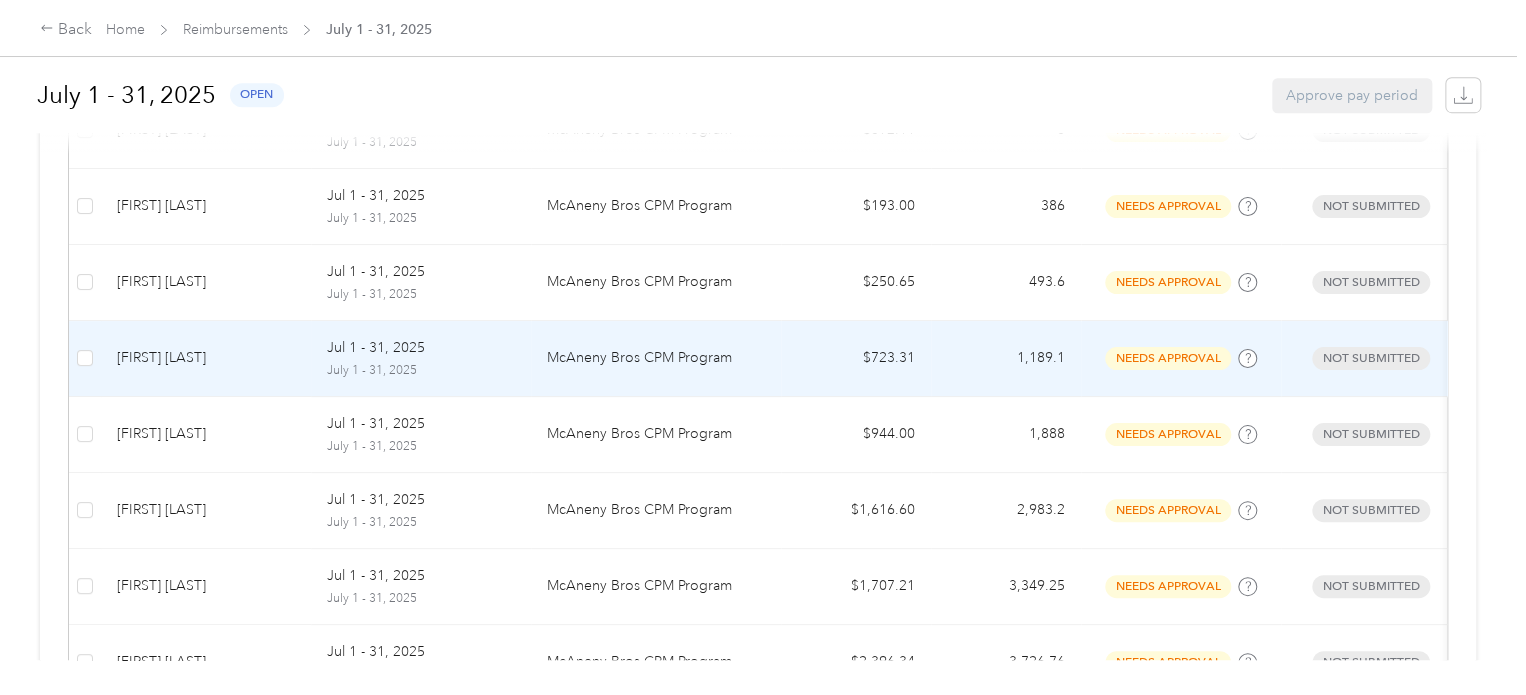 click on "Brian Paratore" at bounding box center [206, 358] 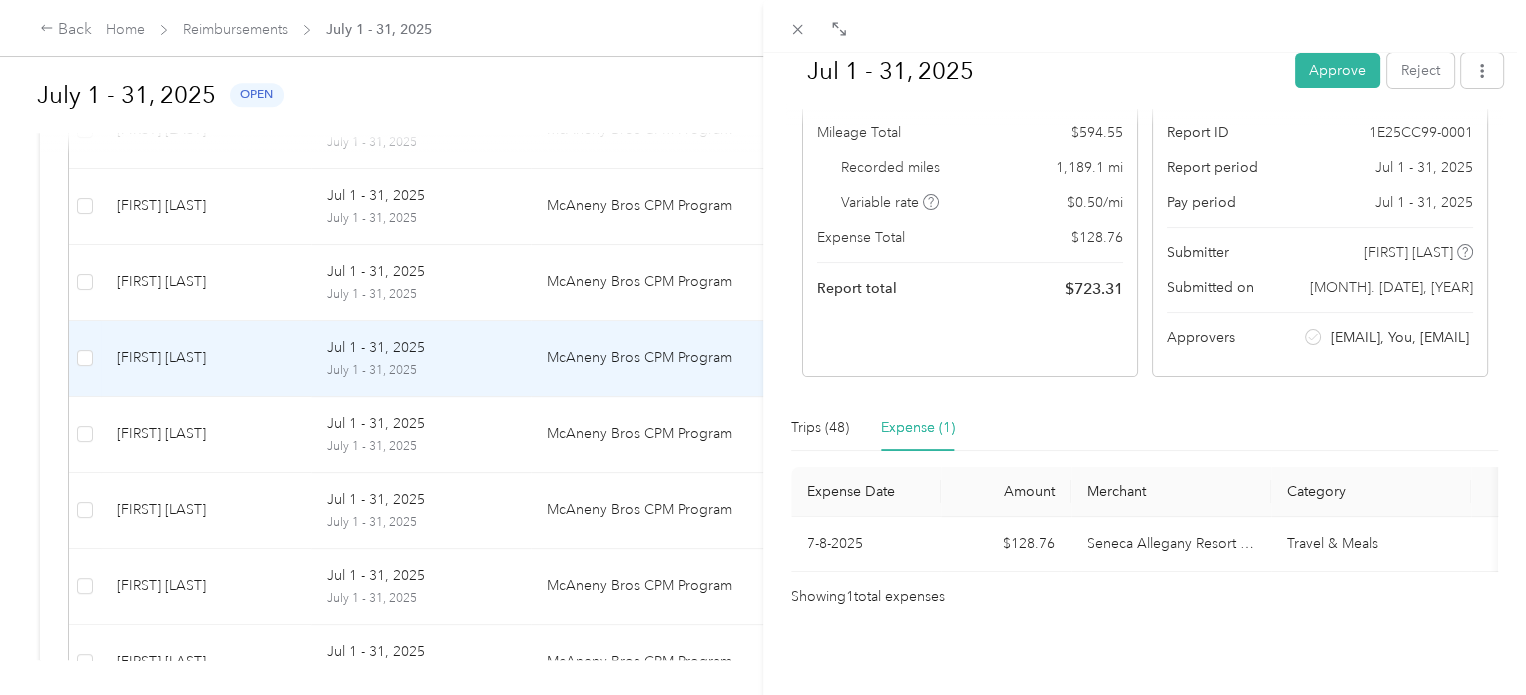scroll, scrollTop: 213, scrollLeft: 0, axis: vertical 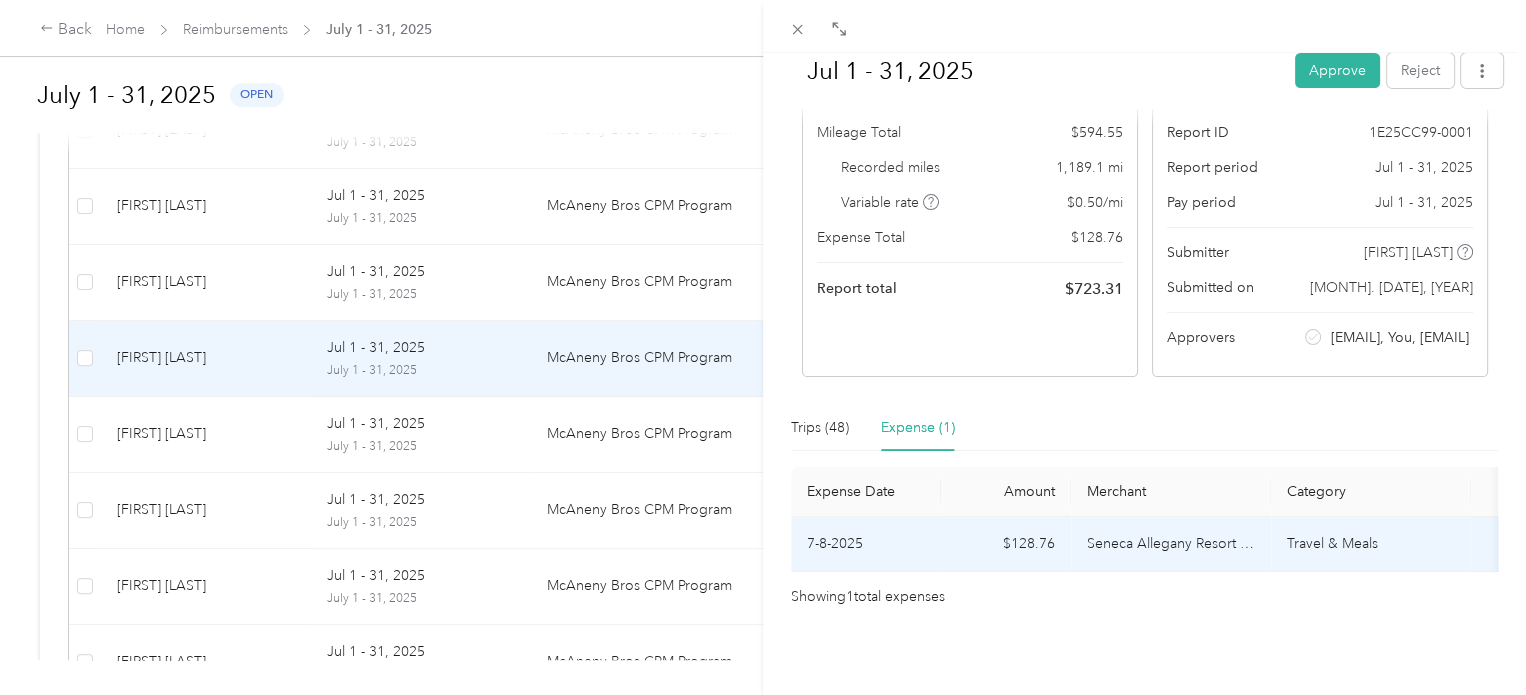 click on "Seneca Allegany Resort & Casino" at bounding box center [1171, 544] 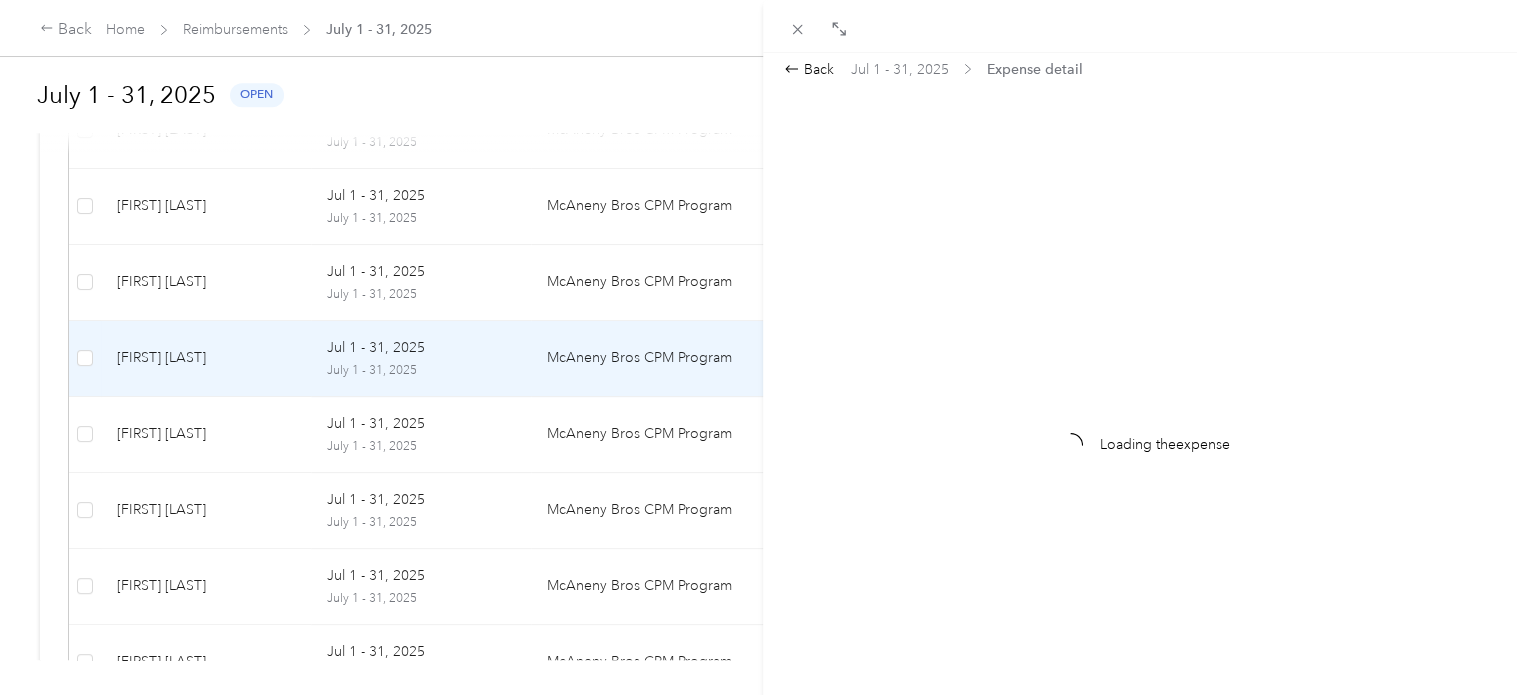 scroll, scrollTop: 0, scrollLeft: 0, axis: both 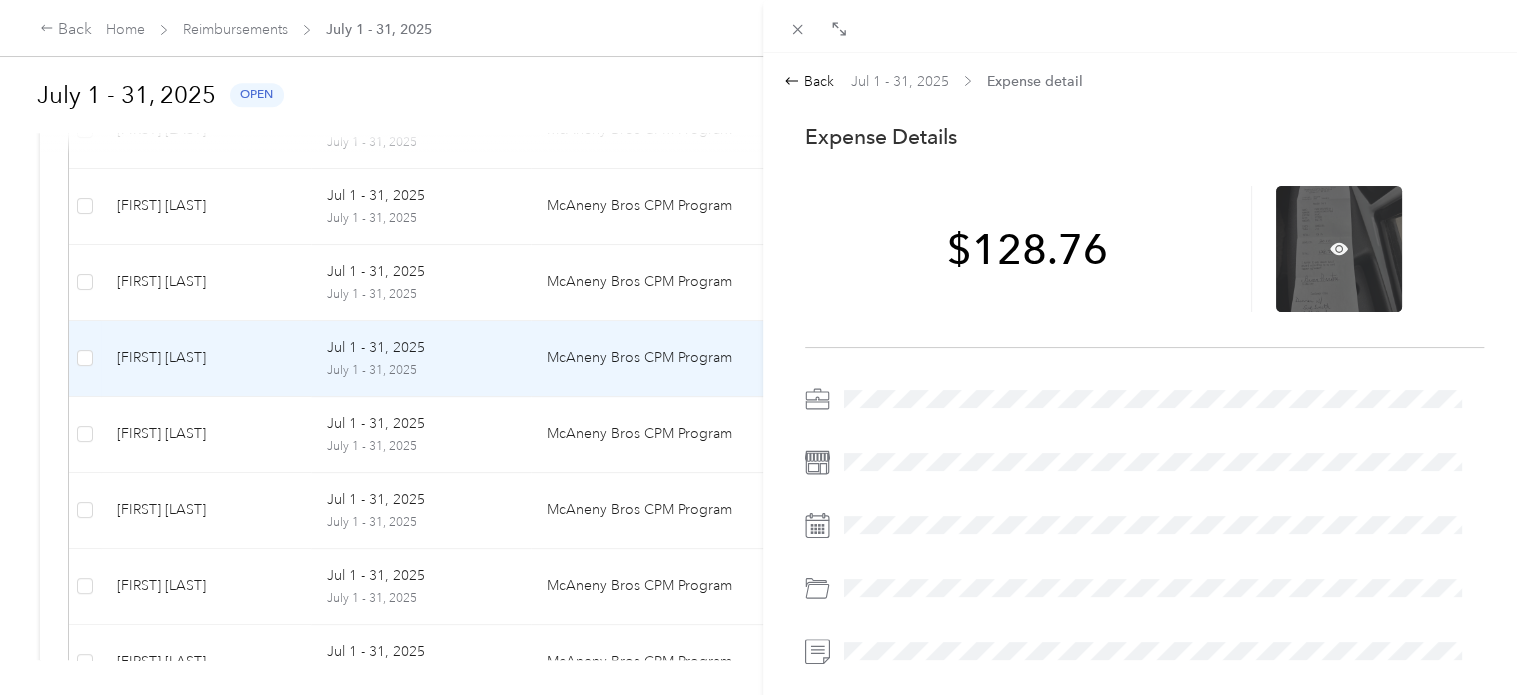click at bounding box center (1339, 249) 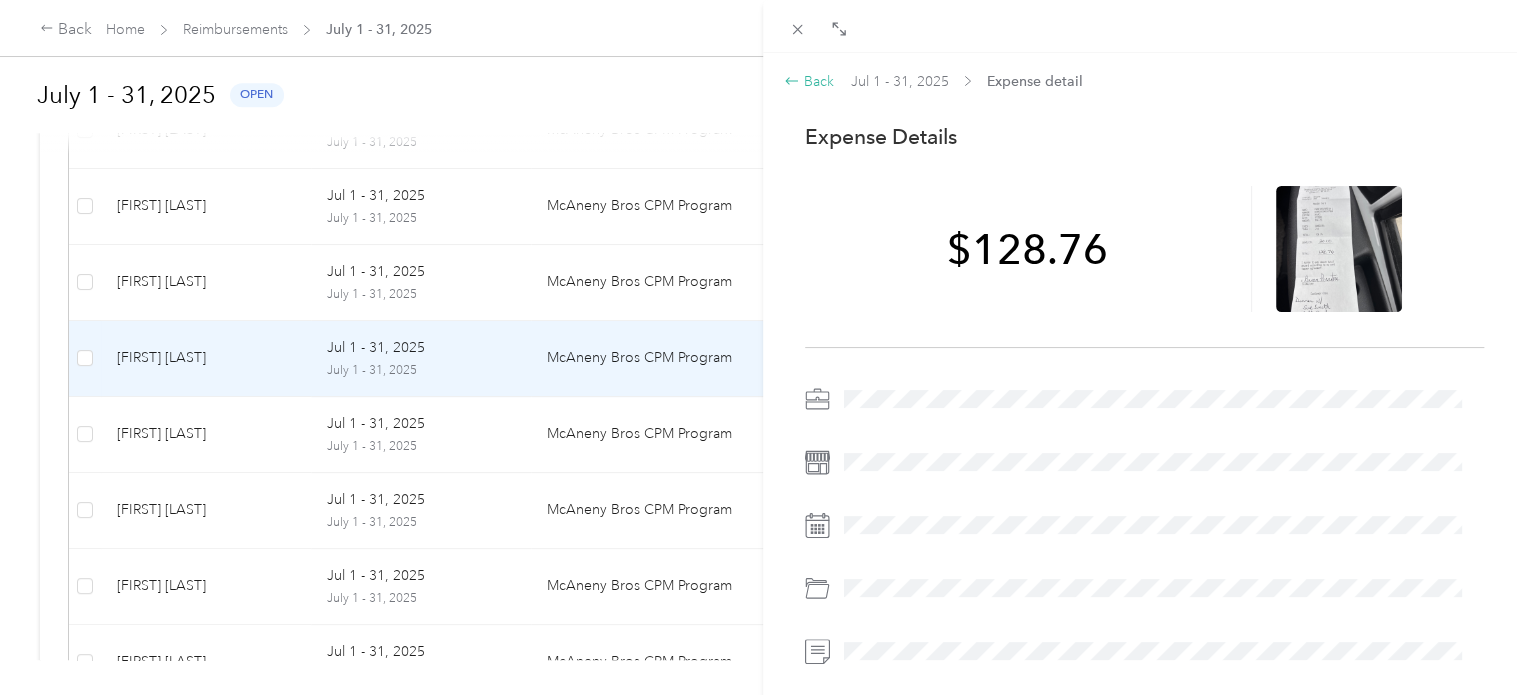 click 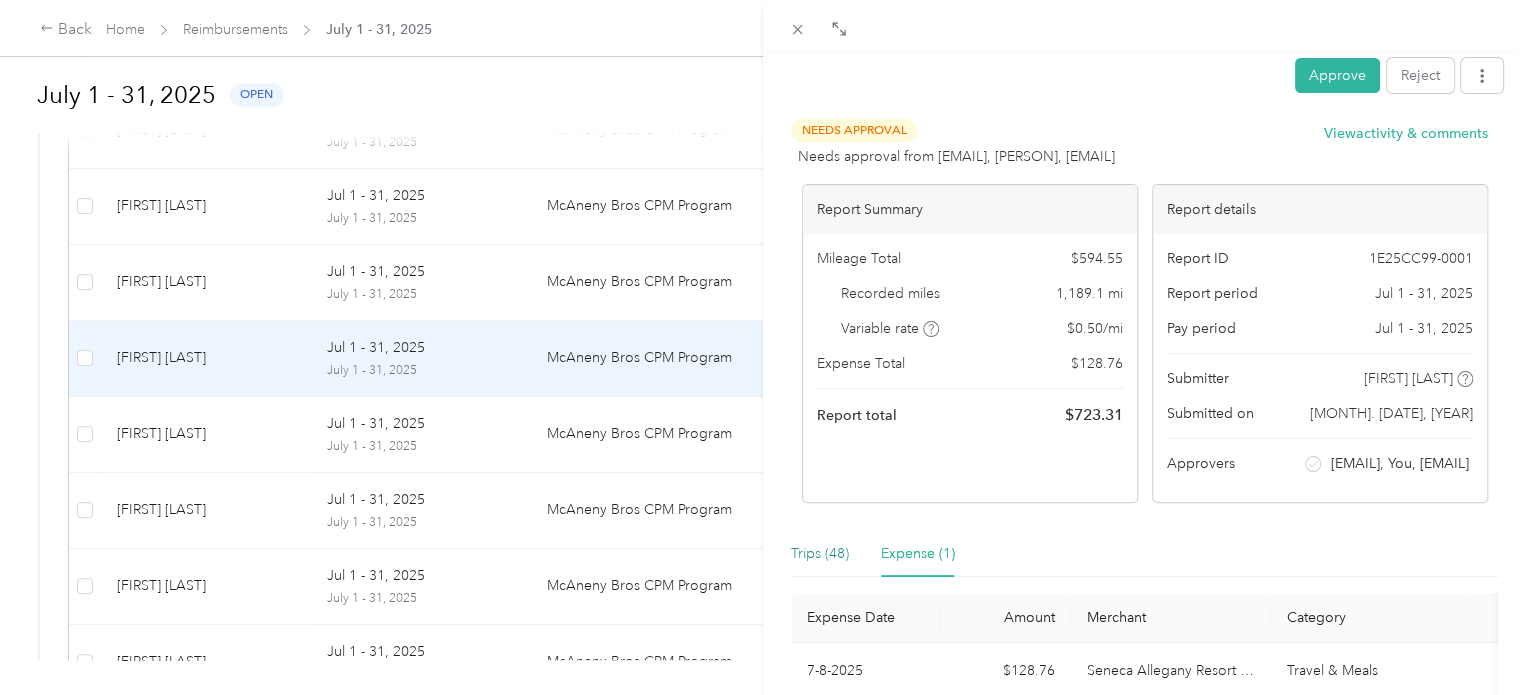 click on "Trips (48)" at bounding box center [820, 554] 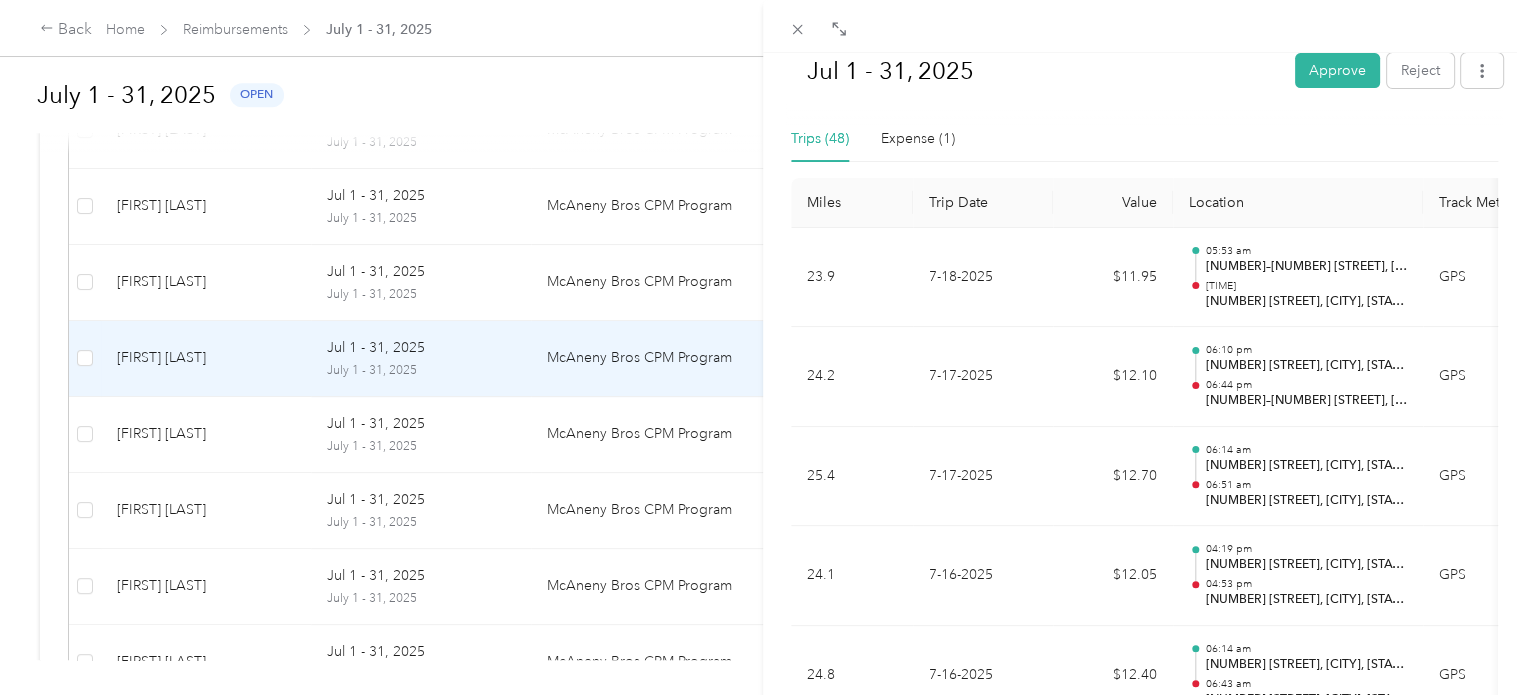 scroll, scrollTop: 440, scrollLeft: 0, axis: vertical 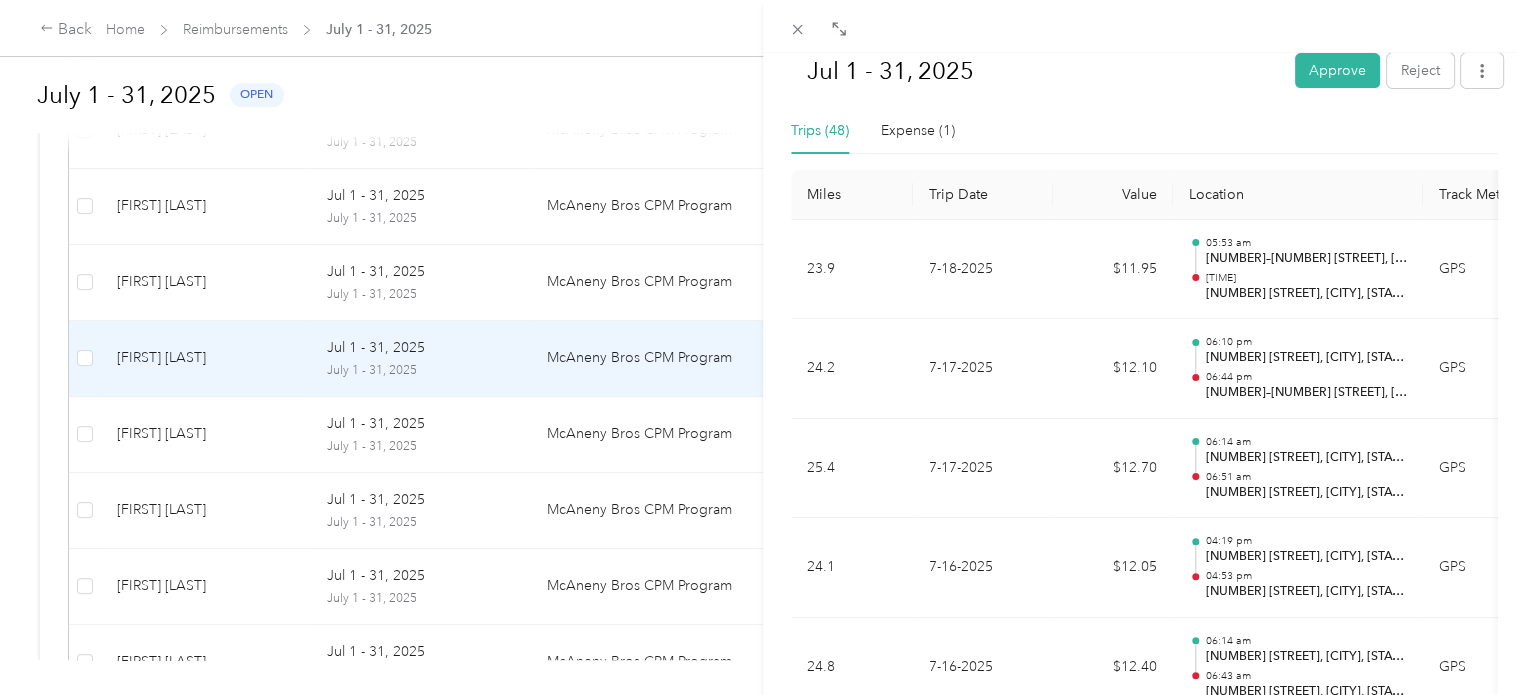 click on "Location" at bounding box center (1298, 195) 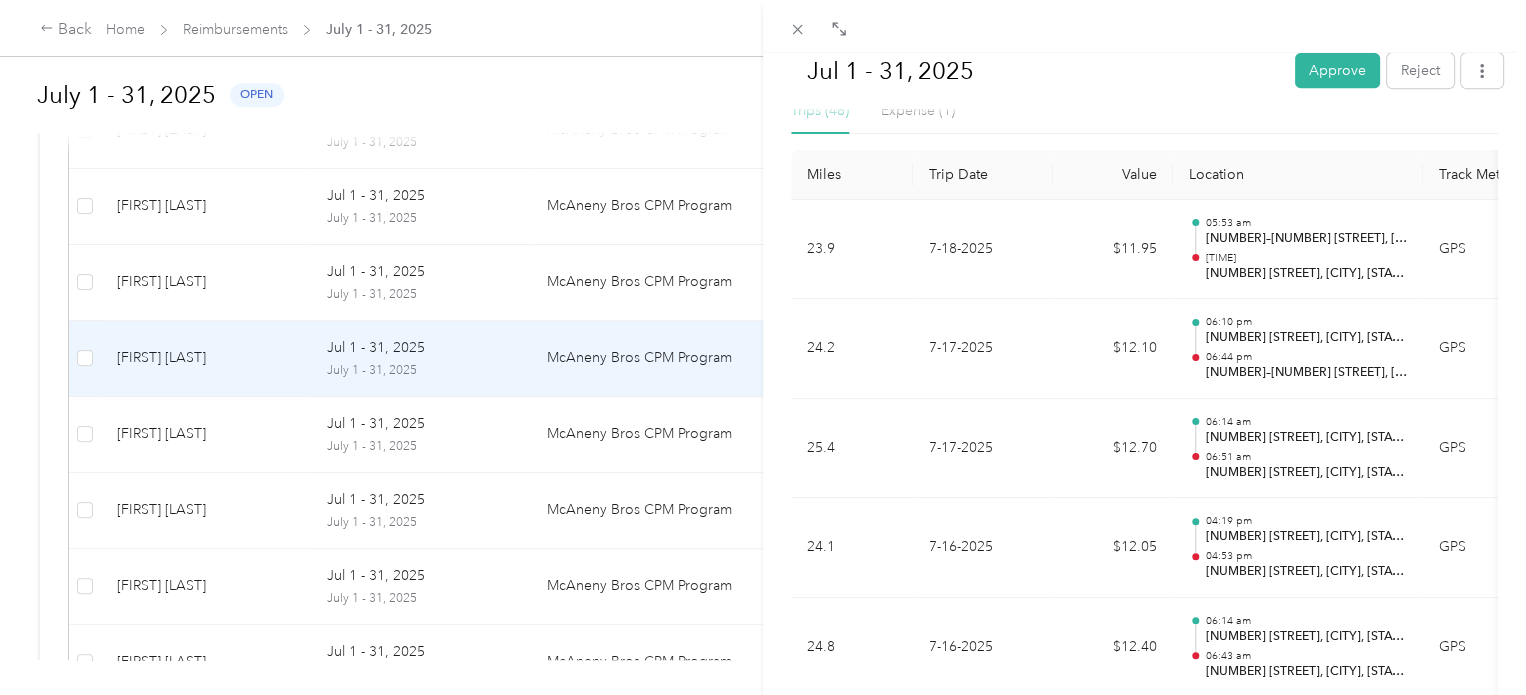scroll, scrollTop: 0, scrollLeft: 0, axis: both 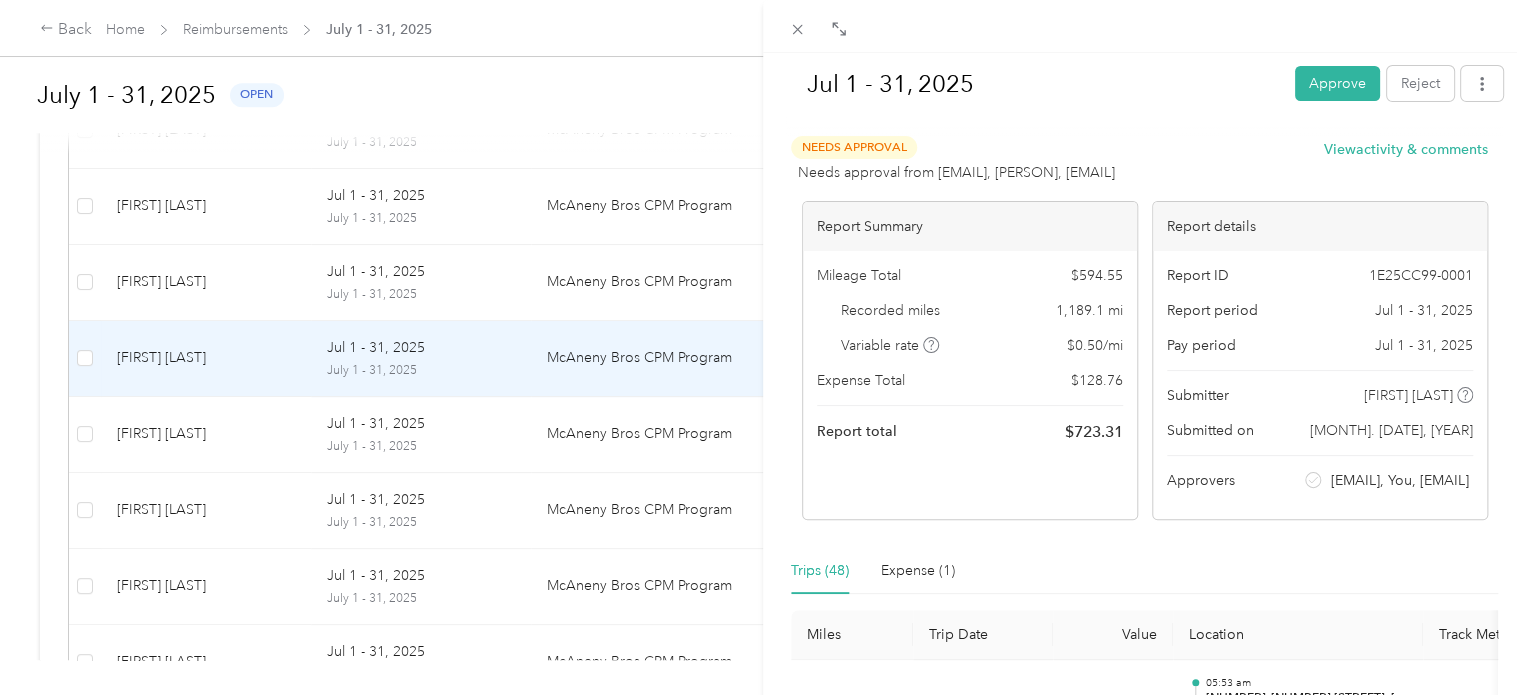 click on "Trip Date" at bounding box center [983, 635] 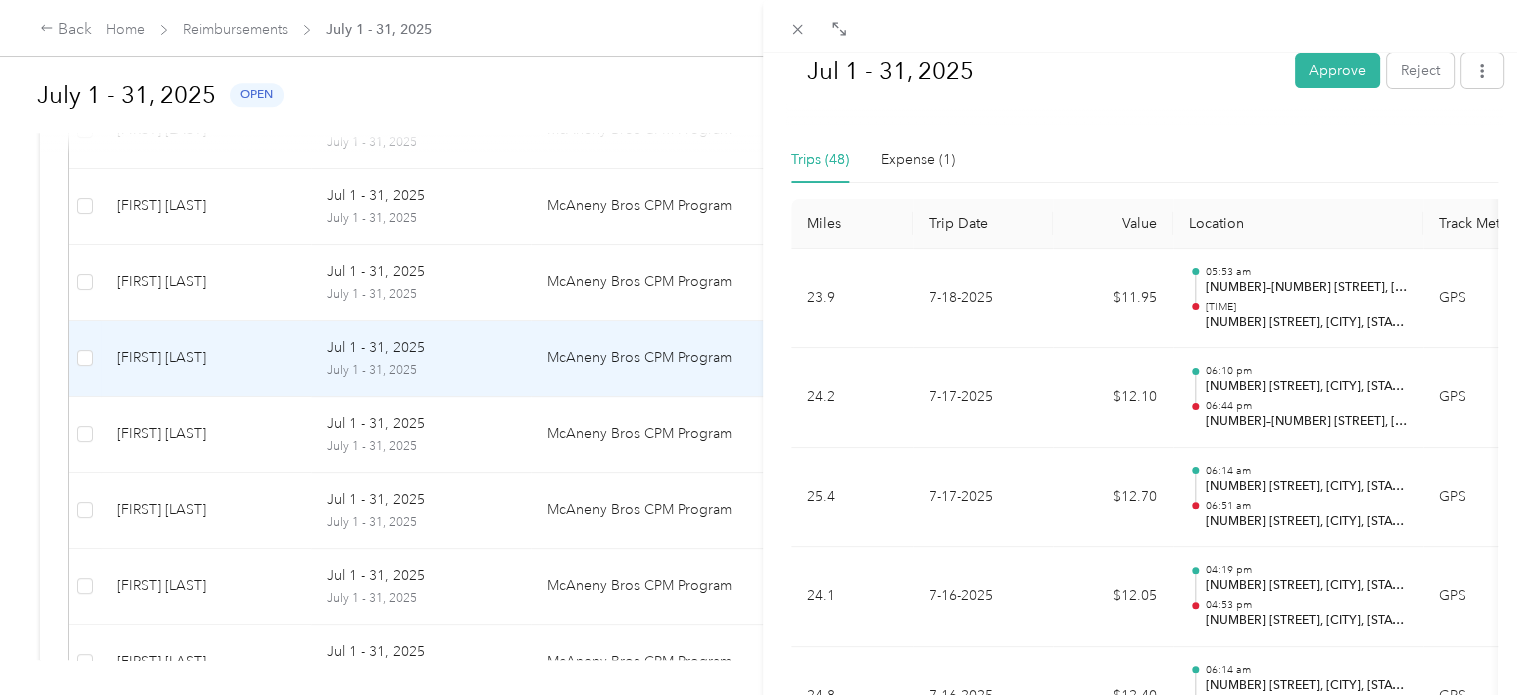 scroll, scrollTop: 432, scrollLeft: 0, axis: vertical 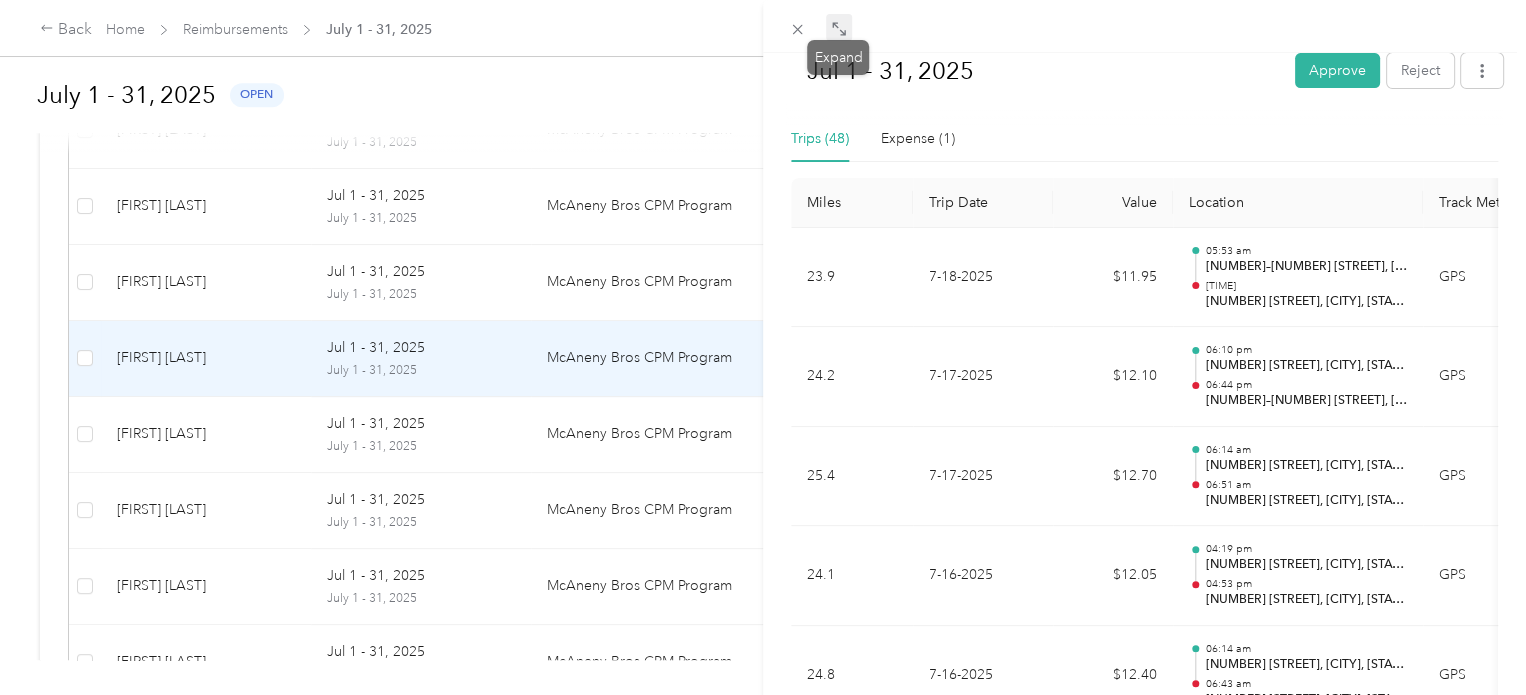 click 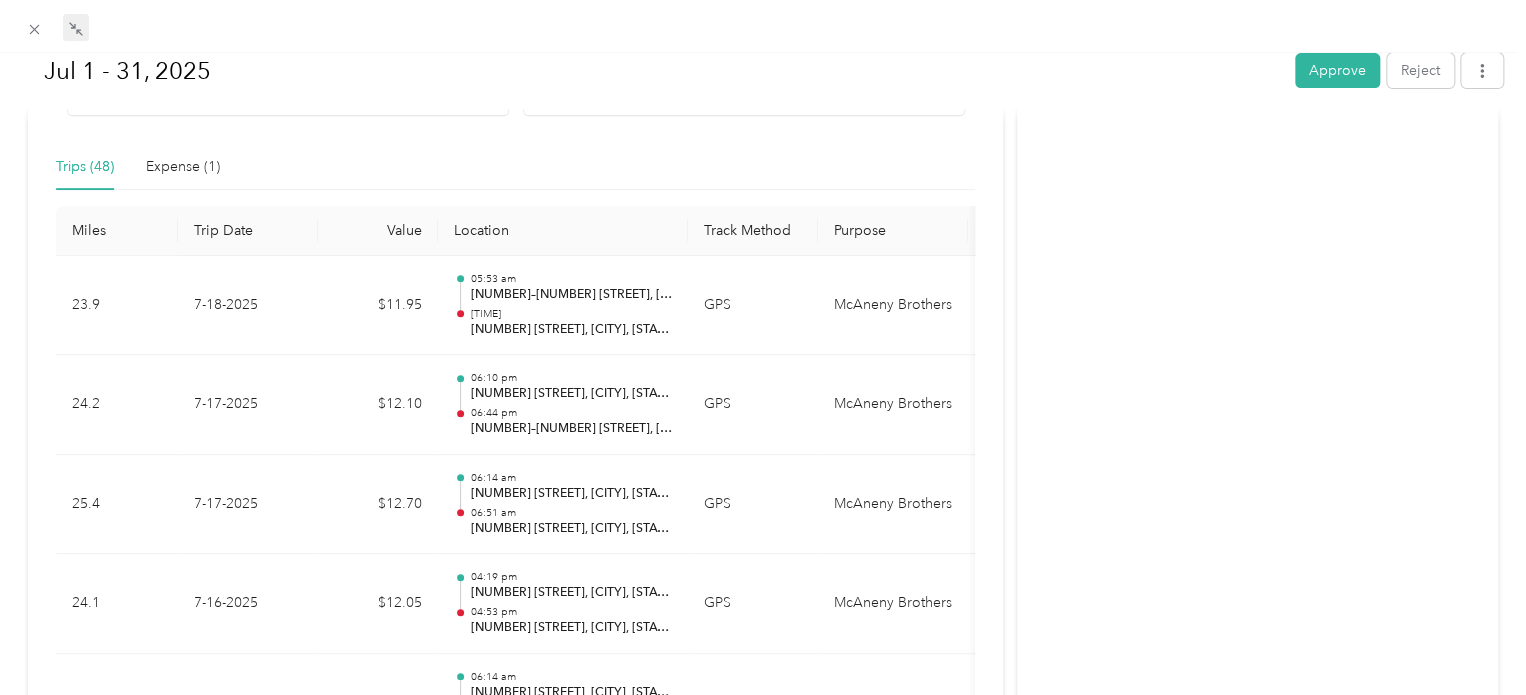 scroll, scrollTop: 348, scrollLeft: 0, axis: vertical 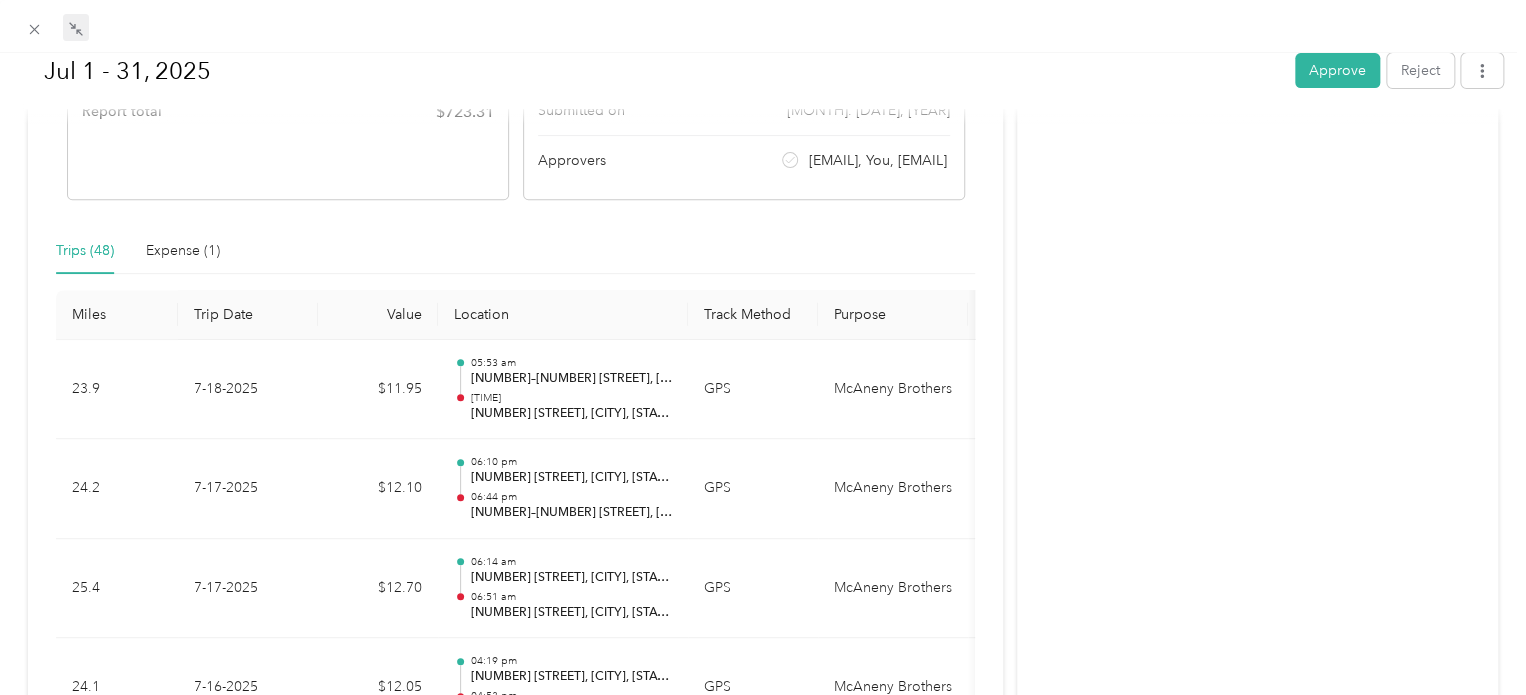 click on "Trip Date" at bounding box center [248, 315] 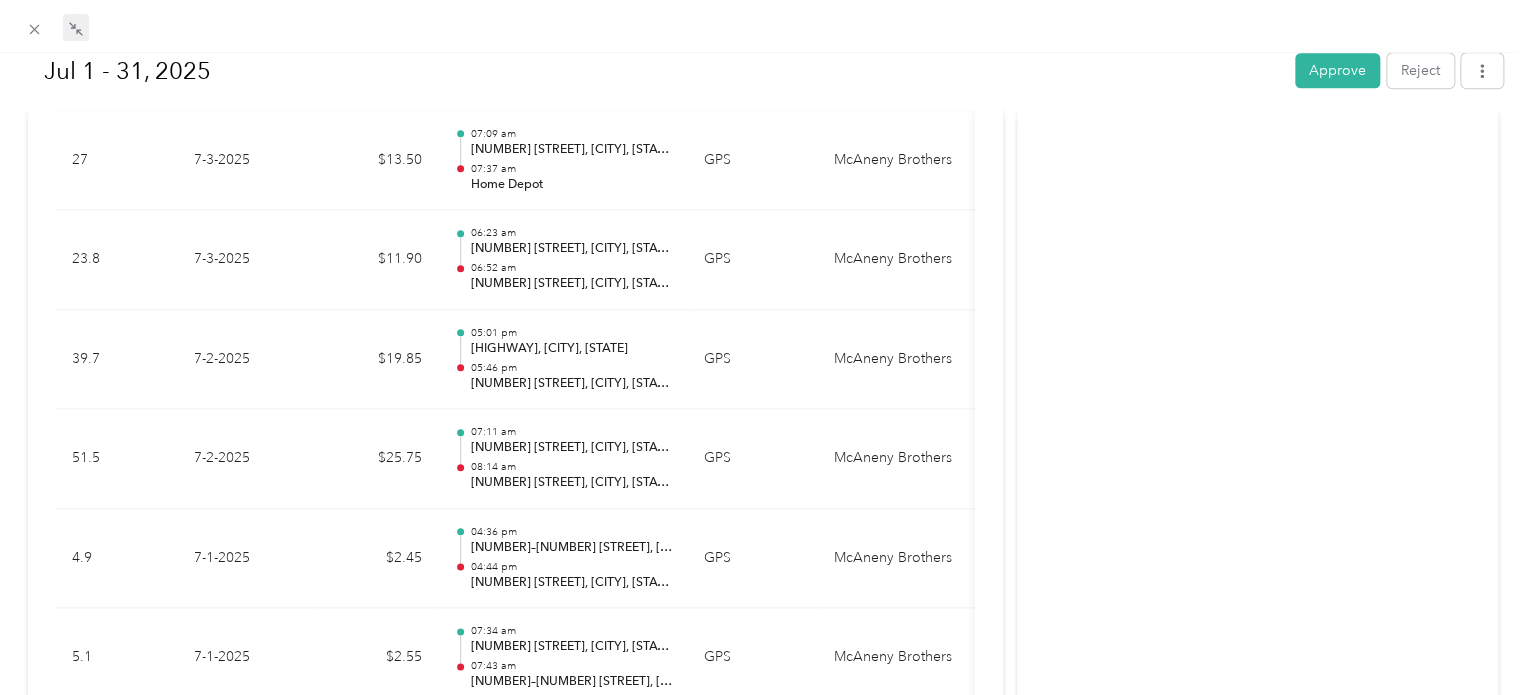 scroll, scrollTop: 4742, scrollLeft: 0, axis: vertical 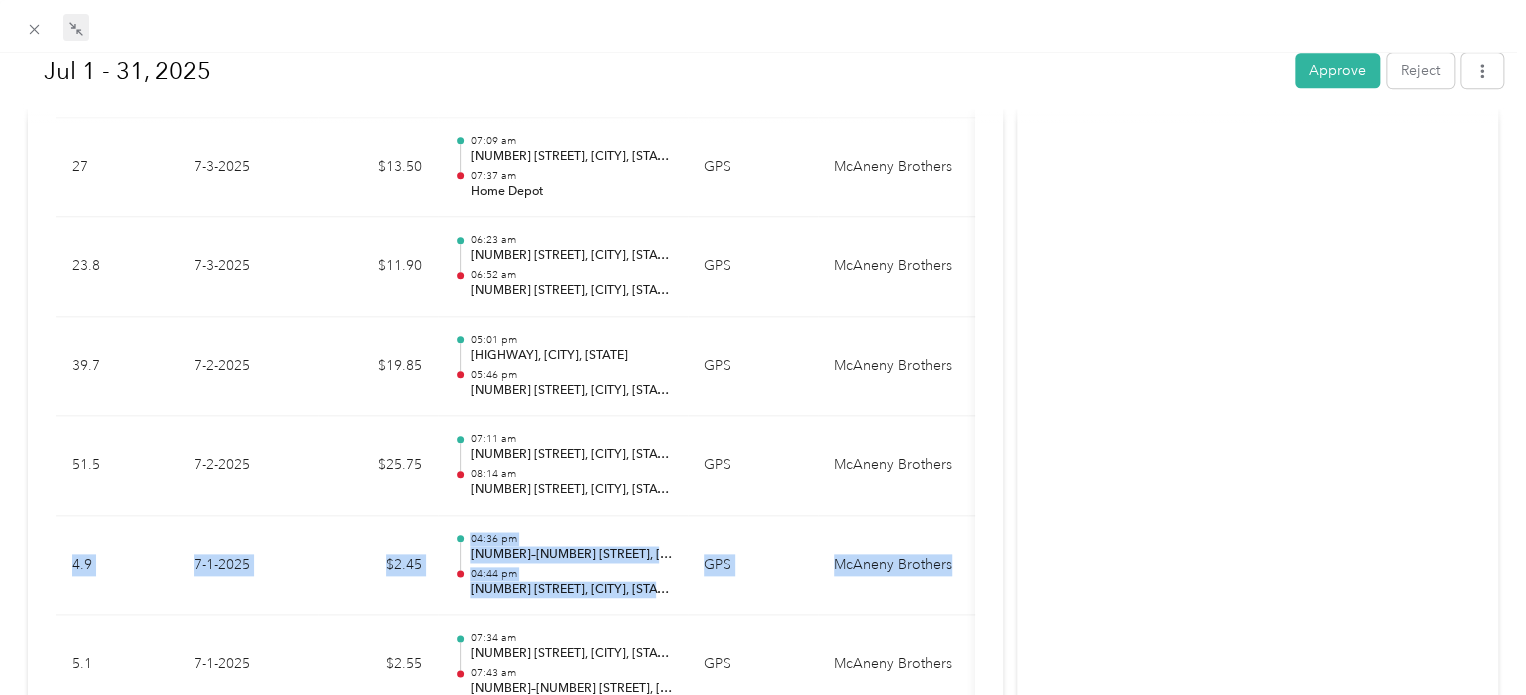 drag, startPoint x: 994, startPoint y: 555, endPoint x: 991, endPoint y: 518, distance: 37.12142 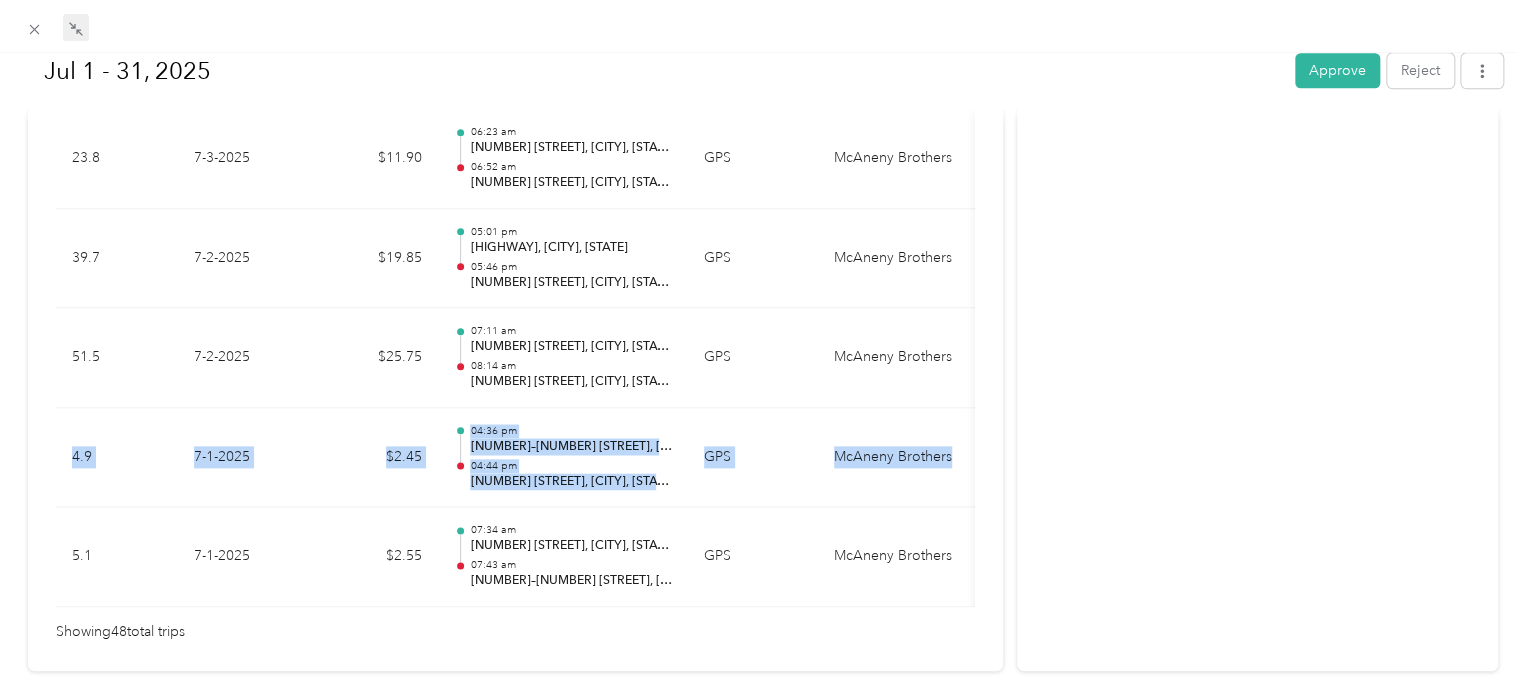 scroll, scrollTop: 4840, scrollLeft: 0, axis: vertical 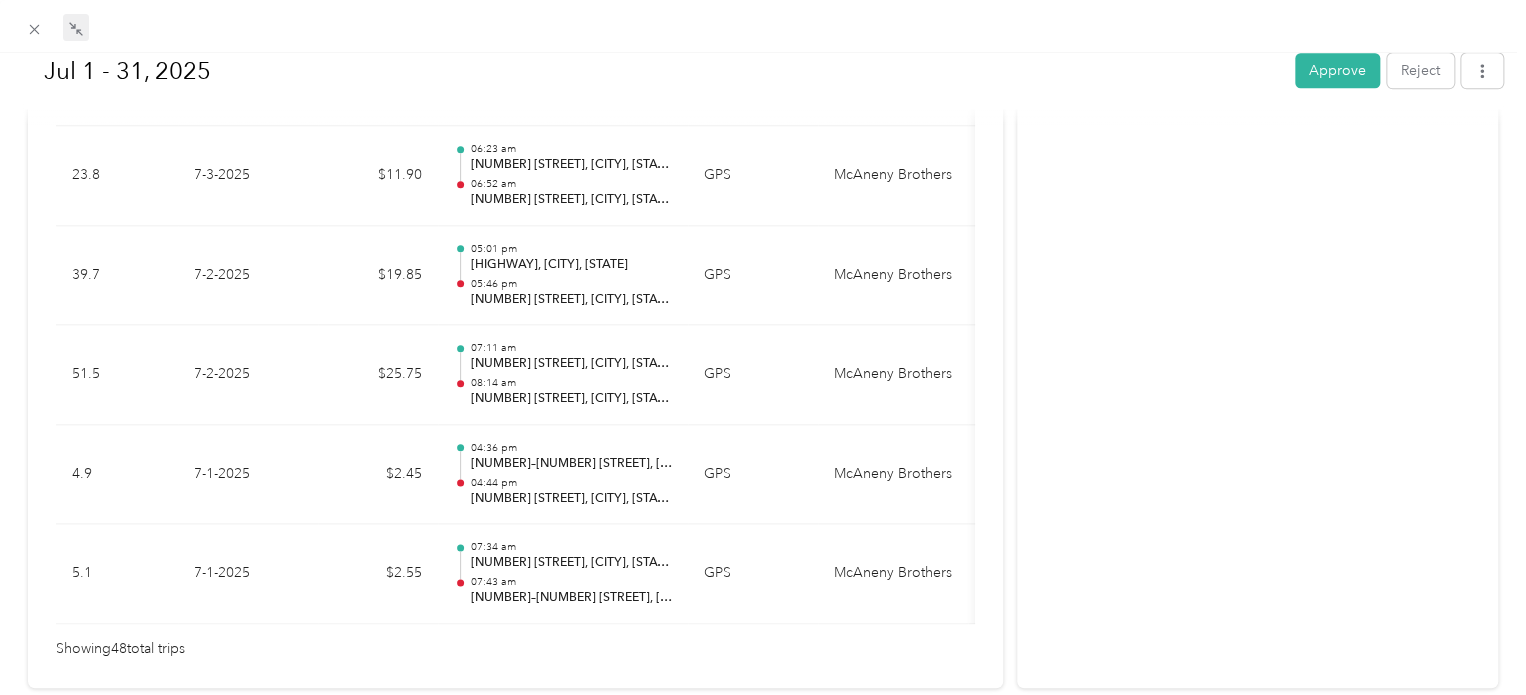click on "Activity and Comments   Needs approval From  success+mcaneny@everlance.com , Ken Hasse,  bhasse@mcaneny.biz 07/31 at 04:48 pm EDT Submitted for approval Brian Paratore 07/31 at 04:48 pm EDT" at bounding box center [1257, -2008] 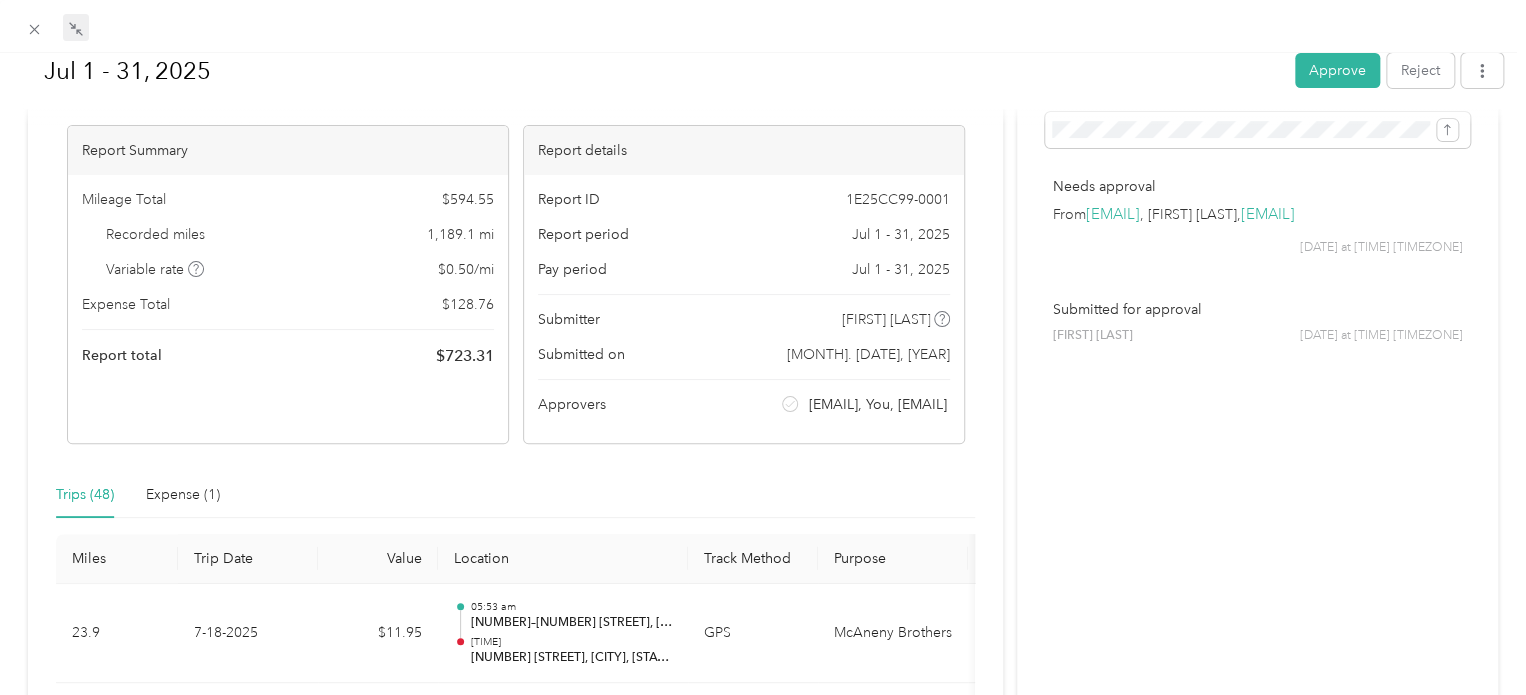 scroll, scrollTop: 0, scrollLeft: 0, axis: both 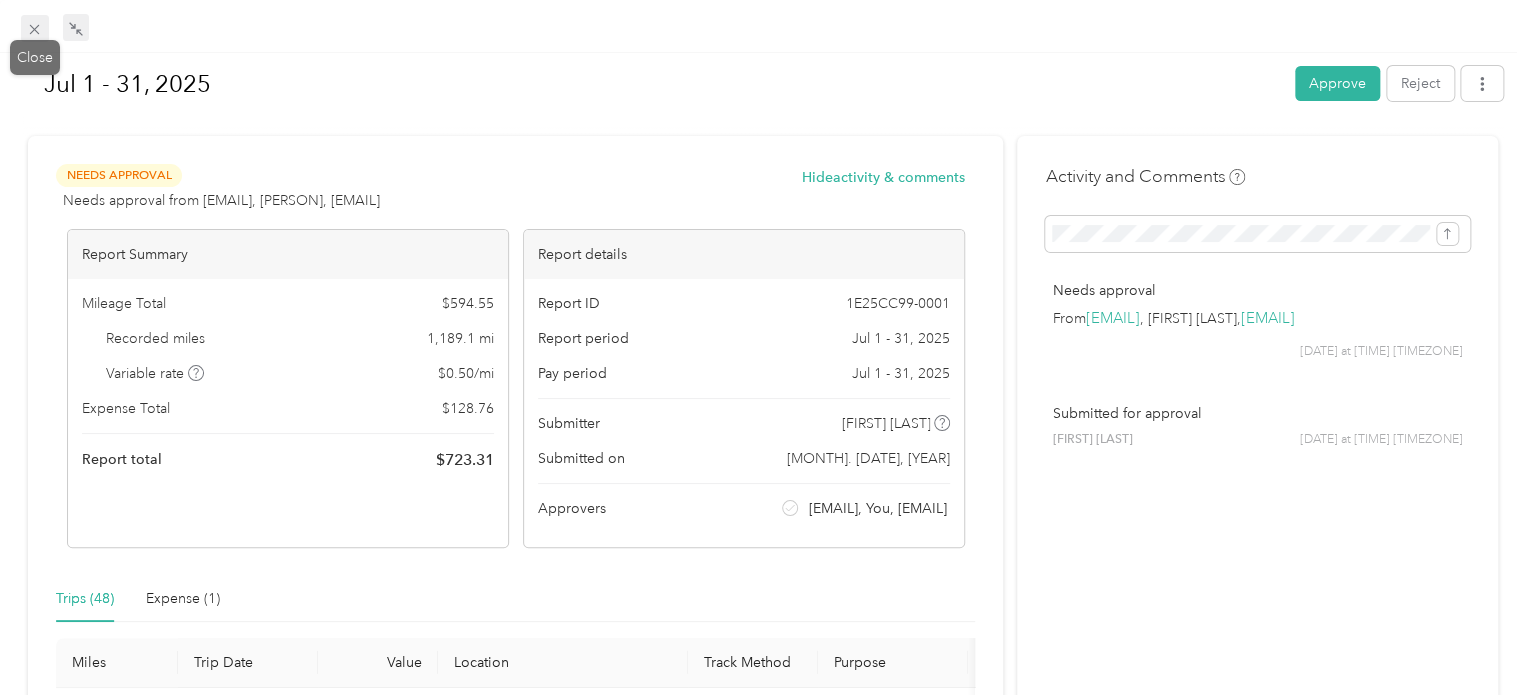 click 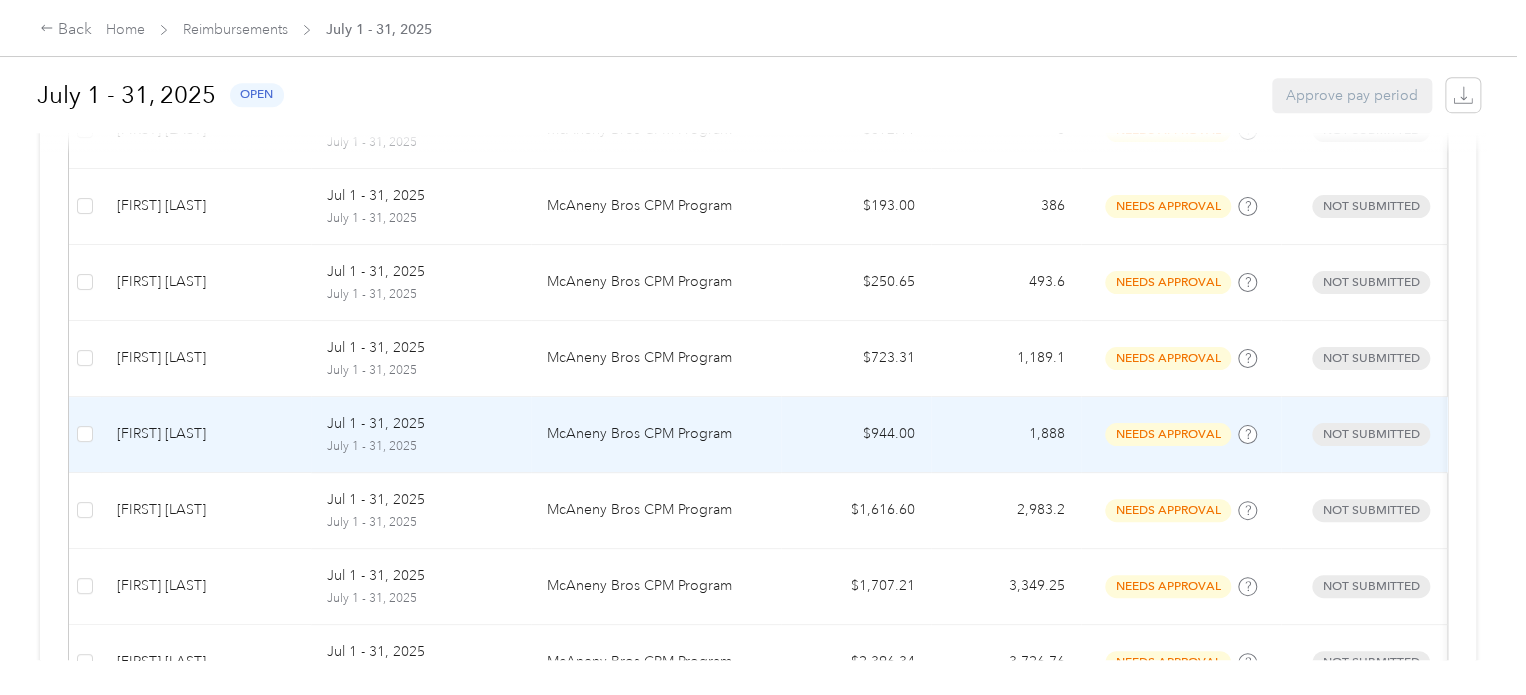 click on "Randy Famiglietti" at bounding box center [206, 434] 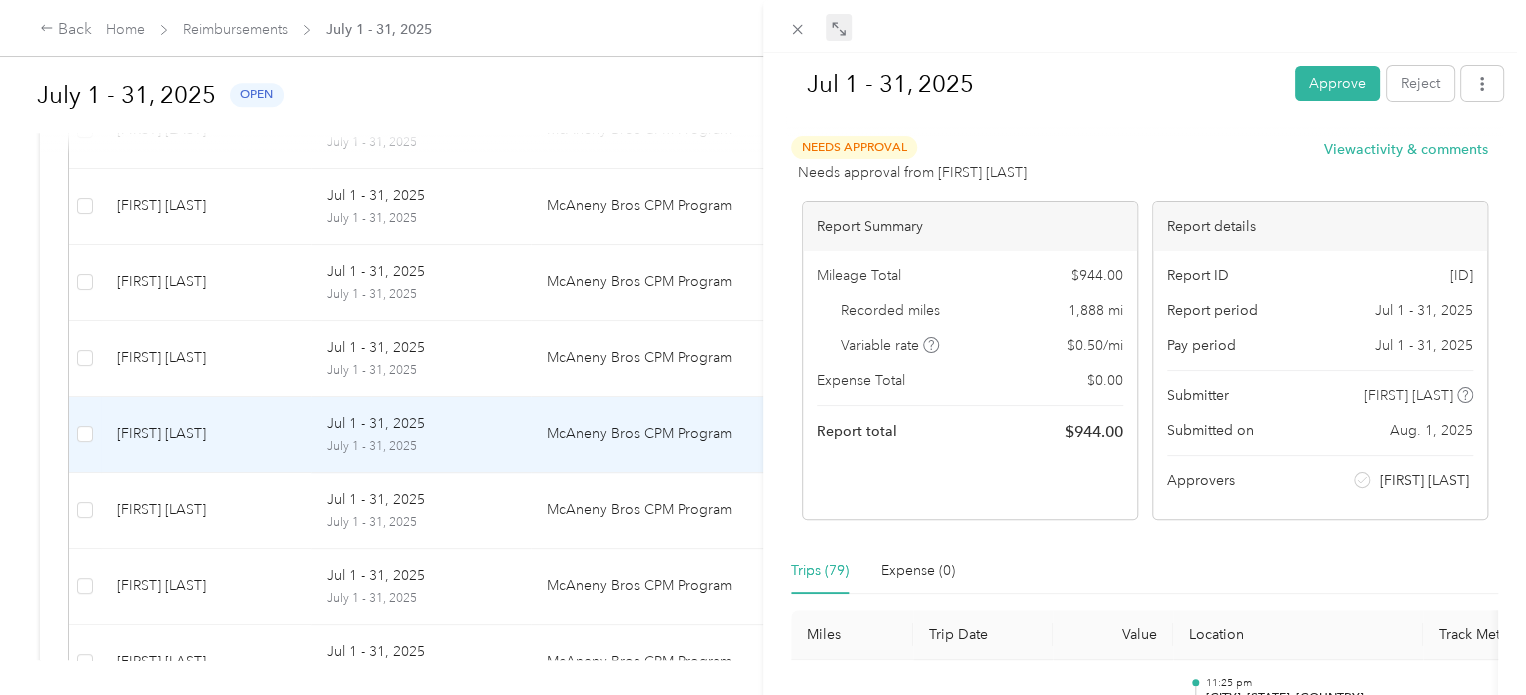 click 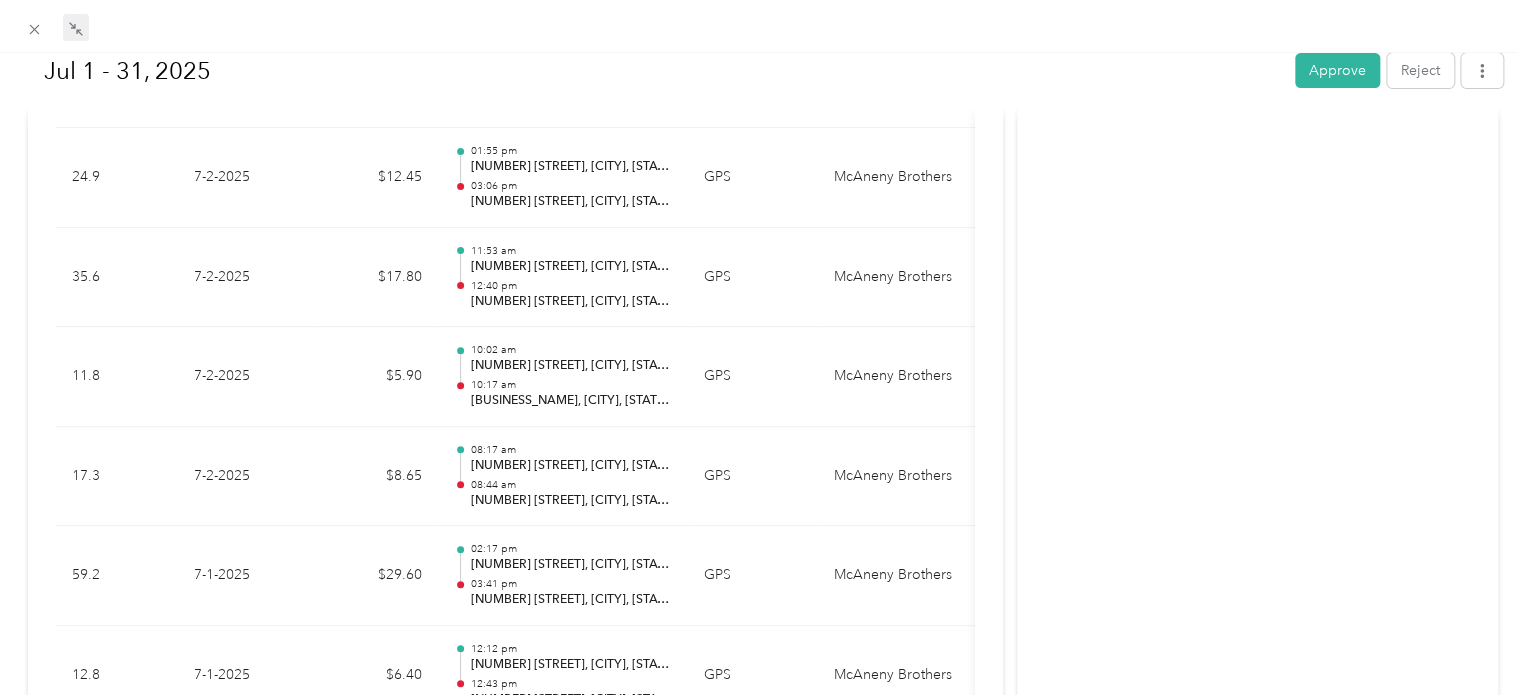 scroll, scrollTop: 7812, scrollLeft: 0, axis: vertical 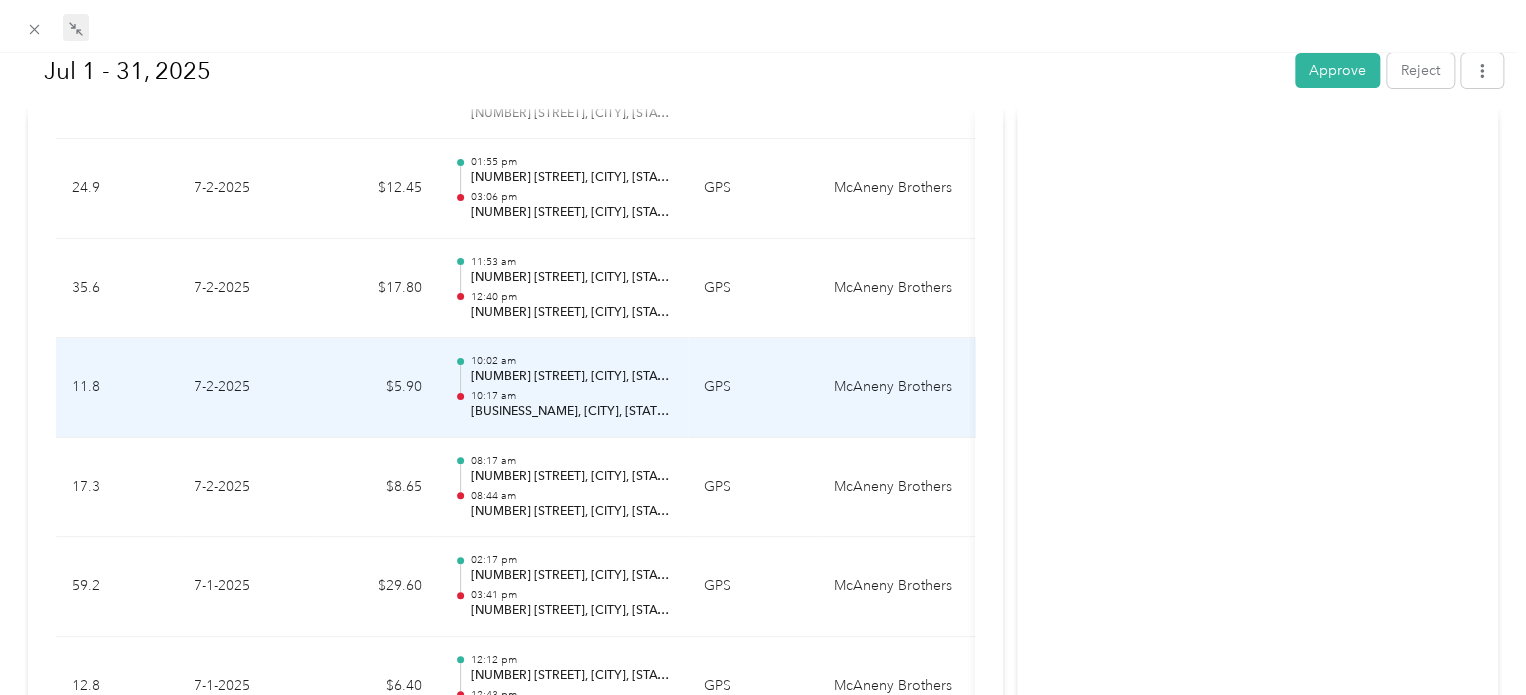 click on "$5.90" at bounding box center (378, 388) 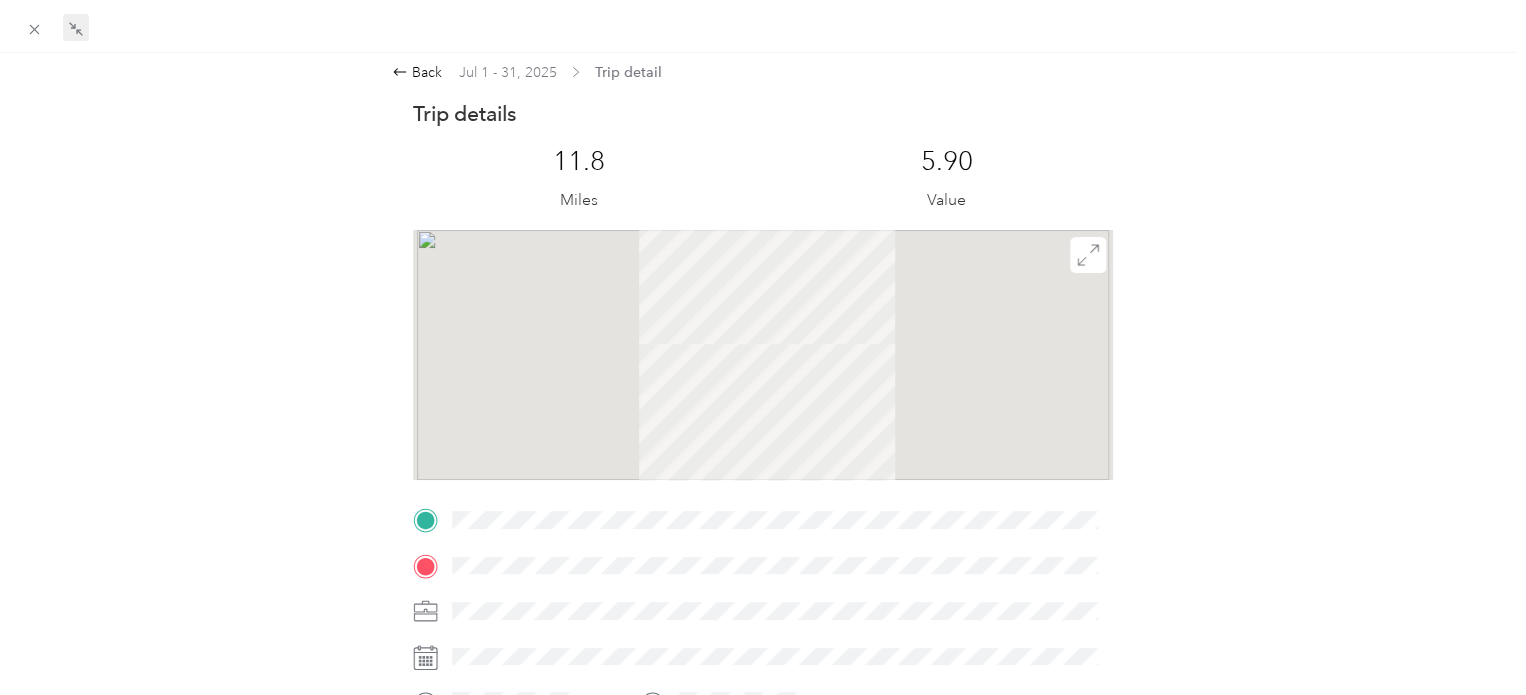 scroll, scrollTop: 0, scrollLeft: 0, axis: both 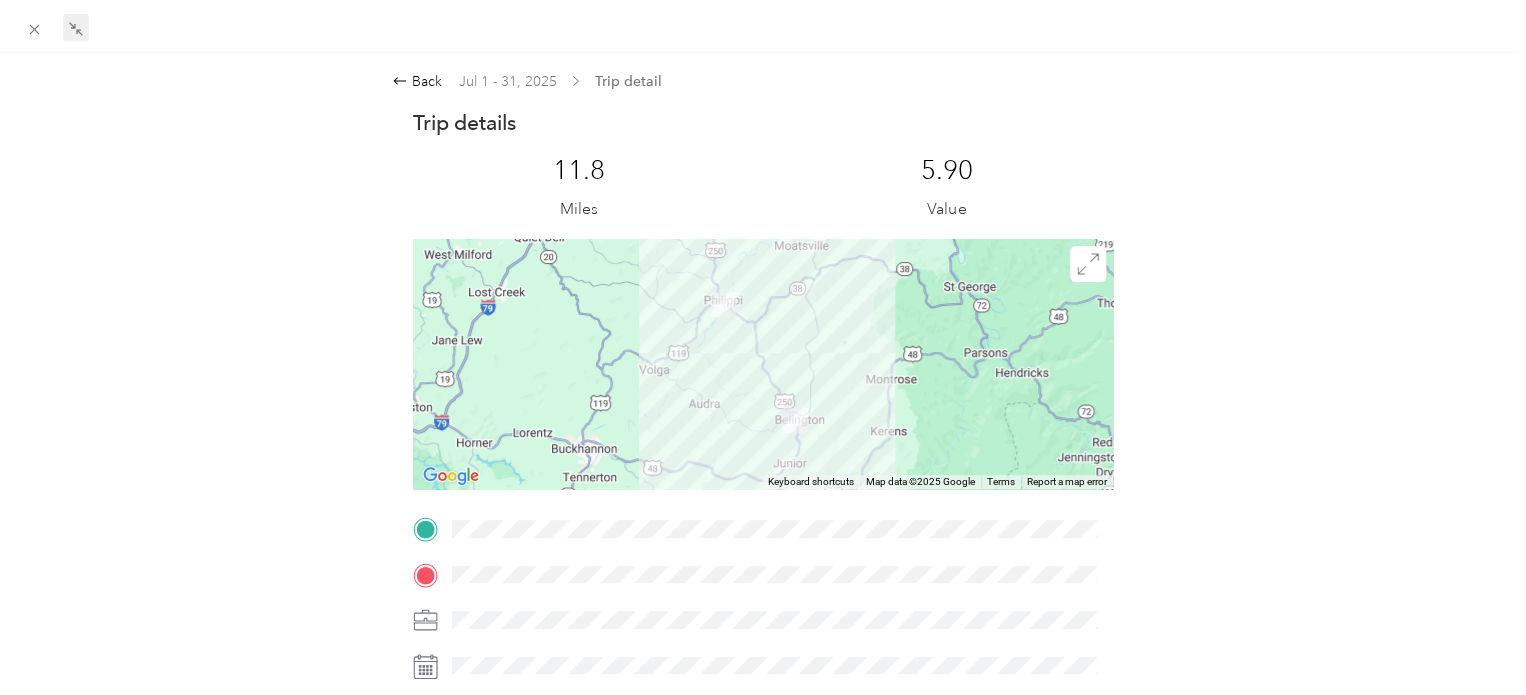 click on "Trip detail" at bounding box center (628, 81) 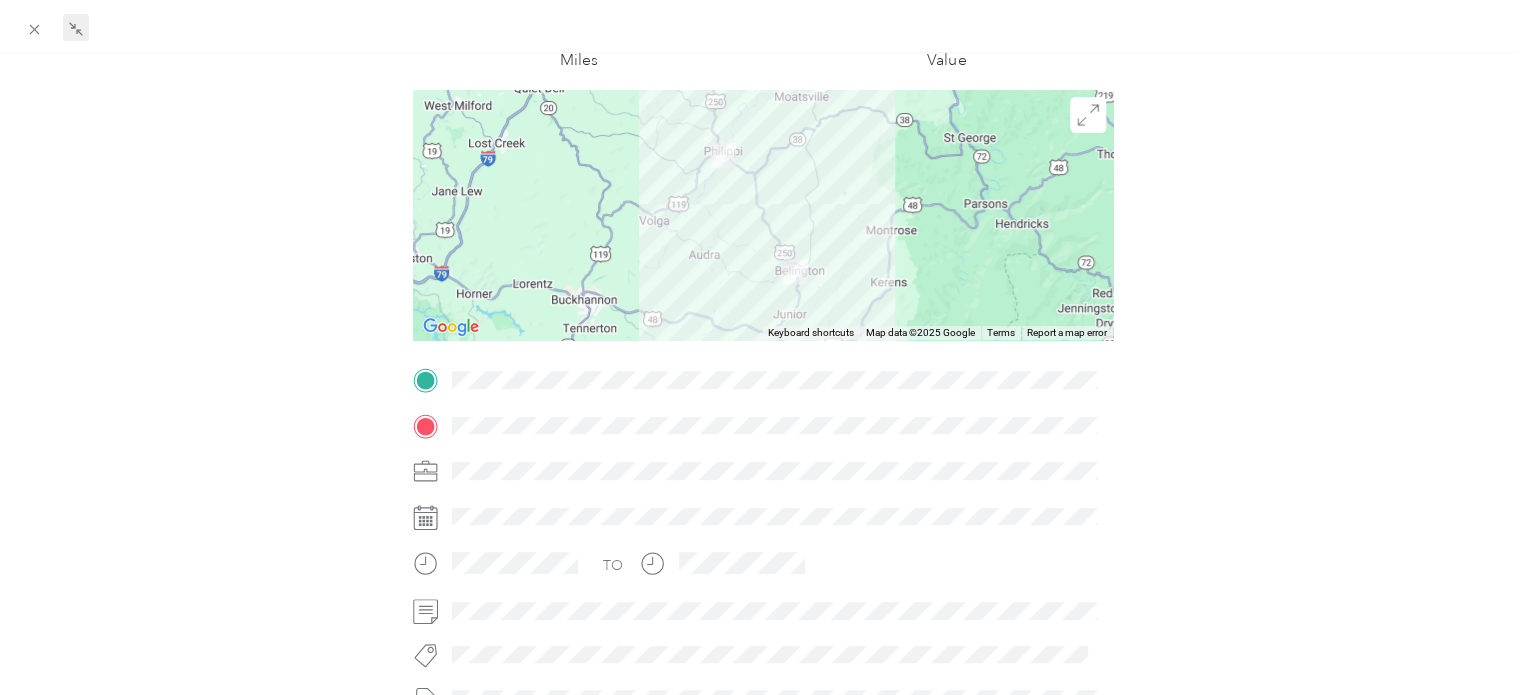 scroll, scrollTop: 0, scrollLeft: 0, axis: both 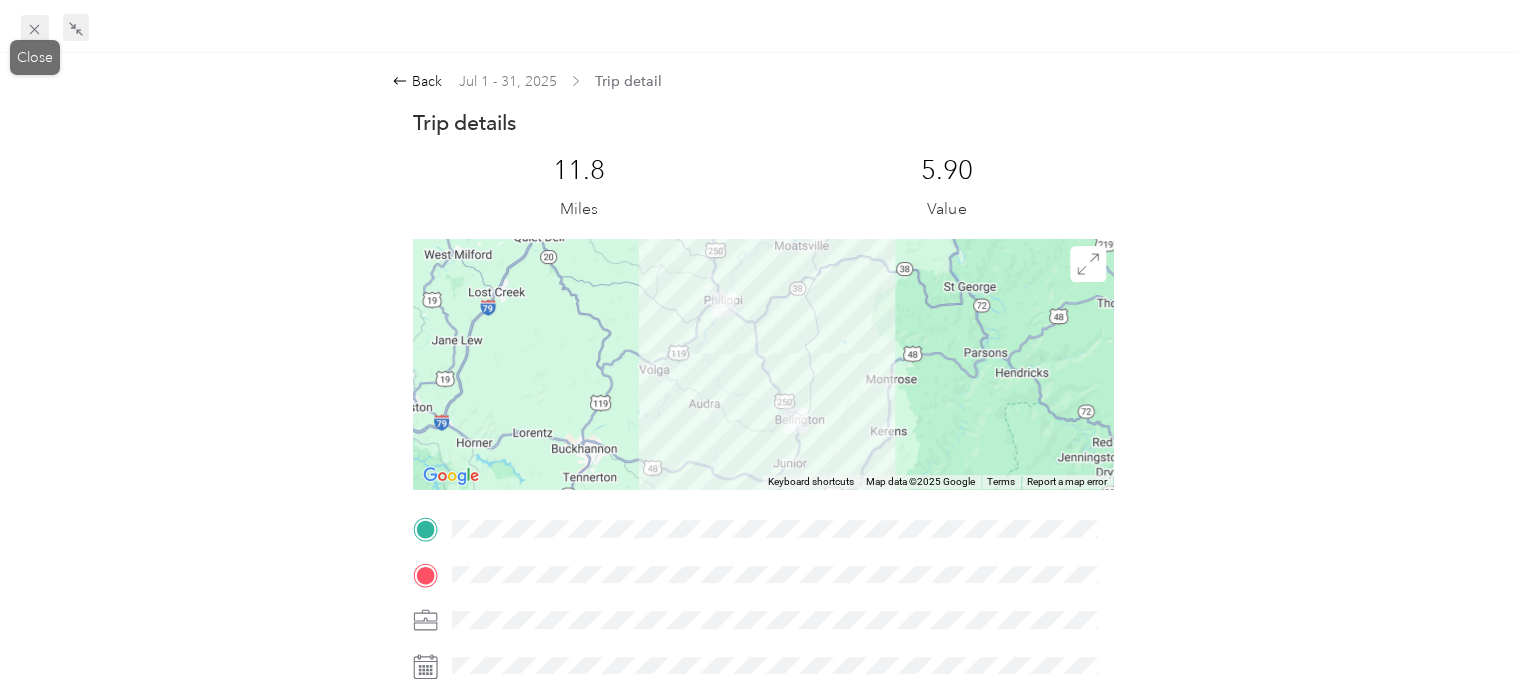 click 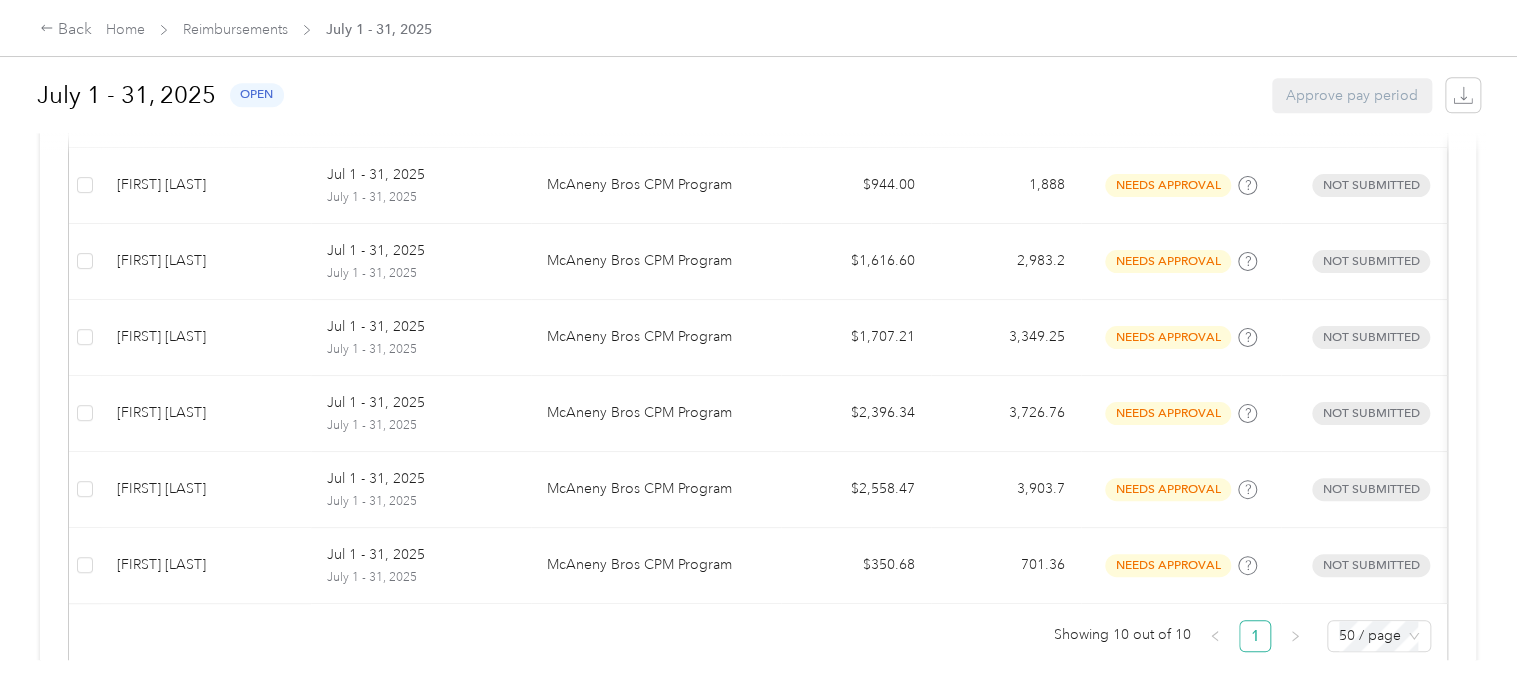 scroll, scrollTop: 835, scrollLeft: 0, axis: vertical 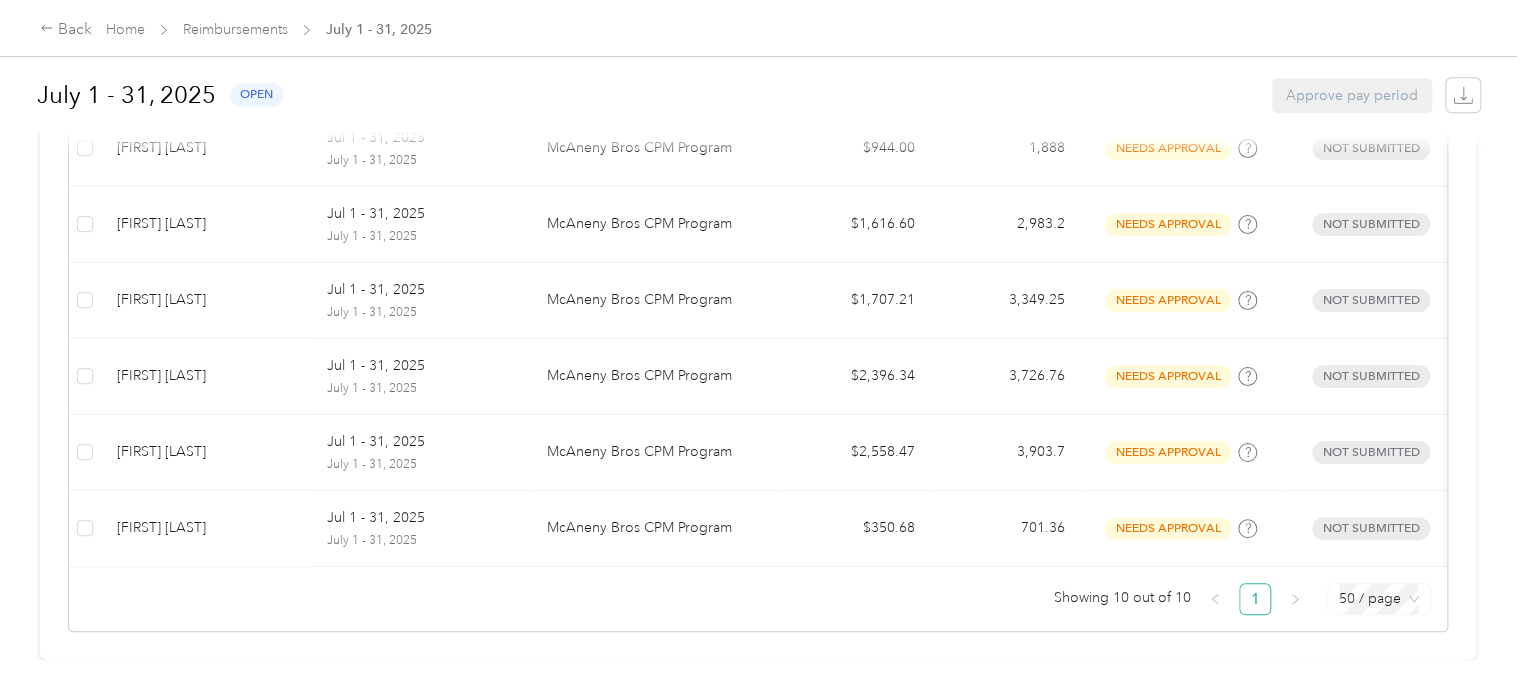 click on "50 / page" at bounding box center (1379, 599) 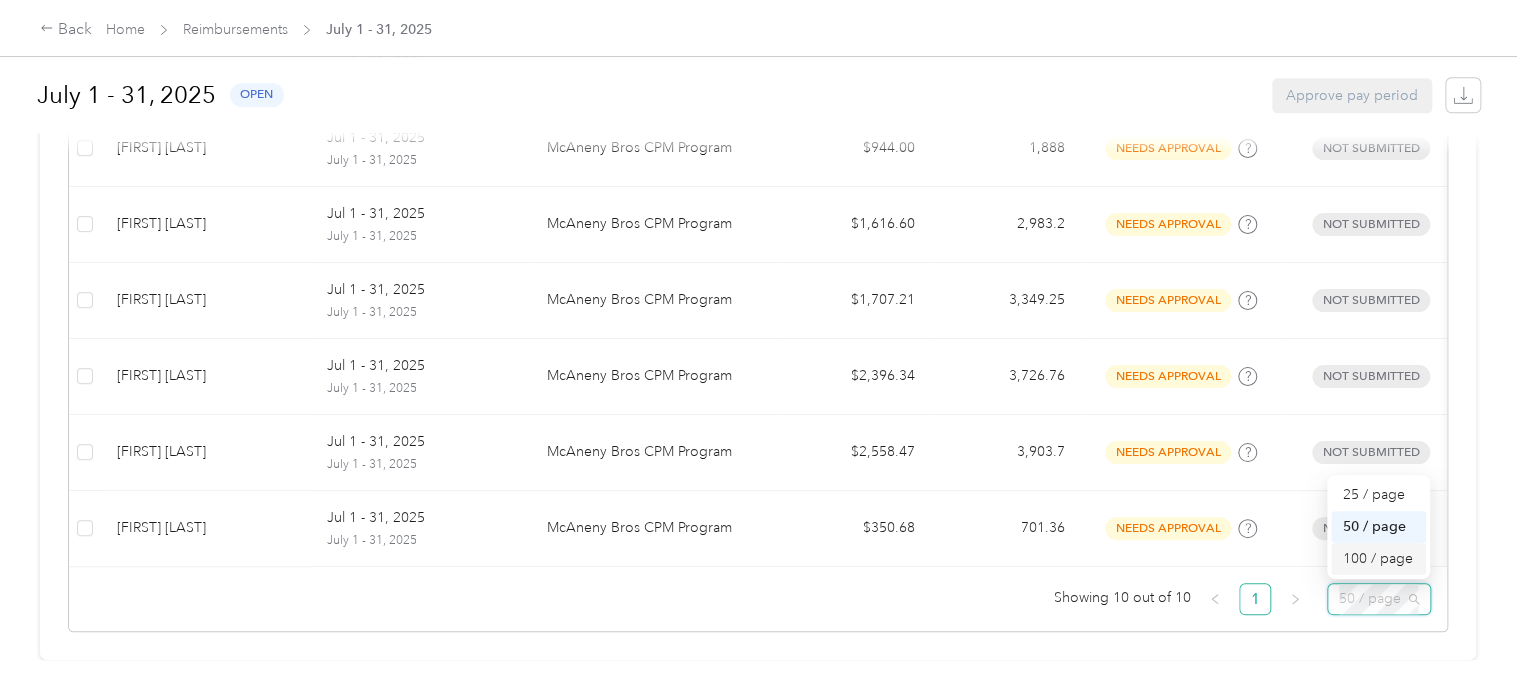 click on "100 / page" at bounding box center [1378, 559] 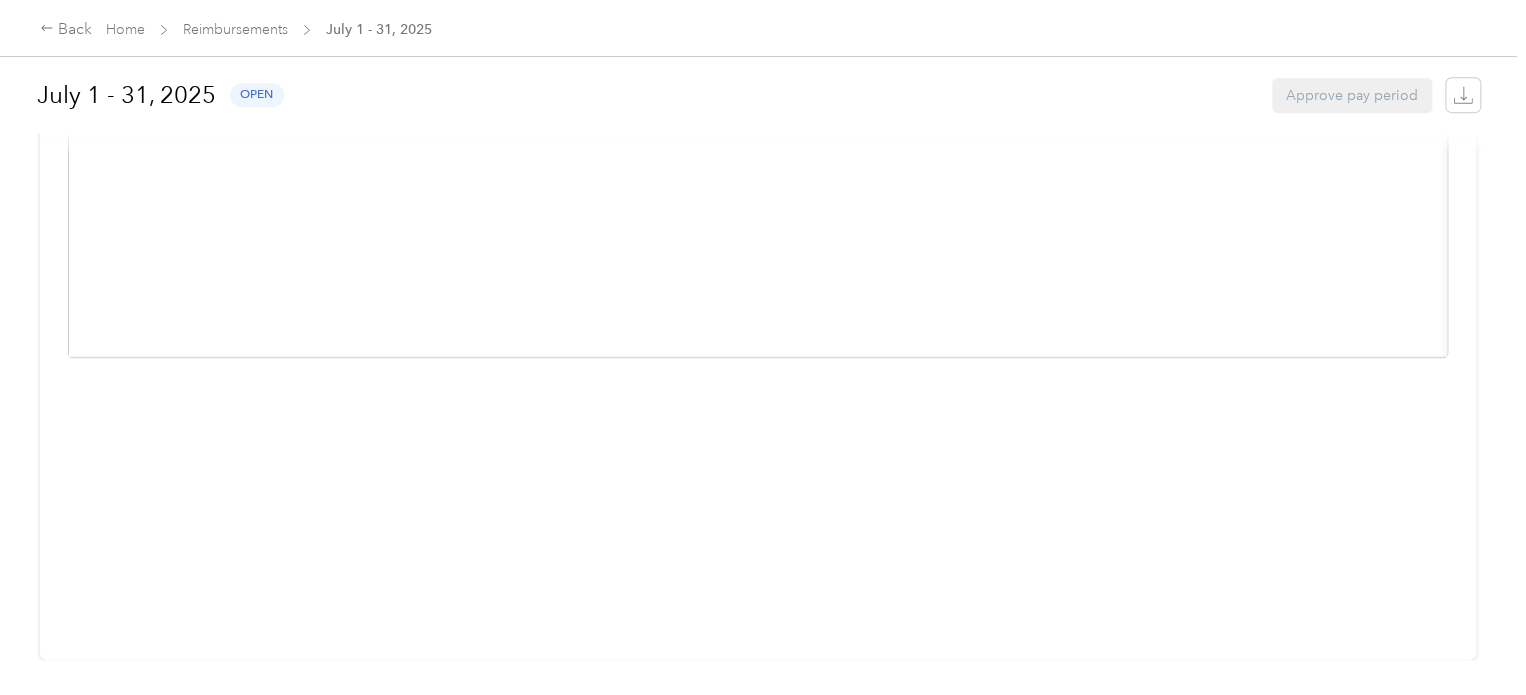 scroll, scrollTop: 522, scrollLeft: 0, axis: vertical 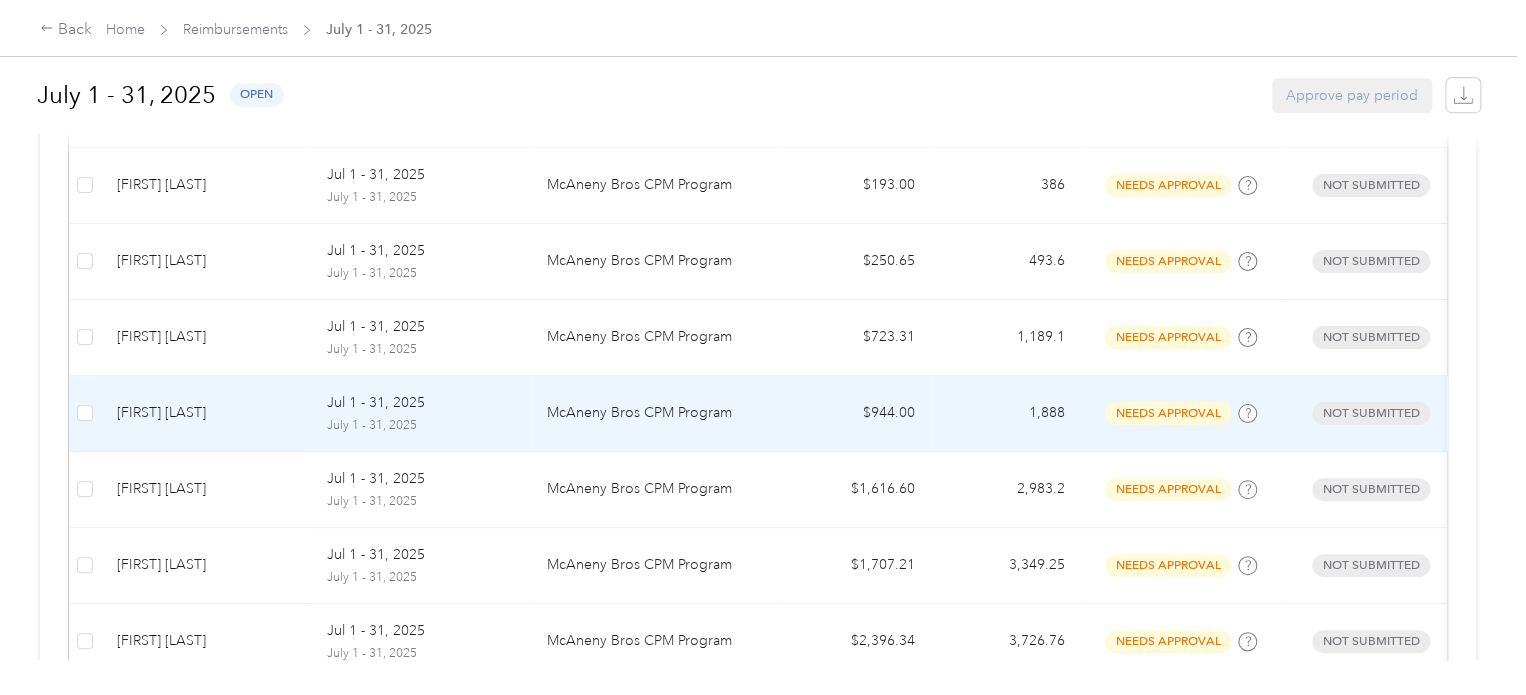 click on "Randy Famiglietti" at bounding box center [206, 413] 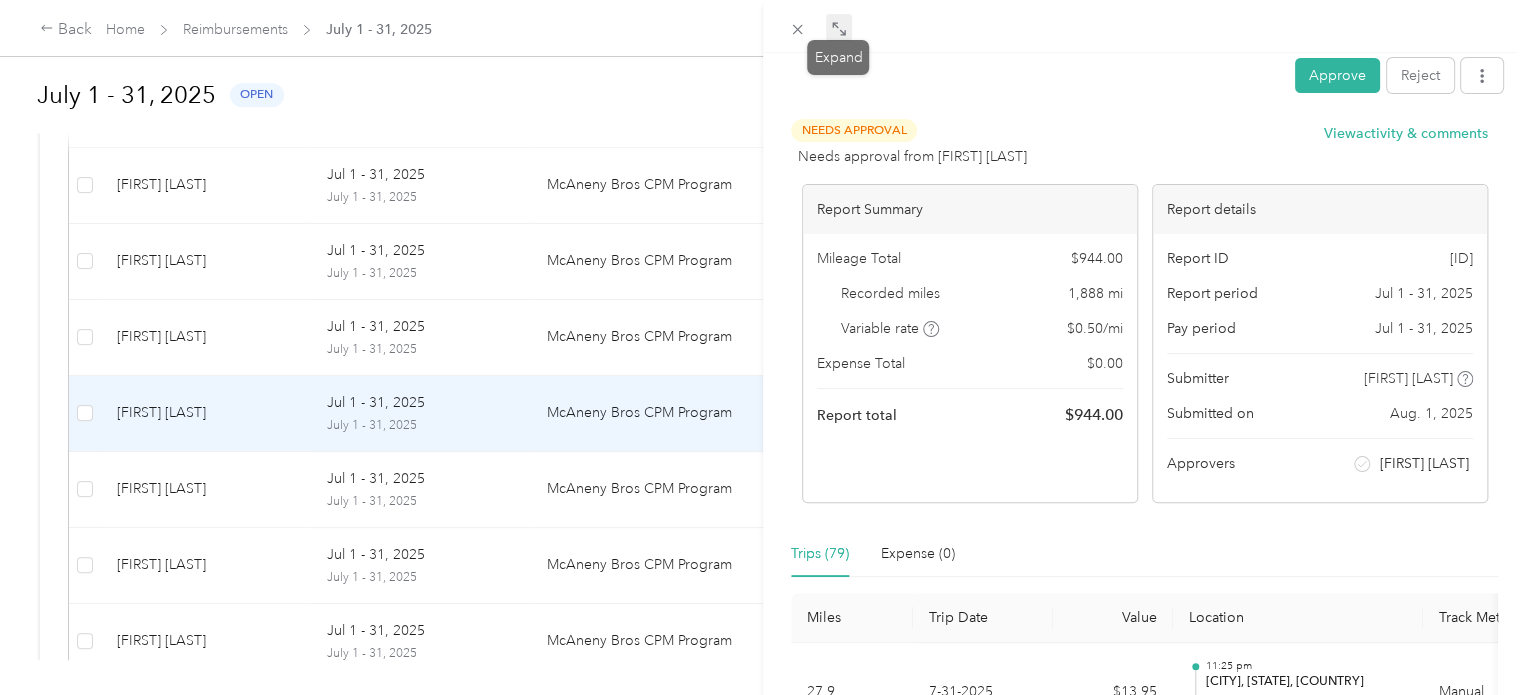 click 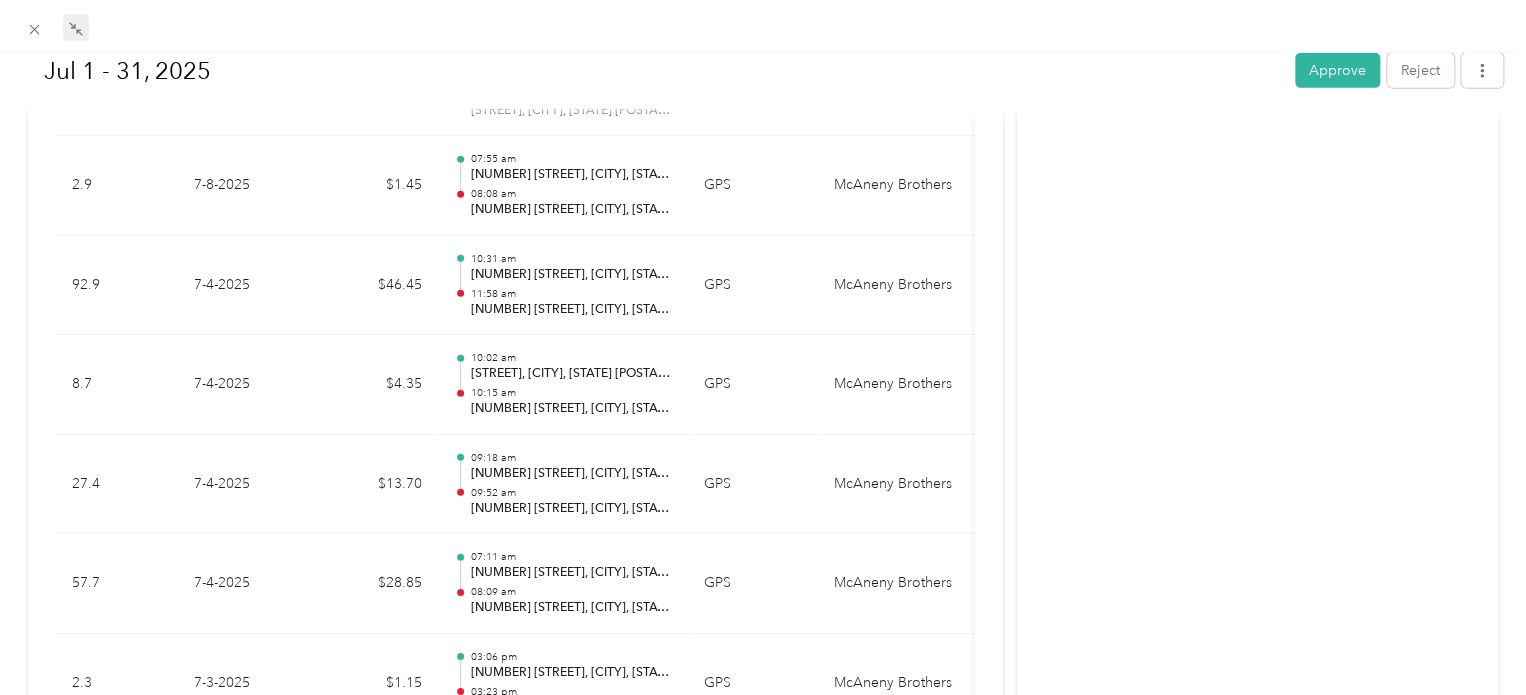 scroll, scrollTop: 6643, scrollLeft: 0, axis: vertical 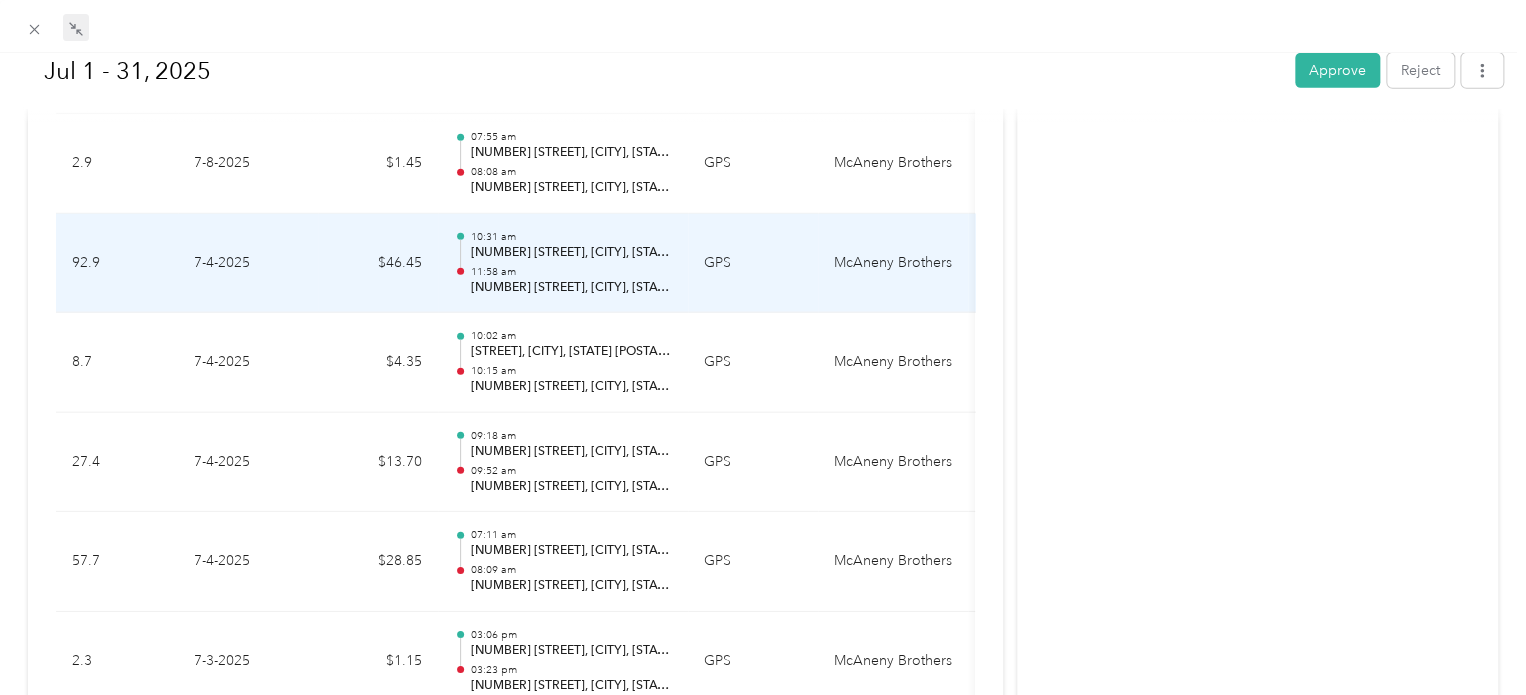 click on "92.9" at bounding box center [117, 264] 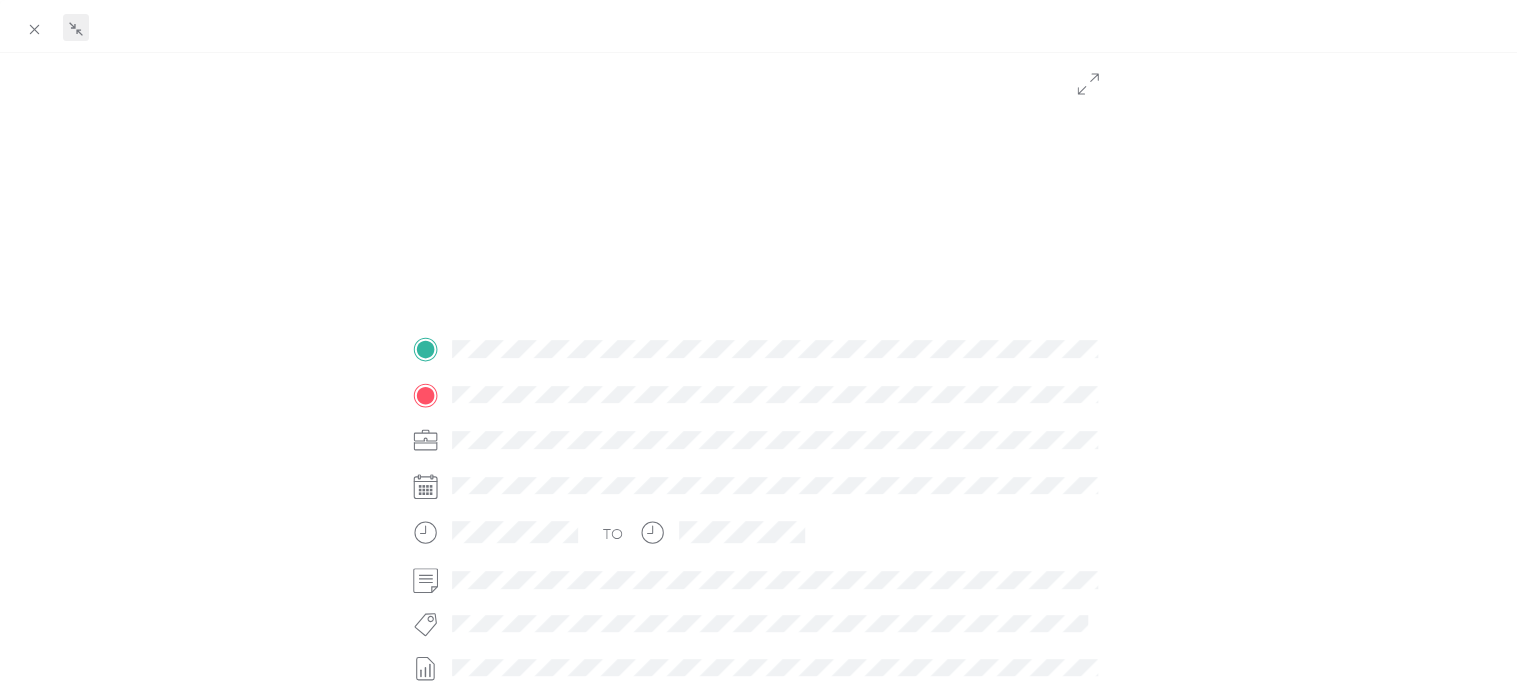 scroll, scrollTop: 0, scrollLeft: 0, axis: both 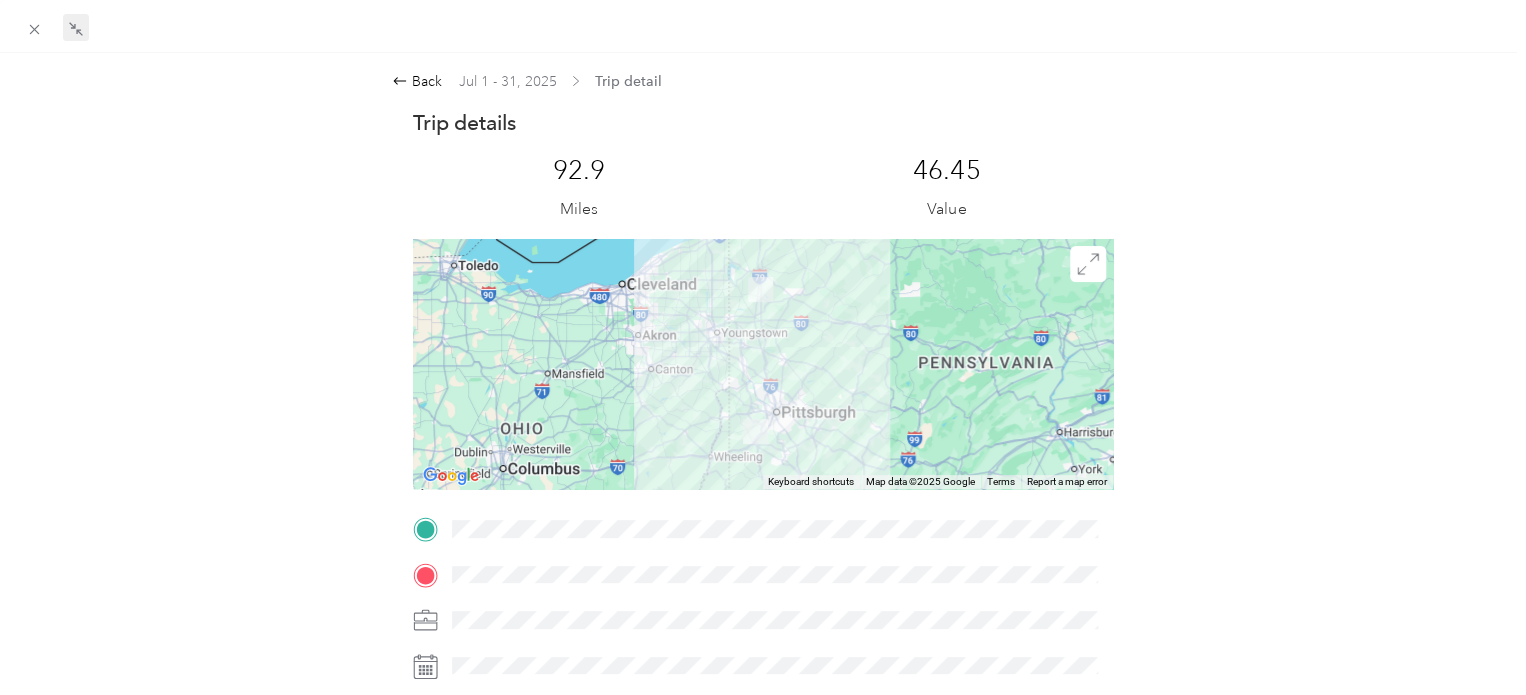 click on "Trip detail" at bounding box center [628, 81] 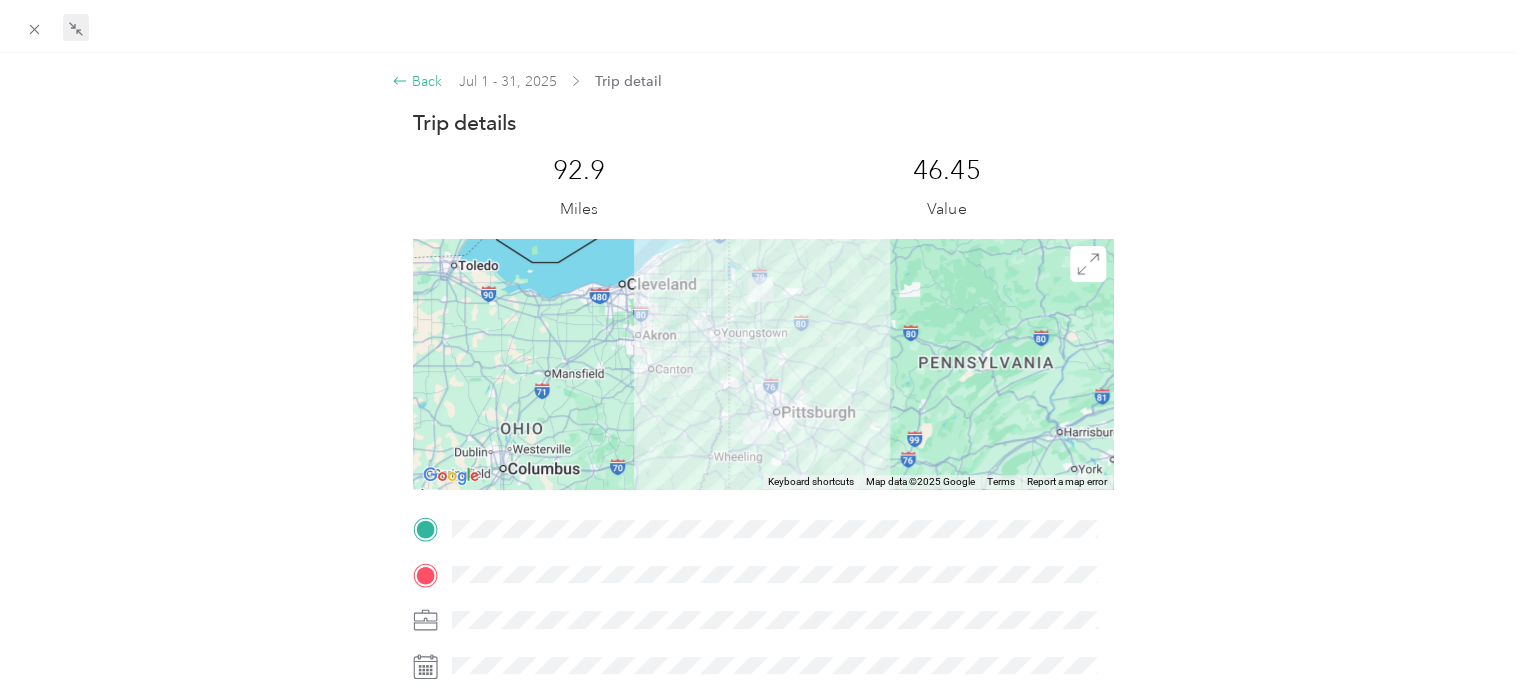 click on "Back" at bounding box center (417, 81) 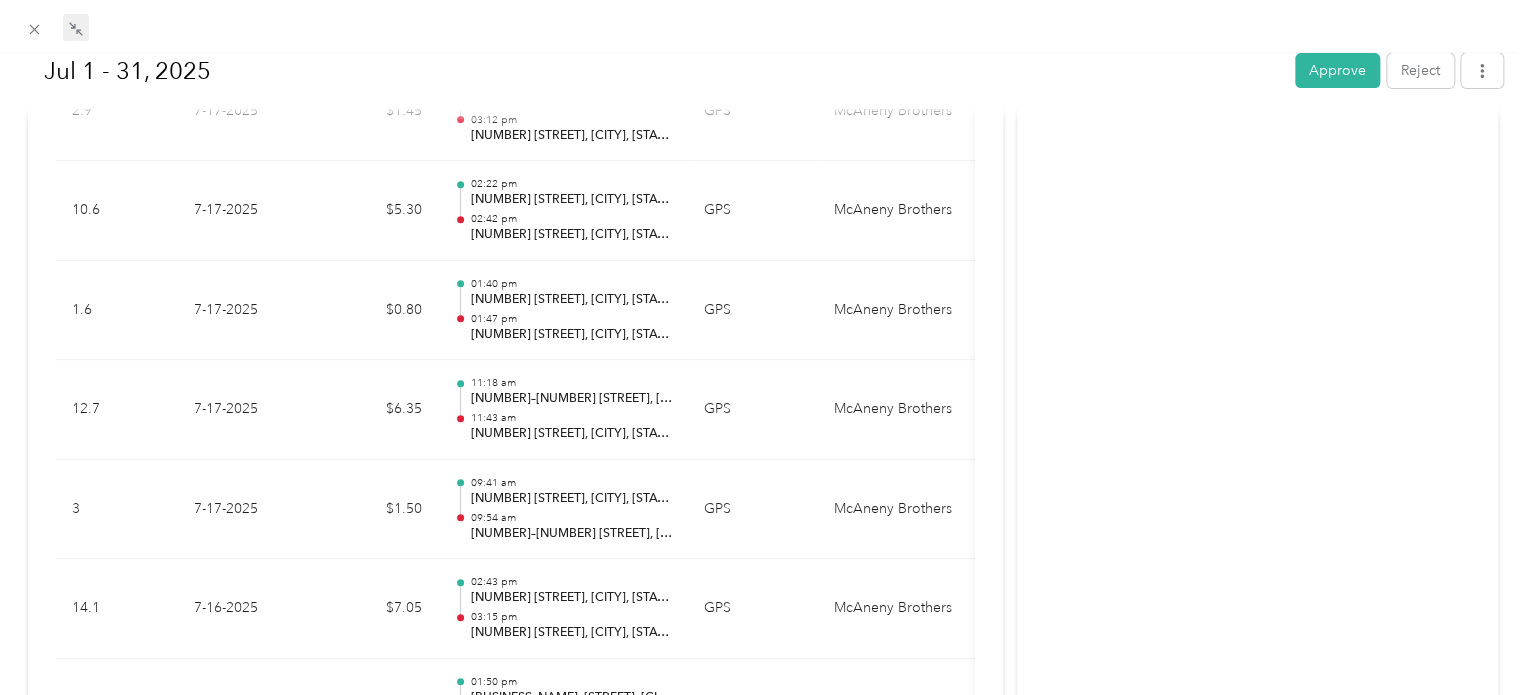 scroll, scrollTop: 0, scrollLeft: 0, axis: both 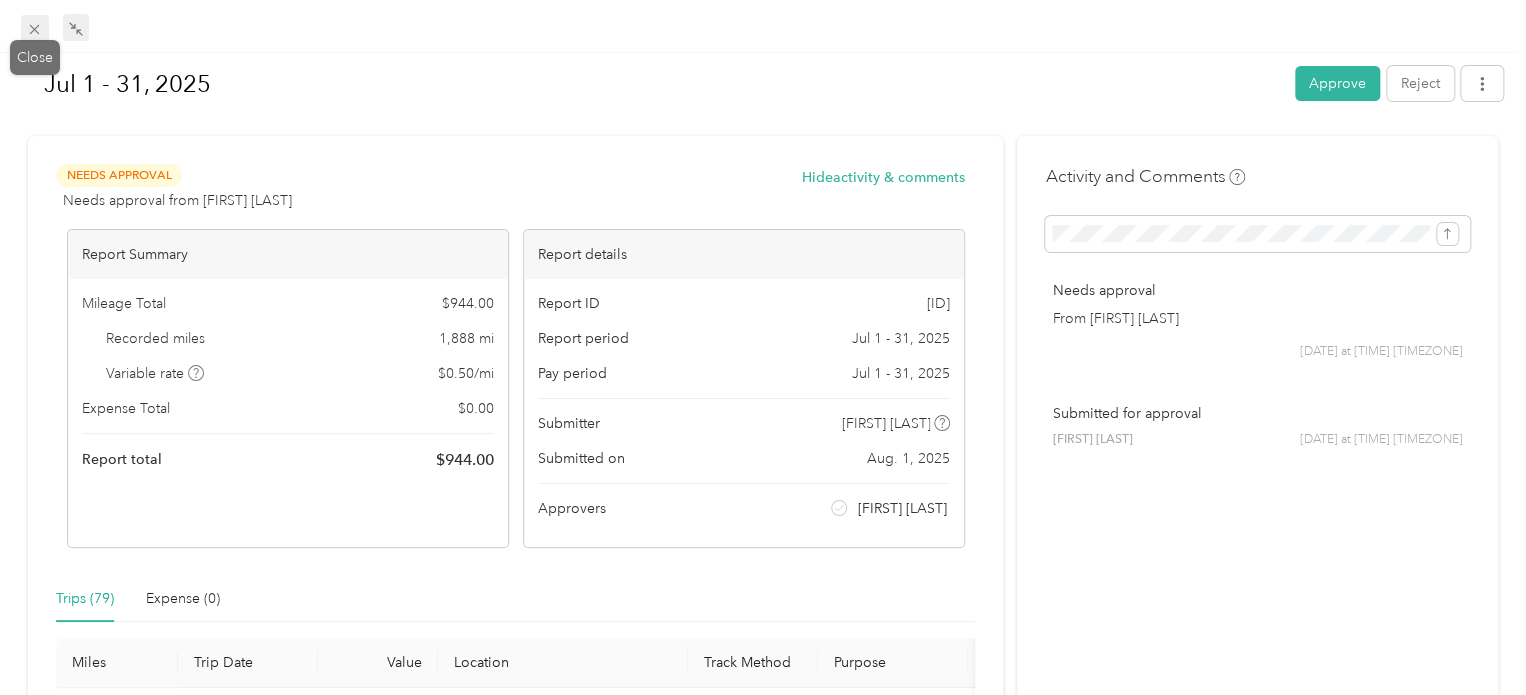 click 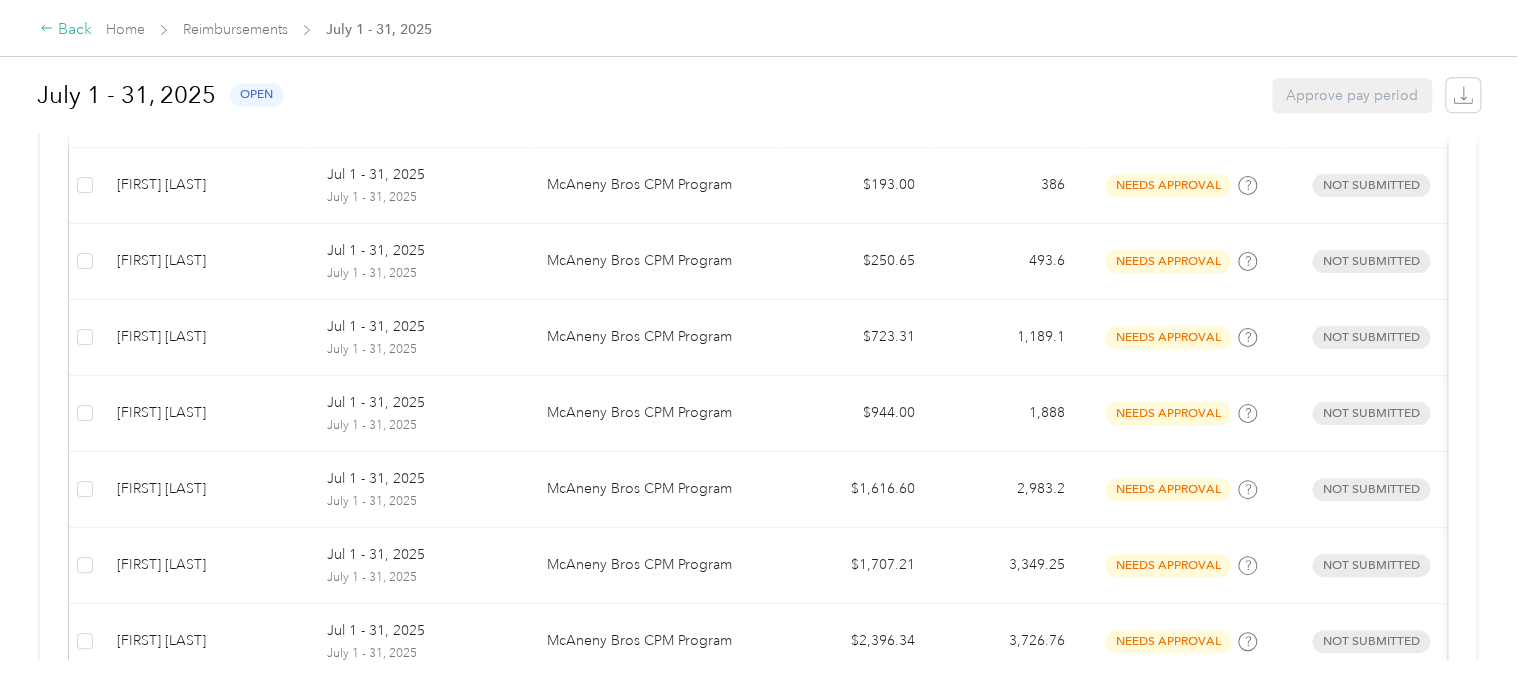 click on "Back" at bounding box center (66, 30) 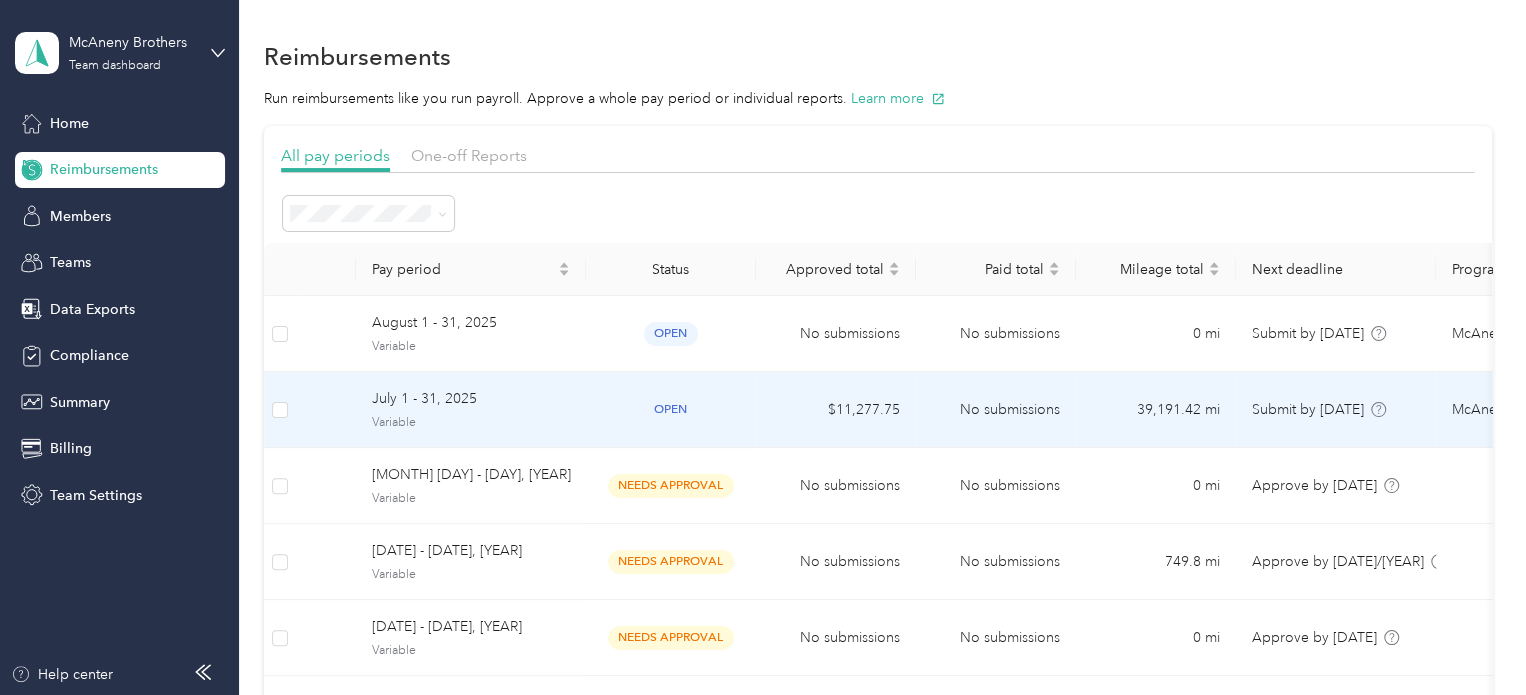click on "July 1 - 31, 2025" at bounding box center (471, 399) 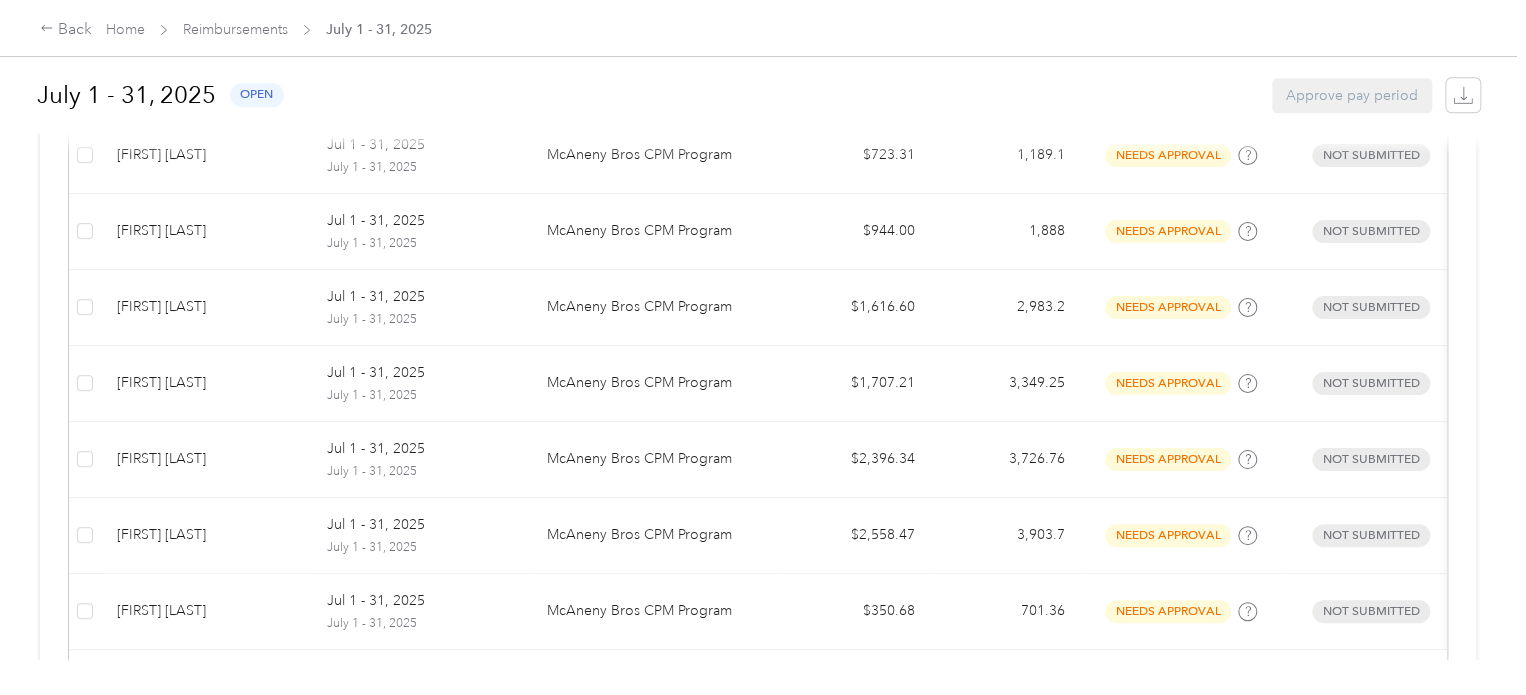 scroll, scrollTop: 728, scrollLeft: 0, axis: vertical 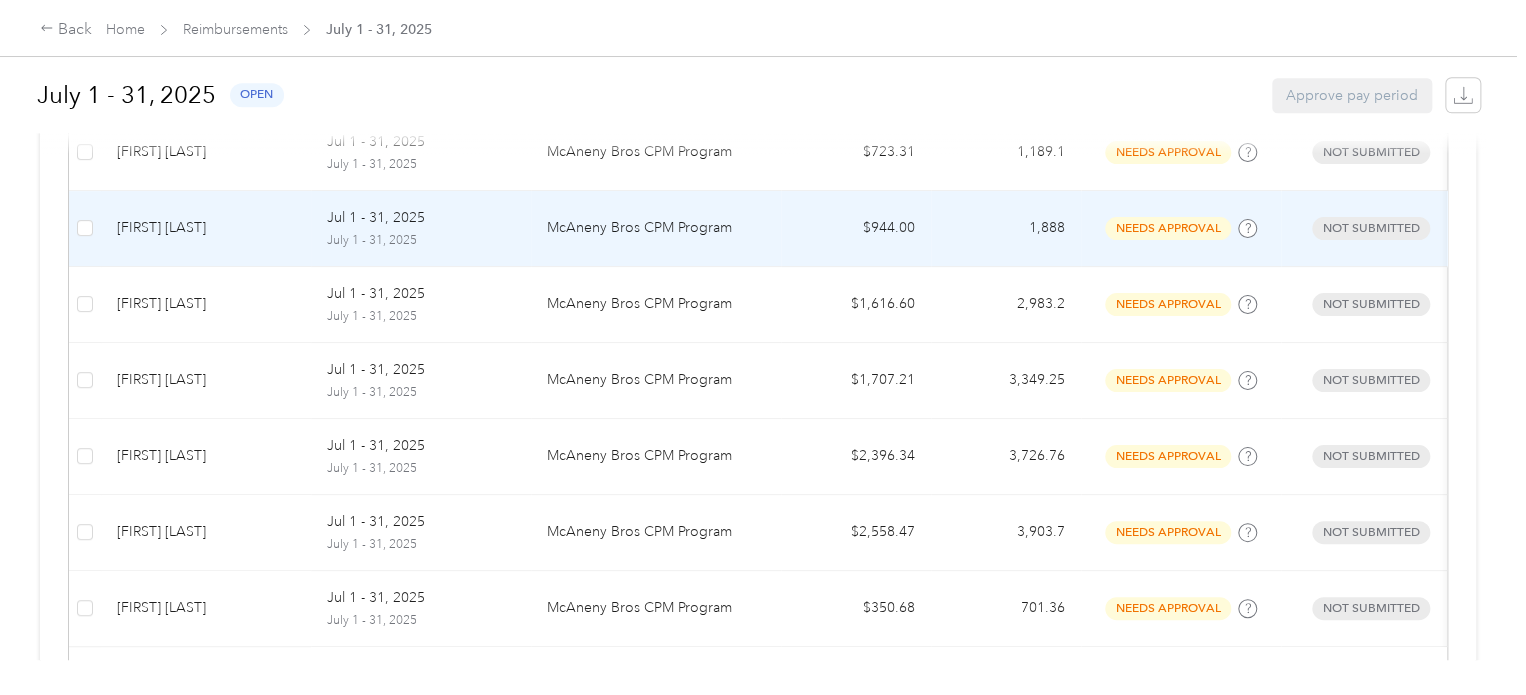 click on "Randy Famiglietti" at bounding box center (206, 228) 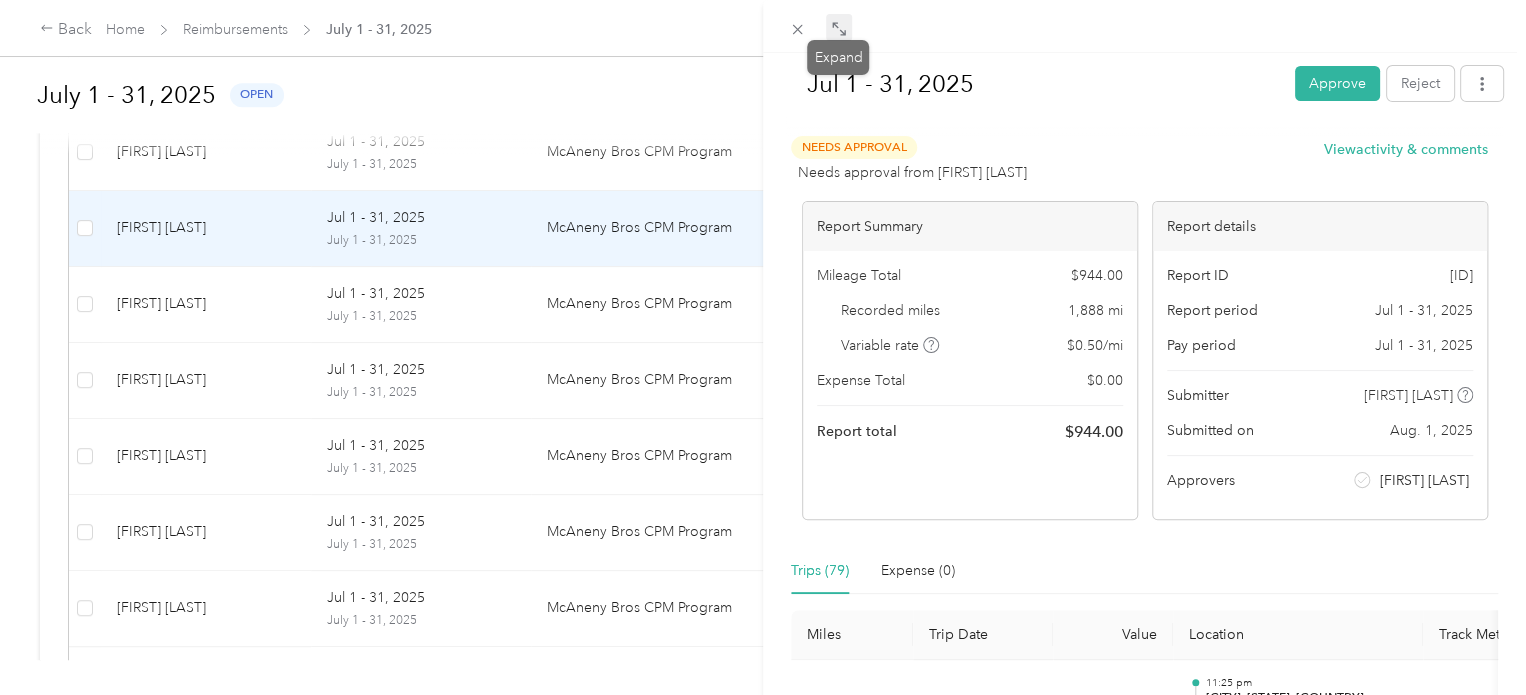 click 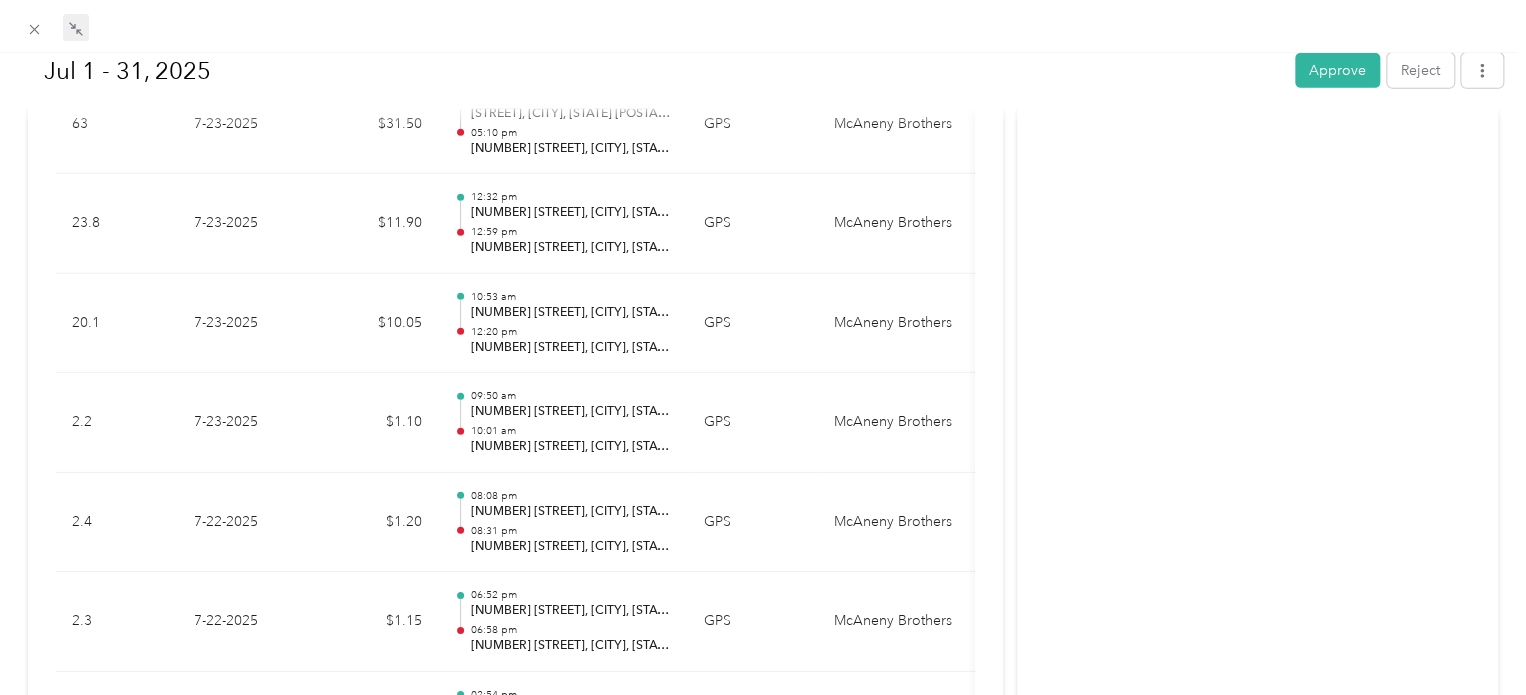 scroll, scrollTop: 0, scrollLeft: 0, axis: both 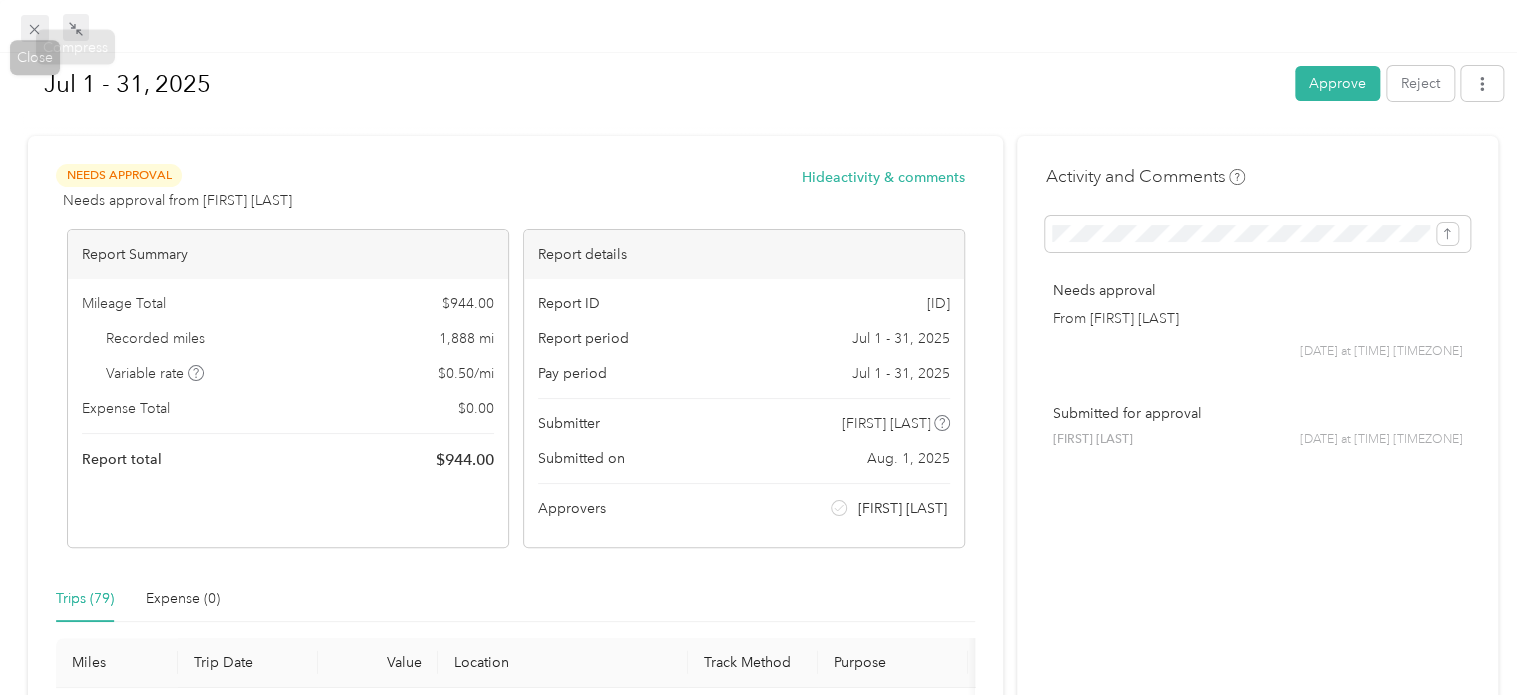 click 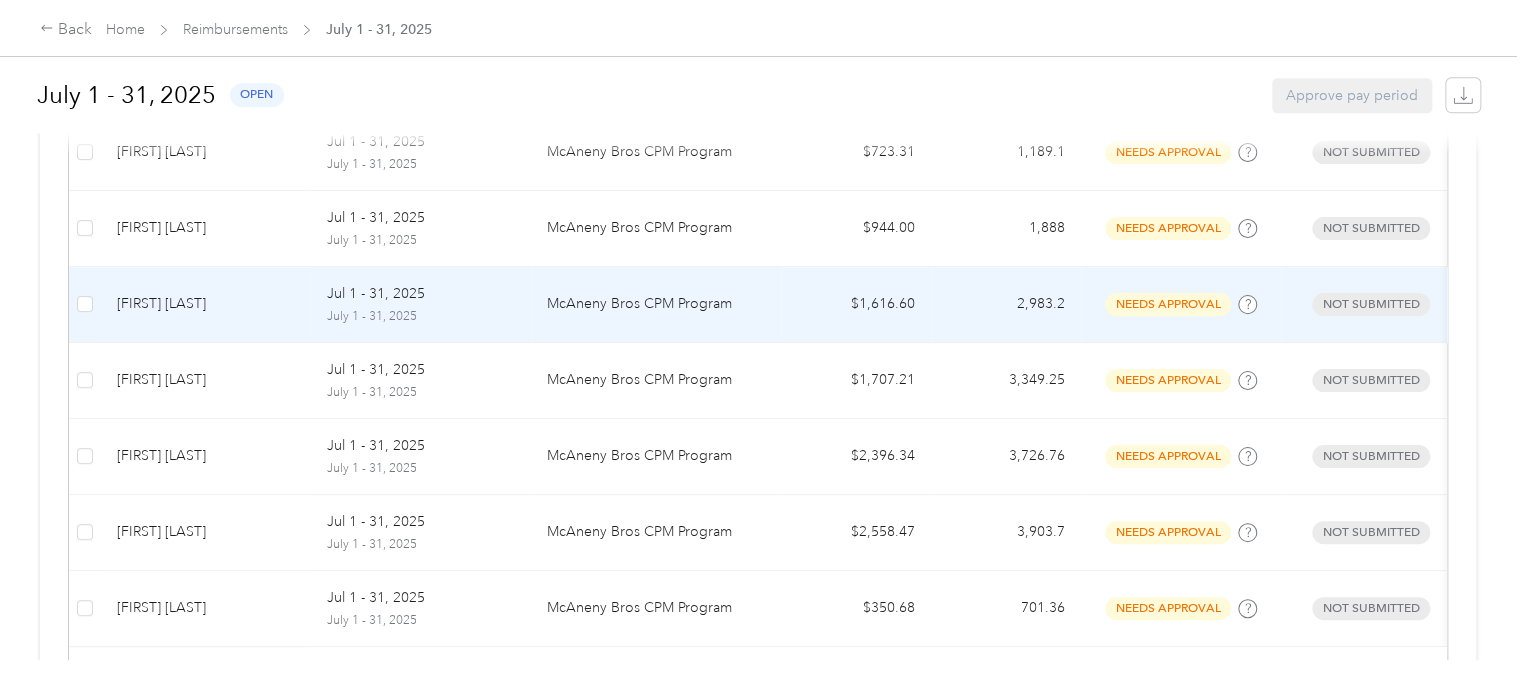 click on "Christopher Hasse" at bounding box center [206, 304] 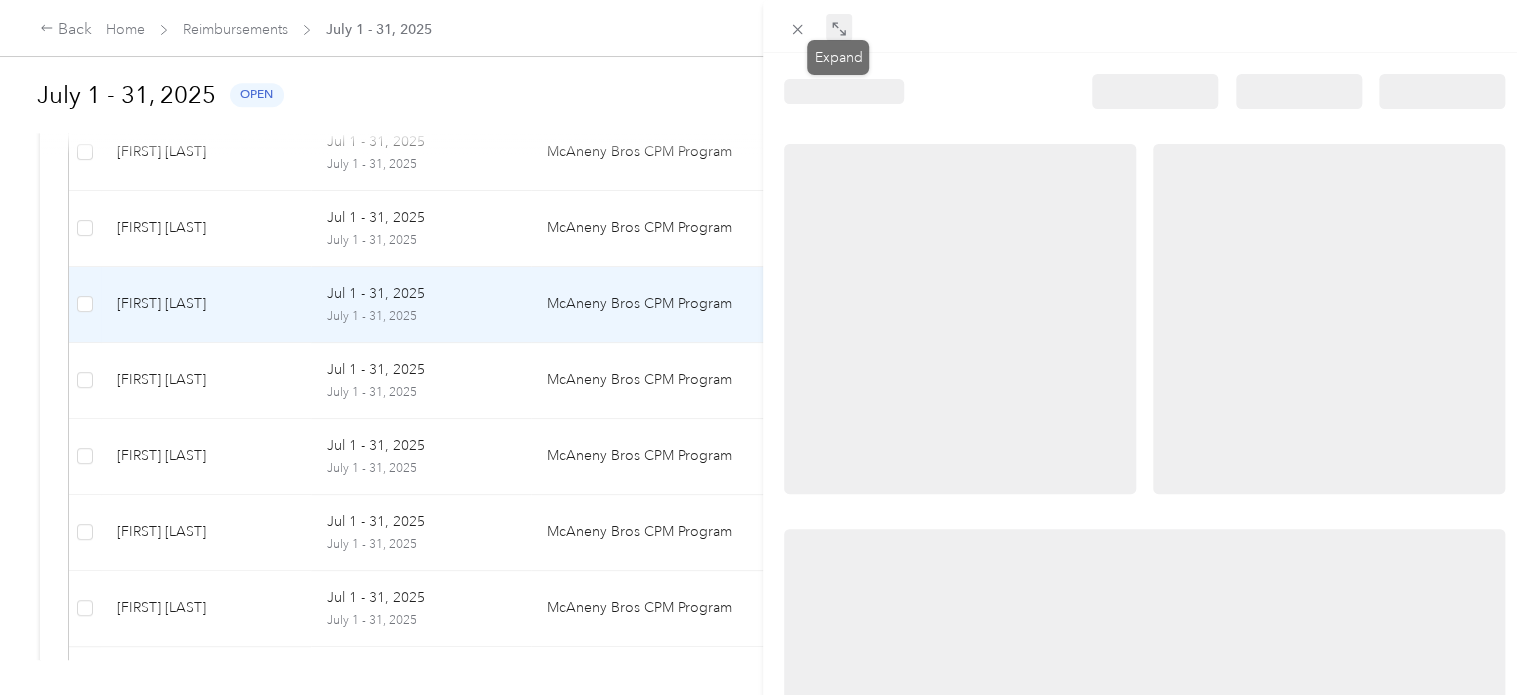 click 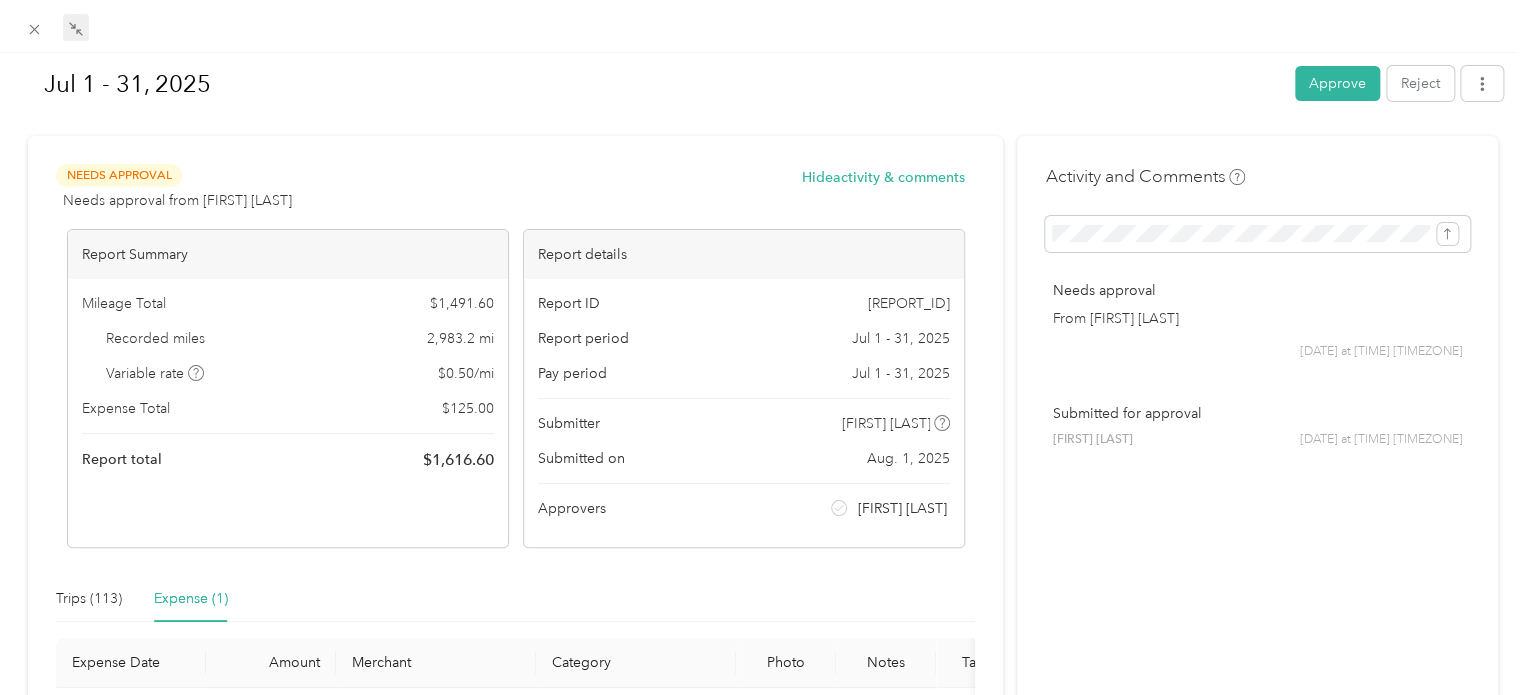 click on "Expense (1)" at bounding box center [191, 599] 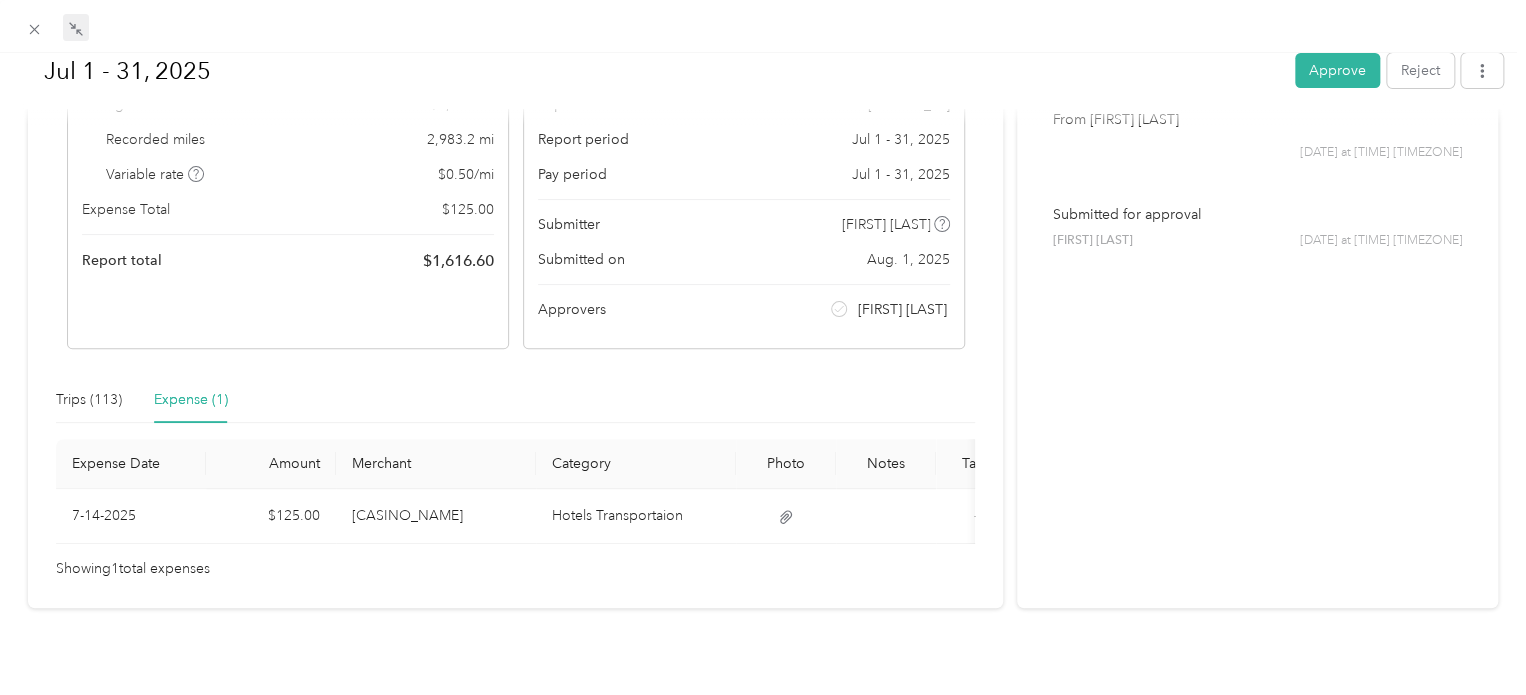 scroll, scrollTop: 227, scrollLeft: 0, axis: vertical 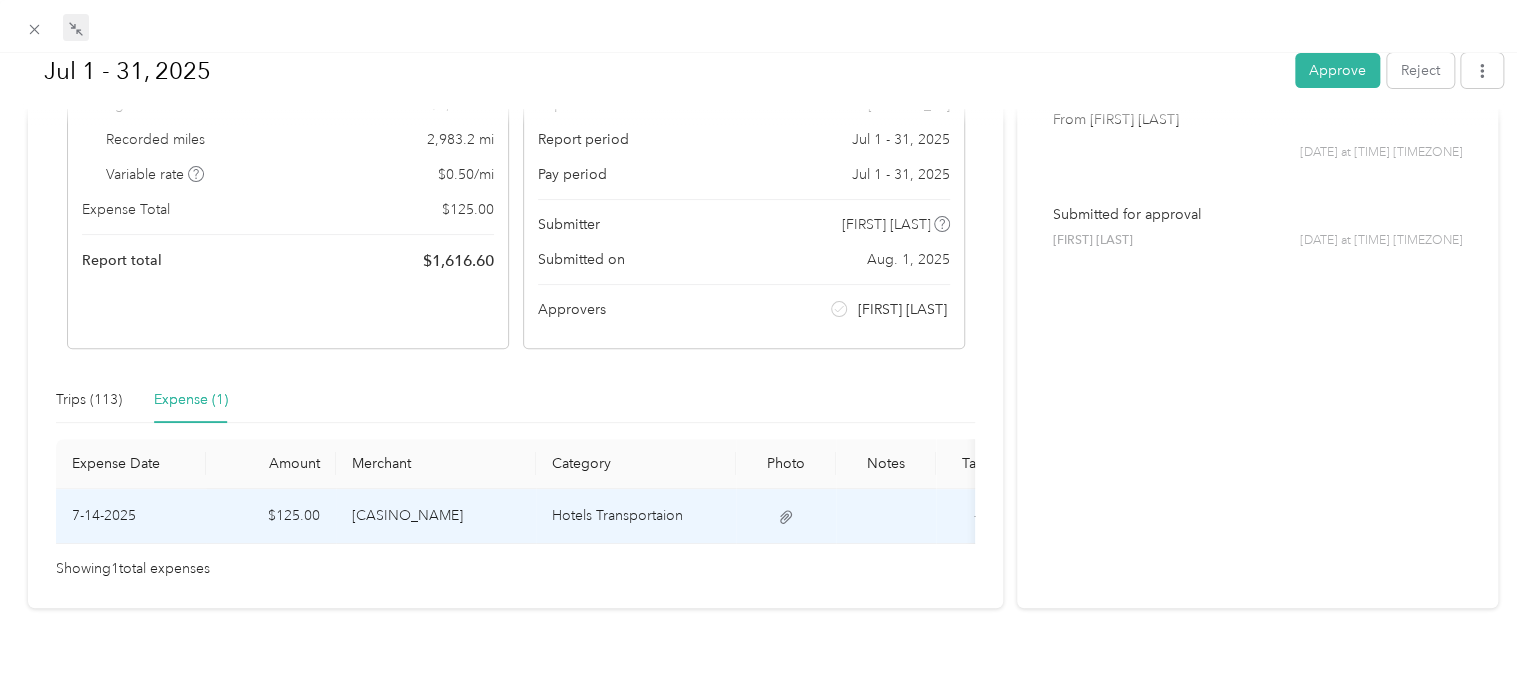 click on "777 Seneca Allegany Casino Boulevard" at bounding box center (436, 516) 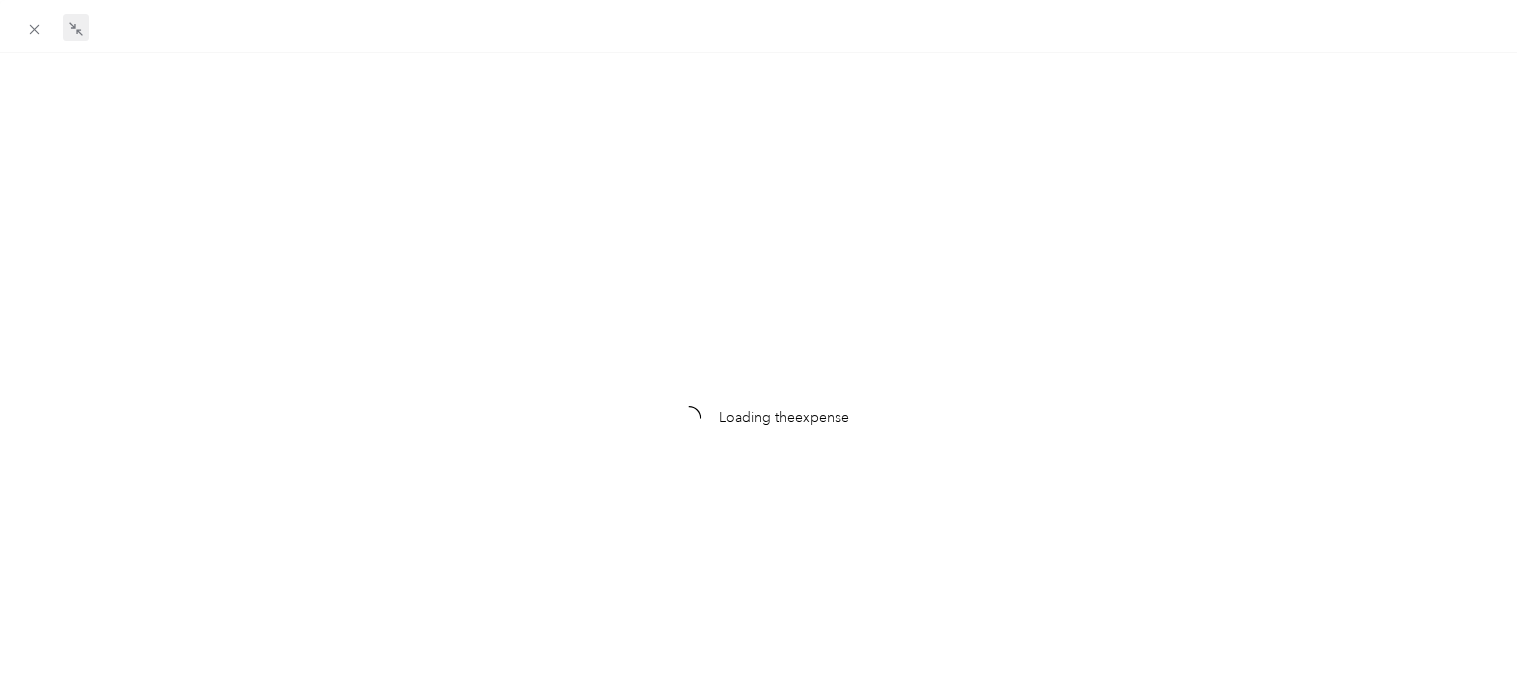 scroll, scrollTop: 0, scrollLeft: 0, axis: both 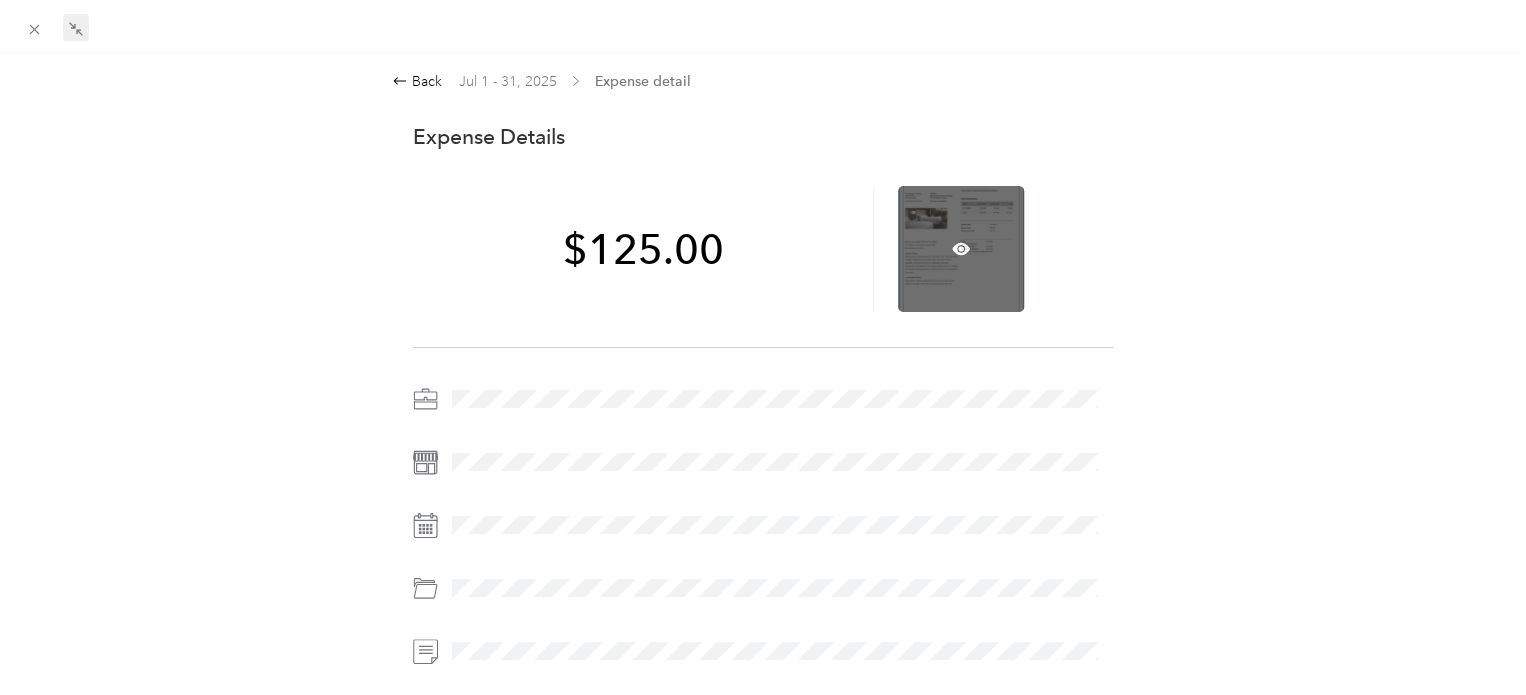 click at bounding box center (961, 249) 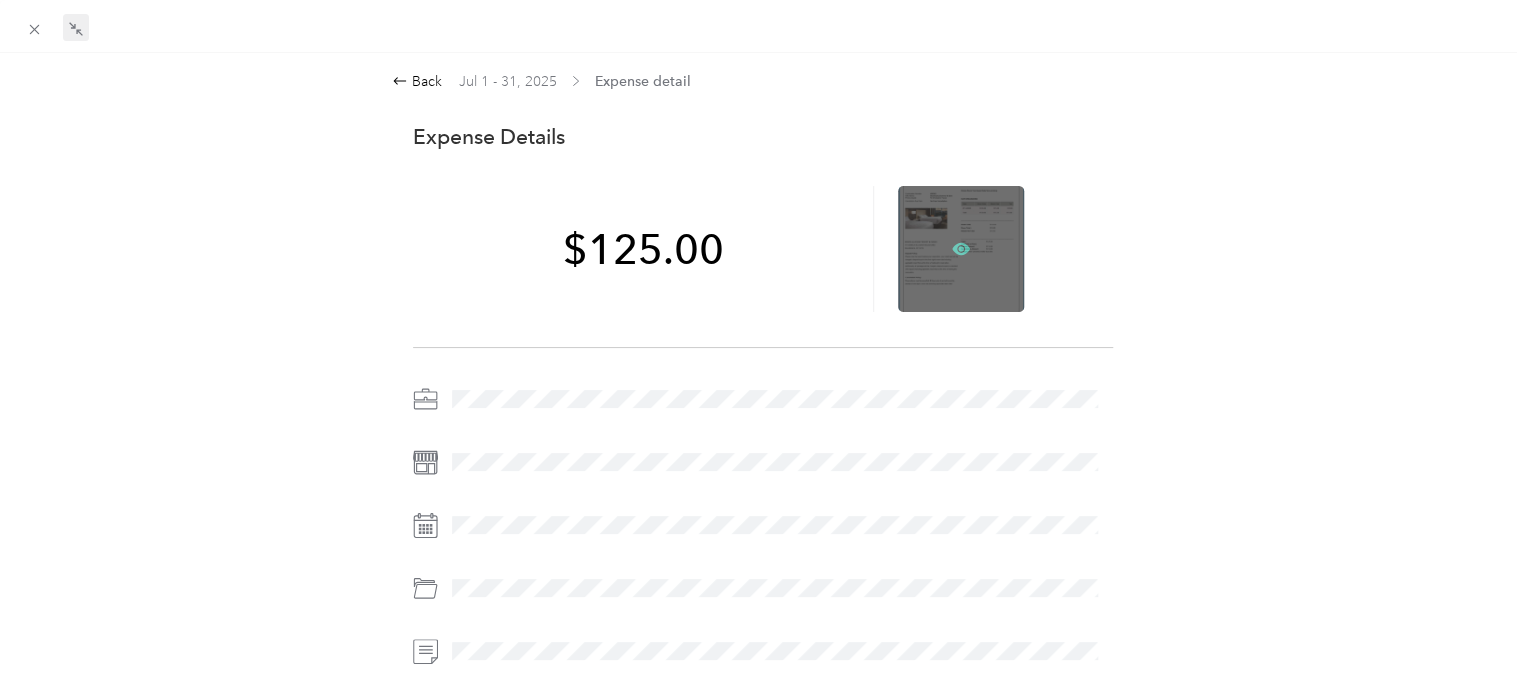 click 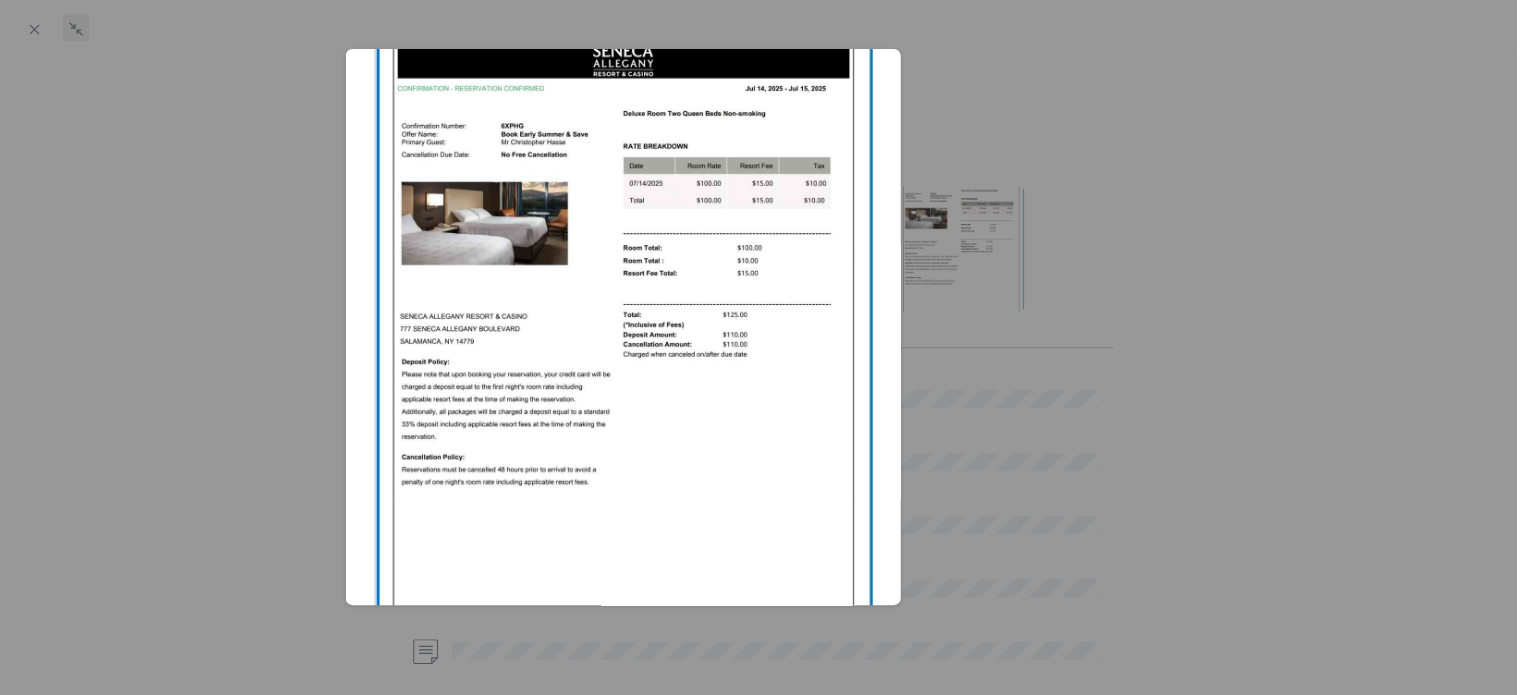 scroll, scrollTop: 0, scrollLeft: 0, axis: both 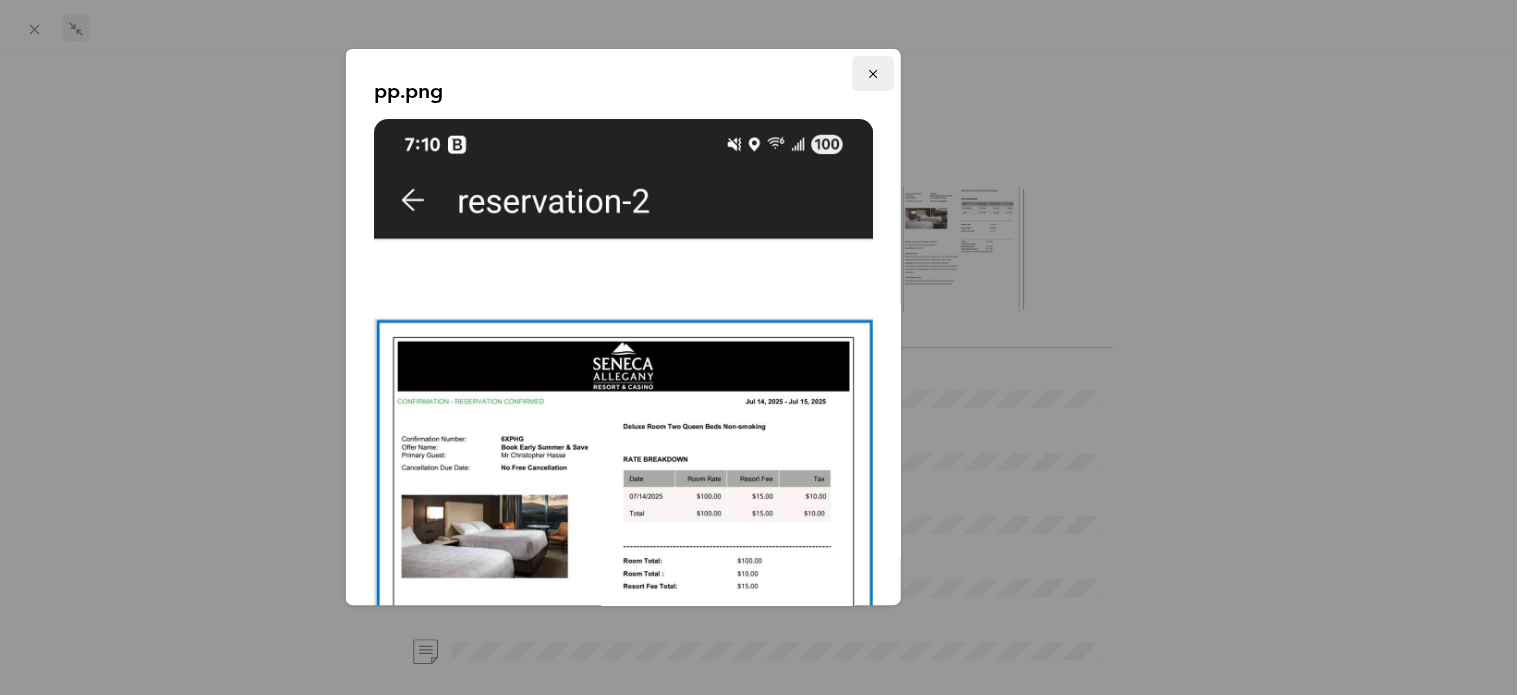 click 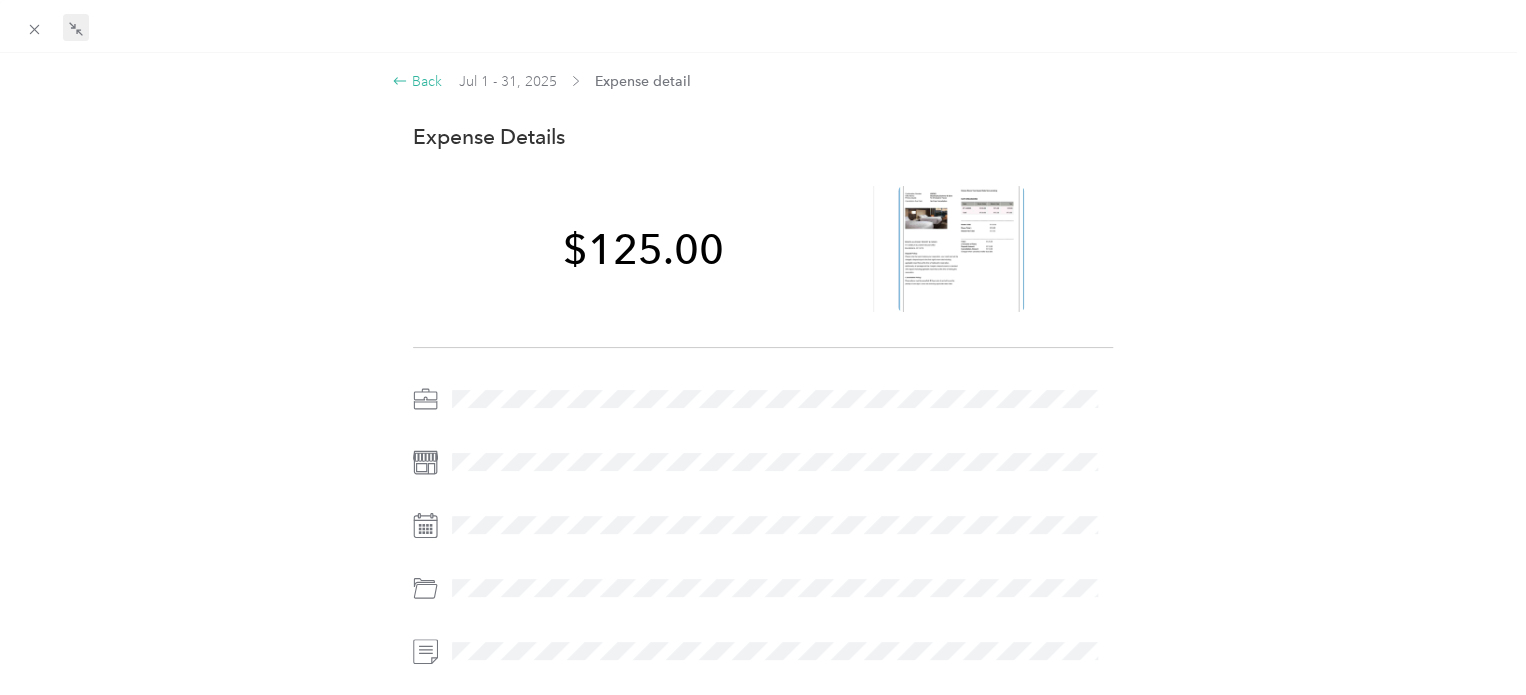 click 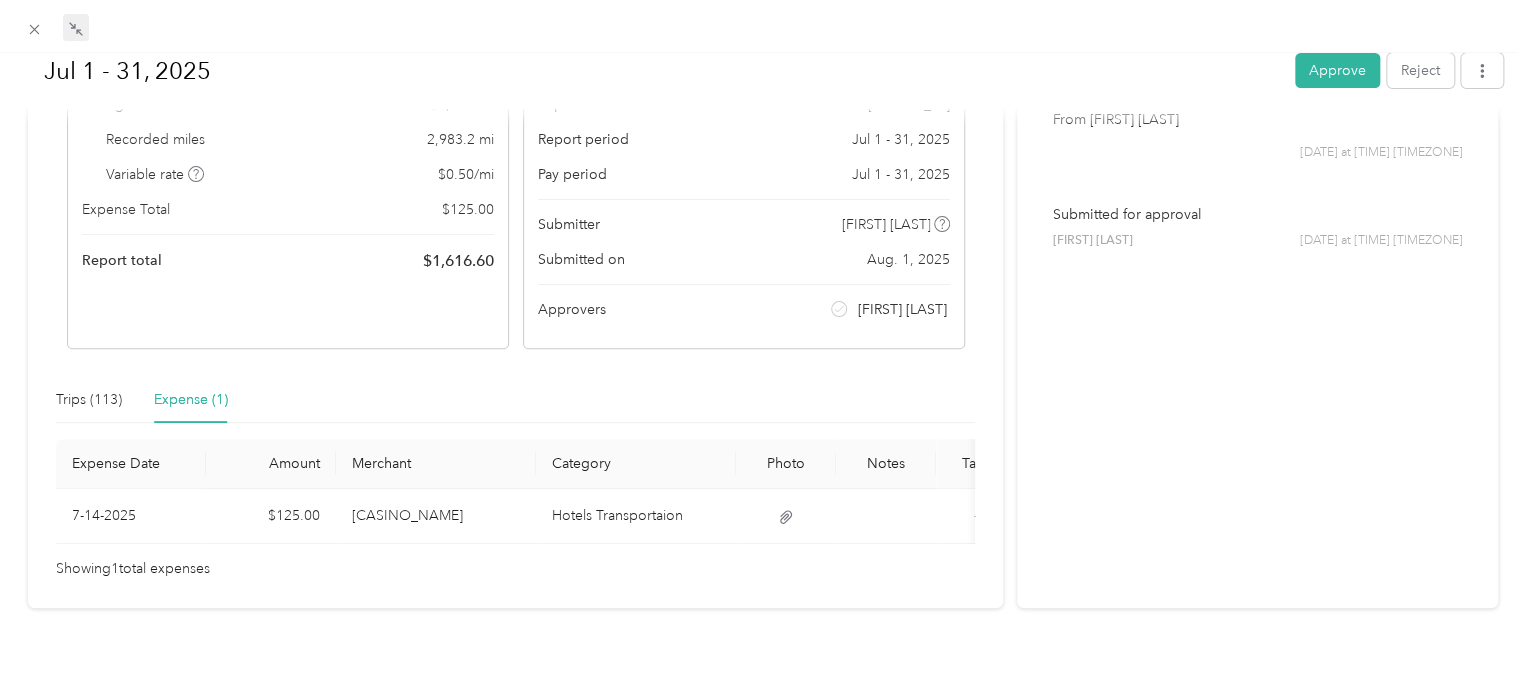scroll, scrollTop: 213, scrollLeft: 0, axis: vertical 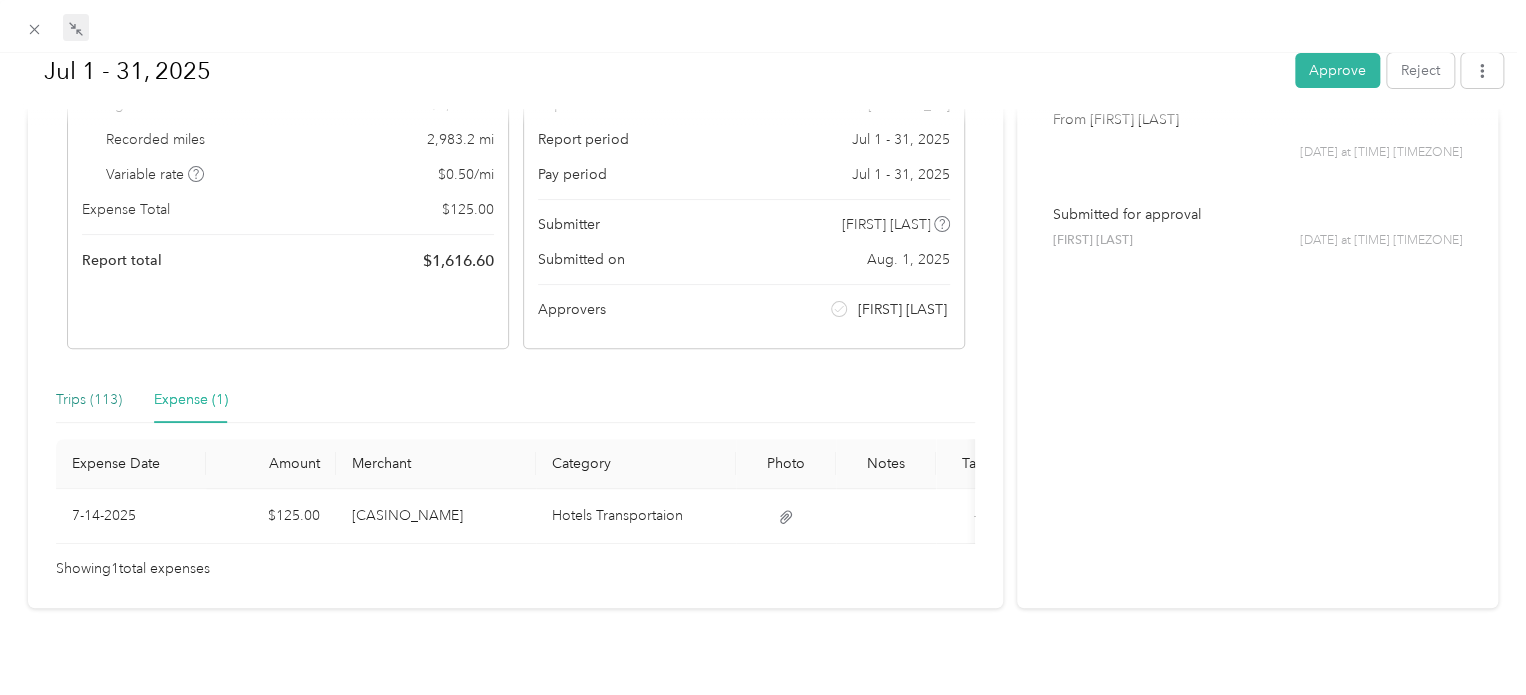 click on "Trips (113)" at bounding box center (89, 400) 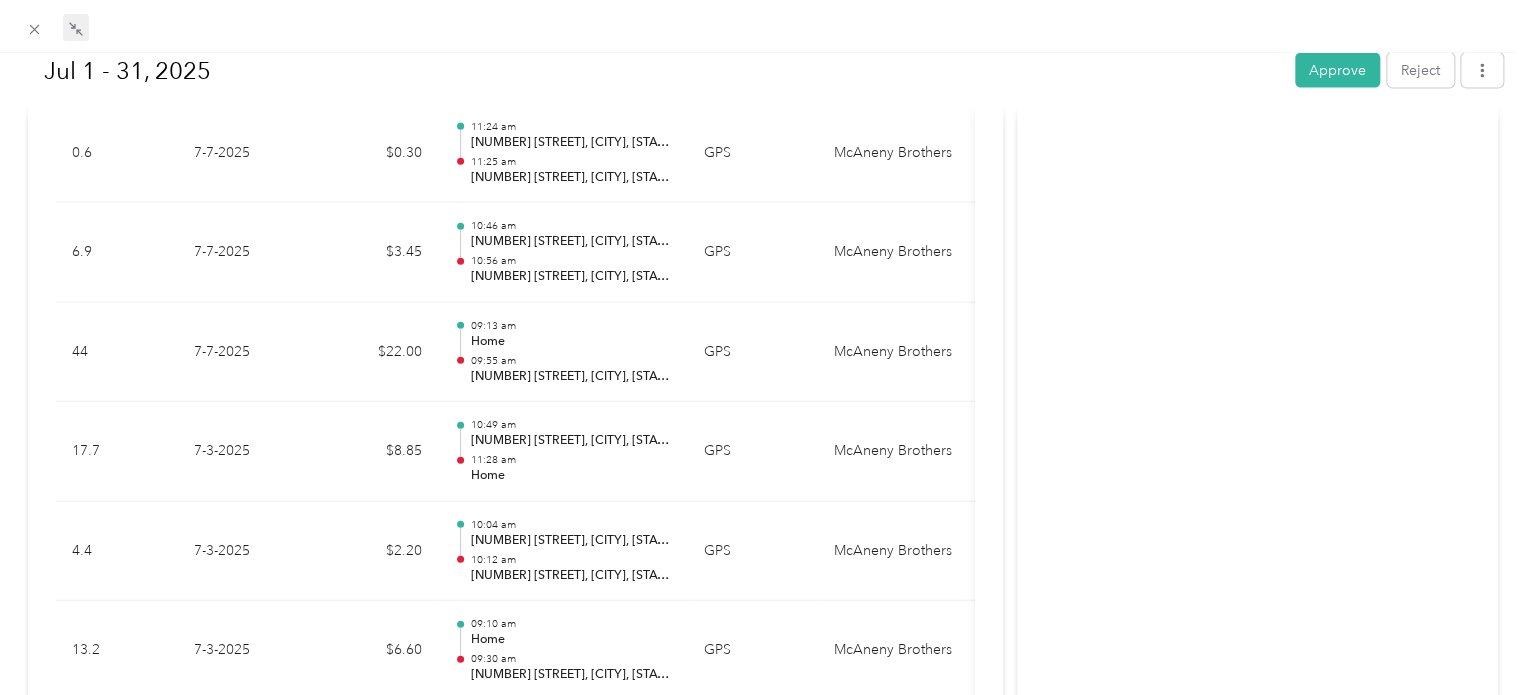 scroll, scrollTop: 0, scrollLeft: 0, axis: both 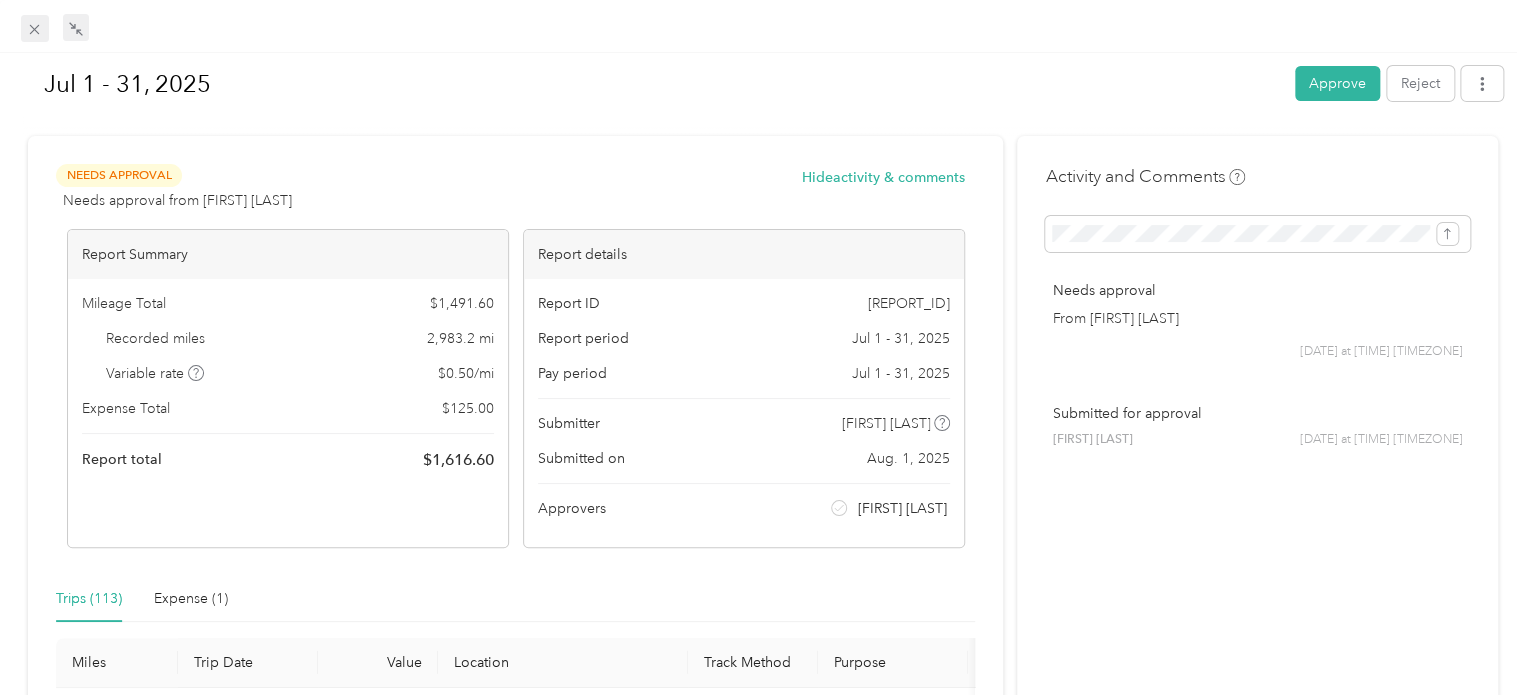click 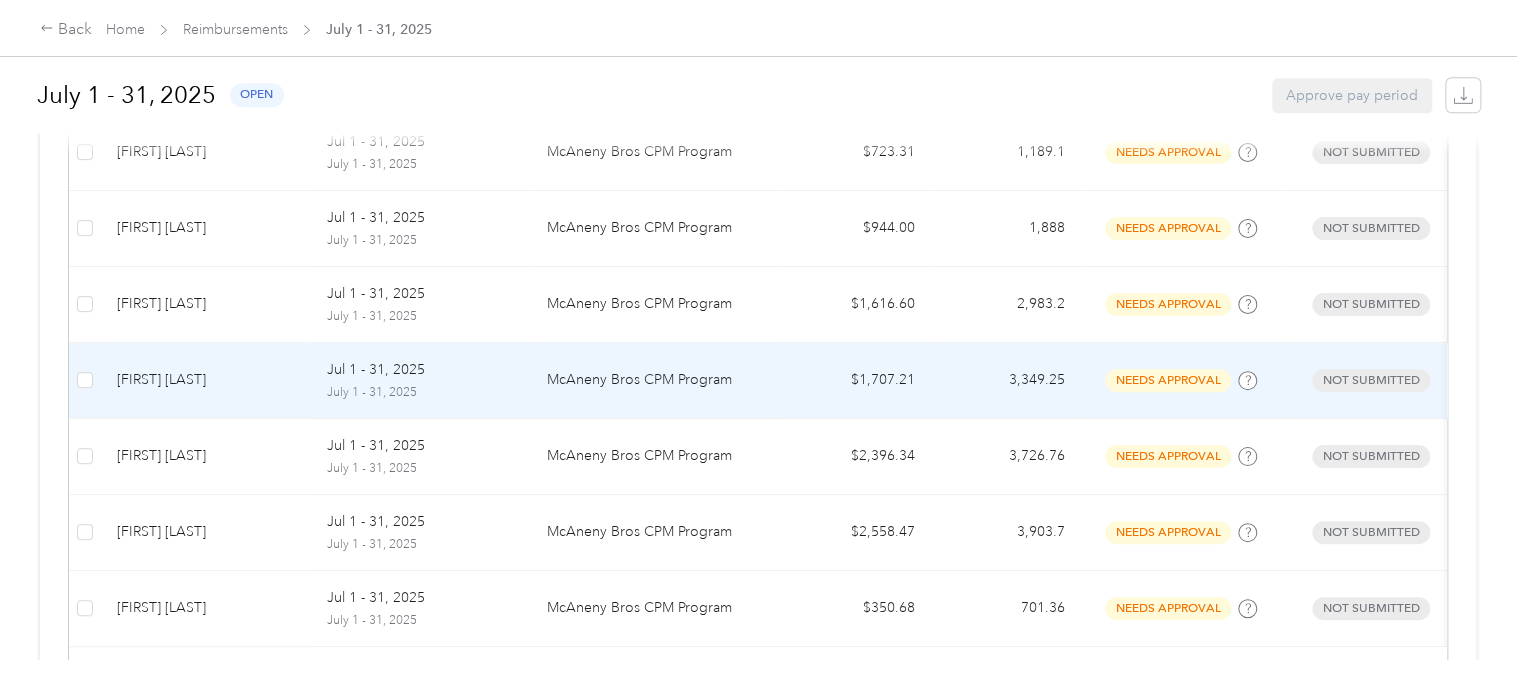 click on "Tom Pardee" at bounding box center [206, 380] 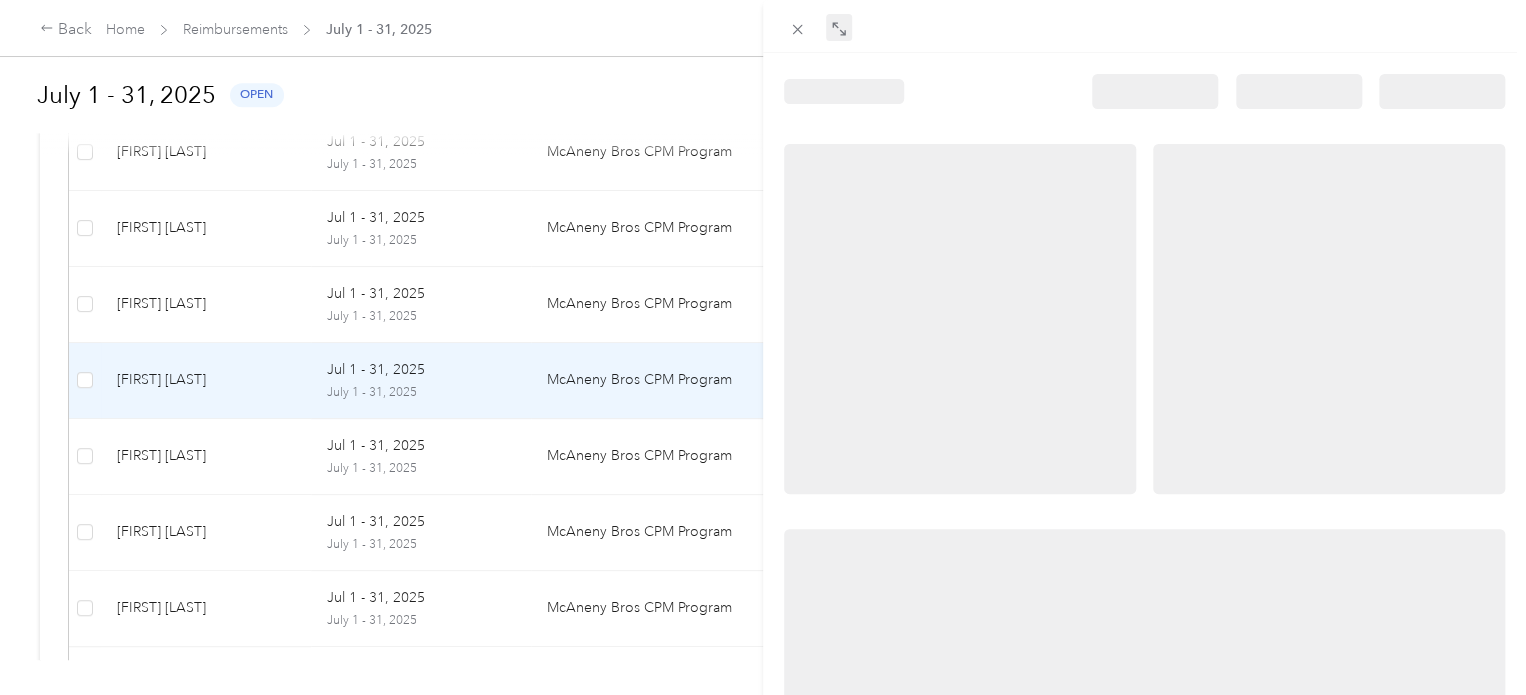 click at bounding box center [839, 28] 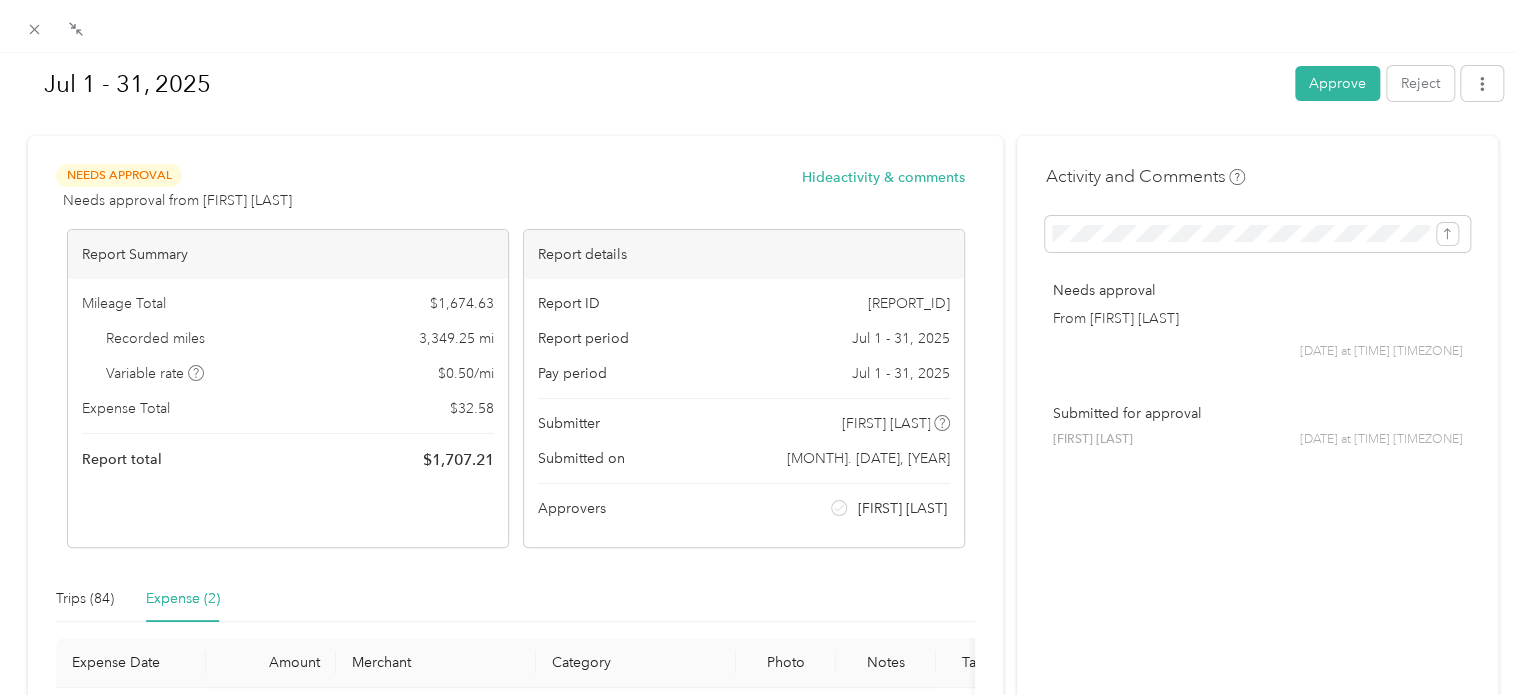 click on "Expense (2)" at bounding box center (183, 599) 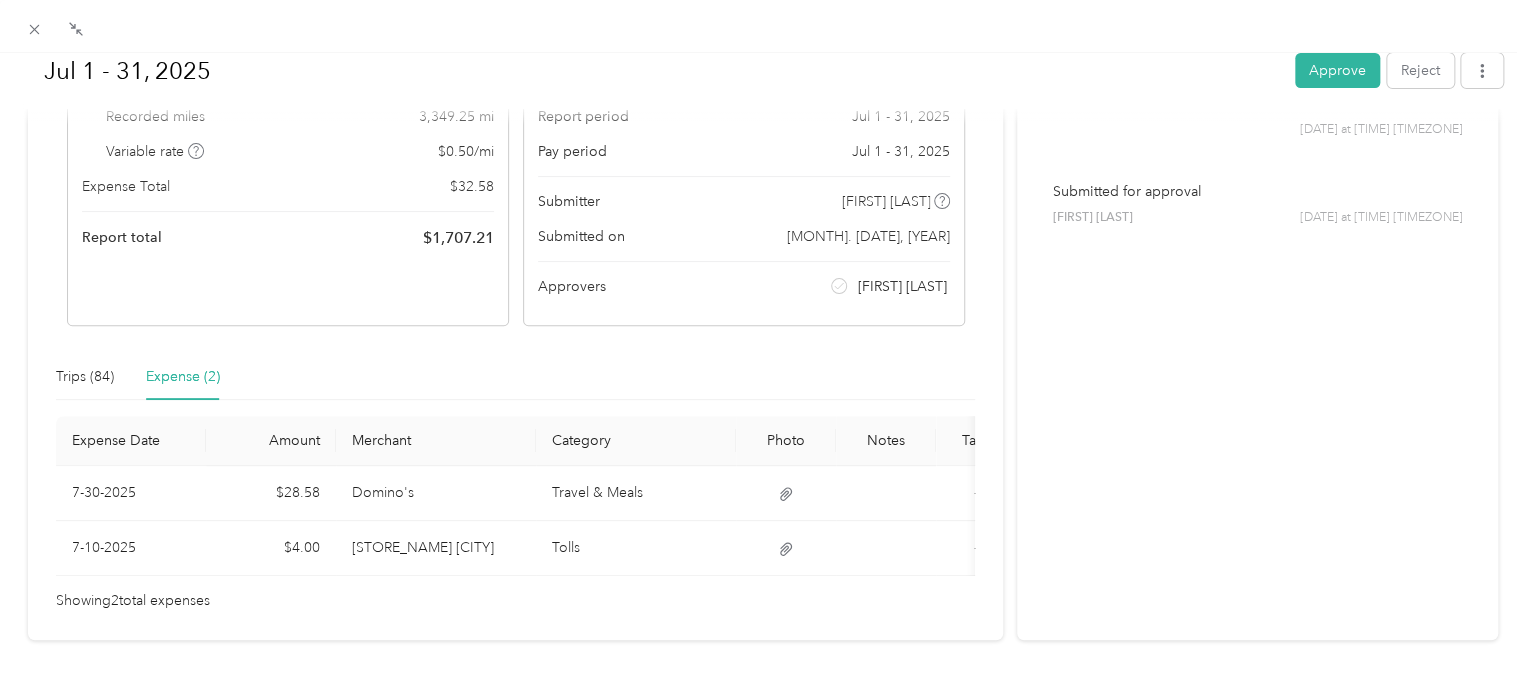 scroll, scrollTop: 282, scrollLeft: 0, axis: vertical 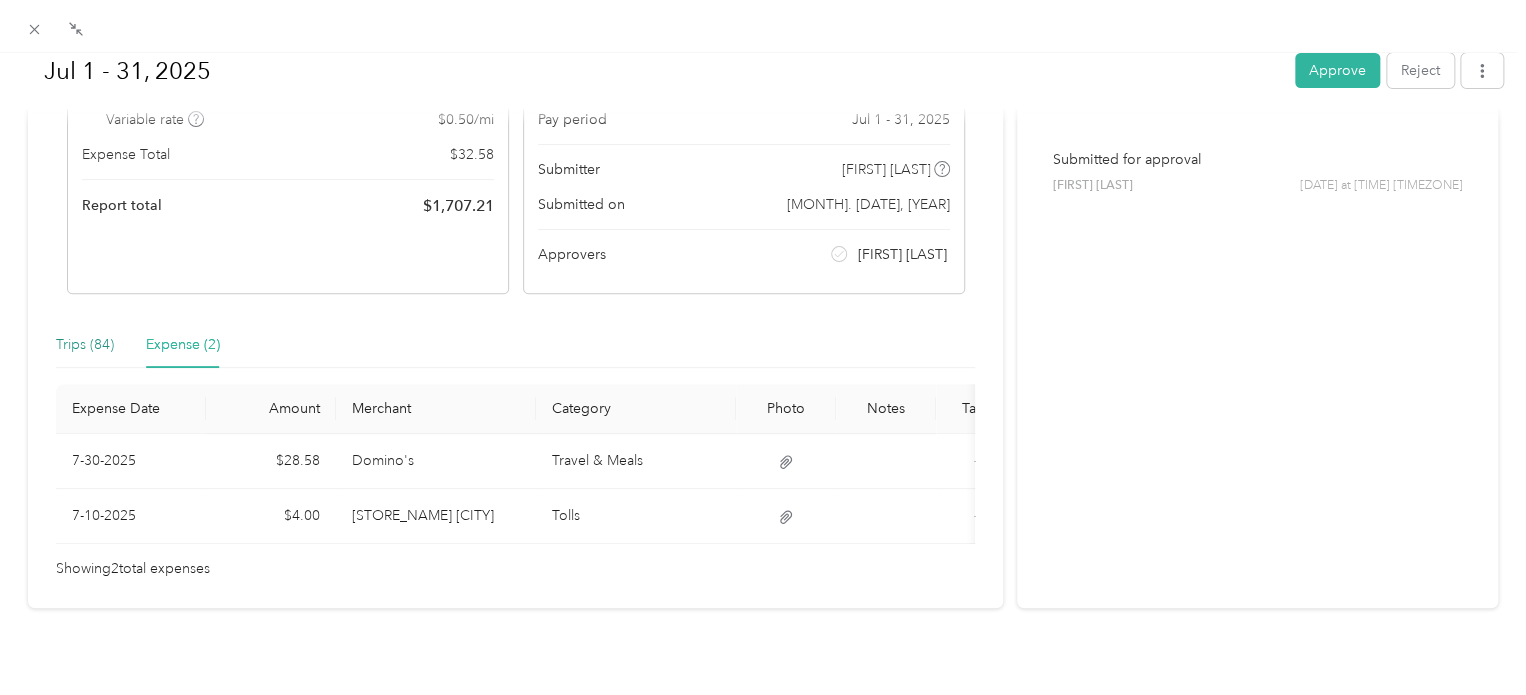 click on "Trips (84)" at bounding box center (85, 345) 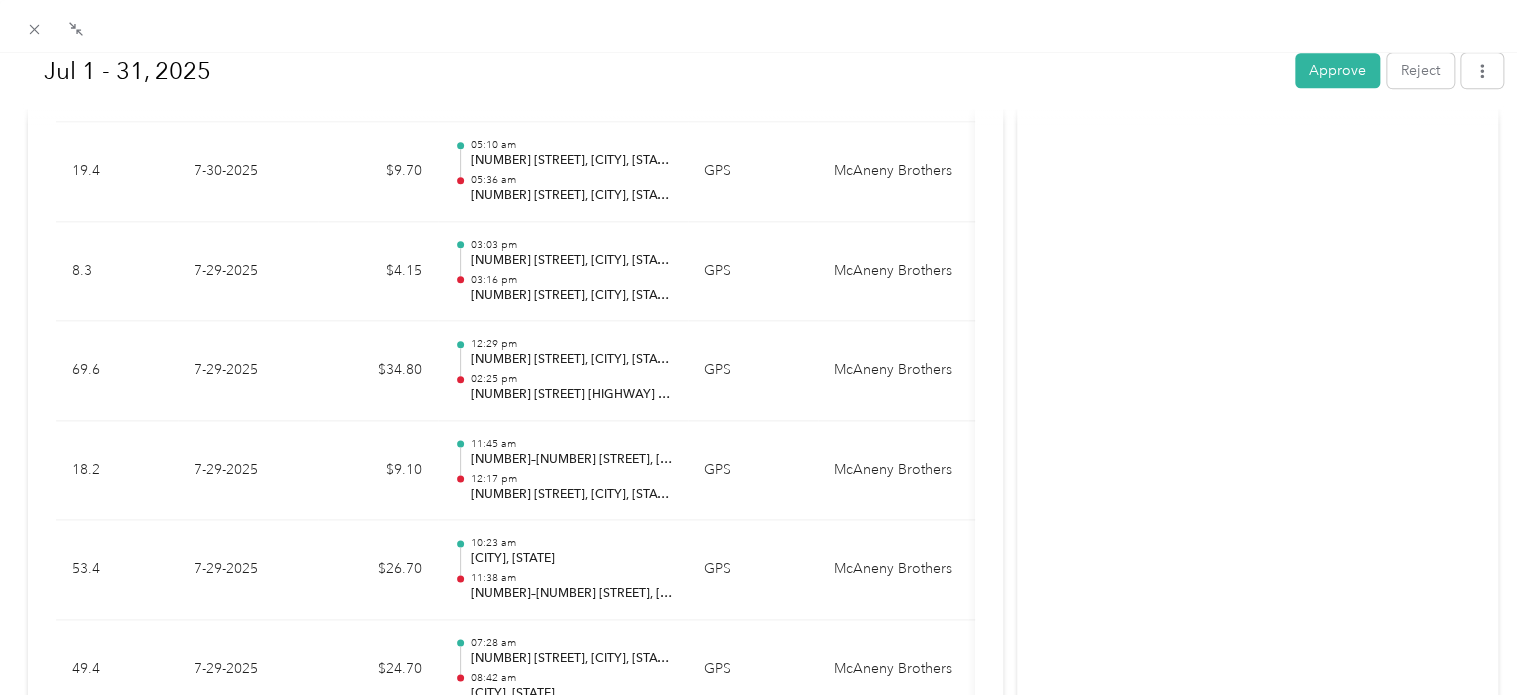 scroll, scrollTop: 0, scrollLeft: 0, axis: both 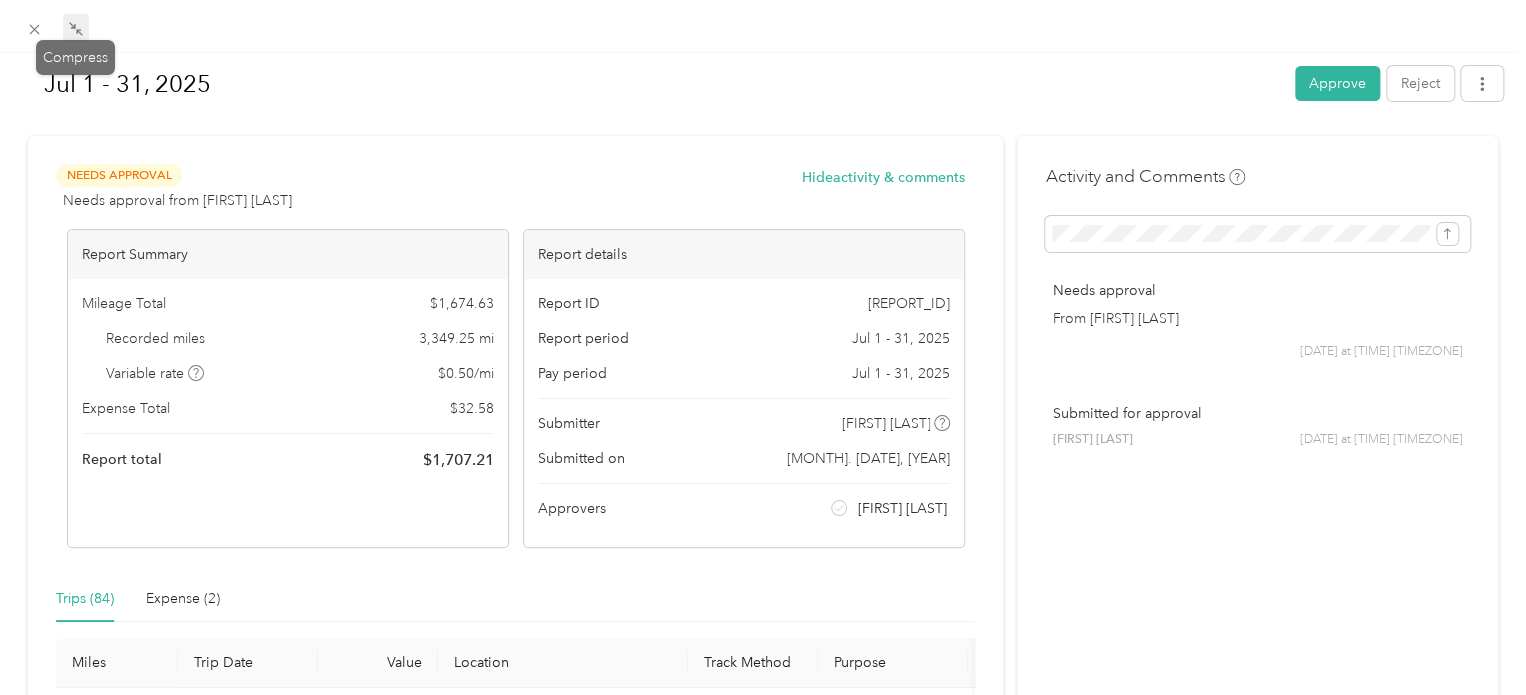 click 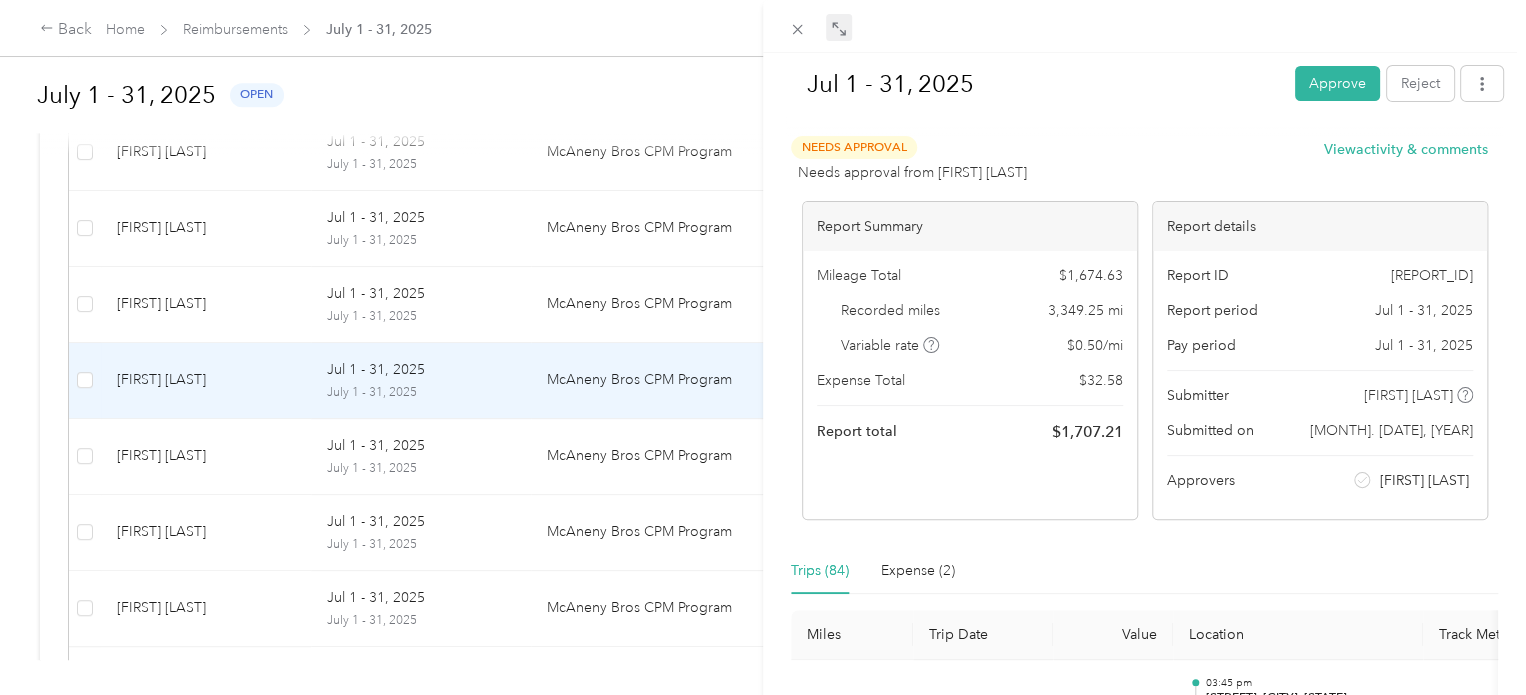 click 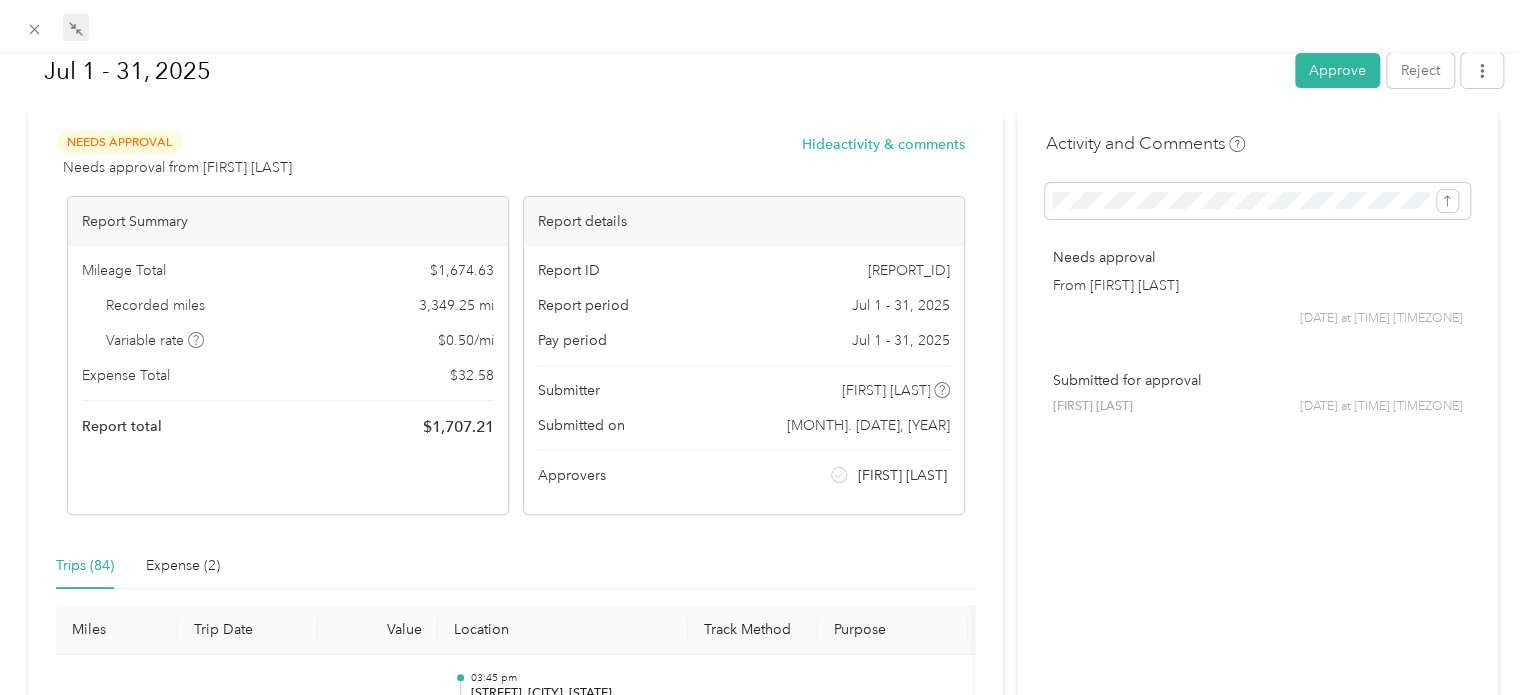 scroll, scrollTop: 0, scrollLeft: 0, axis: both 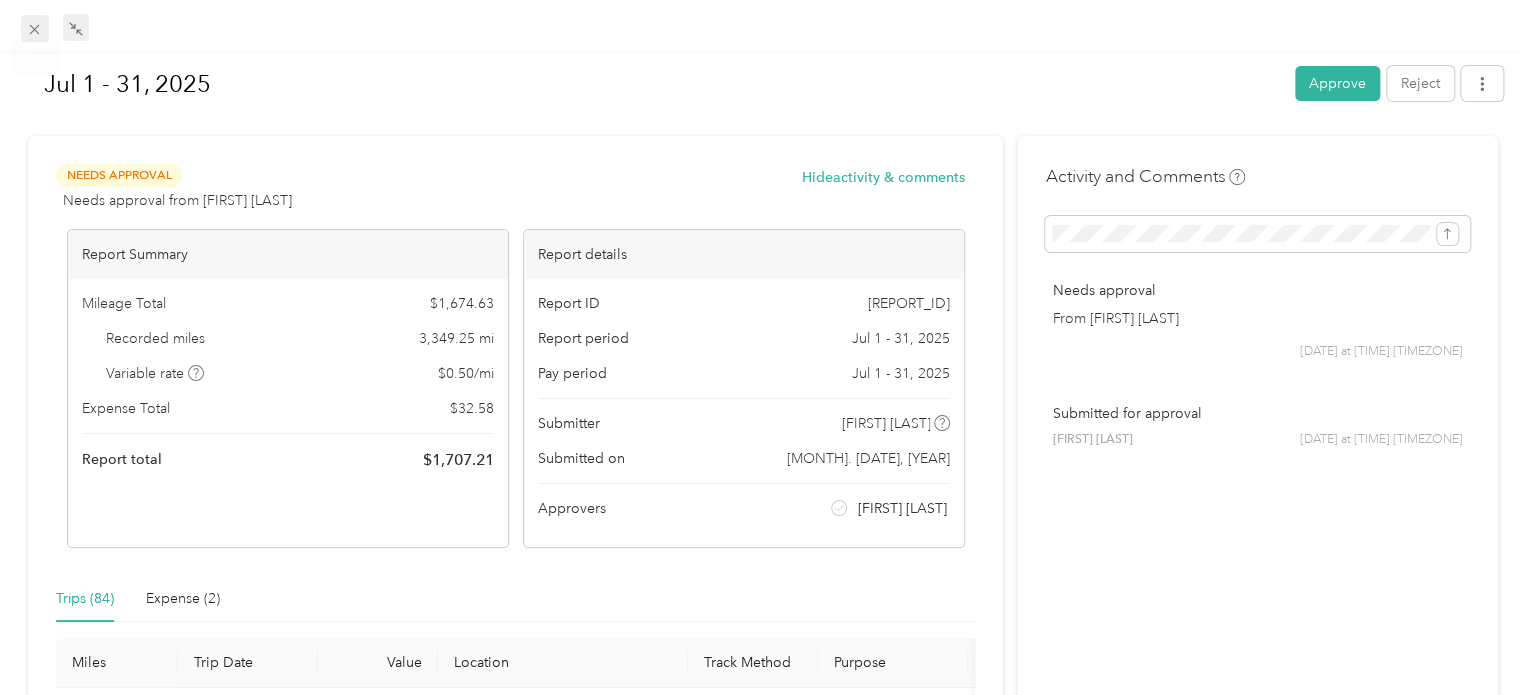 click 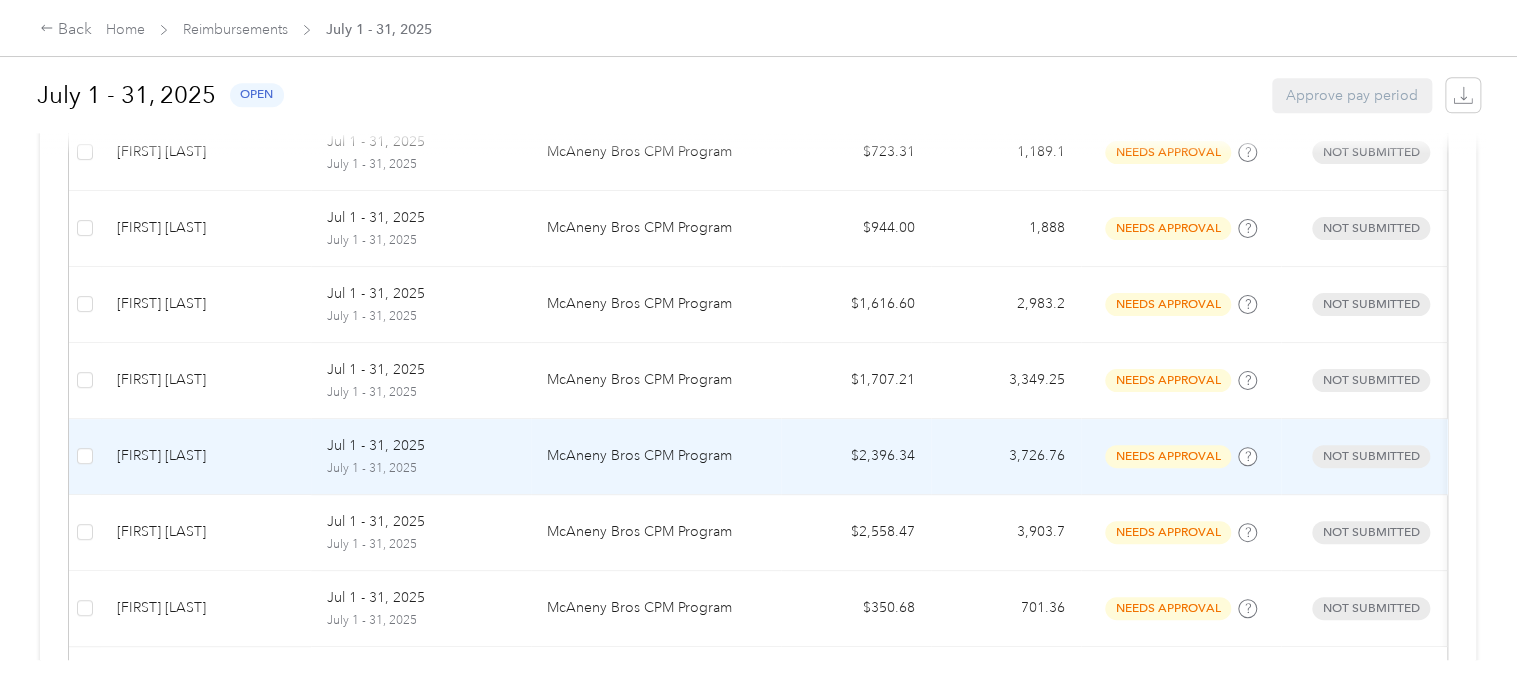 click on "Tom Lepore" at bounding box center [206, 456] 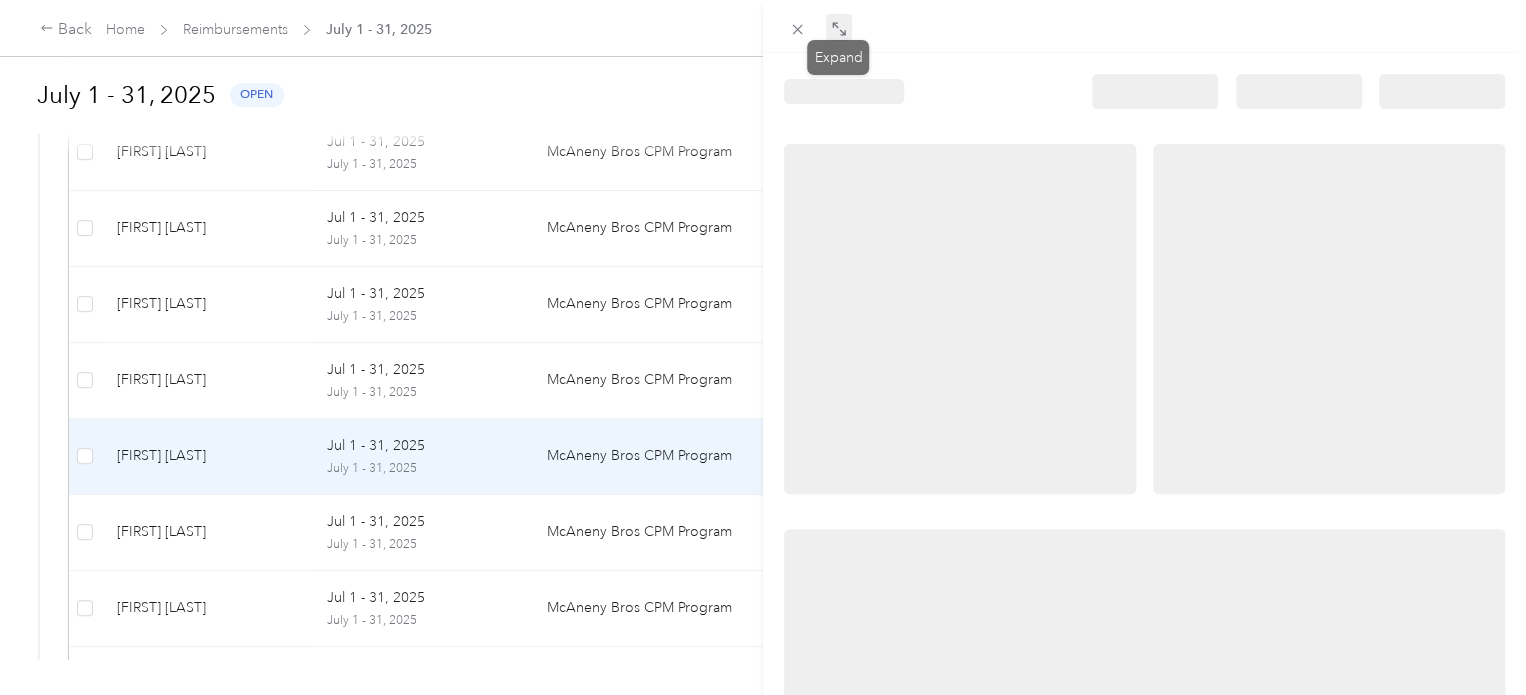 click 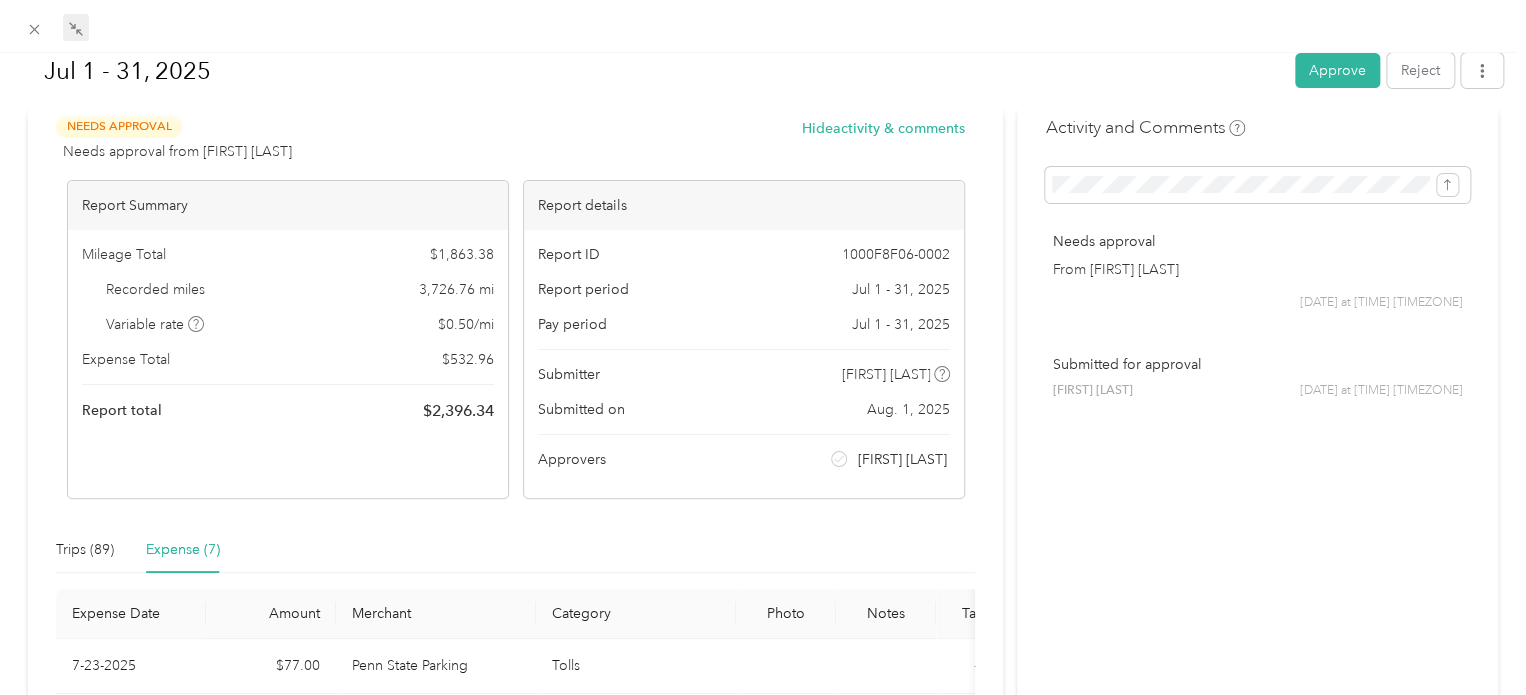 scroll, scrollTop: 52, scrollLeft: 0, axis: vertical 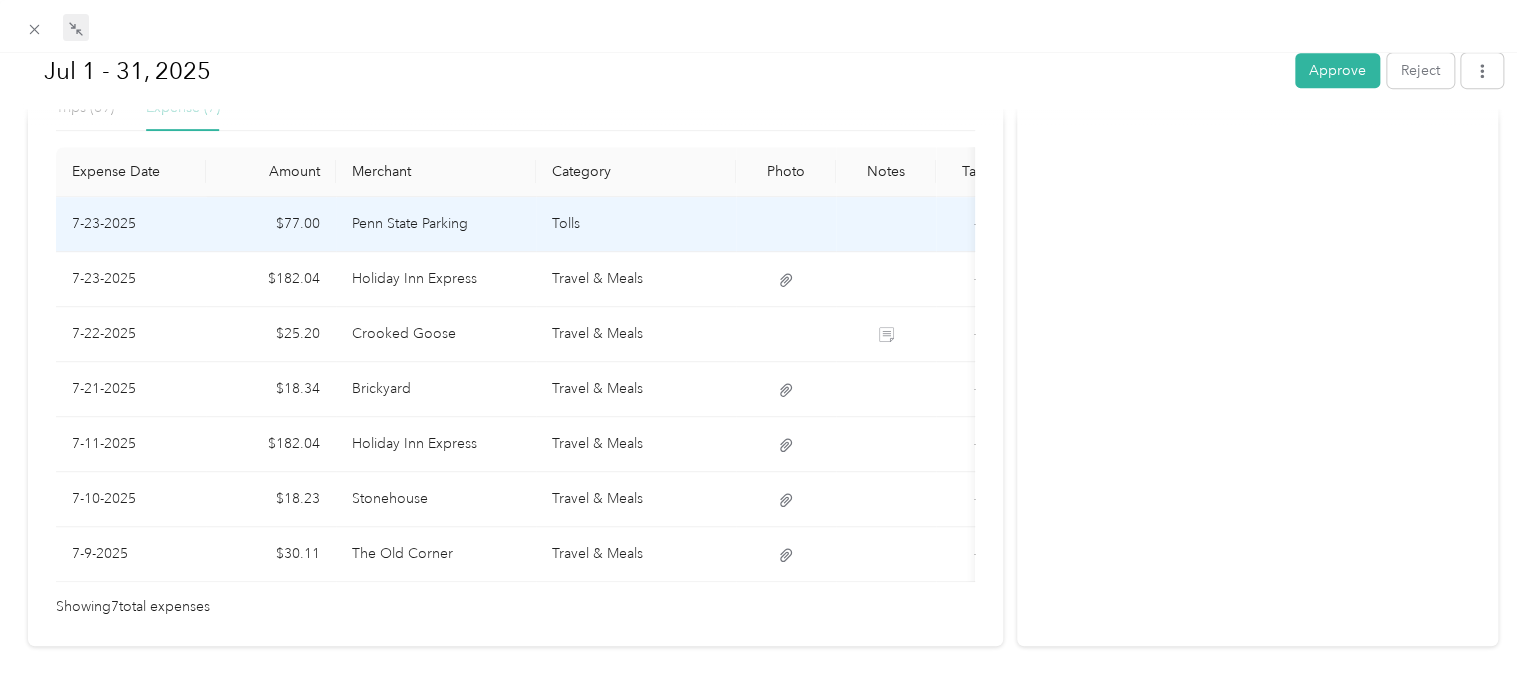 click on "Tolls" at bounding box center [636, 224] 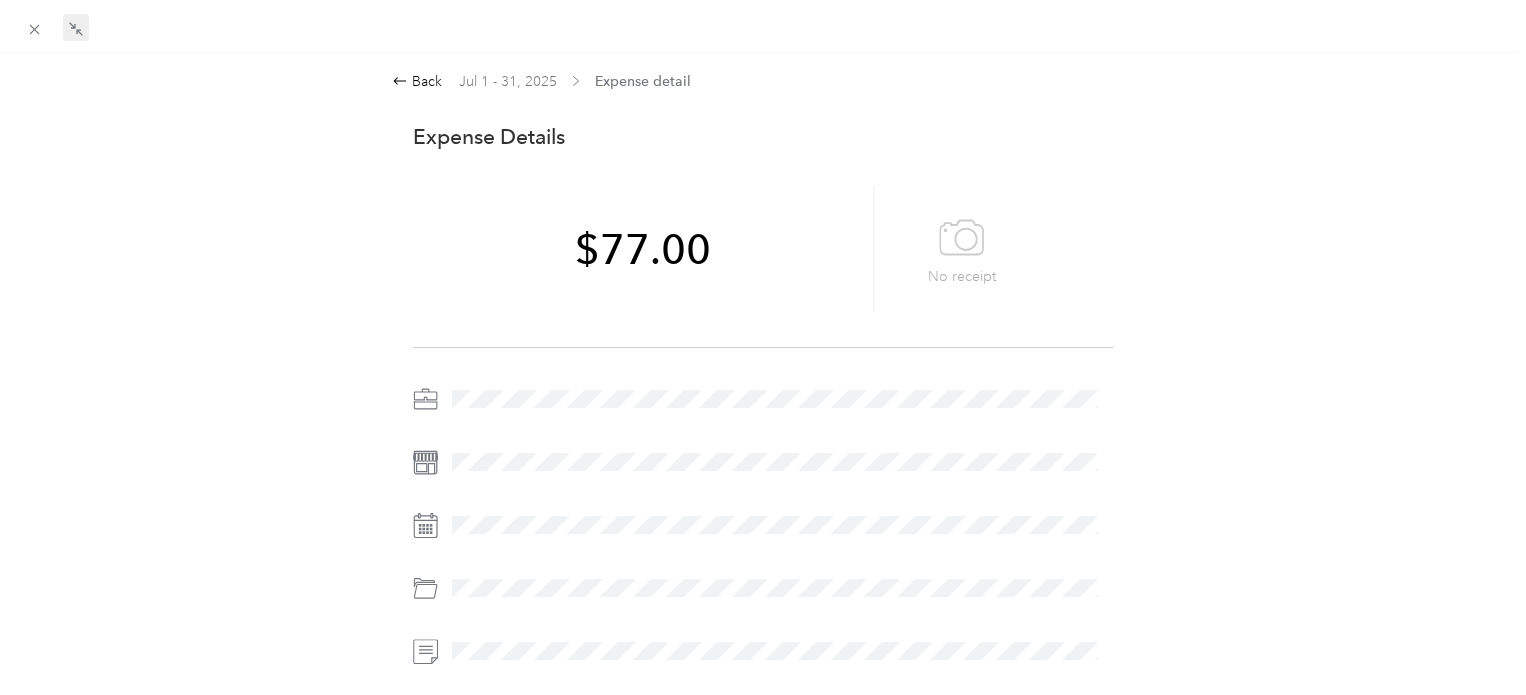 scroll, scrollTop: 0, scrollLeft: 0, axis: both 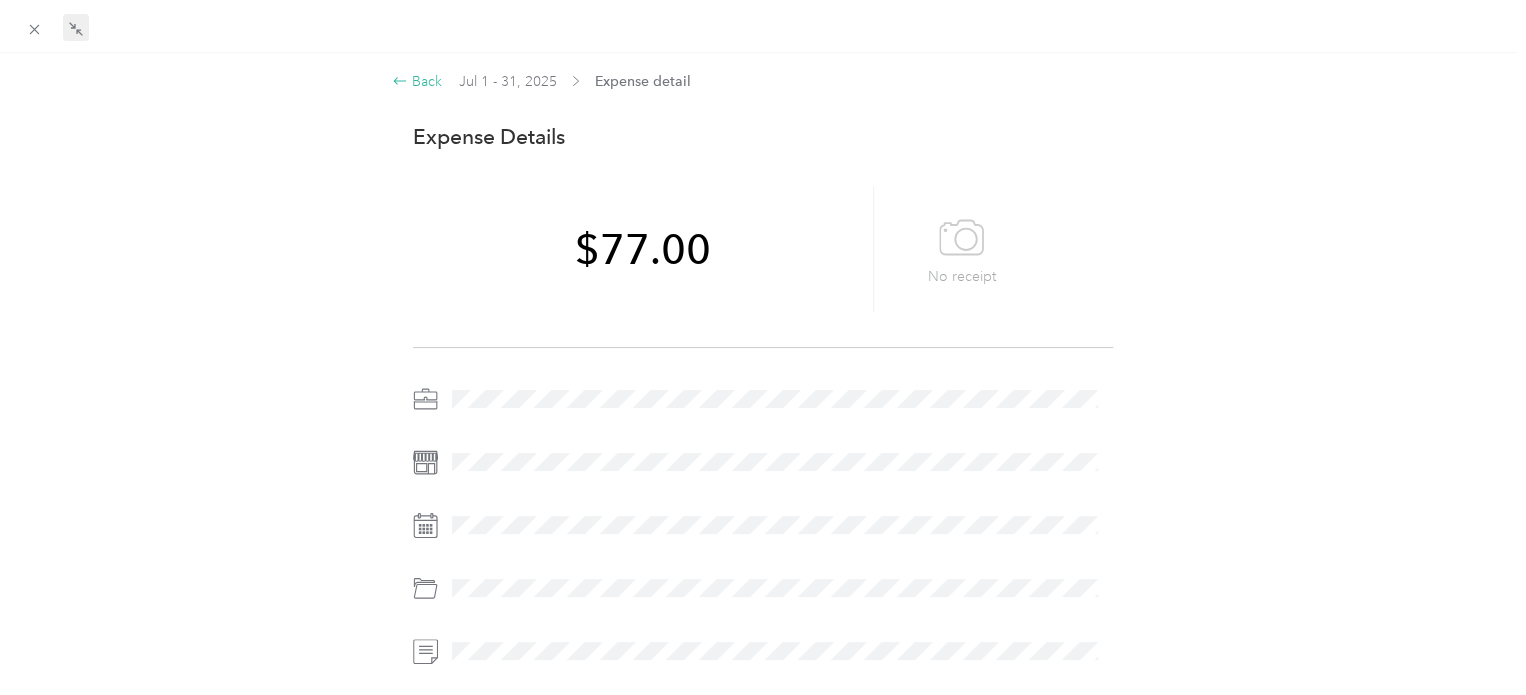 click 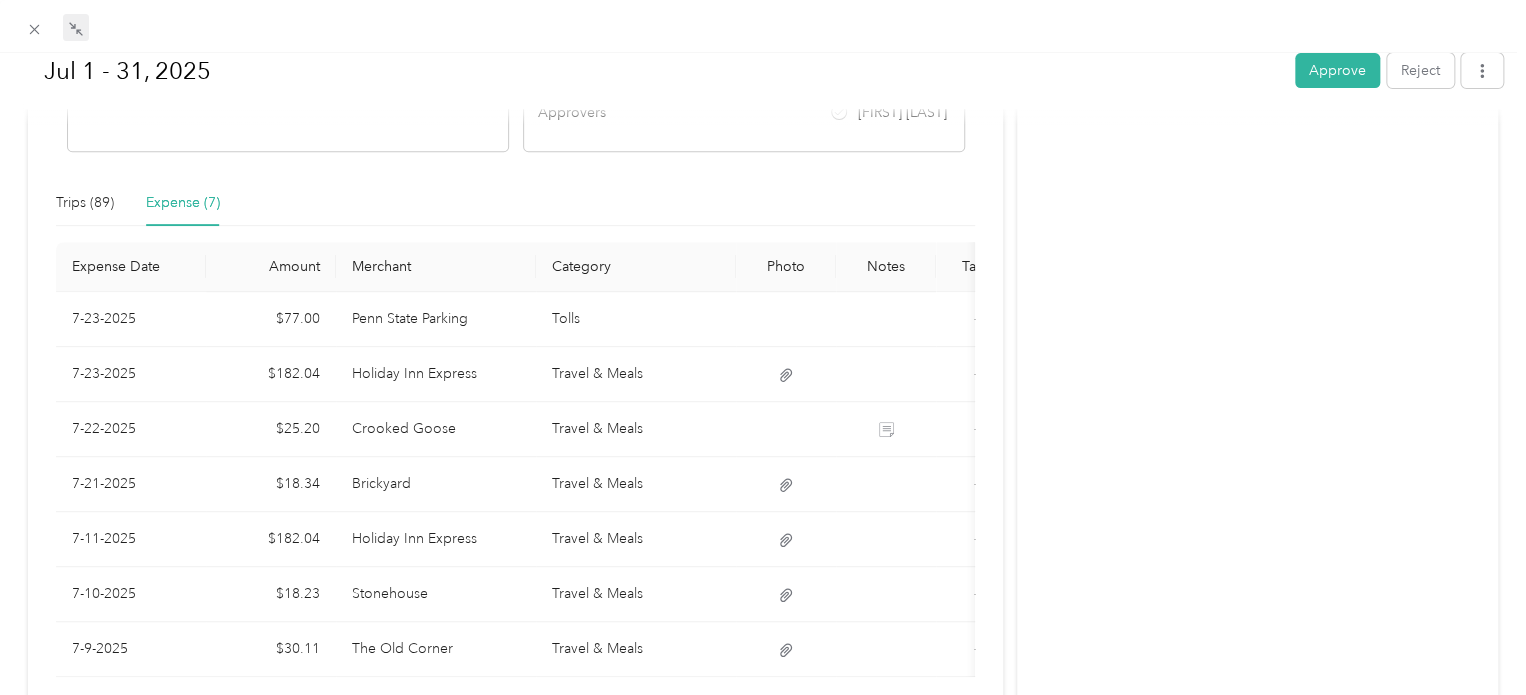 scroll, scrollTop: 399, scrollLeft: 0, axis: vertical 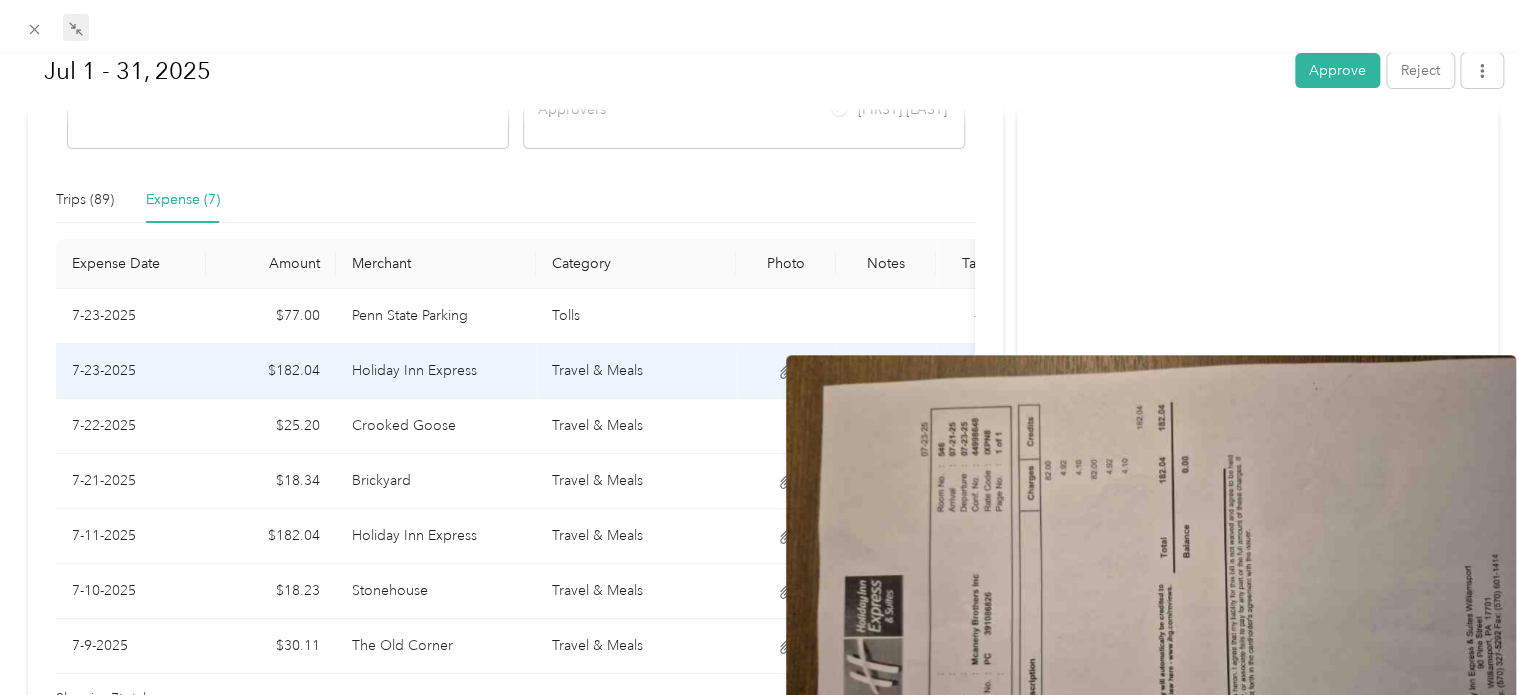 click on "Jul 1 - 31, 2025 Approve Reject Needs Approval Needs approval from Melissa Anderson Hide  activity & comments Report Summary Mileage Total $ 1,863.38 Recorded miles 3,726.76   mi Variable rate   $ 0.50 / mi Expense Total $ 532.96 Report total $ 2,396.34 Report details Report ID 1000F8F06-0002 Report period Jul 1 - 31, 2025 Pay period Jul 1 - 31, 2025 Submitter Tom Lepore Submitted on Aug. 1, 2025 Approvers Melissa Anderson Trips (89) Expense (7) Expense Date Amount Merchant Category Photo Notes Tags               7-23-2025 $77.00 Penn State Parking Tolls - 7-23-2025 $182.04 Holiday Inn Express Travel & Meals - 7-22-2025 $25.20 Crooked Goose Travel & Meals - 7-21-2025 $18.34 Brickyard Travel & Meals - 7-11-2025 $182.04 Holiday Inn Express Travel & Meals - 7-10-2025 $18.23 Stonehouse Travel & Meals - 7-9-2025 $30.11 The Old Corner Travel & Meals - Showing  7  total expenses Activity and Comments   Needs approval From Melissa Anderson 08/01 at 06:53 am EDT Submitted for approval Tom Lepore" at bounding box center [758, 695] 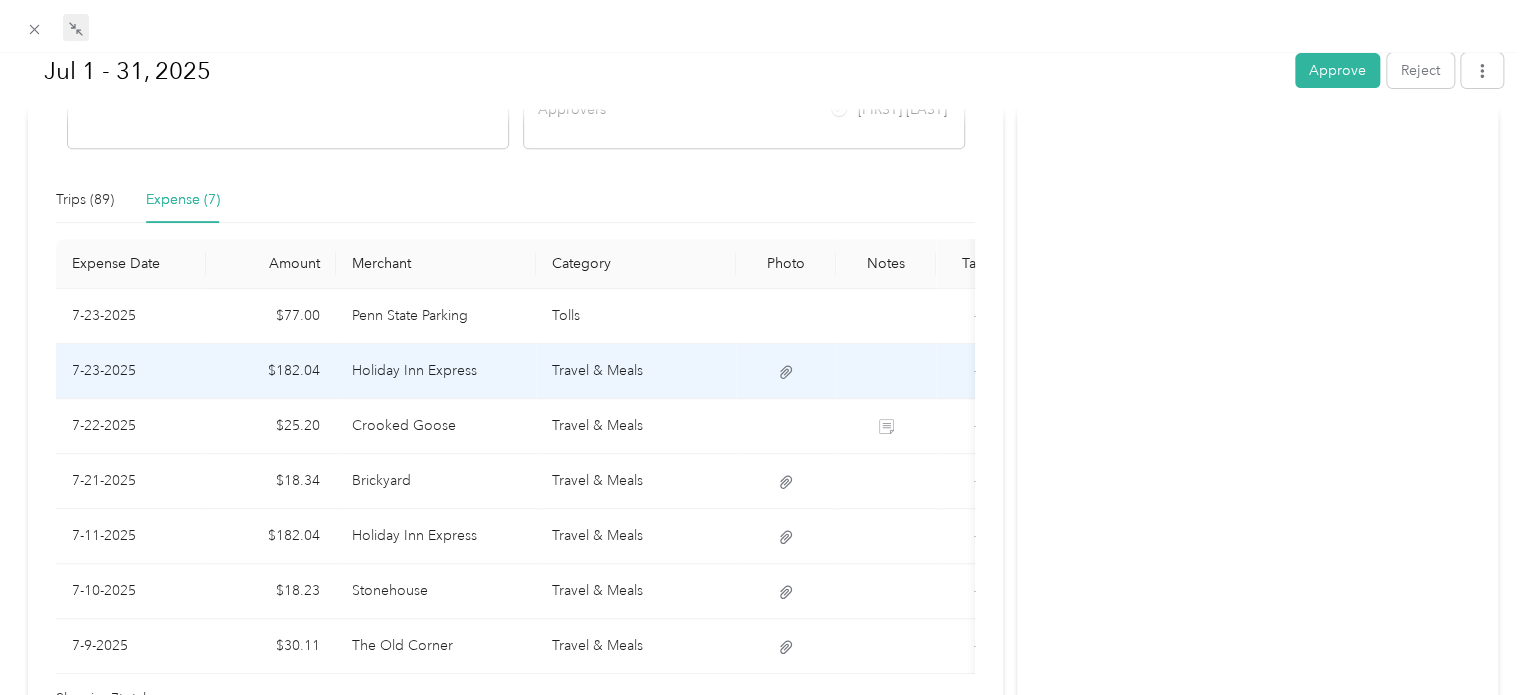click on "Travel & Meals" at bounding box center [636, 371] 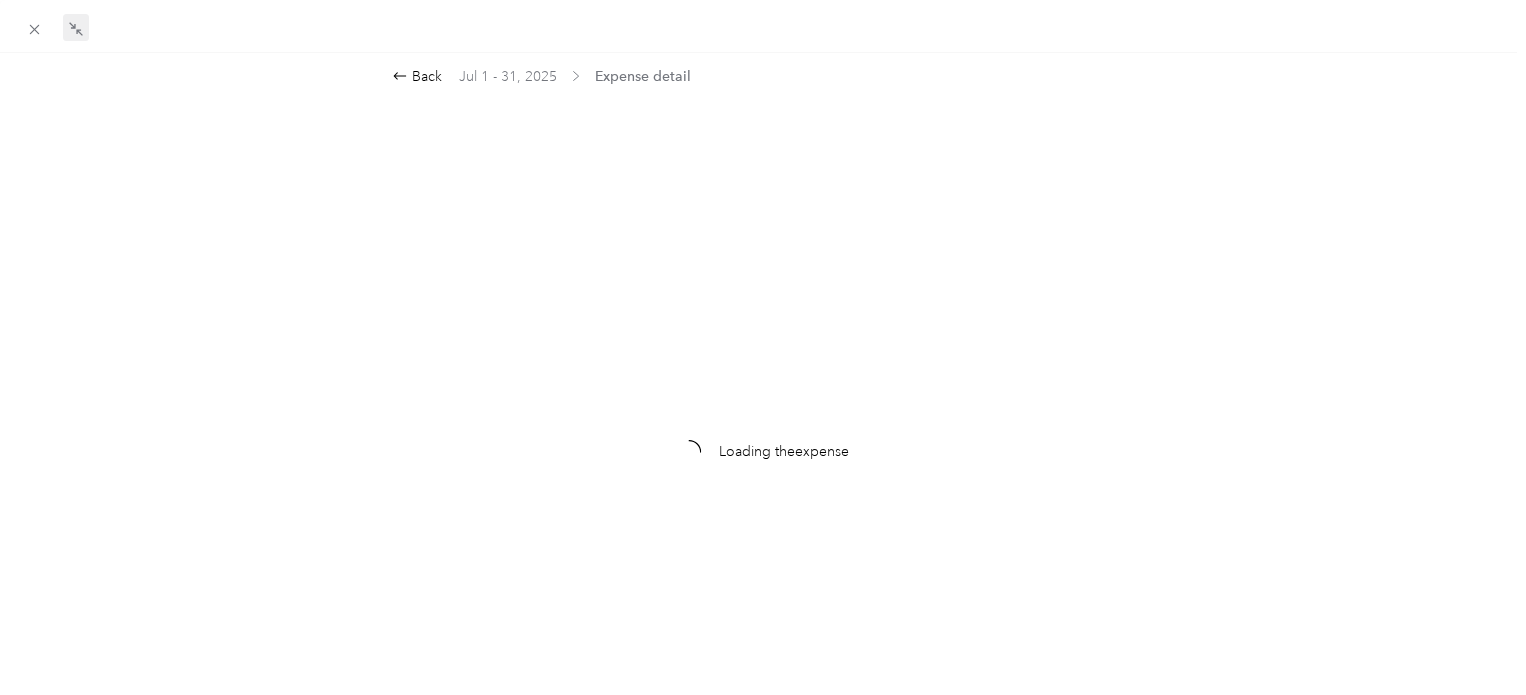scroll, scrollTop: 0, scrollLeft: 0, axis: both 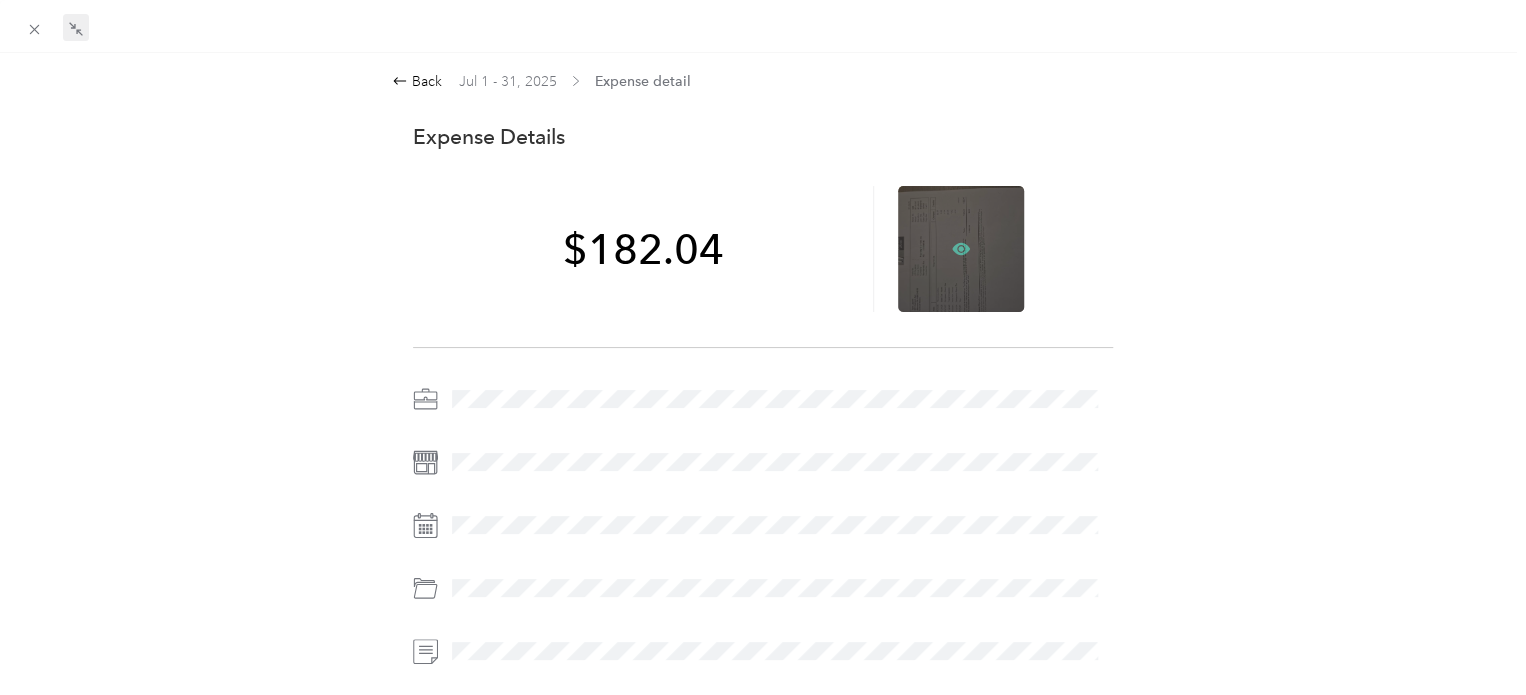 click 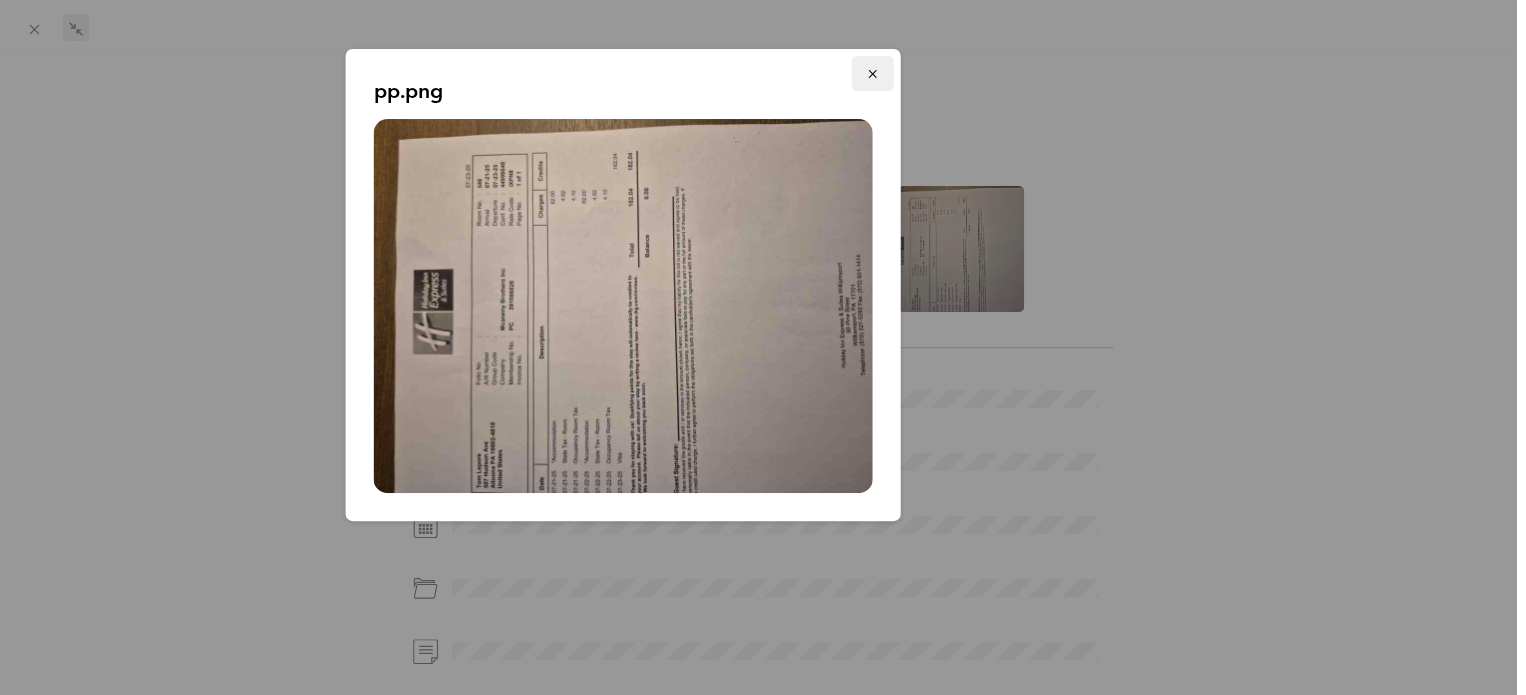 click at bounding box center [873, 73] 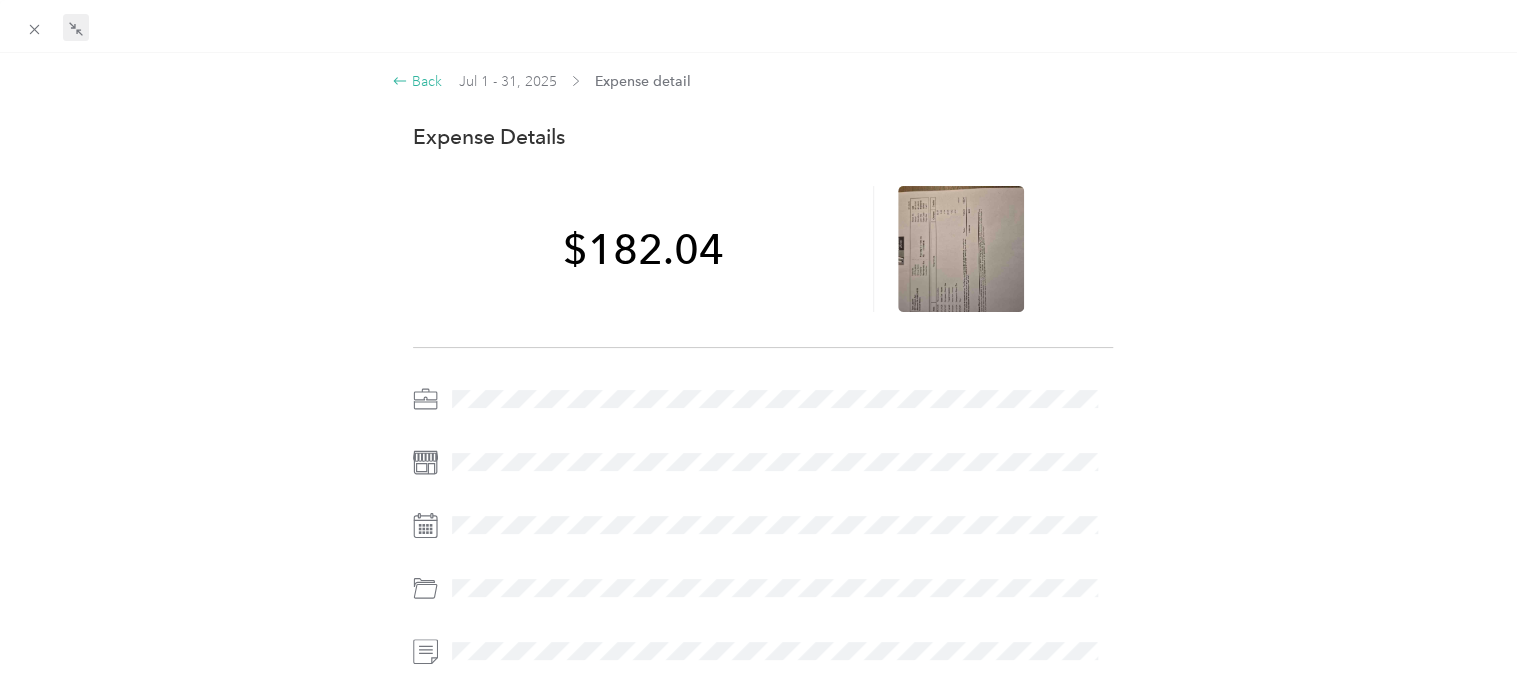 click 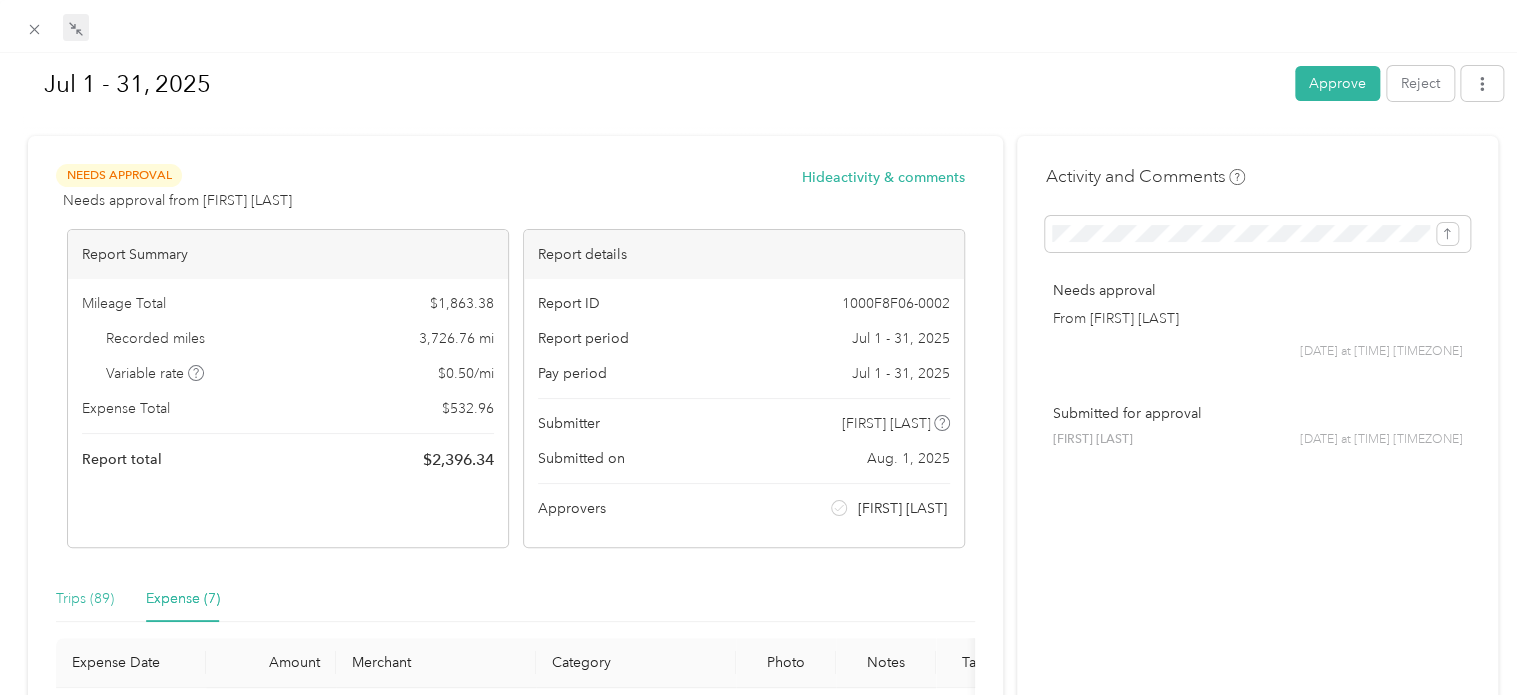 click on "Trips (89)" at bounding box center (85, 599) 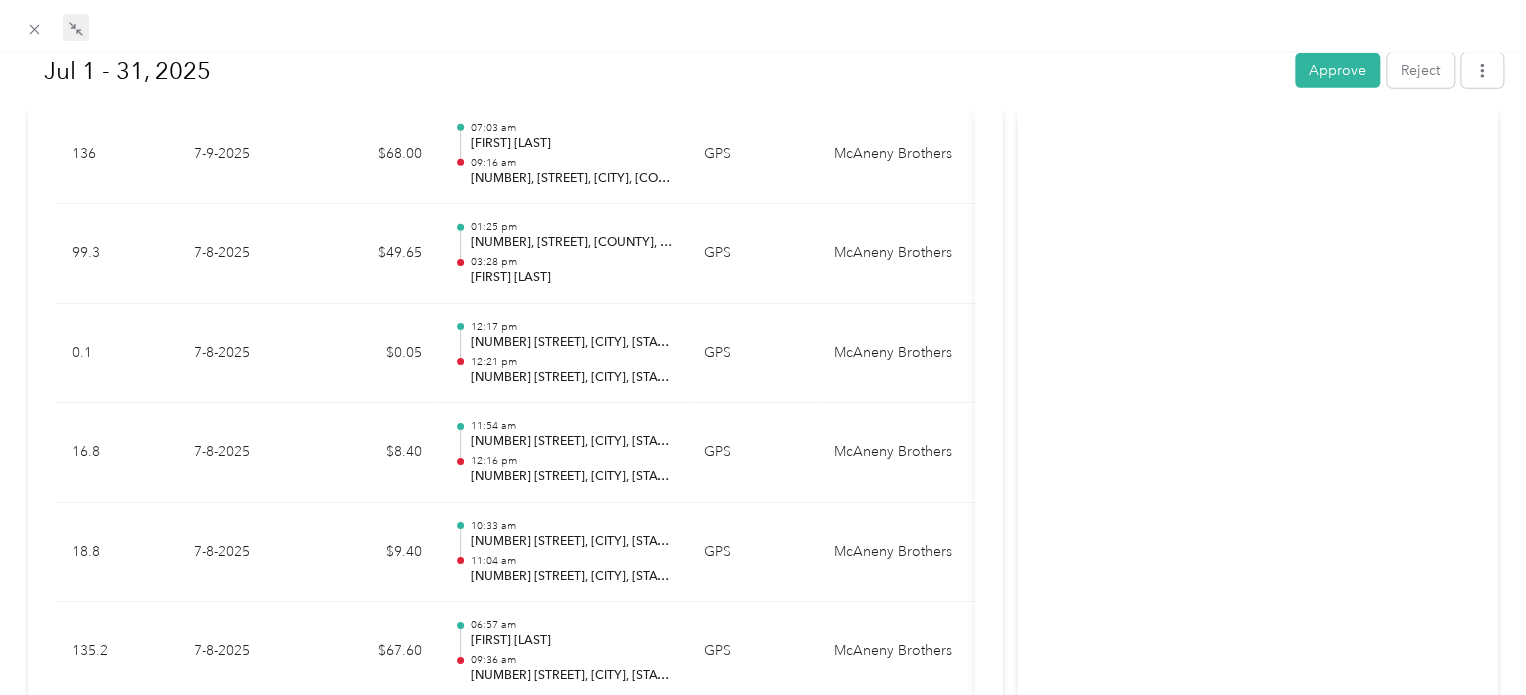 scroll, scrollTop: 6974, scrollLeft: 0, axis: vertical 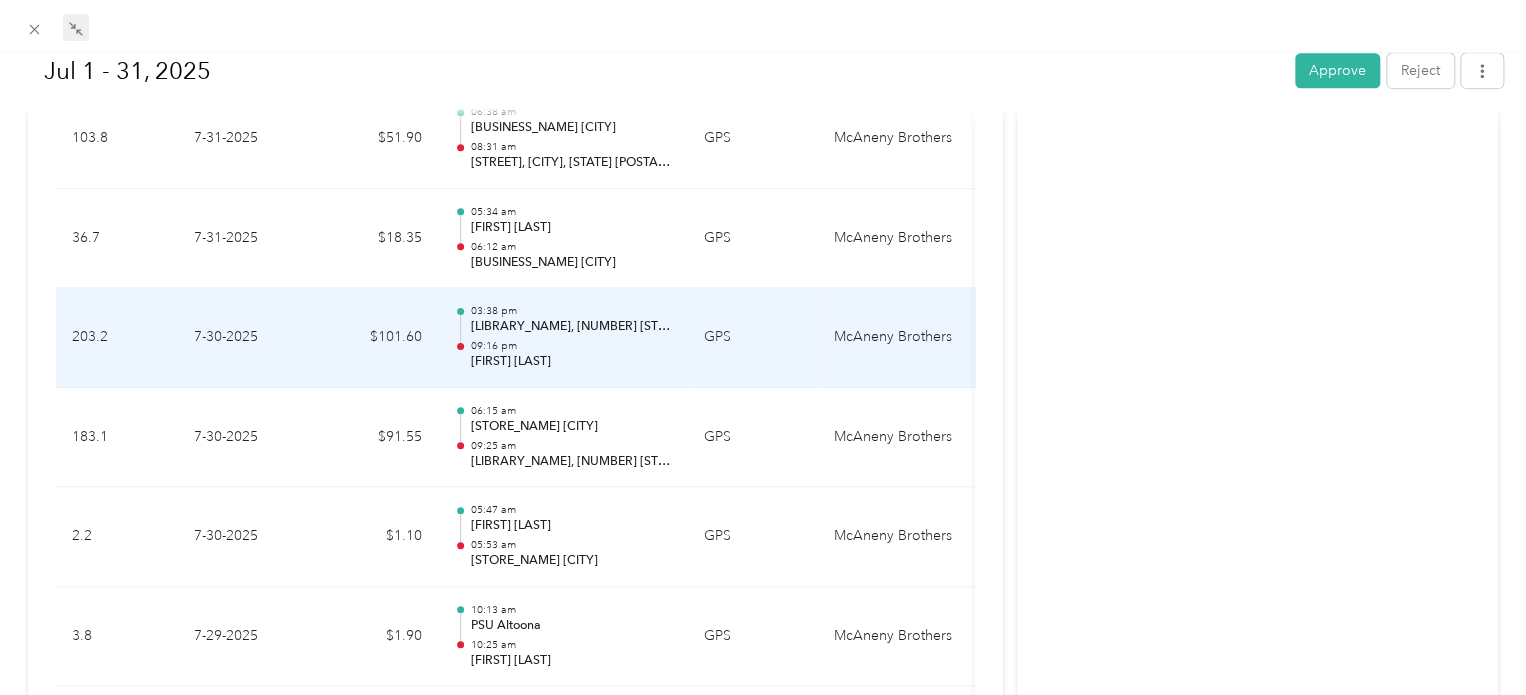 click on "Thun Library, 1300 Harper Rd, Wyomissing, PA 19610, USA" at bounding box center (571, 327) 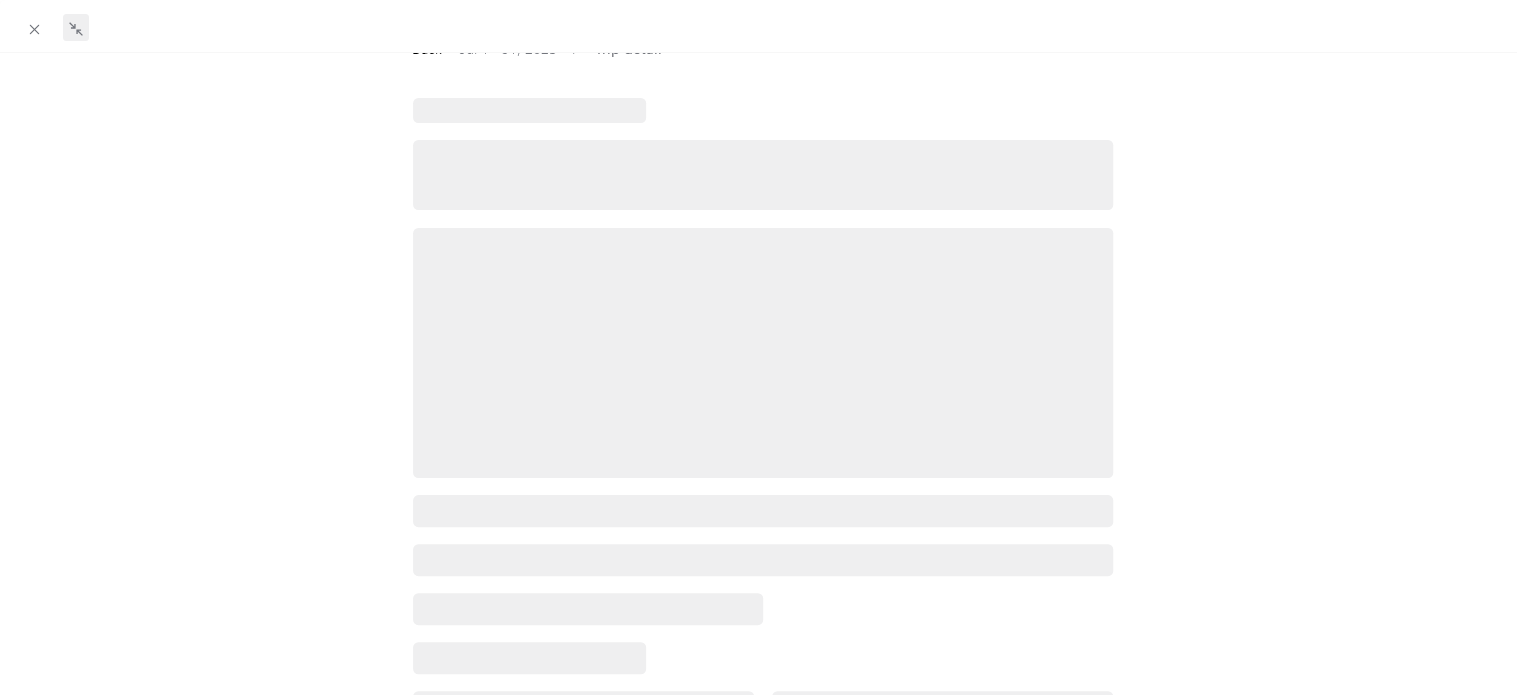 scroll, scrollTop: 0, scrollLeft: 0, axis: both 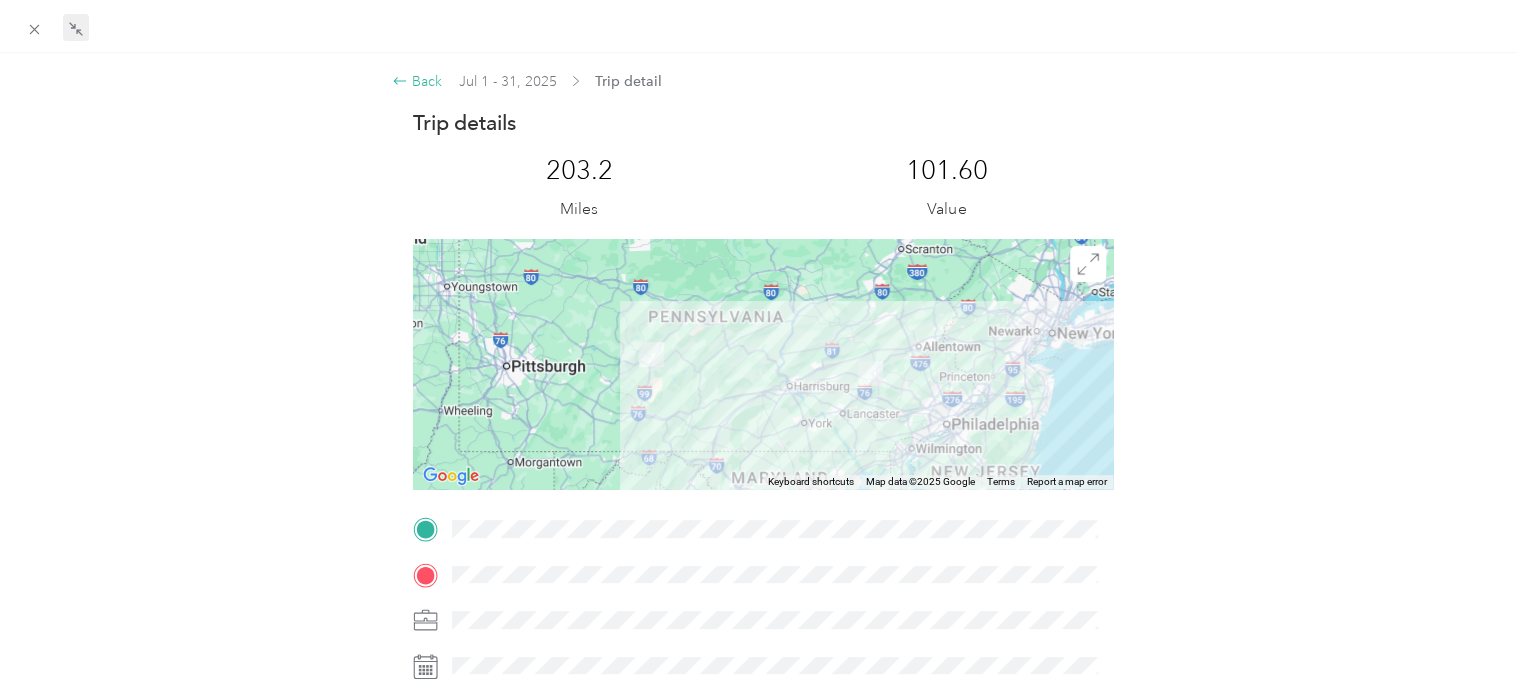 click on "Back" at bounding box center (417, 81) 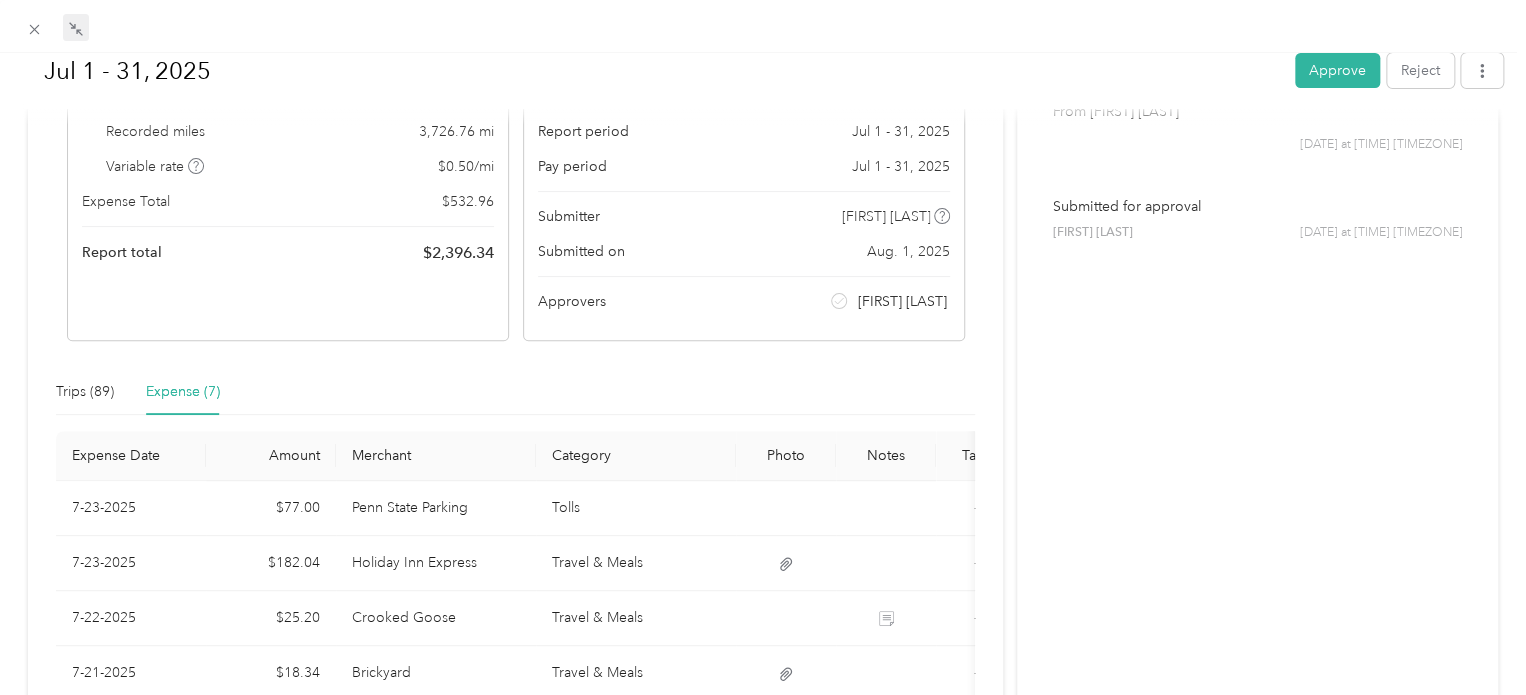 scroll, scrollTop: 208, scrollLeft: 0, axis: vertical 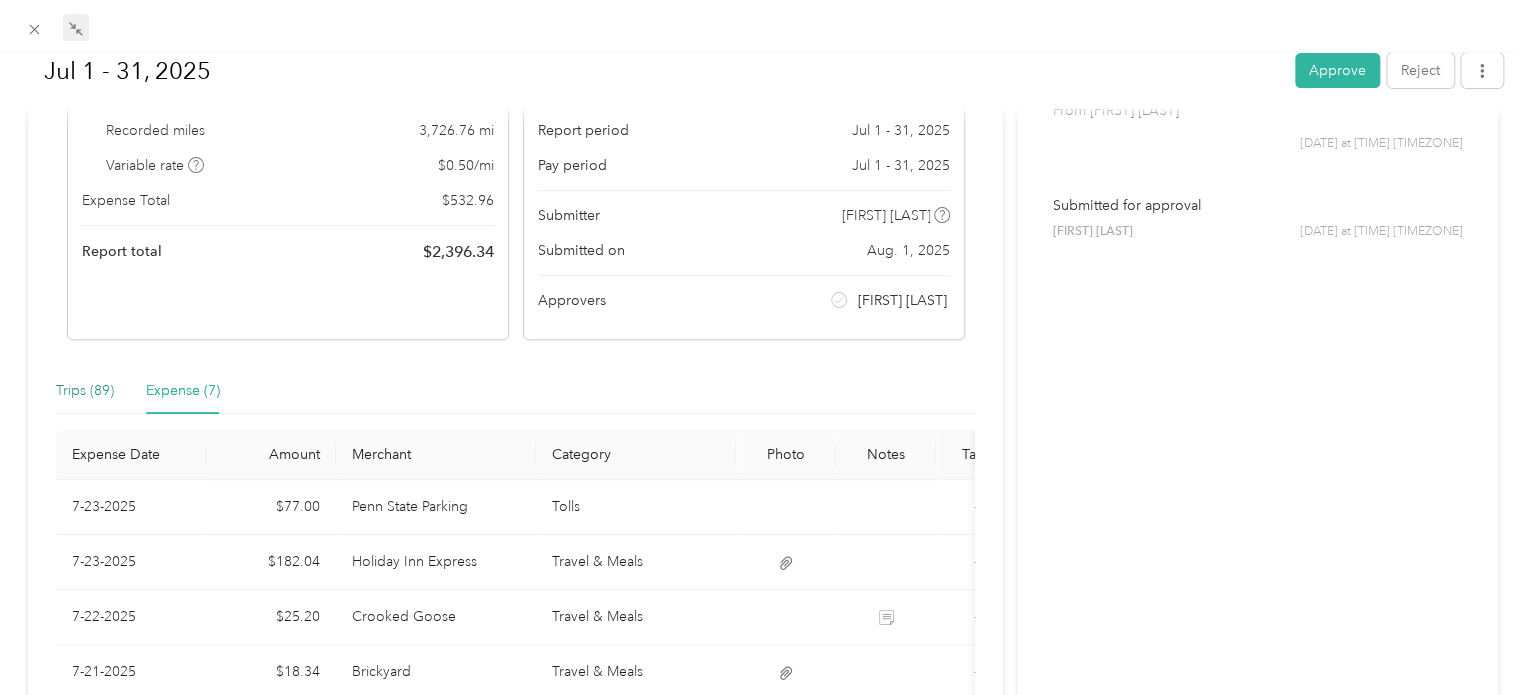 click on "Trips (89)" at bounding box center (85, 391) 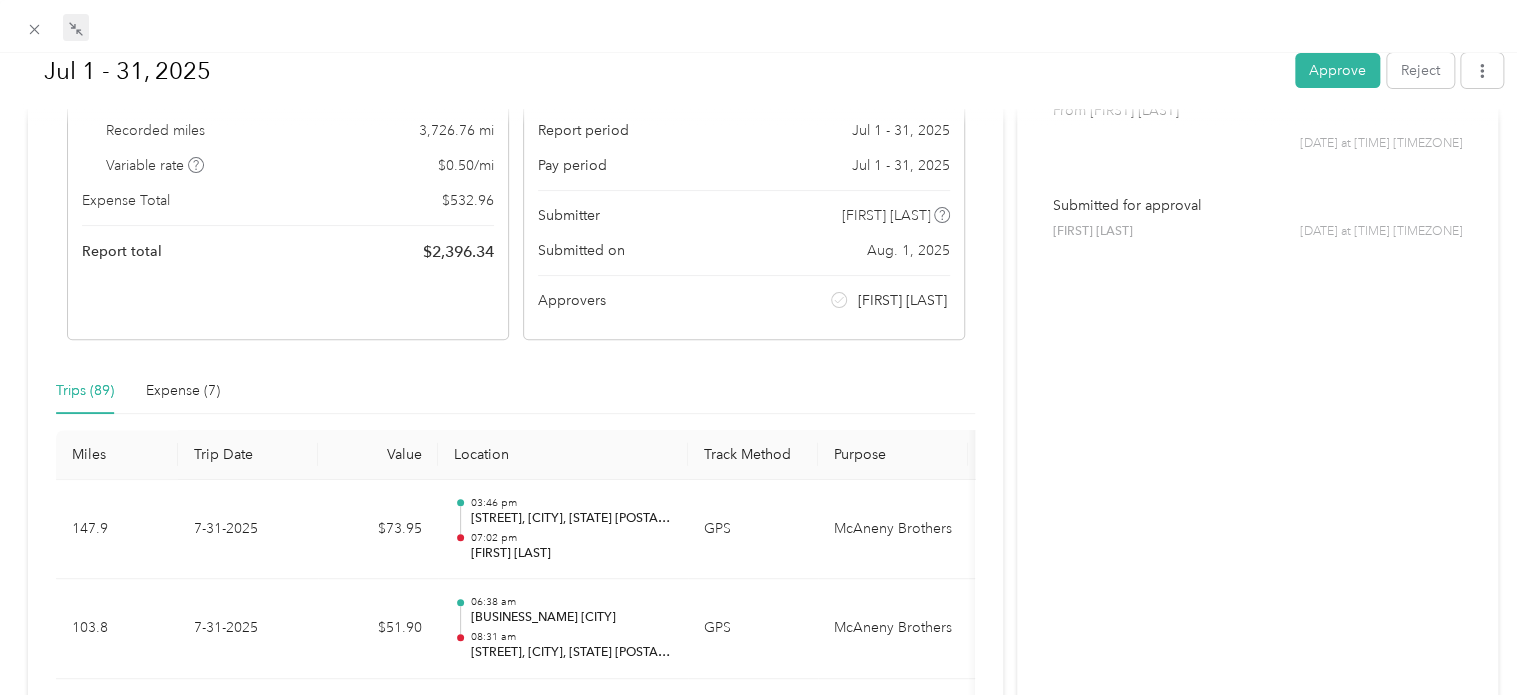 drag, startPoint x: 998, startPoint y: 501, endPoint x: 998, endPoint y: 302, distance: 199 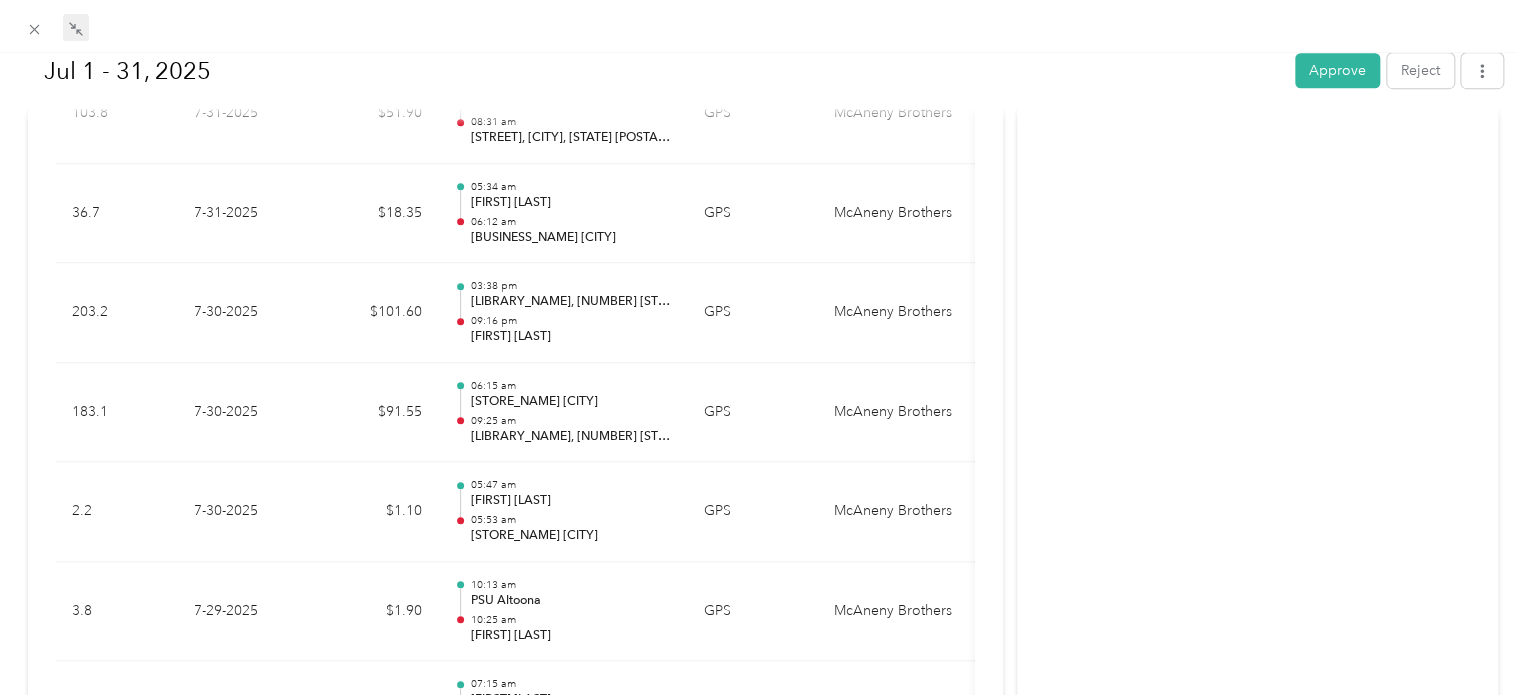 scroll, scrollTop: 589, scrollLeft: 0, axis: vertical 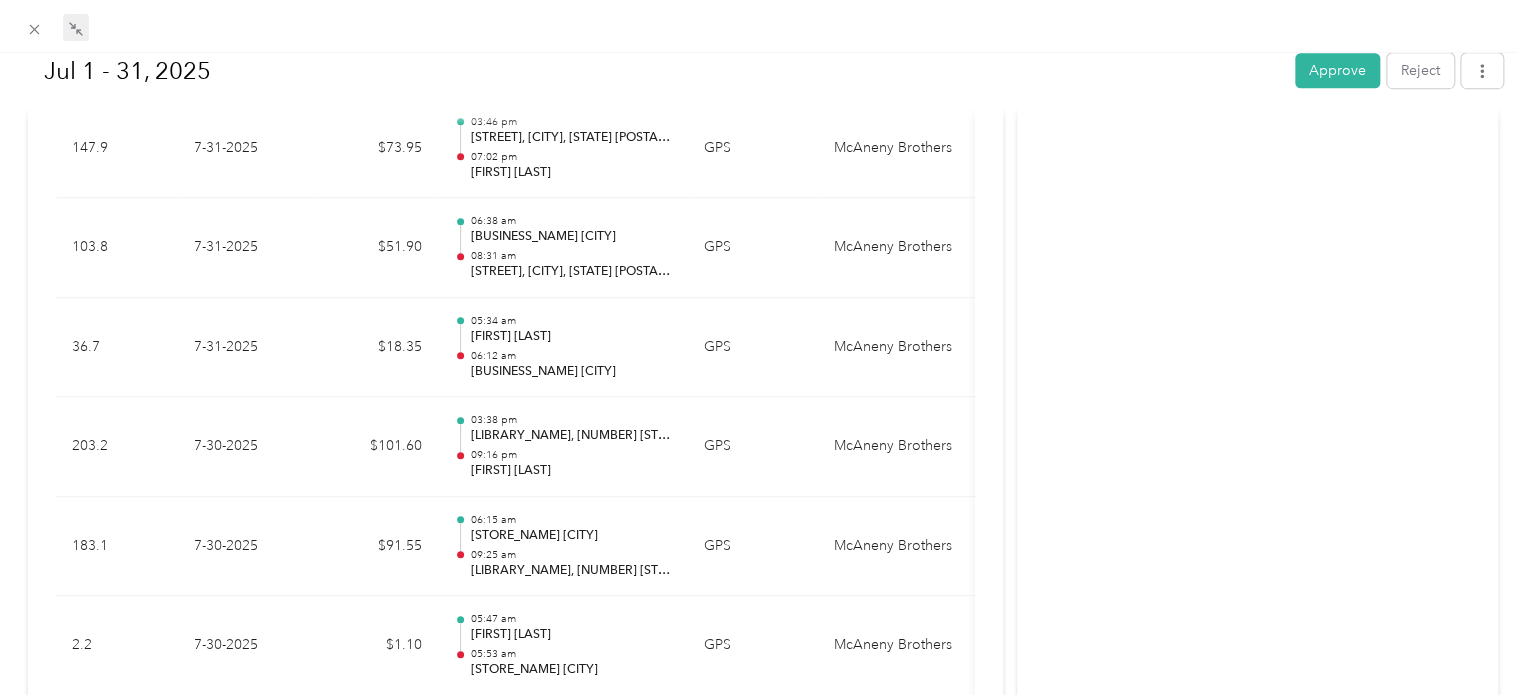 click on "Activity and Comments   Needs approval From Melissa Anderson 08/01 at 06:53 am EDT Submitted for approval Tom Lepore 08/01 at 06:53 am EDT" at bounding box center [1257, 4283] 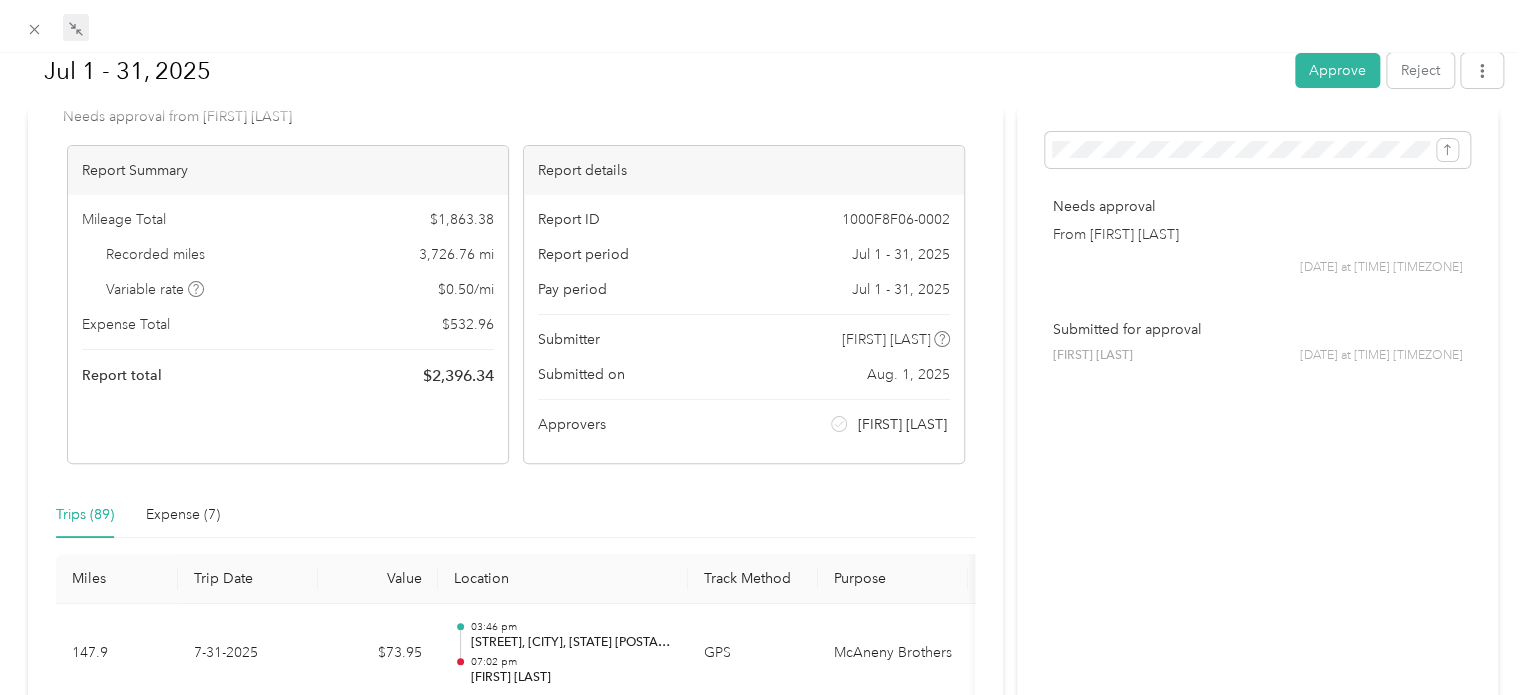scroll, scrollTop: 48, scrollLeft: 0, axis: vertical 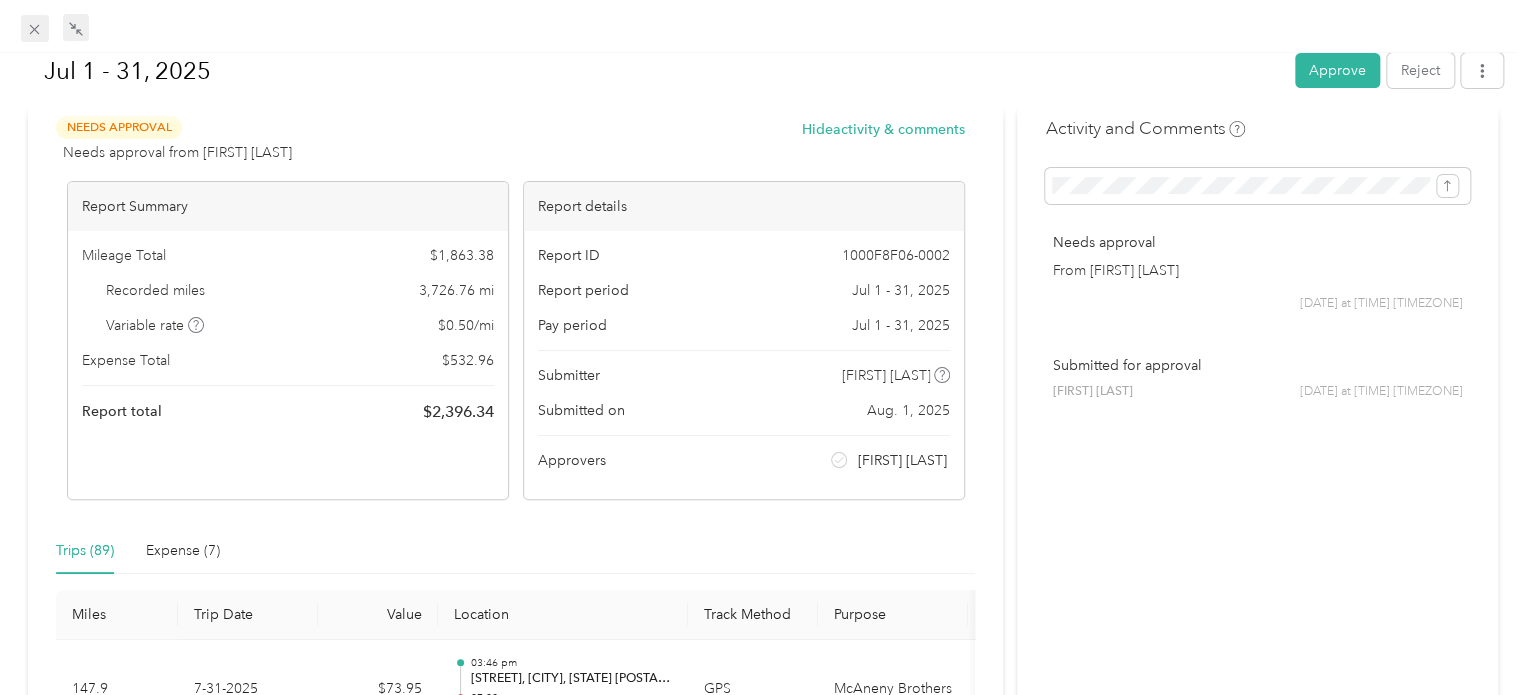 click 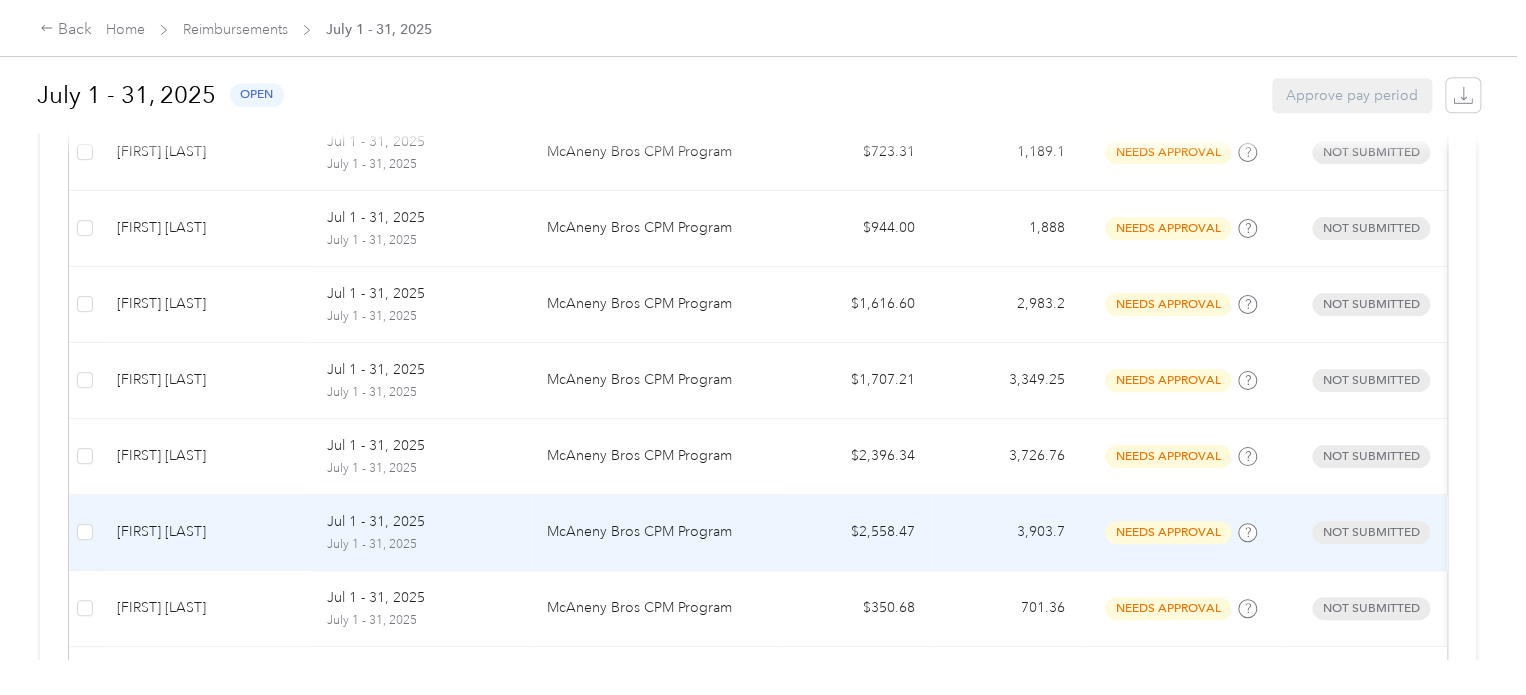 click on "Shawn Johnson" at bounding box center [206, 532] 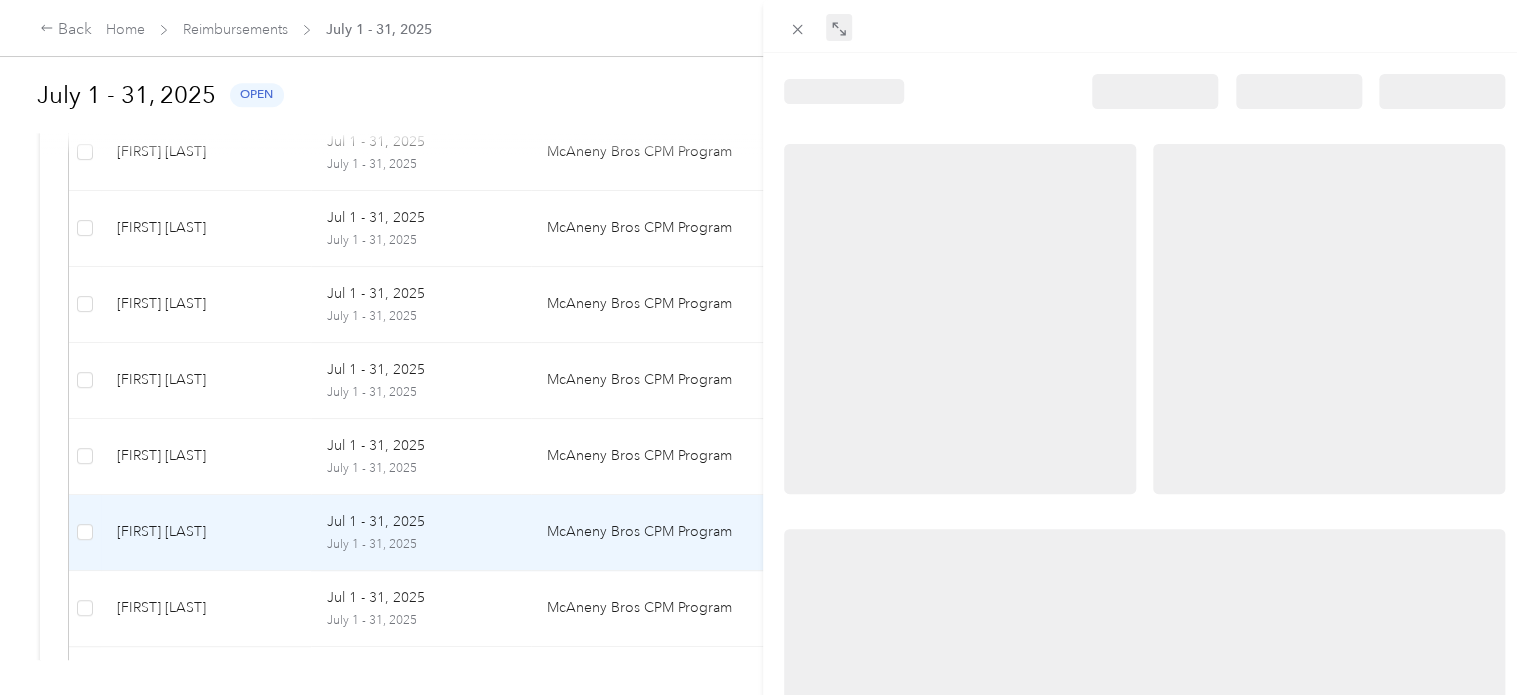 click 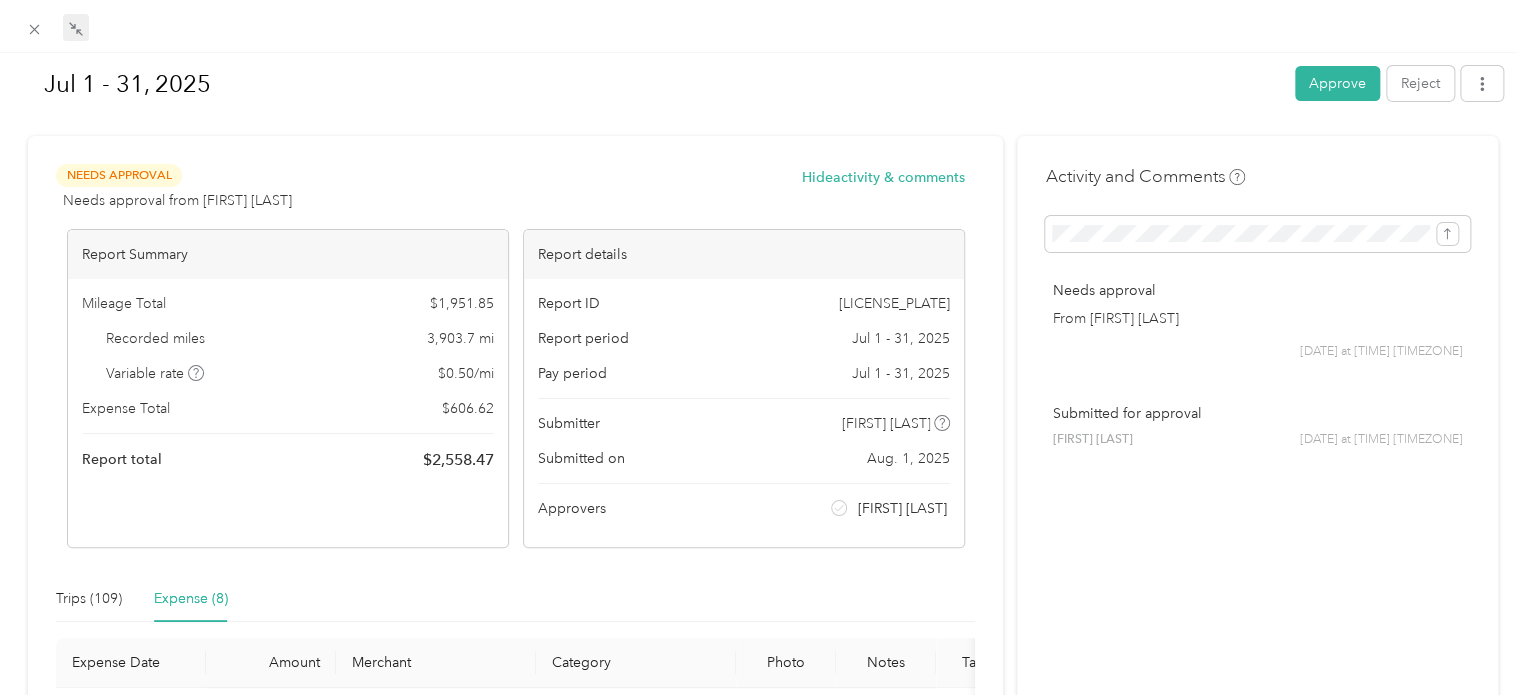 click on "Expense (8)" at bounding box center [191, 599] 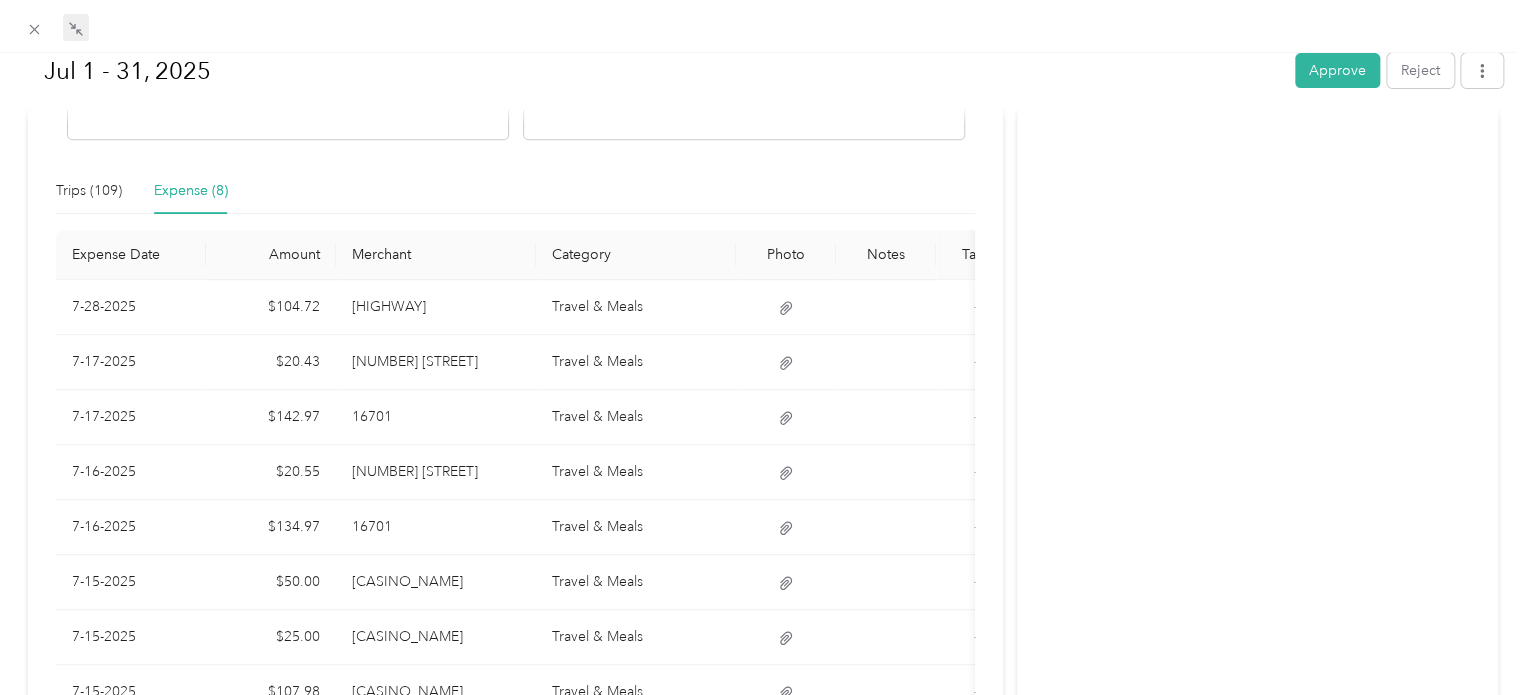 scroll, scrollTop: 0, scrollLeft: 0, axis: both 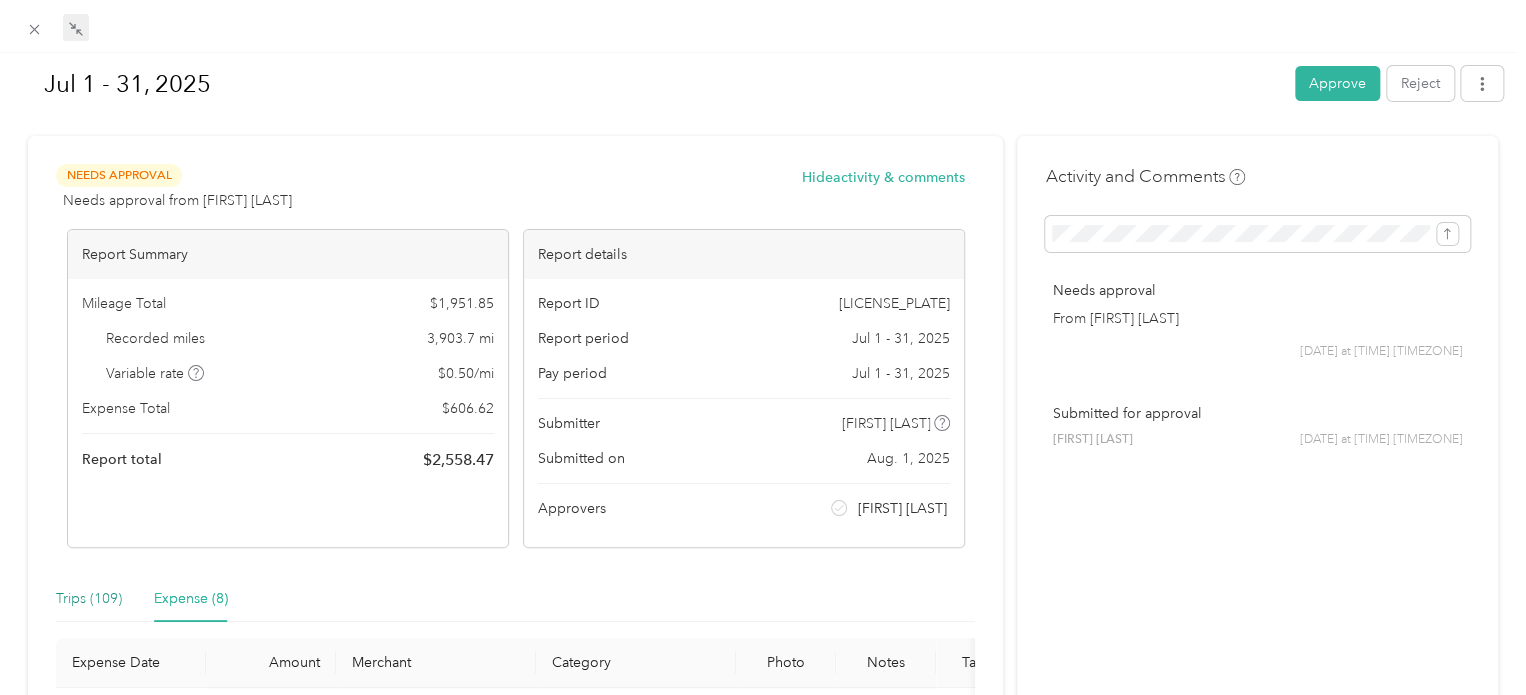 click on "Trips (109)" at bounding box center (89, 599) 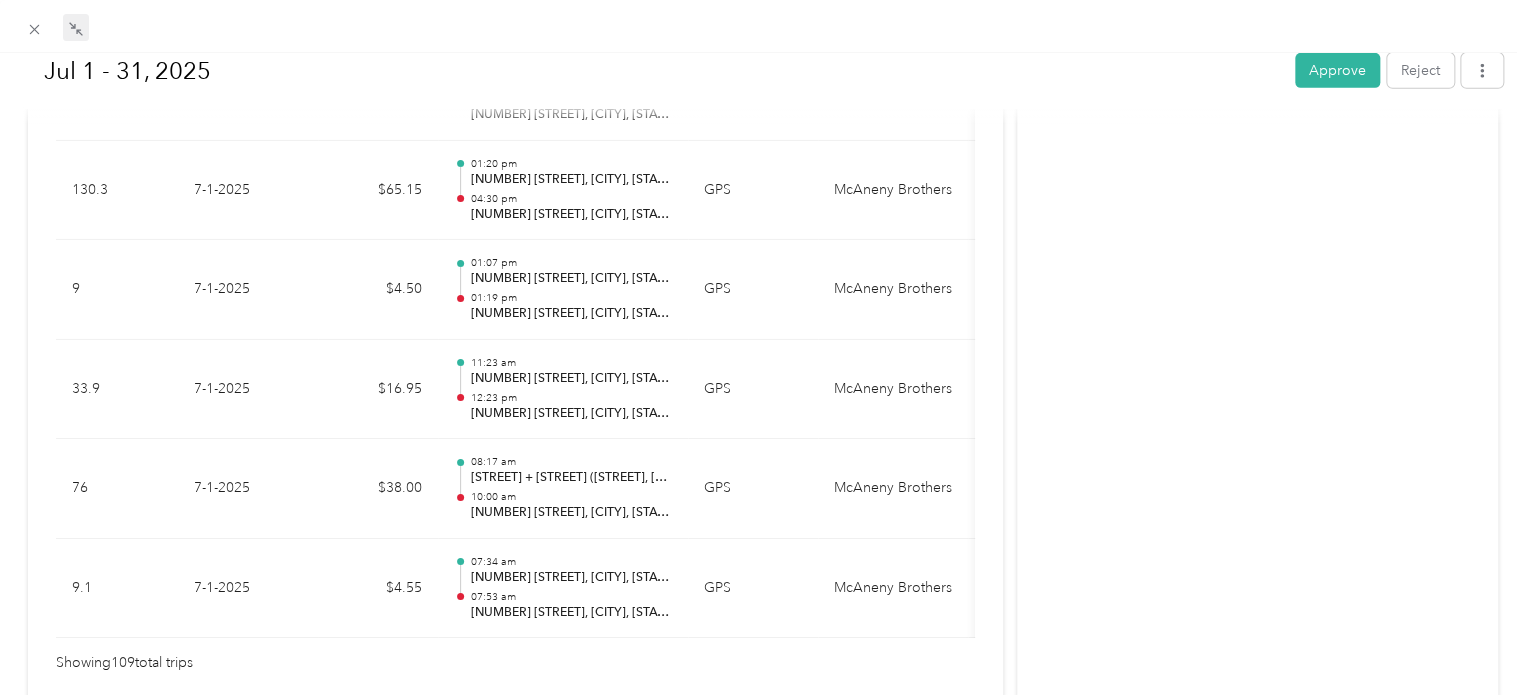 scroll, scrollTop: 10996, scrollLeft: 0, axis: vertical 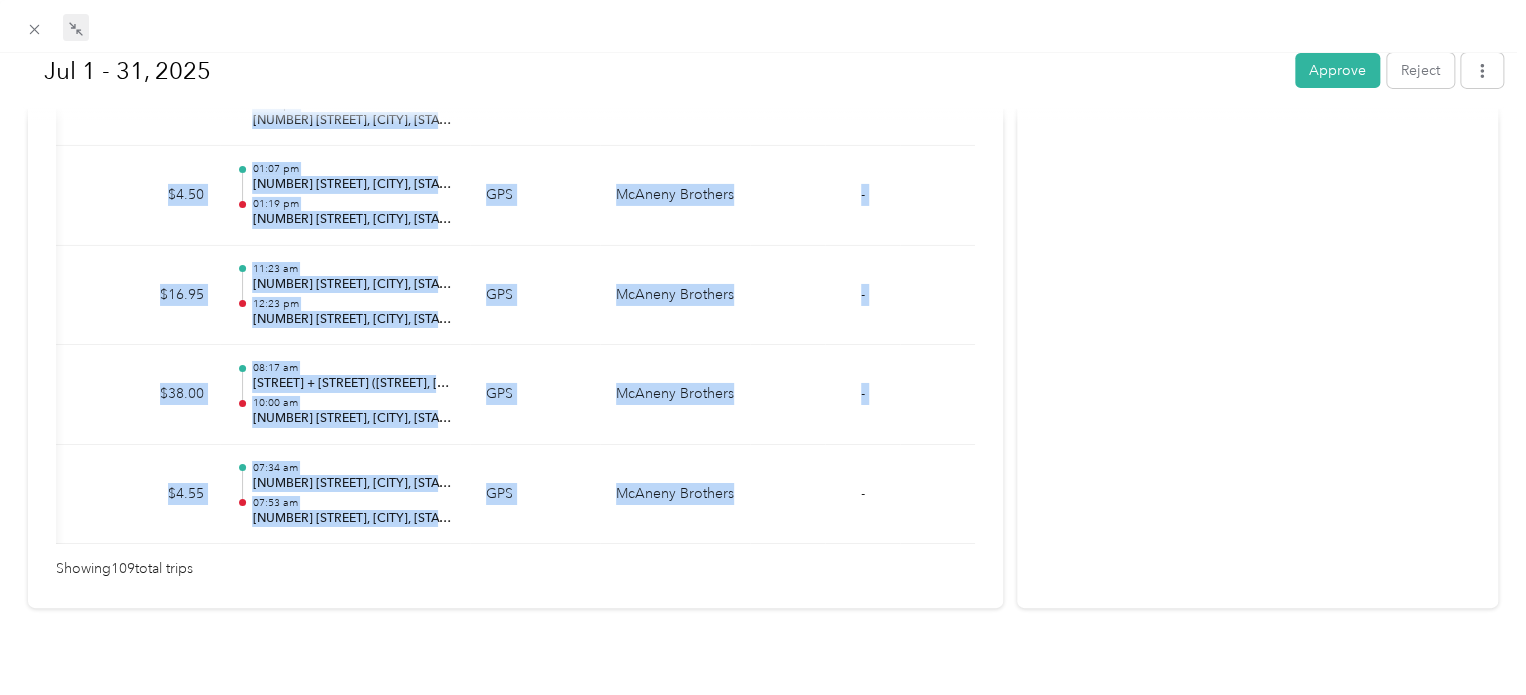 drag, startPoint x: 961, startPoint y: 437, endPoint x: 994, endPoint y: 515, distance: 84.693565 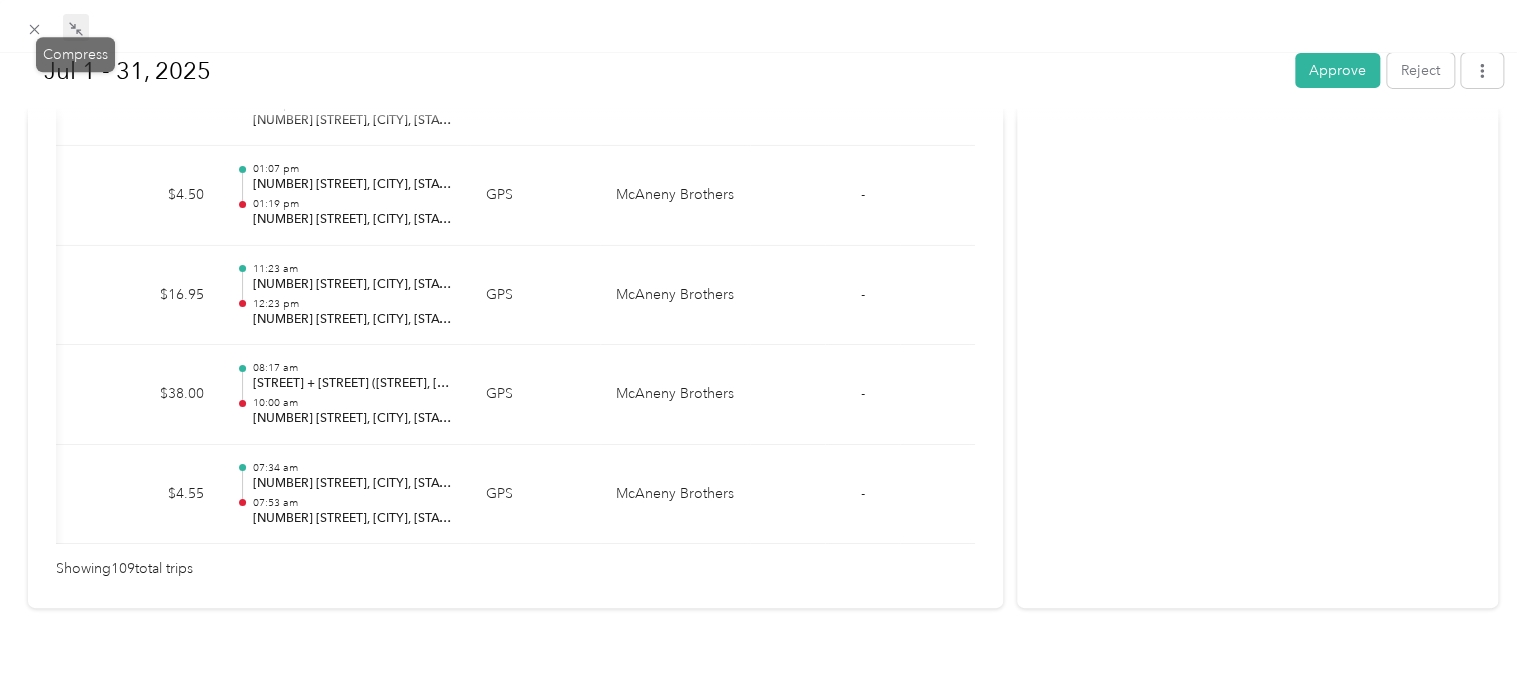click 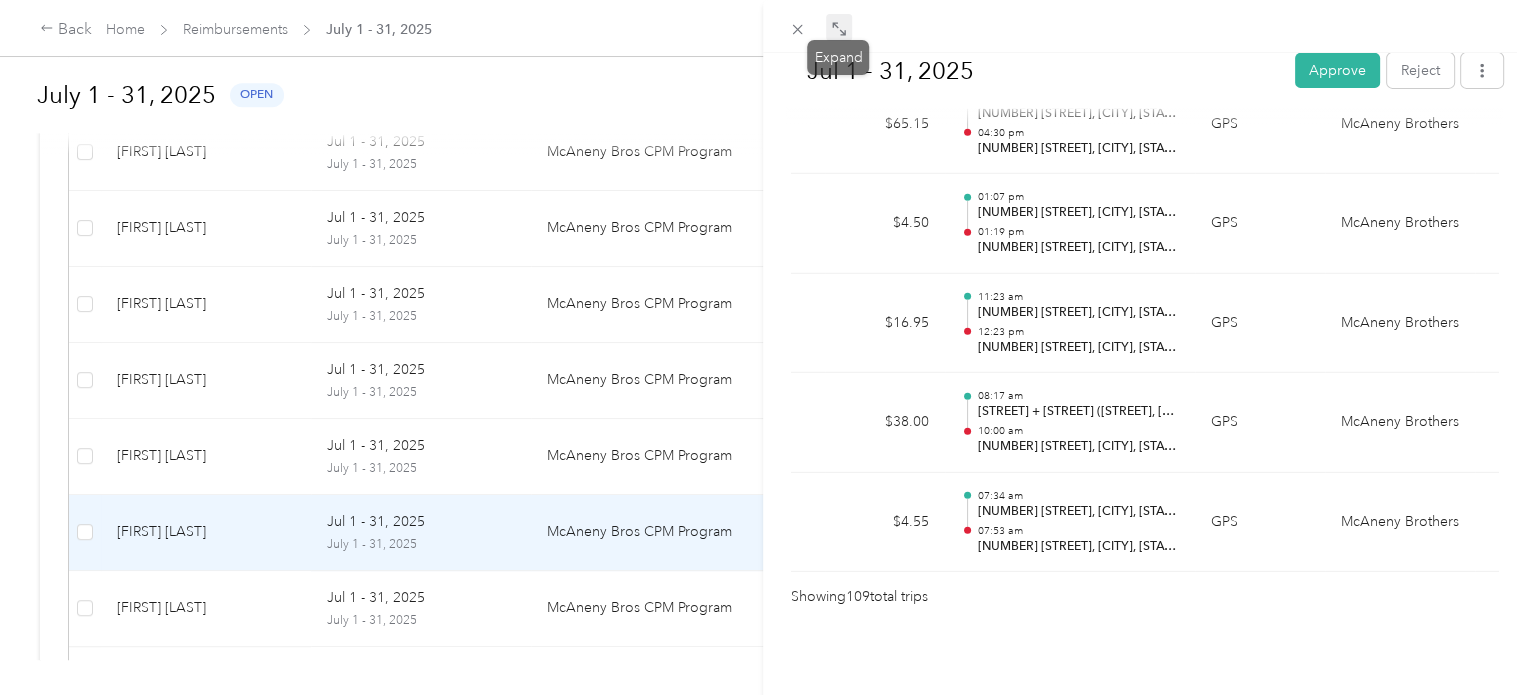 scroll, scrollTop: 0, scrollLeft: 0, axis: both 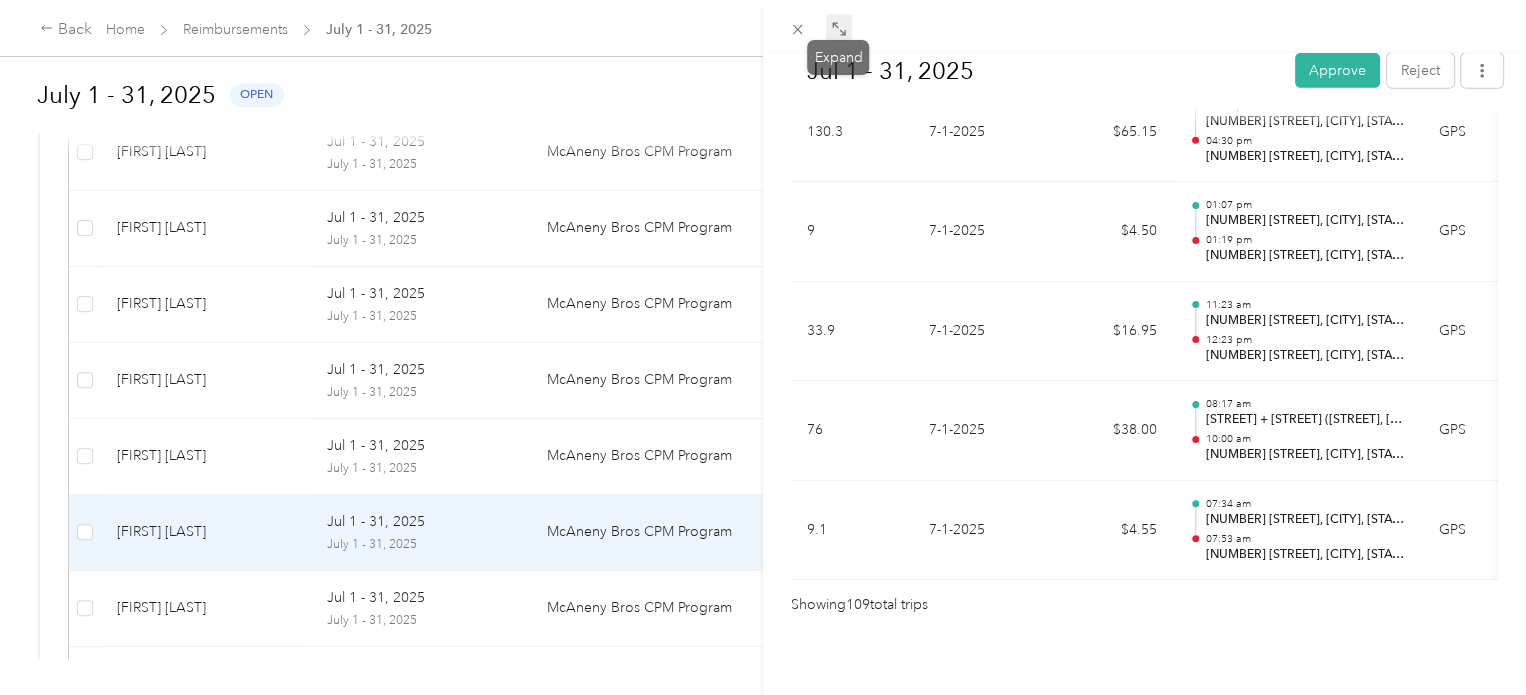 click 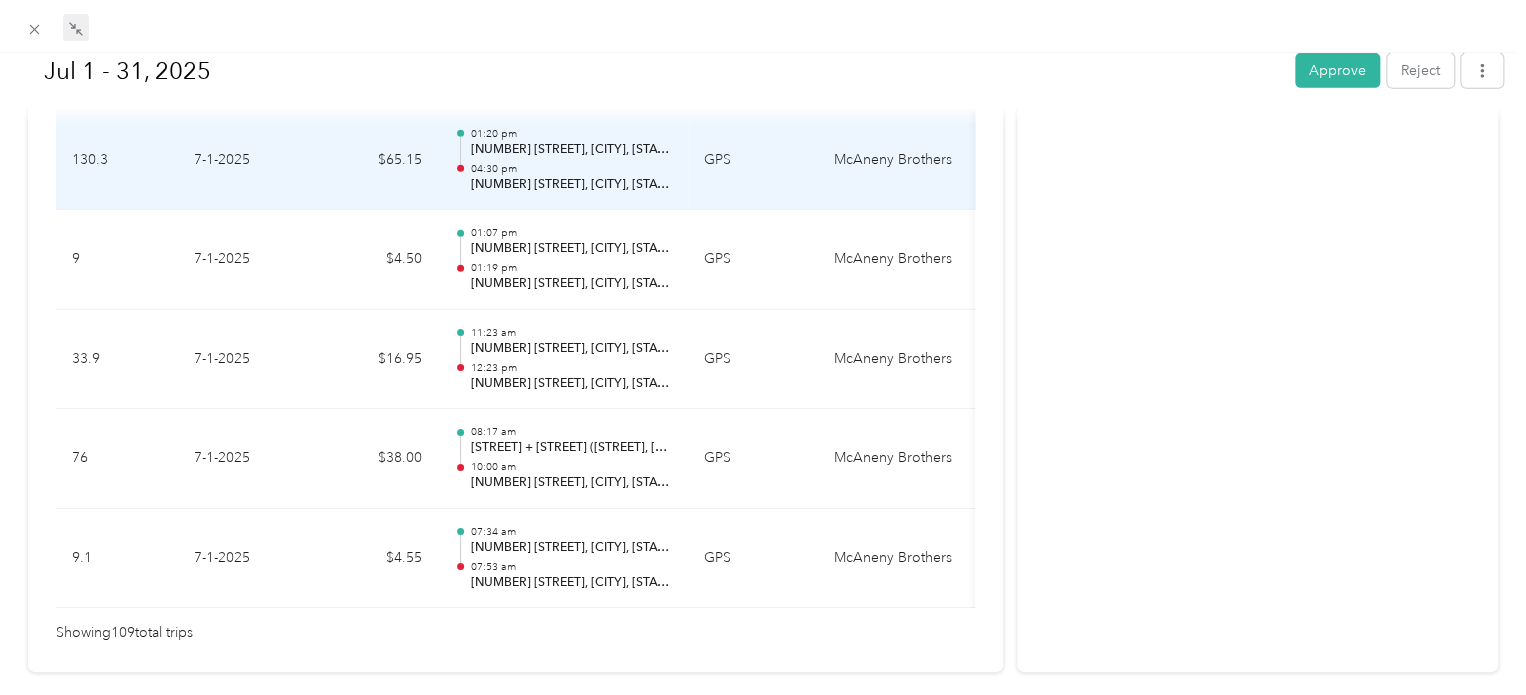 scroll, scrollTop: 10778, scrollLeft: 0, axis: vertical 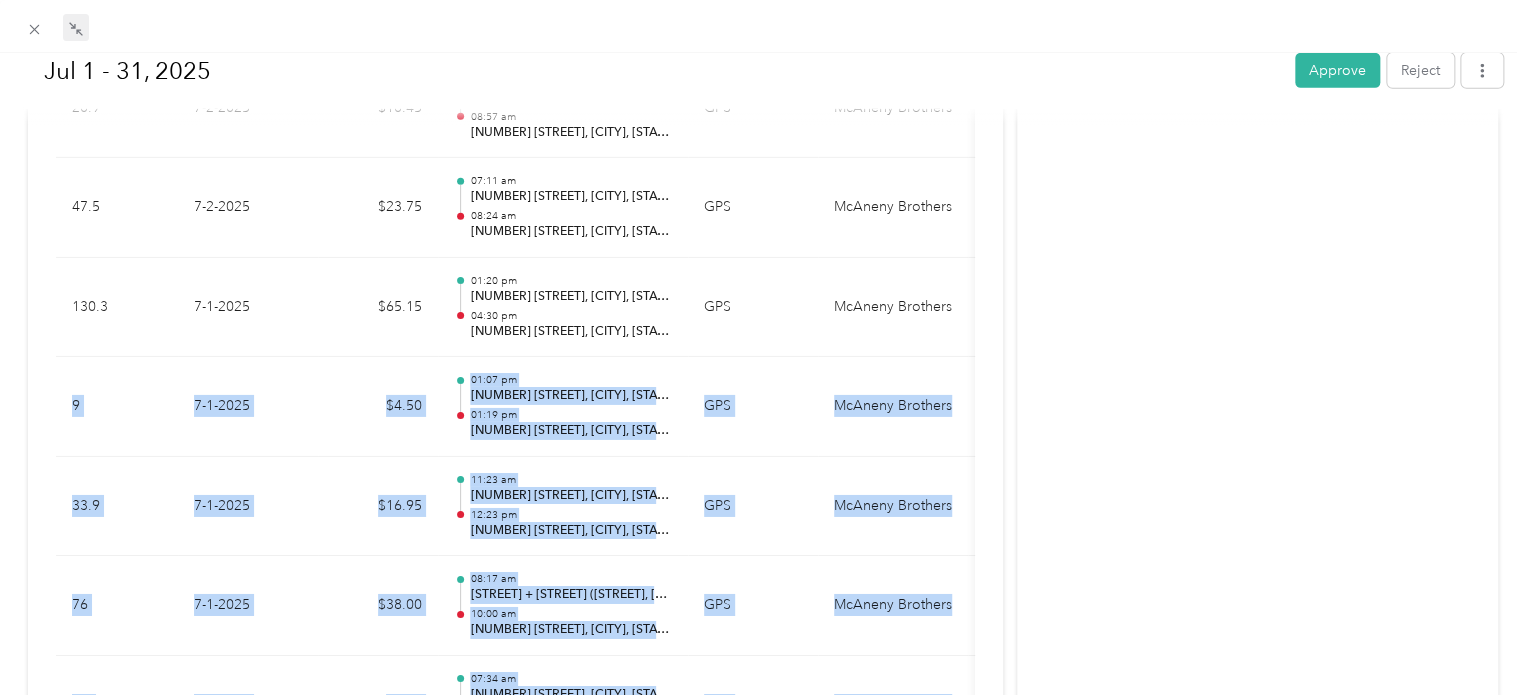 drag, startPoint x: 996, startPoint y: 293, endPoint x: 1248, endPoint y: 203, distance: 267.58923 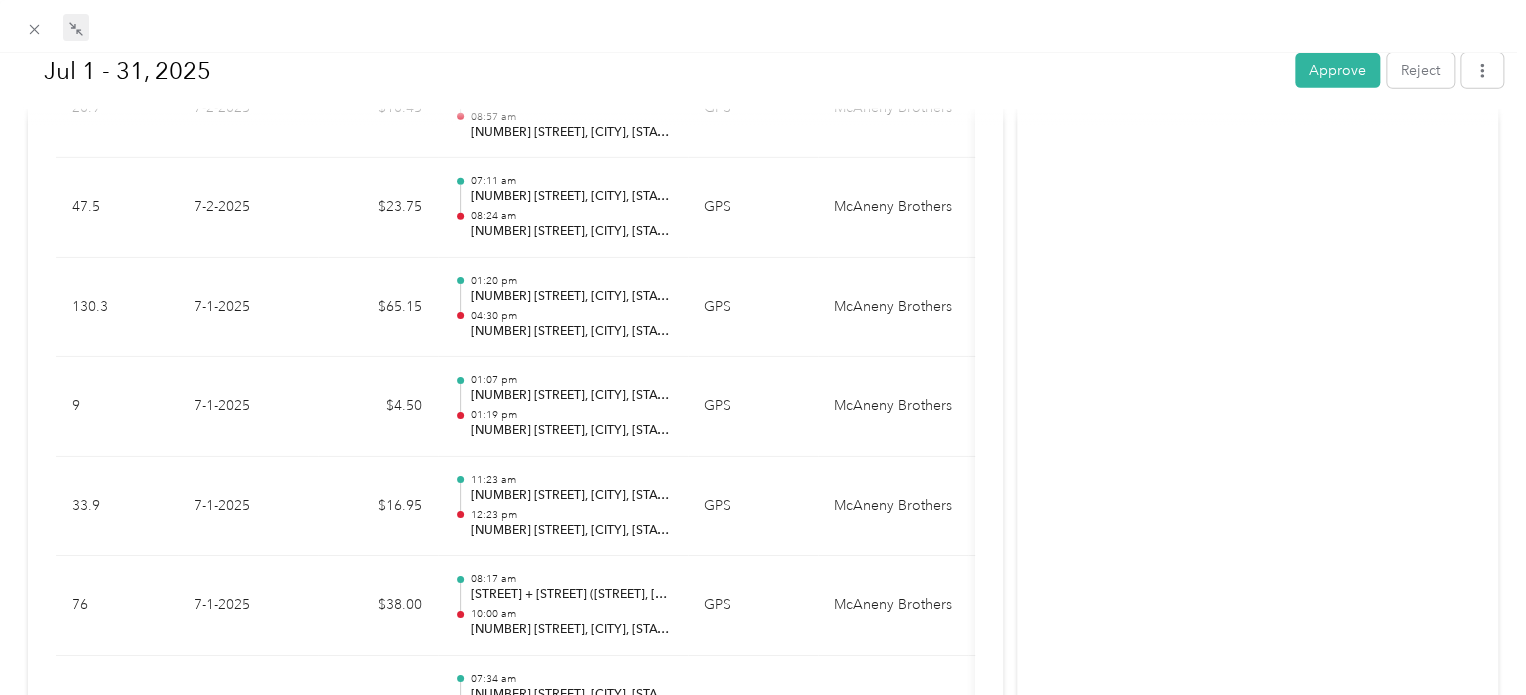 click on "Activity and Comments   Needs approval From Rich Hollingshead 08/01 at 01:39 pm EDT Submitted for approval Shawn Johnson 08/01 at 01:39 pm EDT" at bounding box center (1257, -4911) 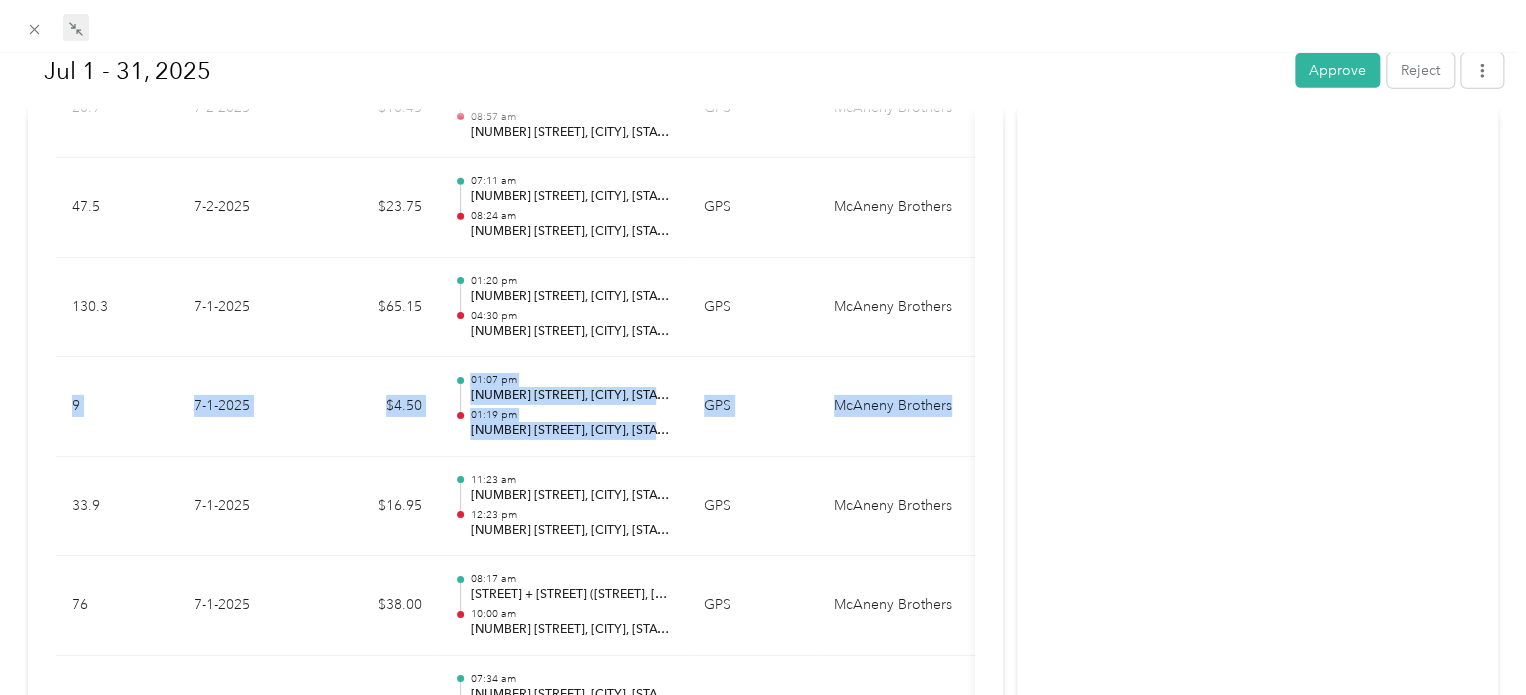 drag, startPoint x: 998, startPoint y: 404, endPoint x: 530, endPoint y: 187, distance: 515.8614 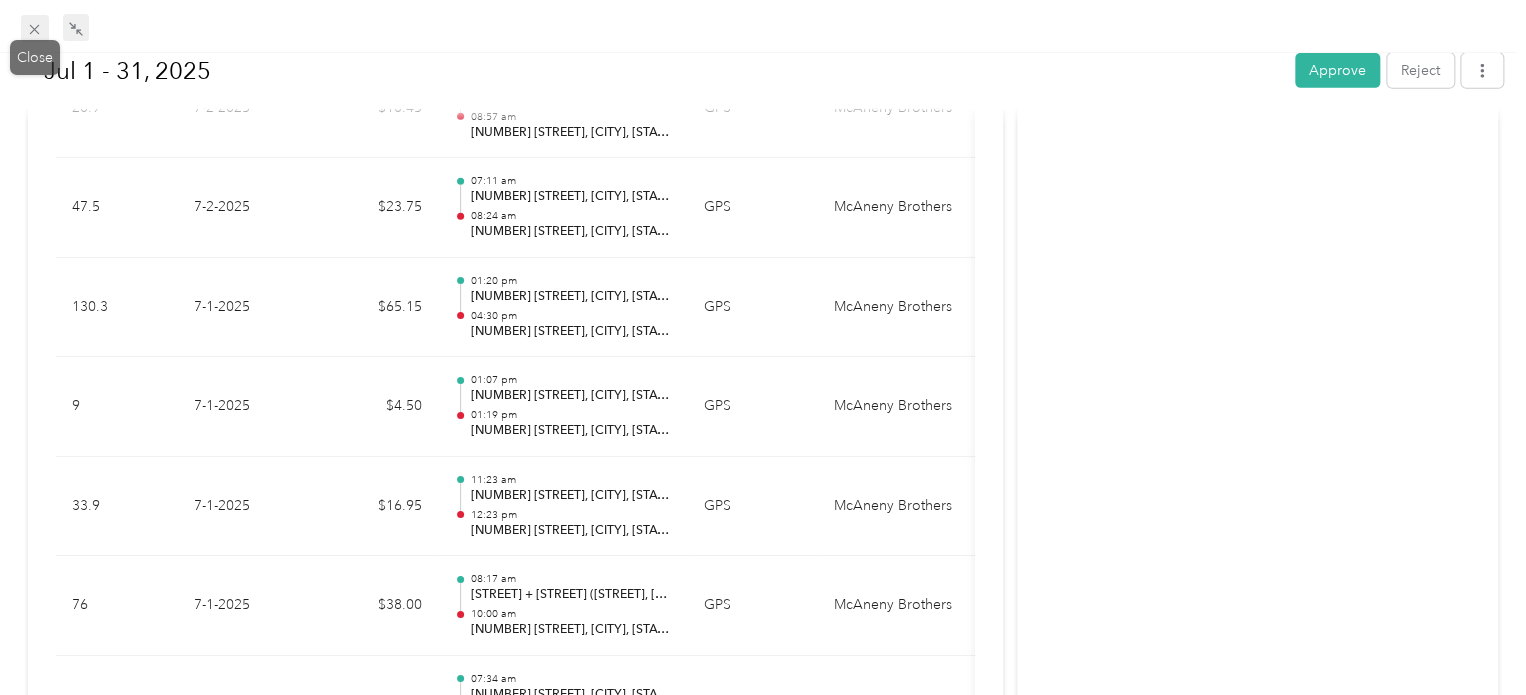 click 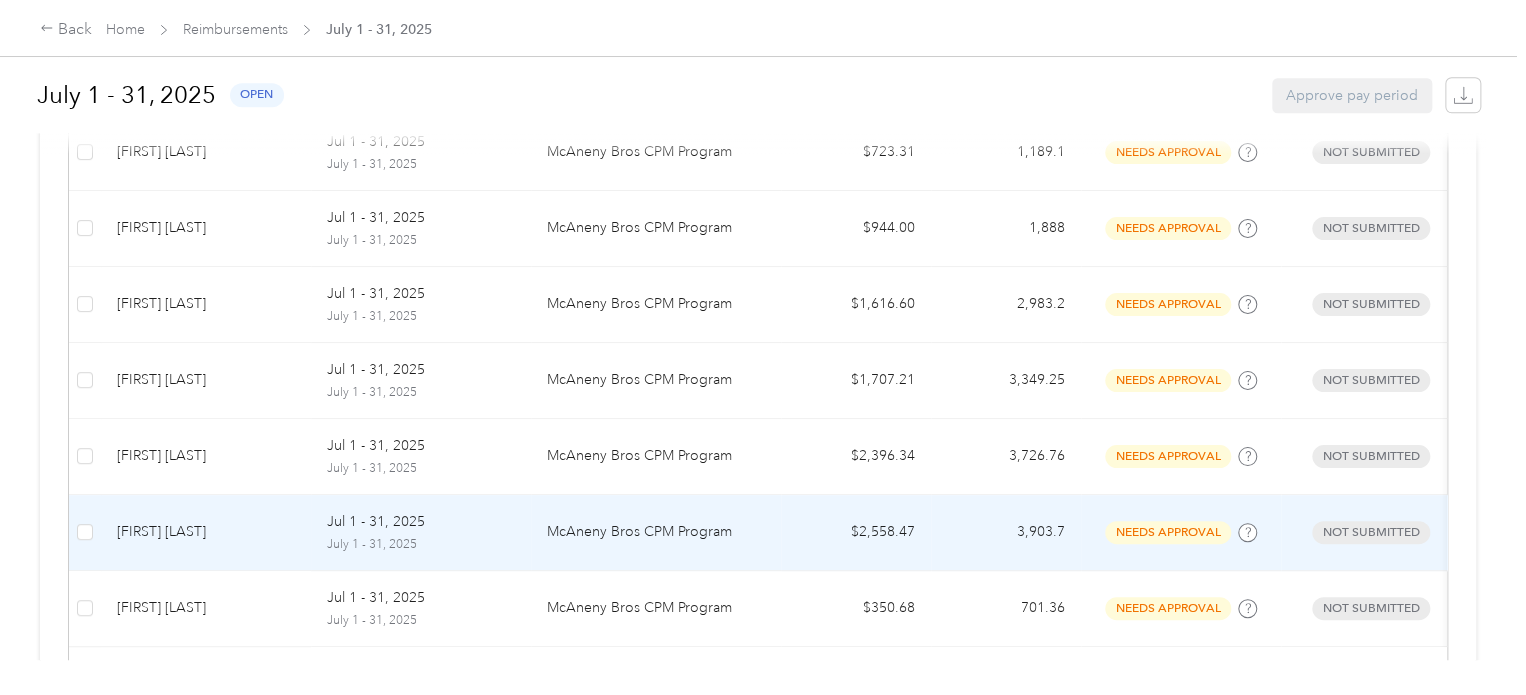 click on "Shawn Johnson" at bounding box center (206, 532) 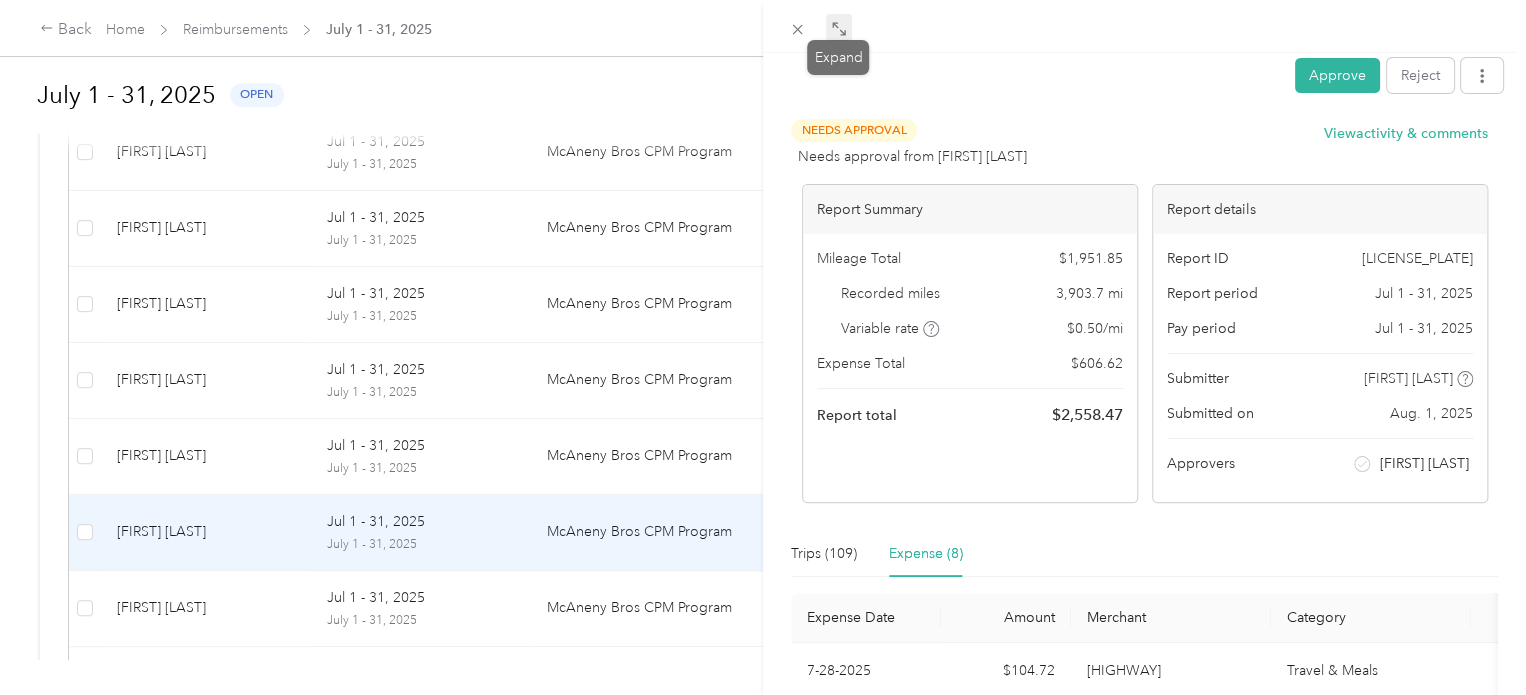 click 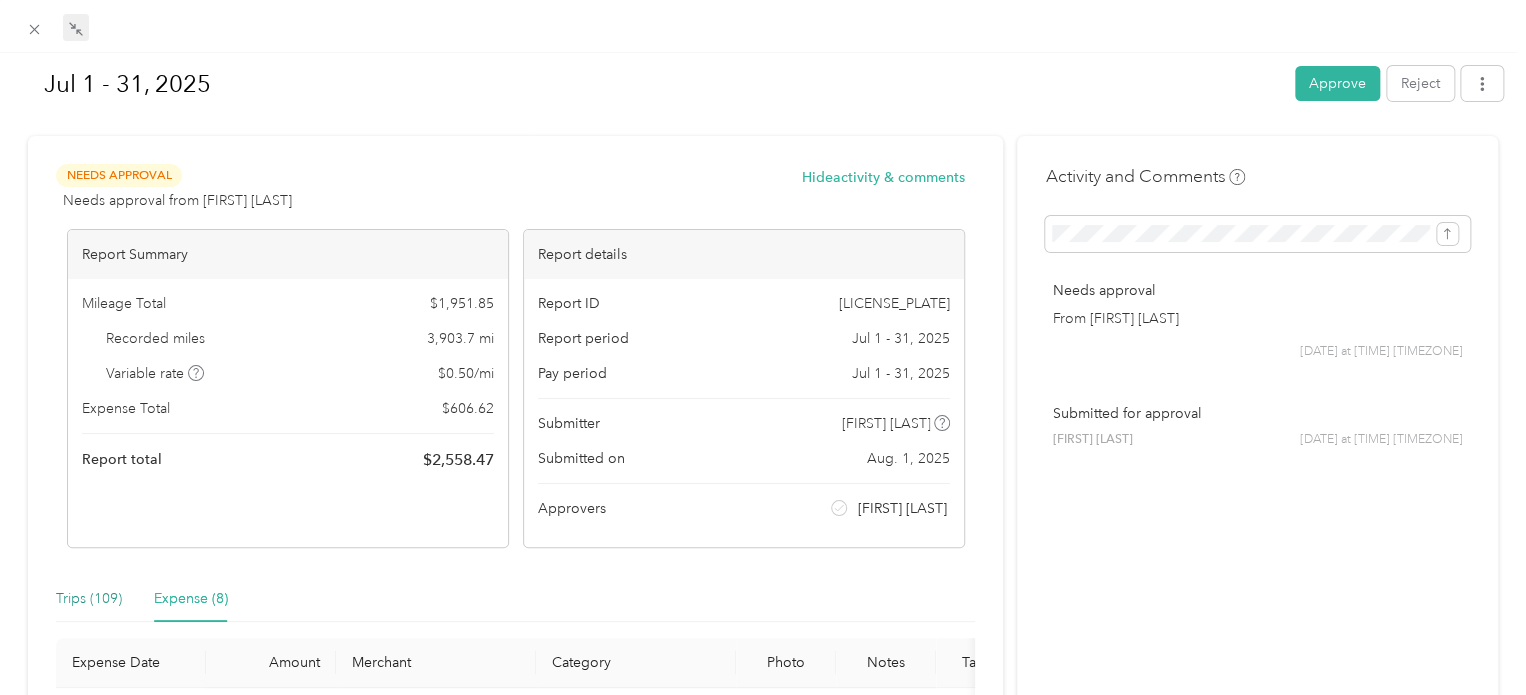 click on "Trips (109)" at bounding box center [89, 599] 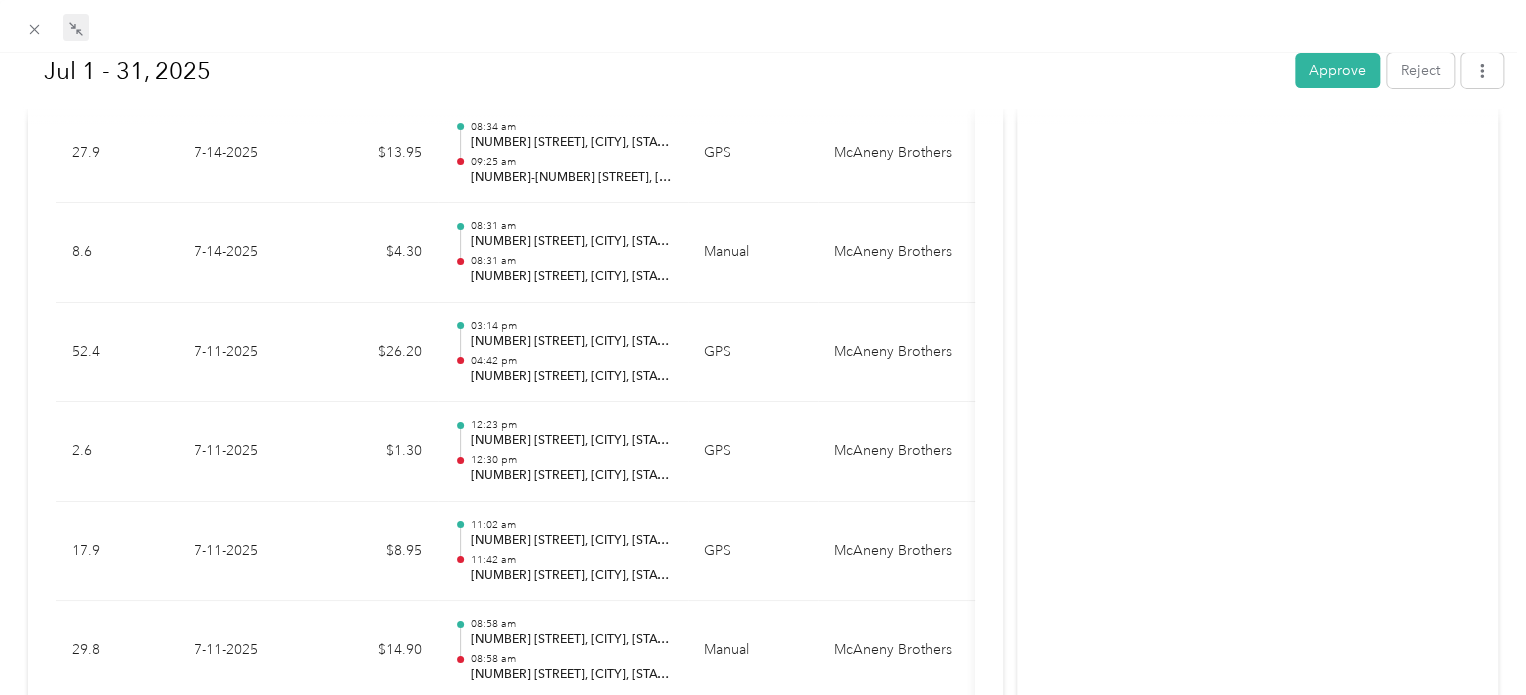 scroll, scrollTop: 7364, scrollLeft: 0, axis: vertical 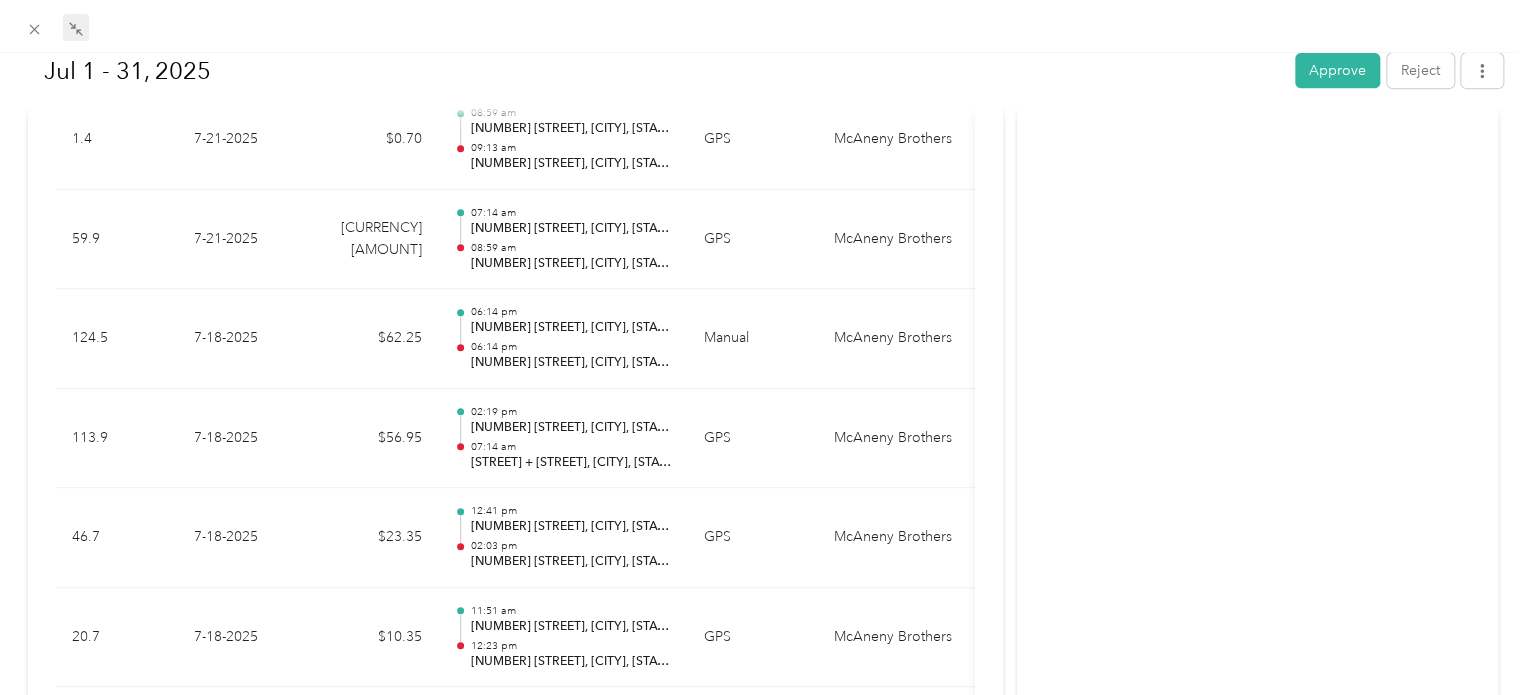 drag, startPoint x: 1437, startPoint y: 386, endPoint x: 1174, endPoint y: 231, distance: 305.27692 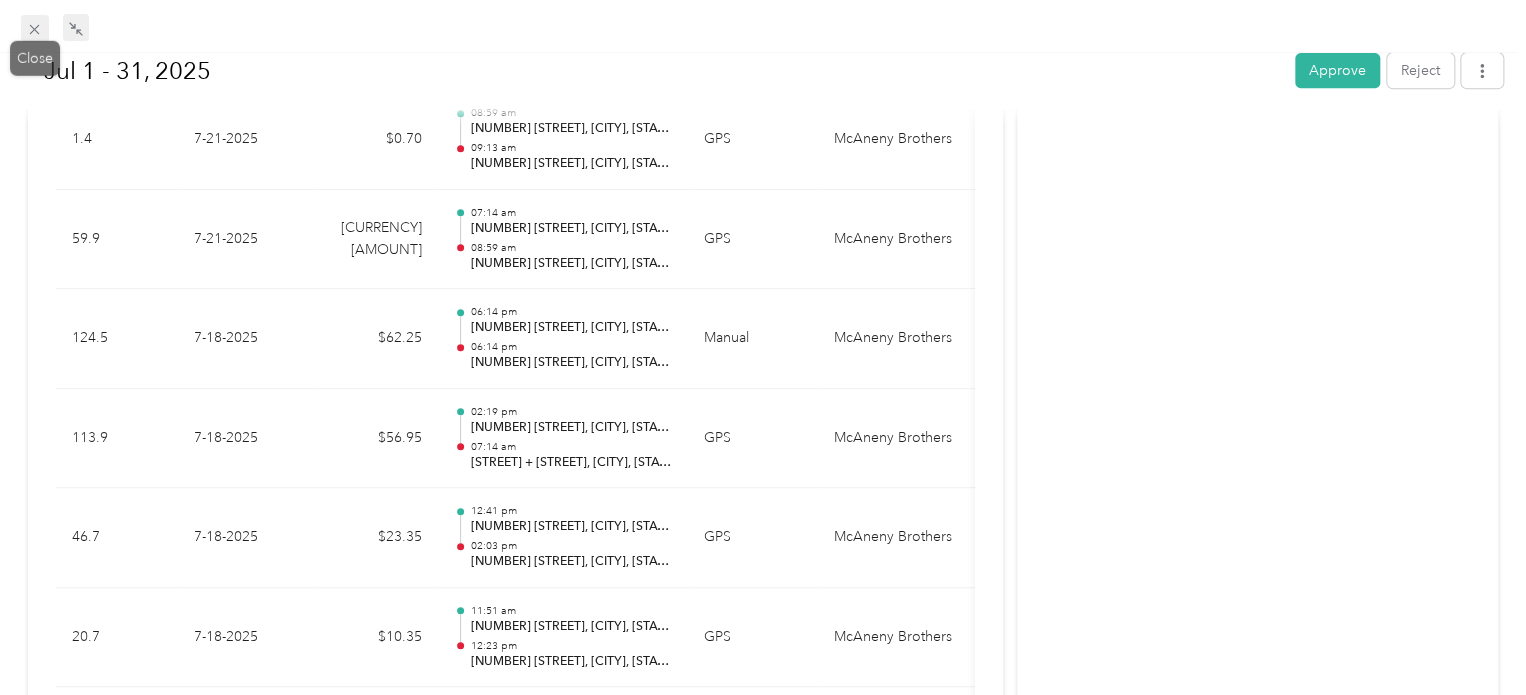 click 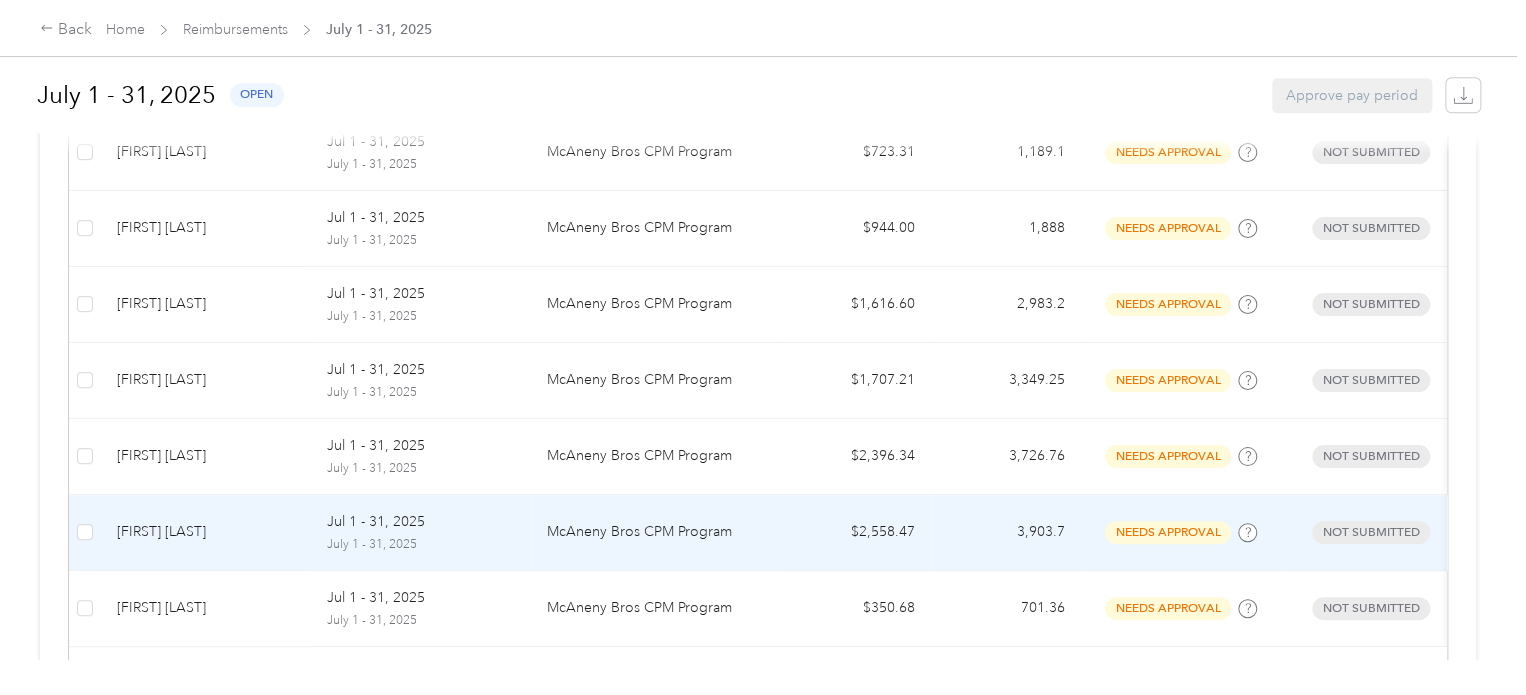 click on "Shawn Johnson" at bounding box center [206, 532] 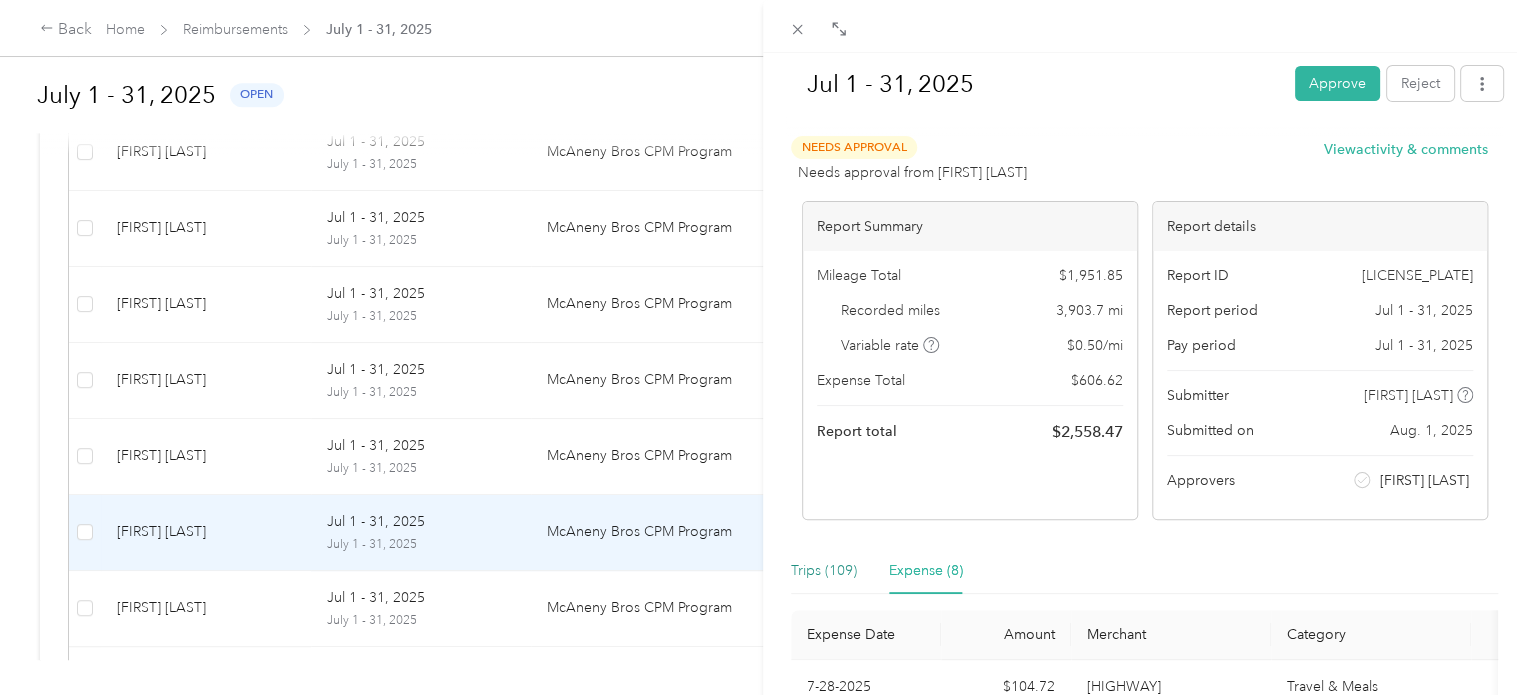 click on "Trips (109)" at bounding box center (824, 571) 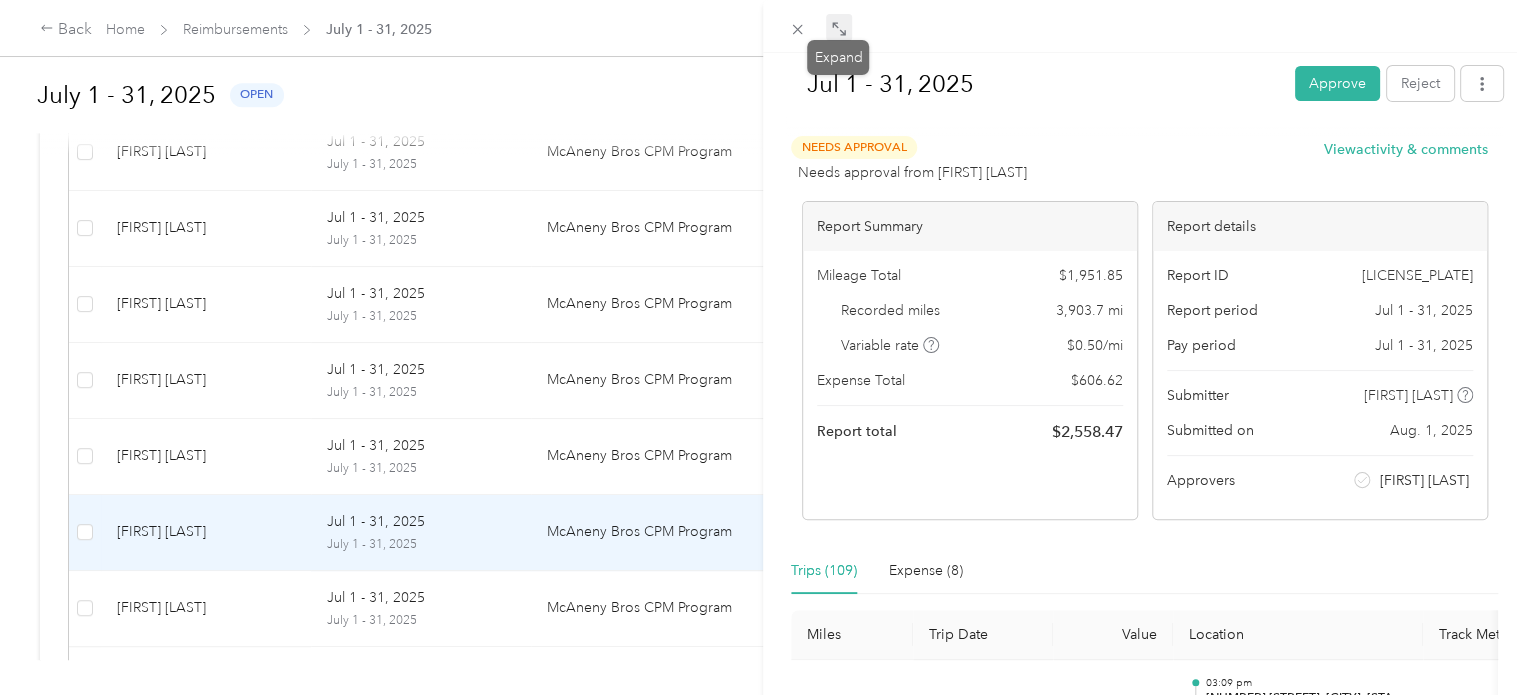 click 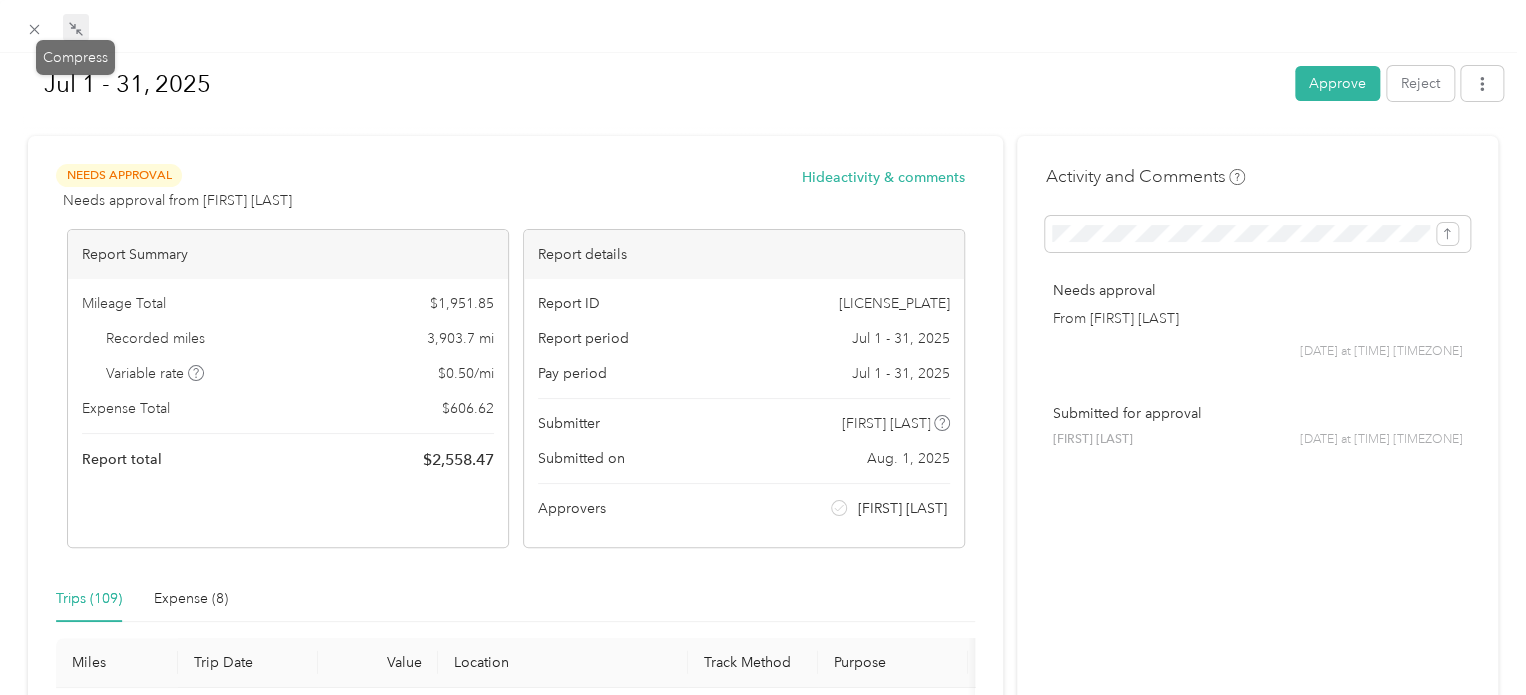 click on "Activity and Comments   Needs approval From Rich Hollingshead 08/01 at 01:39 pm EDT Submitted for approval Shawn Johnson 08/01 at 01:39 pm EDT" at bounding box center [1257, 5867] 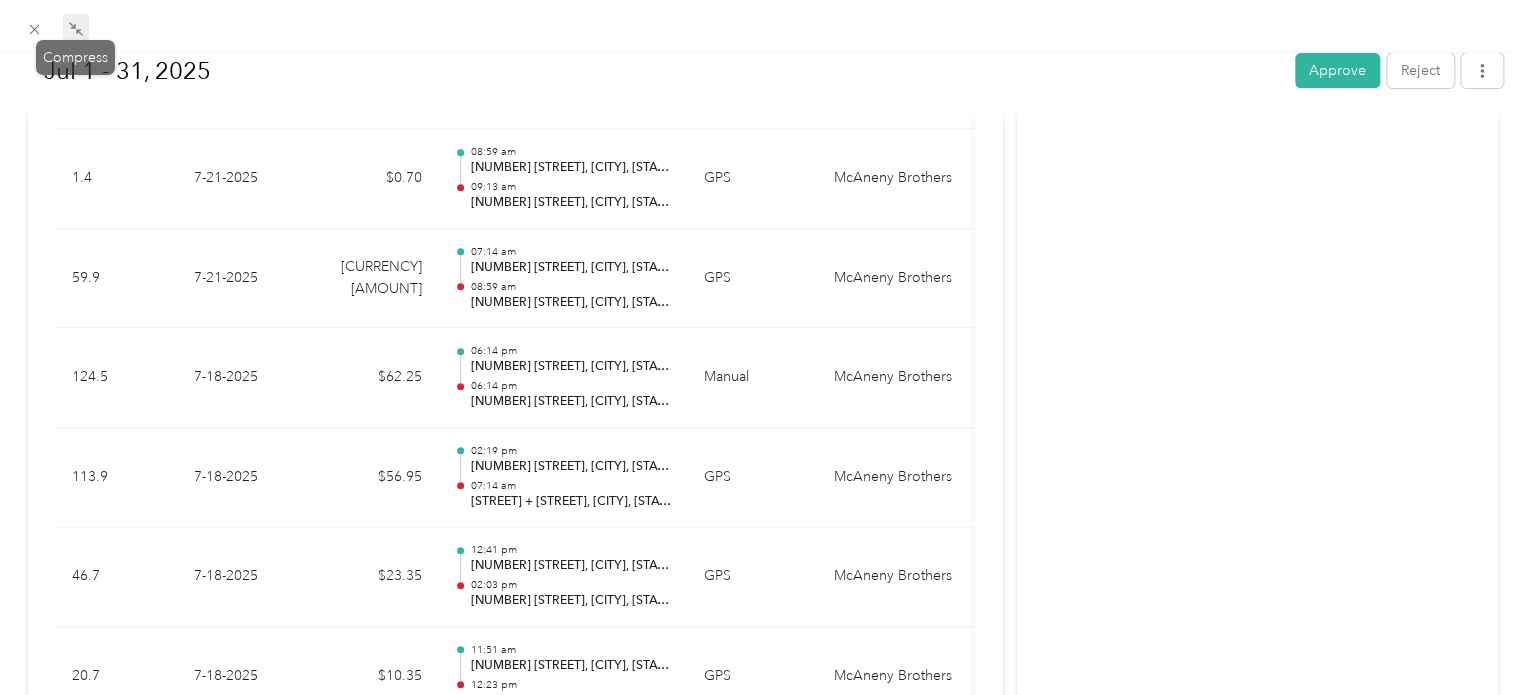 scroll, scrollTop: 4236, scrollLeft: 0, axis: vertical 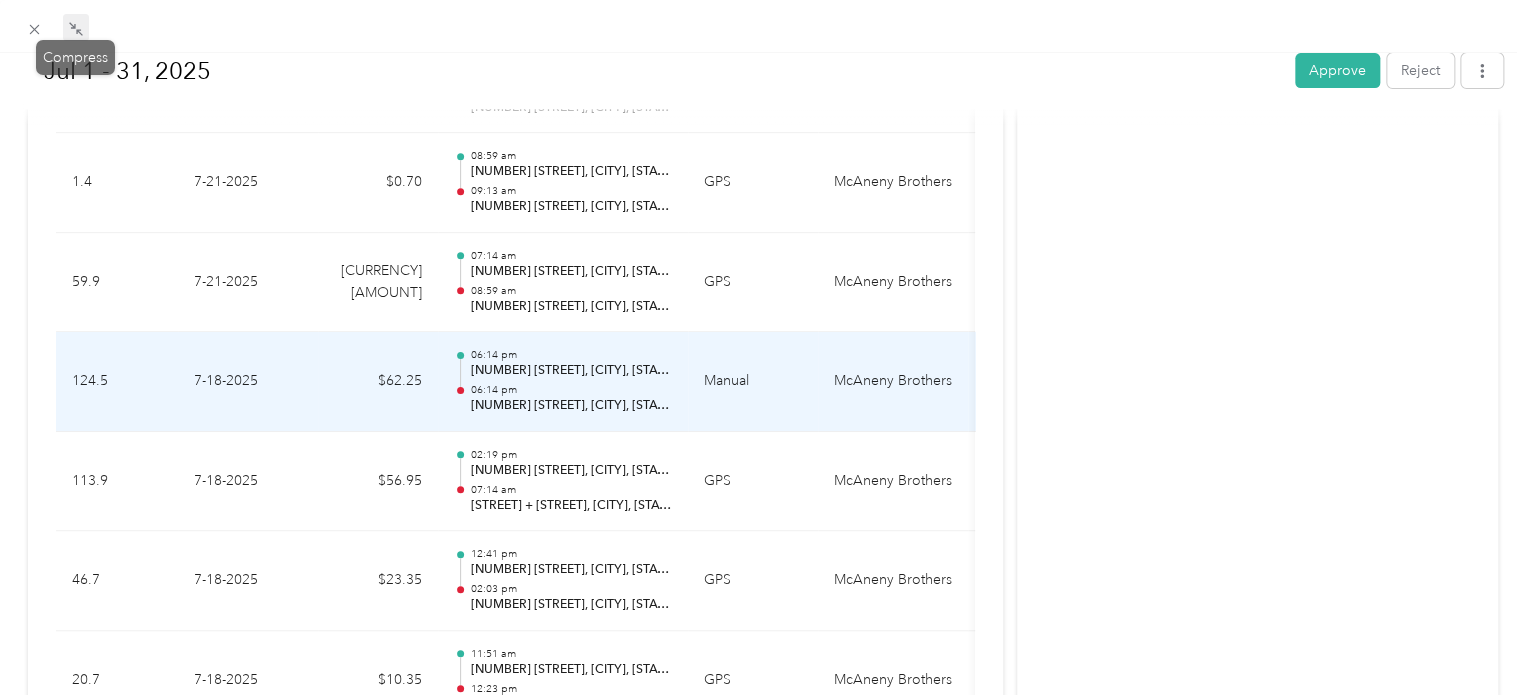 click on "Manual" at bounding box center (753, 382) 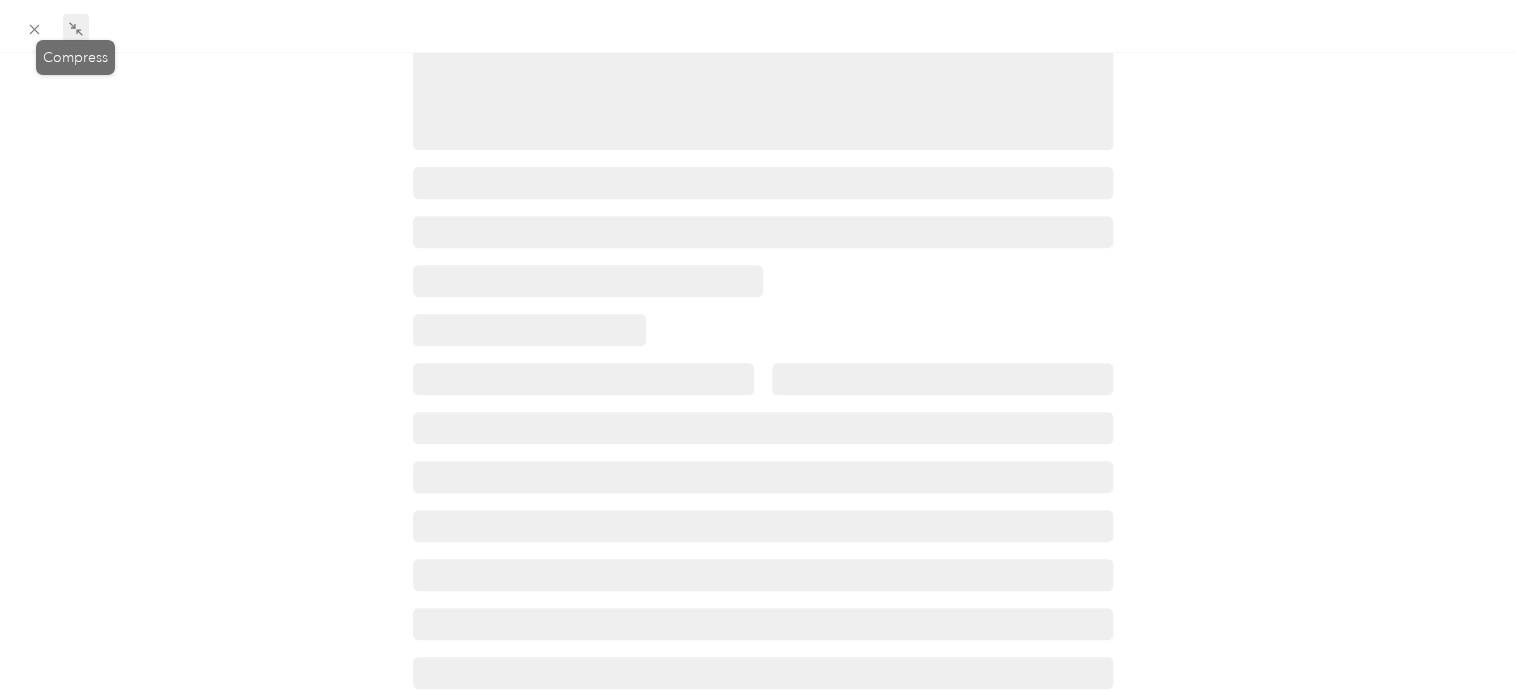 scroll, scrollTop: 0, scrollLeft: 0, axis: both 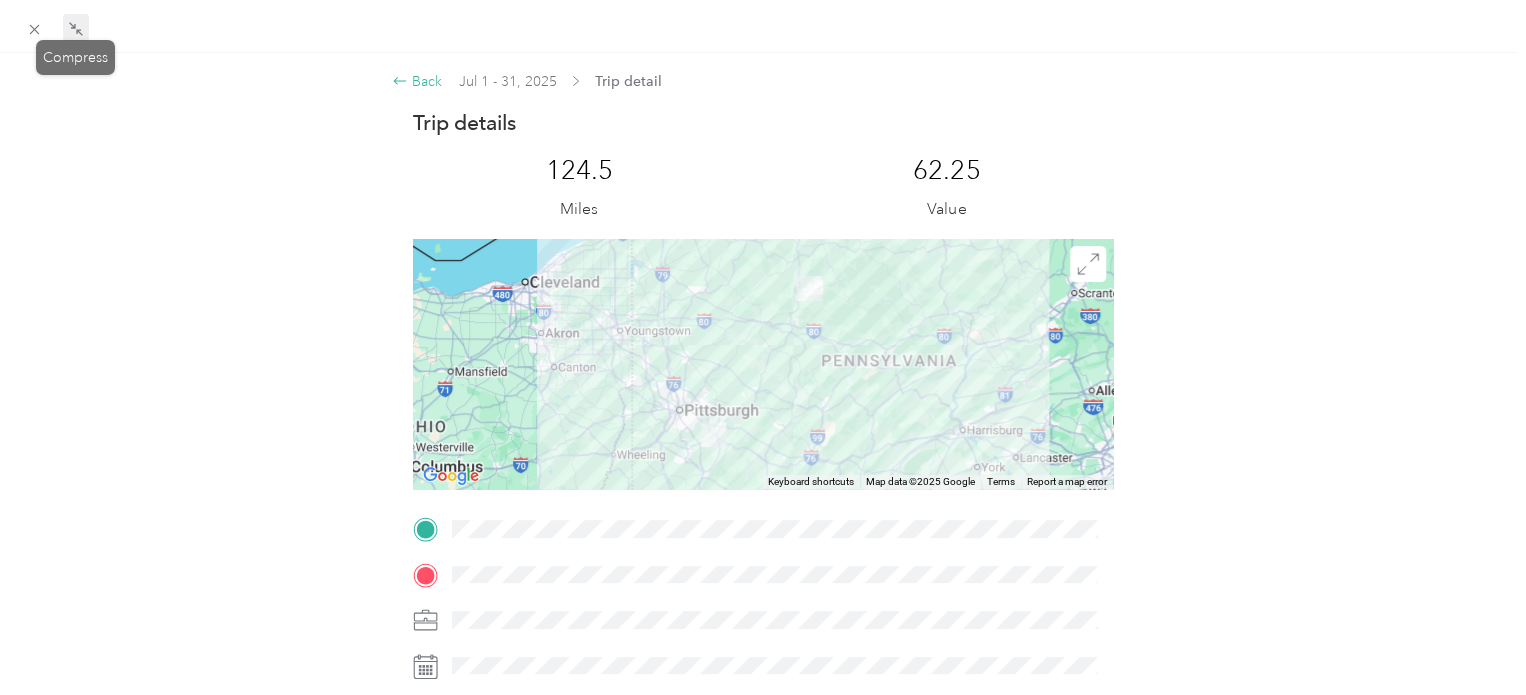 click 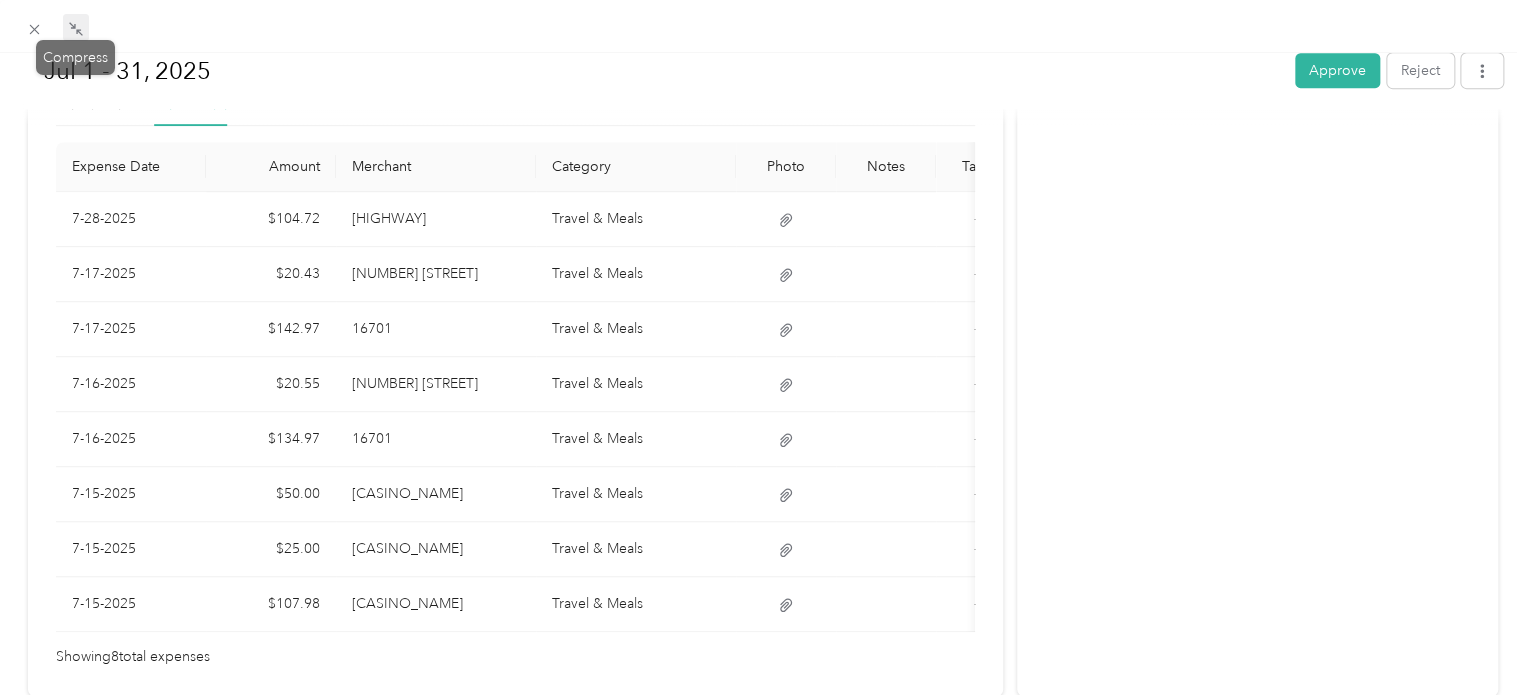 scroll, scrollTop: 456, scrollLeft: 0, axis: vertical 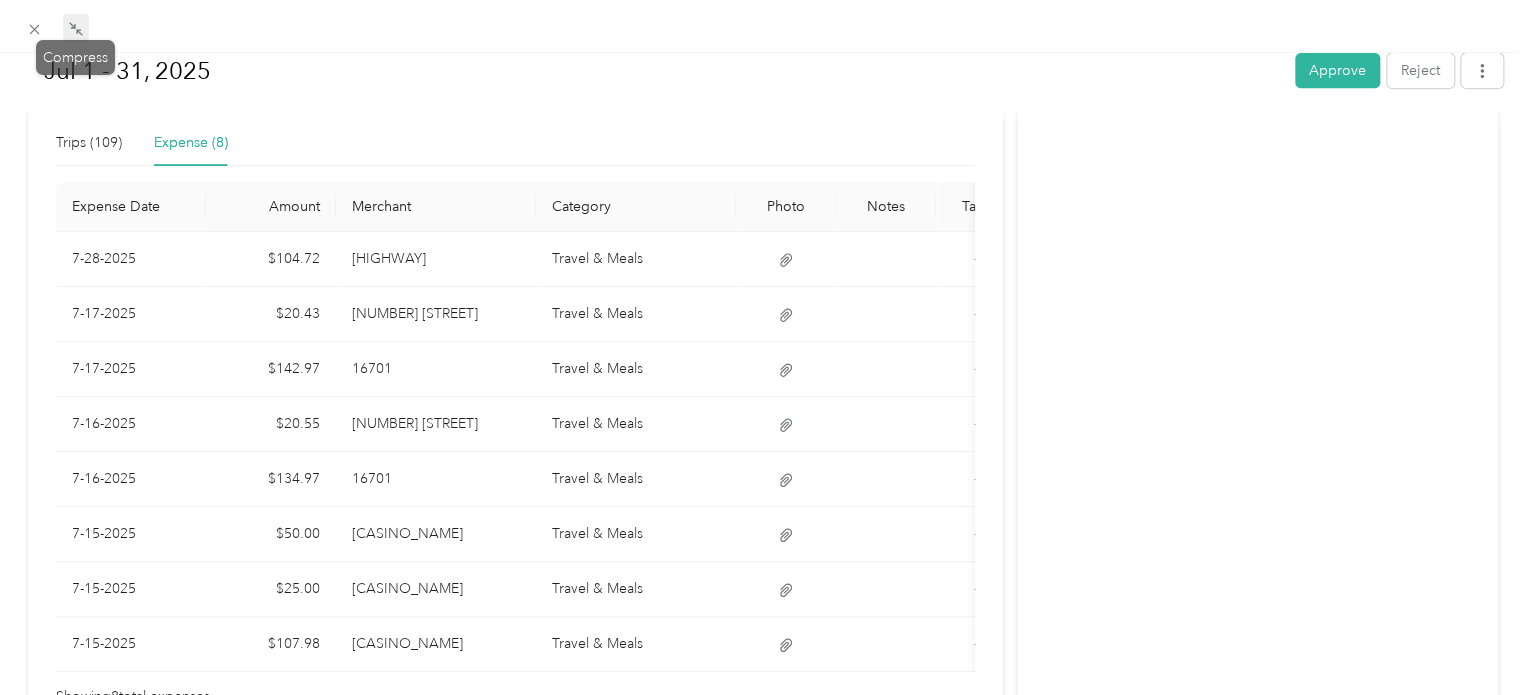 click at bounding box center [76, 28] 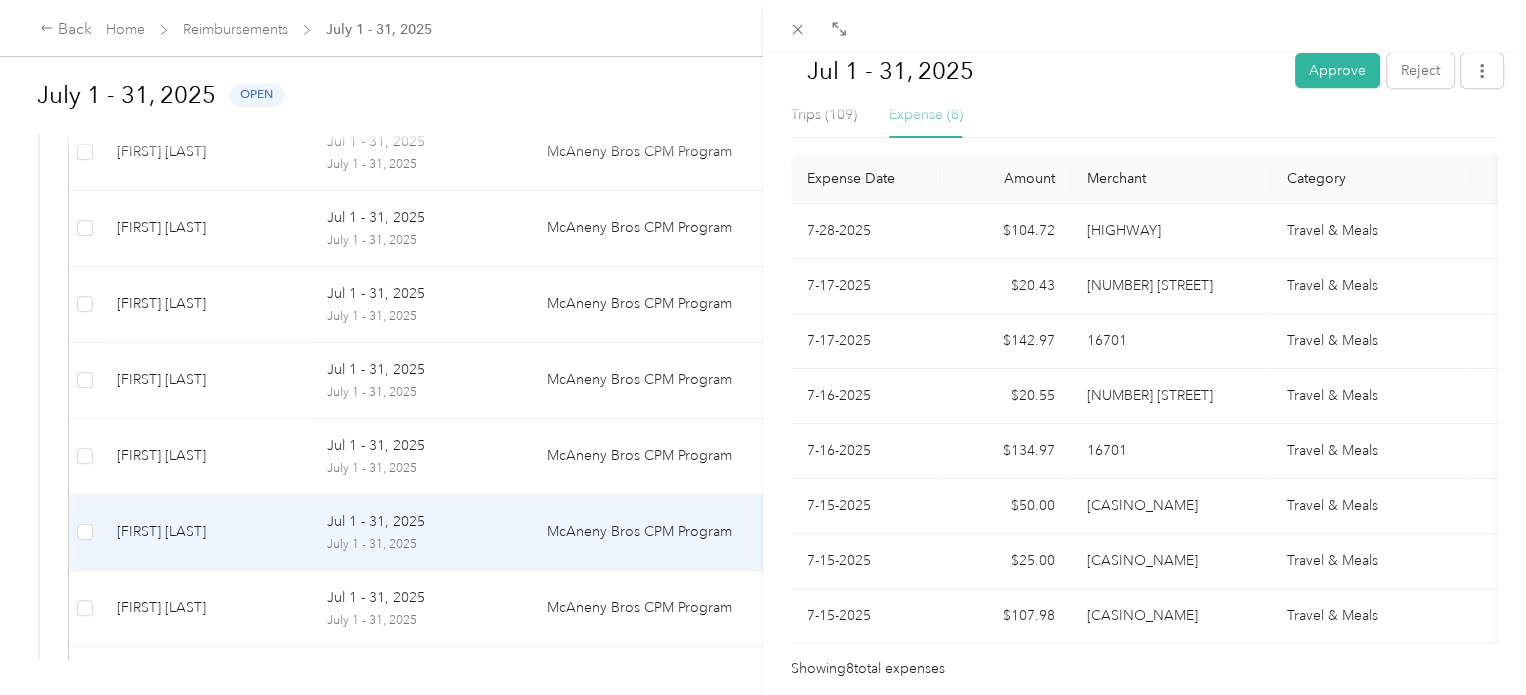 click on "Jul 1 - 31, 2025 Approve Reject Needs Approval Needs approval from Rich Hollingshead View  activity & comments Report Summary Mileage Total $ 1,951.85 Recorded miles 3,903.7   mi Variable rate   $ 0.50 / mi Expense Total $ 606.62 Report total $ 2,558.47 Report details Report ID 19B5DE436-0001 Report period Jul 1 - 31, 2025 Pay period Jul 1 - 31, 2025 Submitter Shawn Johnson Submitted on Aug. 1, 2025 Approvers Rich Hollingshead Trips (109) Expense (8) Expense Date Amount Merchant Category Photo Notes Tags               7-28-2025 $104.72 1048 Portville-Obi Road Travel & Meals - 7-17-2025 $20.43 185 Main Street Travel & Meals - 7-17-2025 $142.97 16701 Travel & Meals - 7-16-2025 $20.55 83 Main Street Travel & Meals - 7-16-2025 $134.97 16701 Travel & Meals - 7-15-2025 $50.00 777 Seneca Allegany Casino Boulevard Travel & Meals - 7-15-2025 $25.00 777 Seneca Allegany Casino Boulevard Travel & Meals - 7-15-2025 $107.98 777 Seneca Allegany Casino Boulevard Travel & Meals - Showing  8  total expenses" at bounding box center [763, 347] 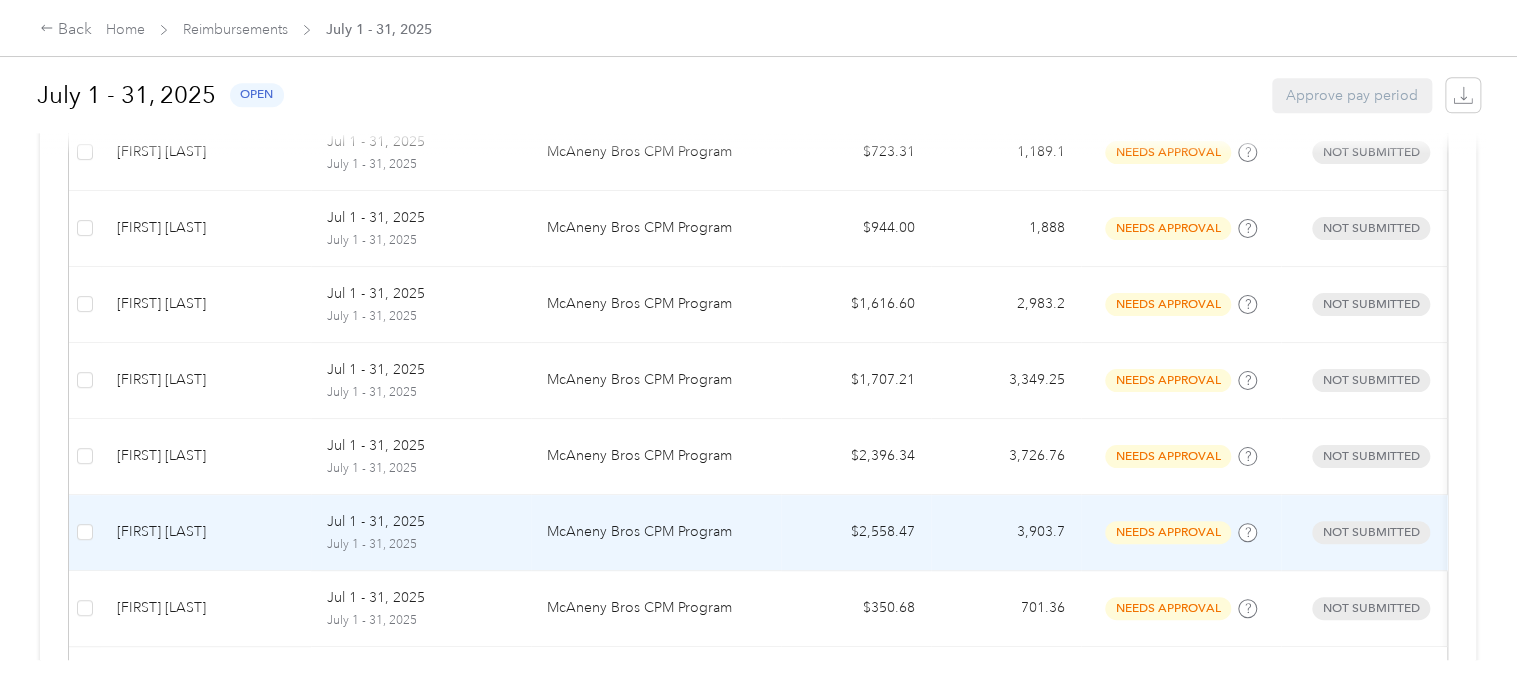 click on "Shawn Johnson" at bounding box center (206, 532) 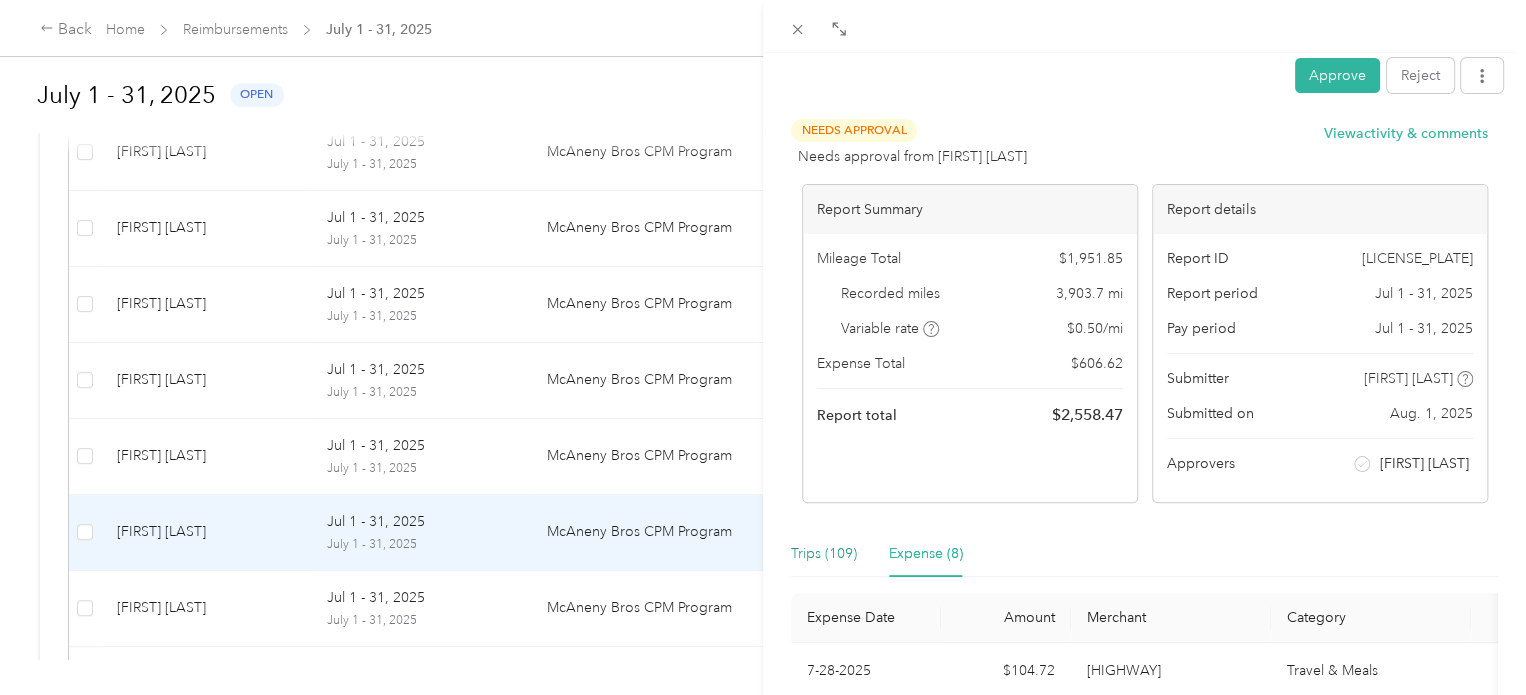 click on "Trips (109)" at bounding box center [824, 554] 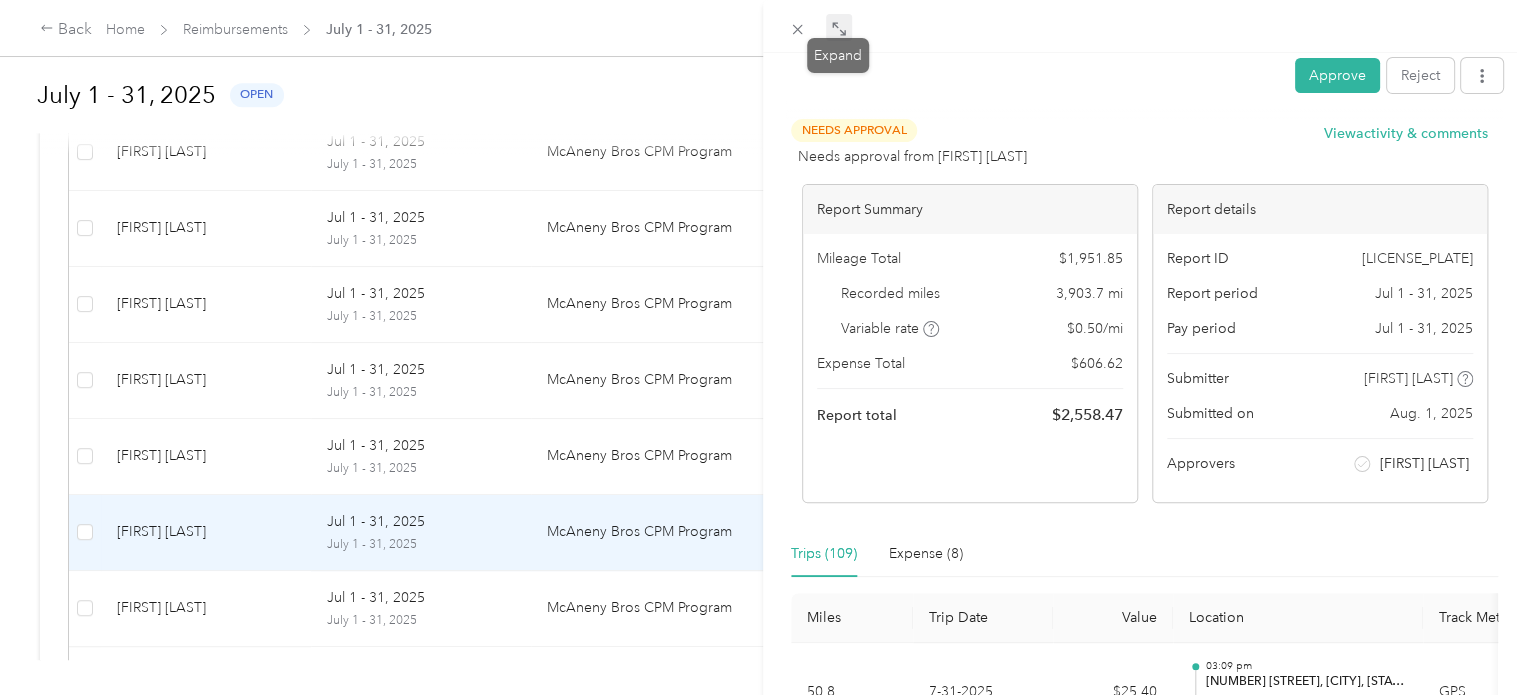 click 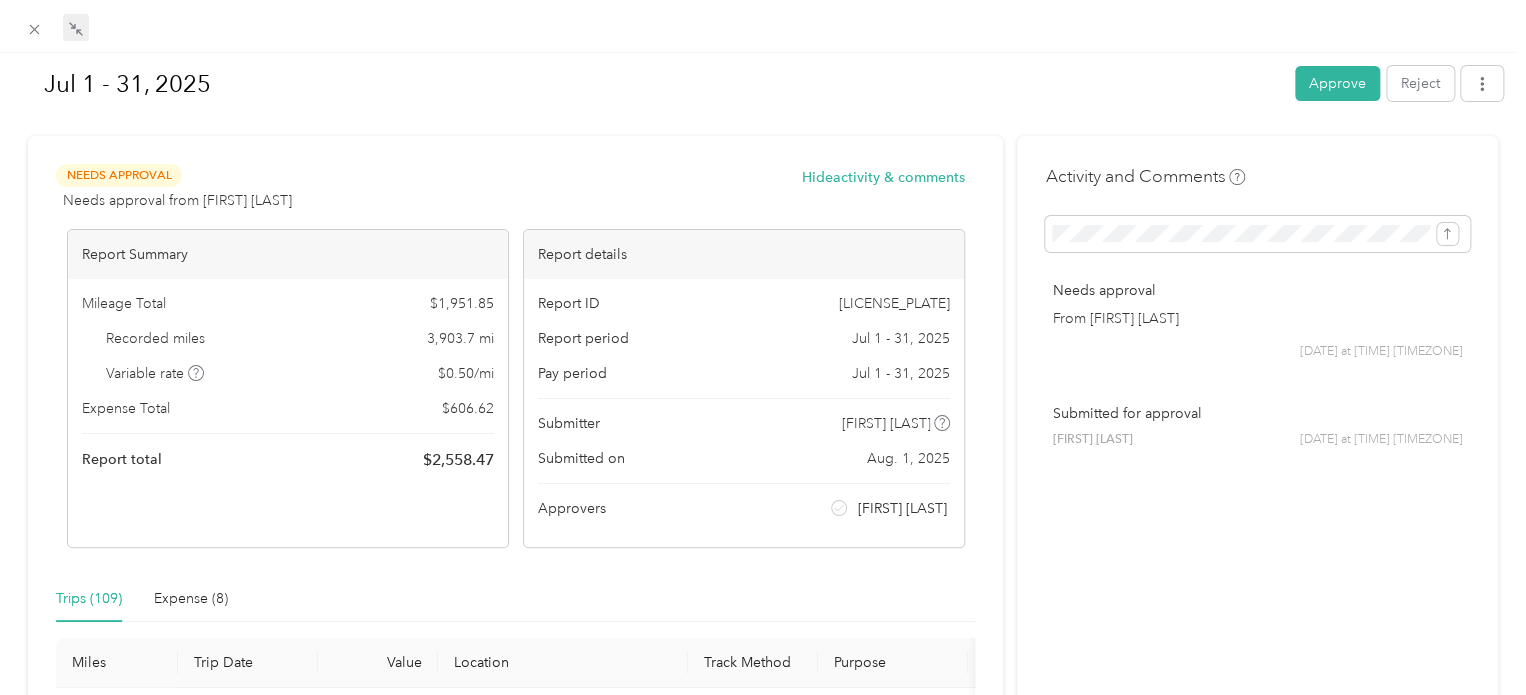 click on "Activity and Comments   Needs approval From Rich Hollingshead 08/01 at 01:39 pm EDT Submitted for approval Shawn Johnson 08/01 at 01:39 pm EDT" at bounding box center (1257, 5867) 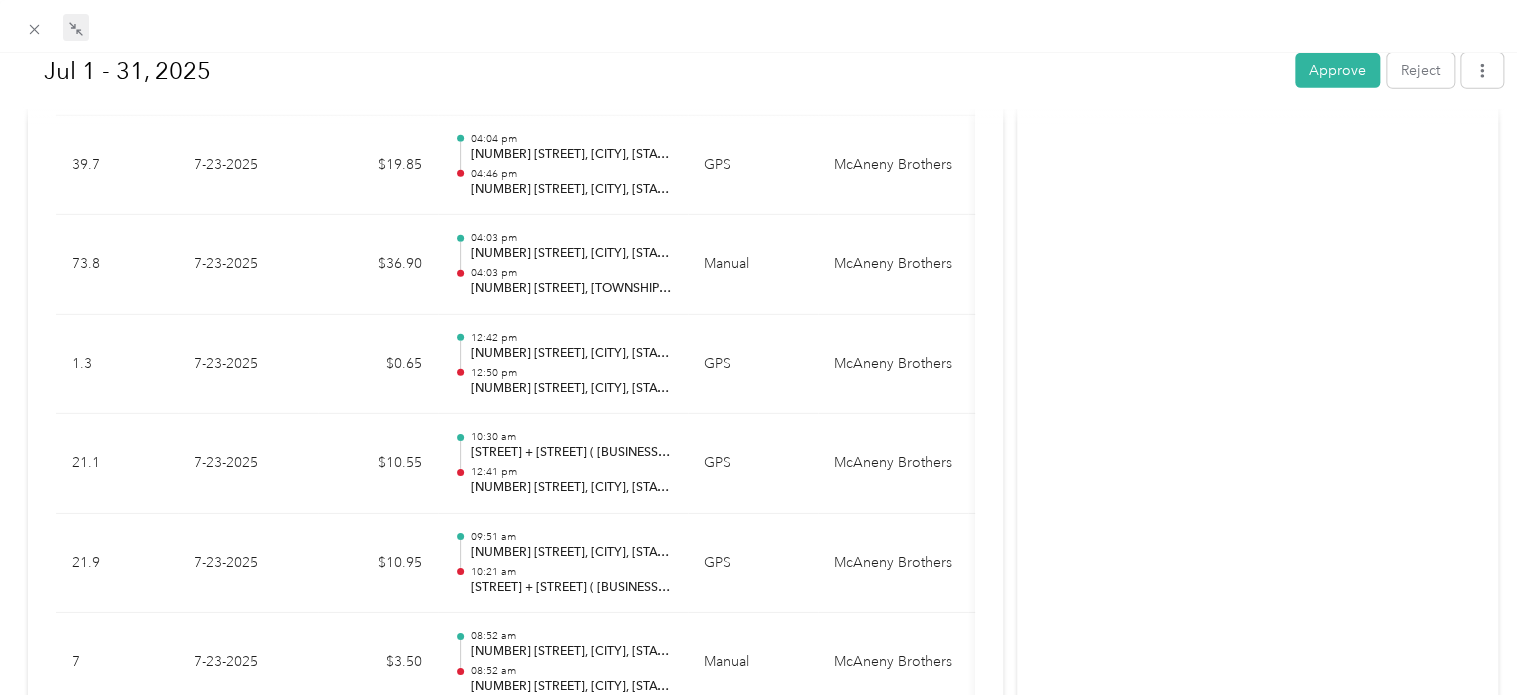 scroll, scrollTop: 2920, scrollLeft: 0, axis: vertical 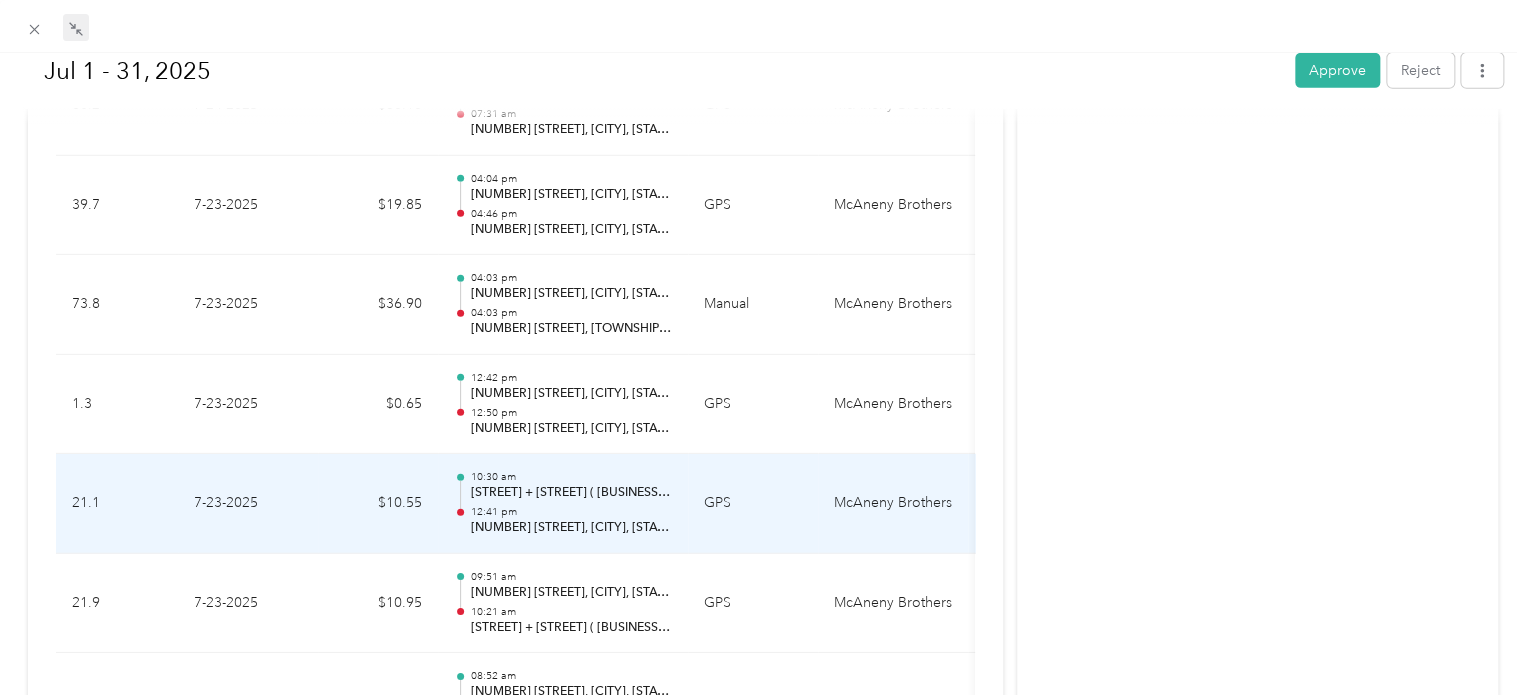click on "12:41 pm" at bounding box center [571, 512] 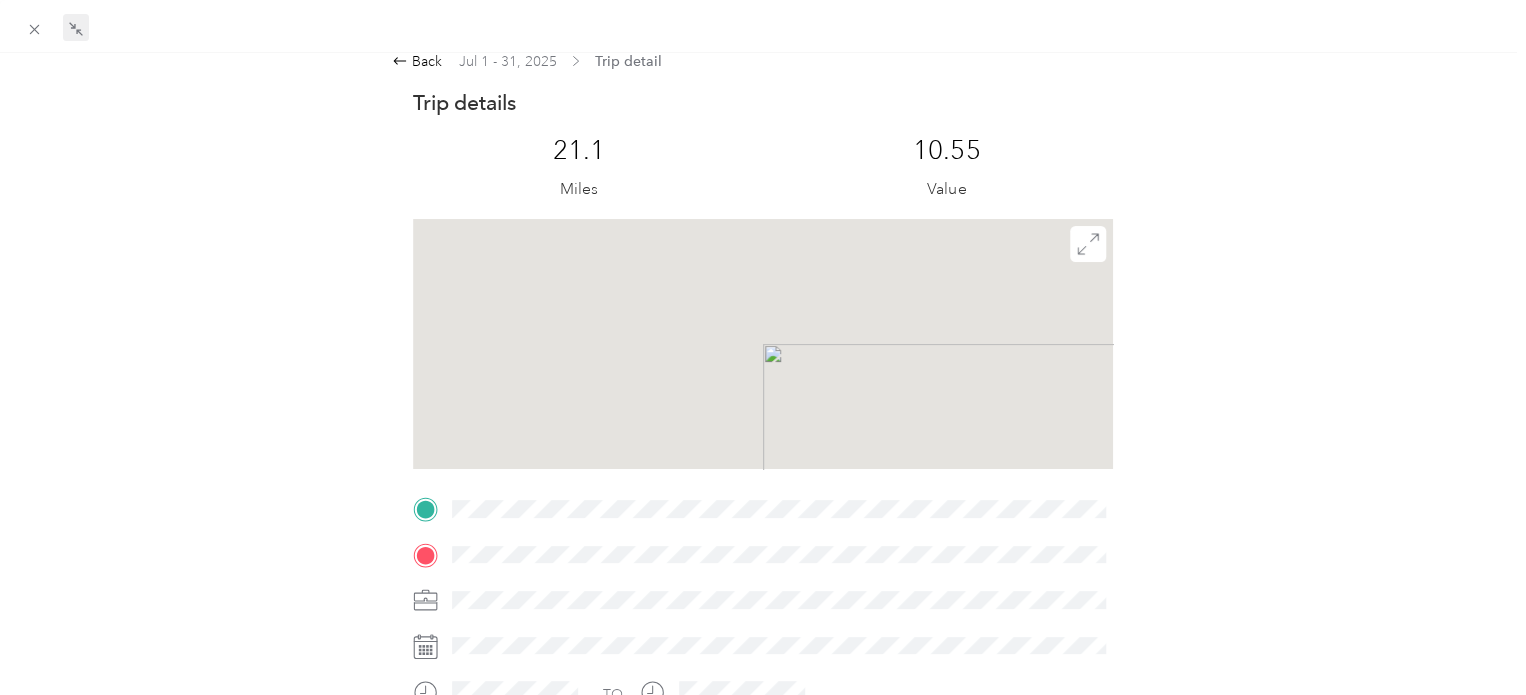 scroll, scrollTop: 0, scrollLeft: 0, axis: both 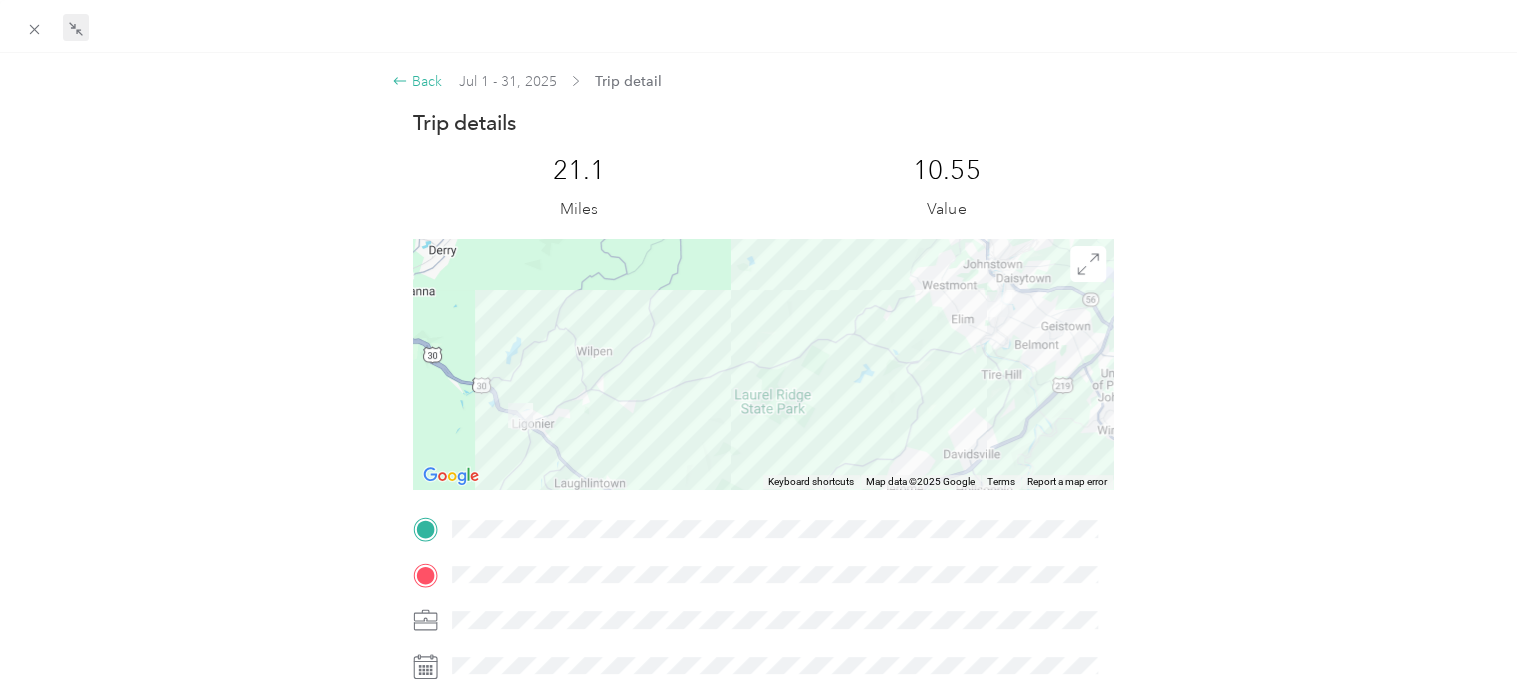 click 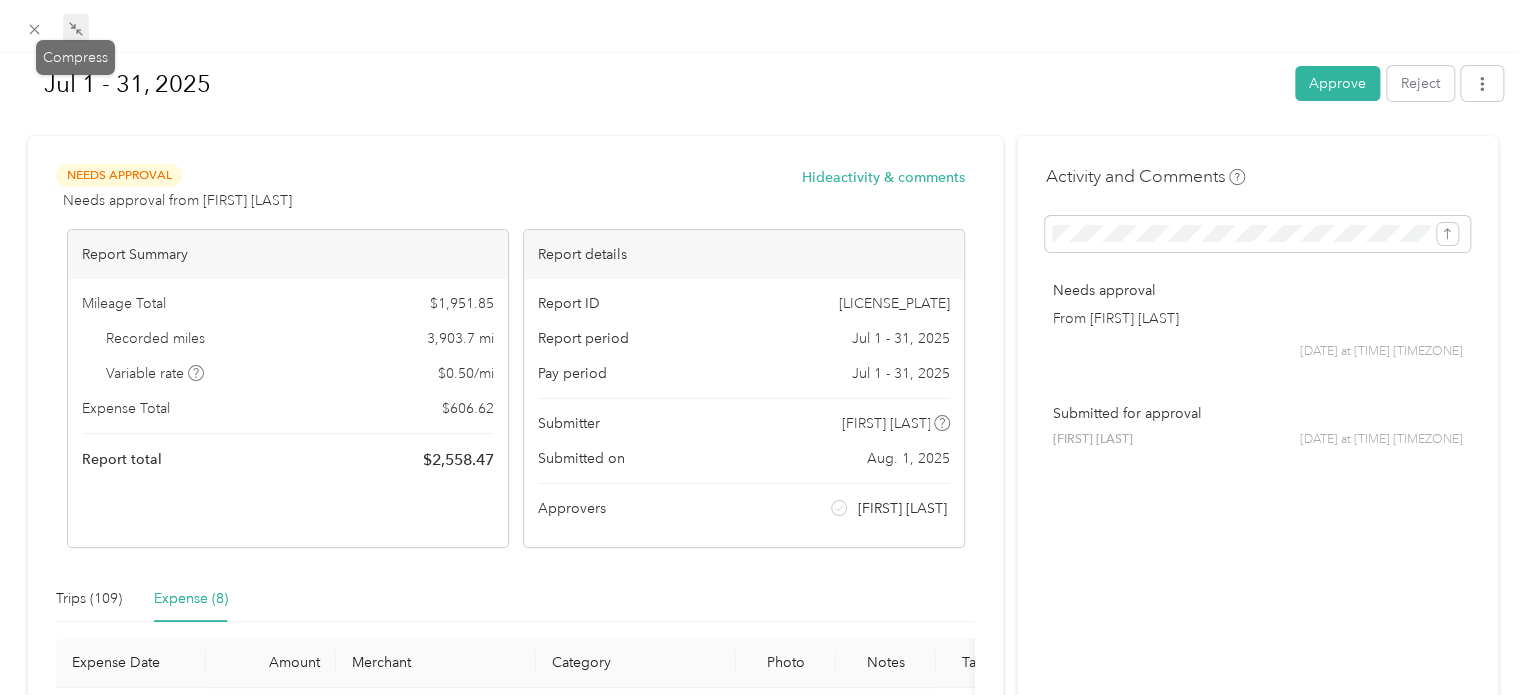 click 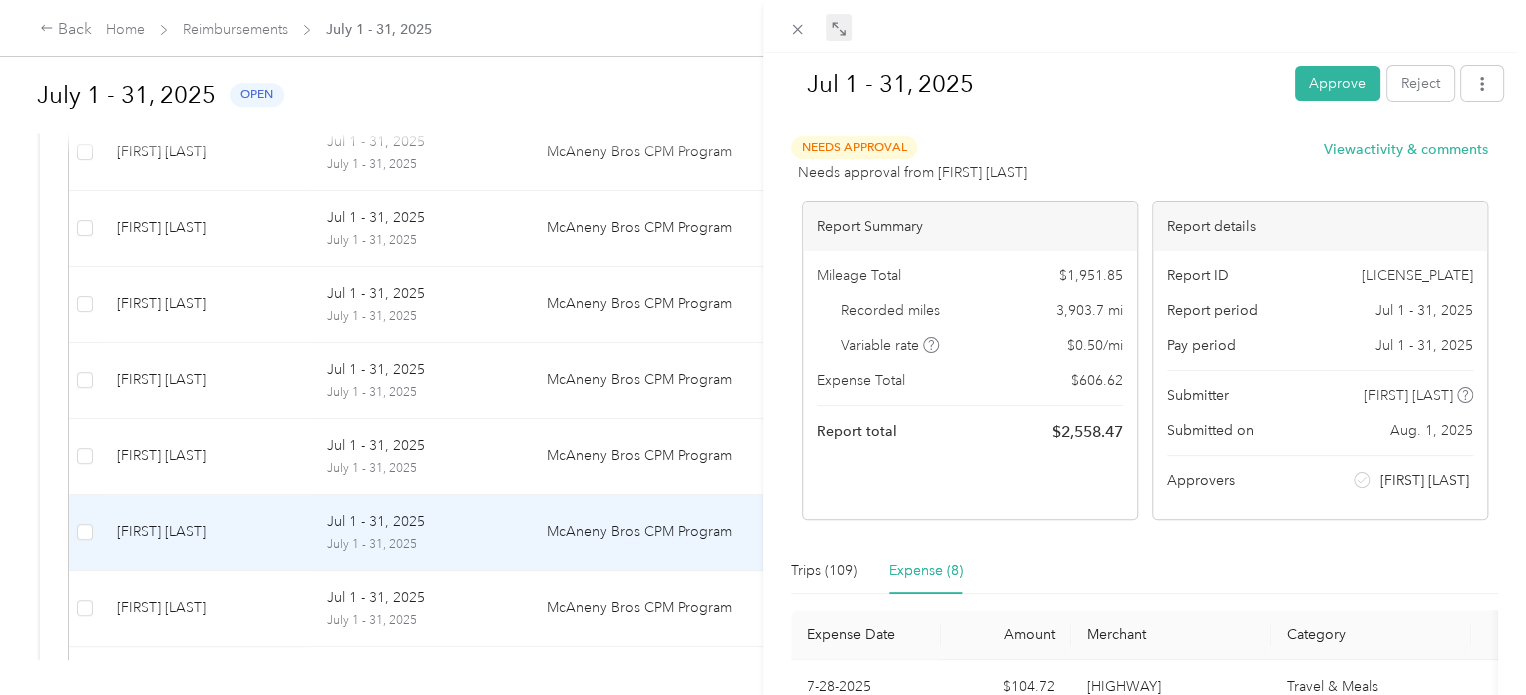 click on "Jul 1 - 31, 2025 Approve Reject Needs Approval Needs approval from Rich Hollingshead View  activity & comments Report Summary Mileage Total $ 1,951.85 Recorded miles 3,903.7   mi Variable rate   $ 0.50 / mi Expense Total $ 606.62 Report total $ 2,558.47 Report details Report ID 19B5DE436-0001 Report period Jul 1 - 31, 2025 Pay period Jul 1 - 31, 2025 Submitter Shawn Johnson Submitted on Aug. 1, 2025 Approvers Rich Hollingshead Trips (109) Expense (8) Expense Date Amount Merchant Category Photo Notes Tags               7-28-2025 $104.72 1048 Portville-Obi Road Travel & Meals - 7-17-2025 $20.43 185 Main Street Travel & Meals - 7-17-2025 $142.97 16701 Travel & Meals - 7-16-2025 $20.55 83 Main Street Travel & Meals - 7-16-2025 $134.97 16701 Travel & Meals - 7-15-2025 $50.00 777 Seneca Allegany Casino Boulevard Travel & Meals - 7-15-2025 $25.00 777 Seneca Allegany Casino Boulevard Travel & Meals - 7-15-2025 $107.98 777 Seneca Allegany Casino Boulevard Travel & Meals - Showing  8  total expenses" at bounding box center (763, 347) 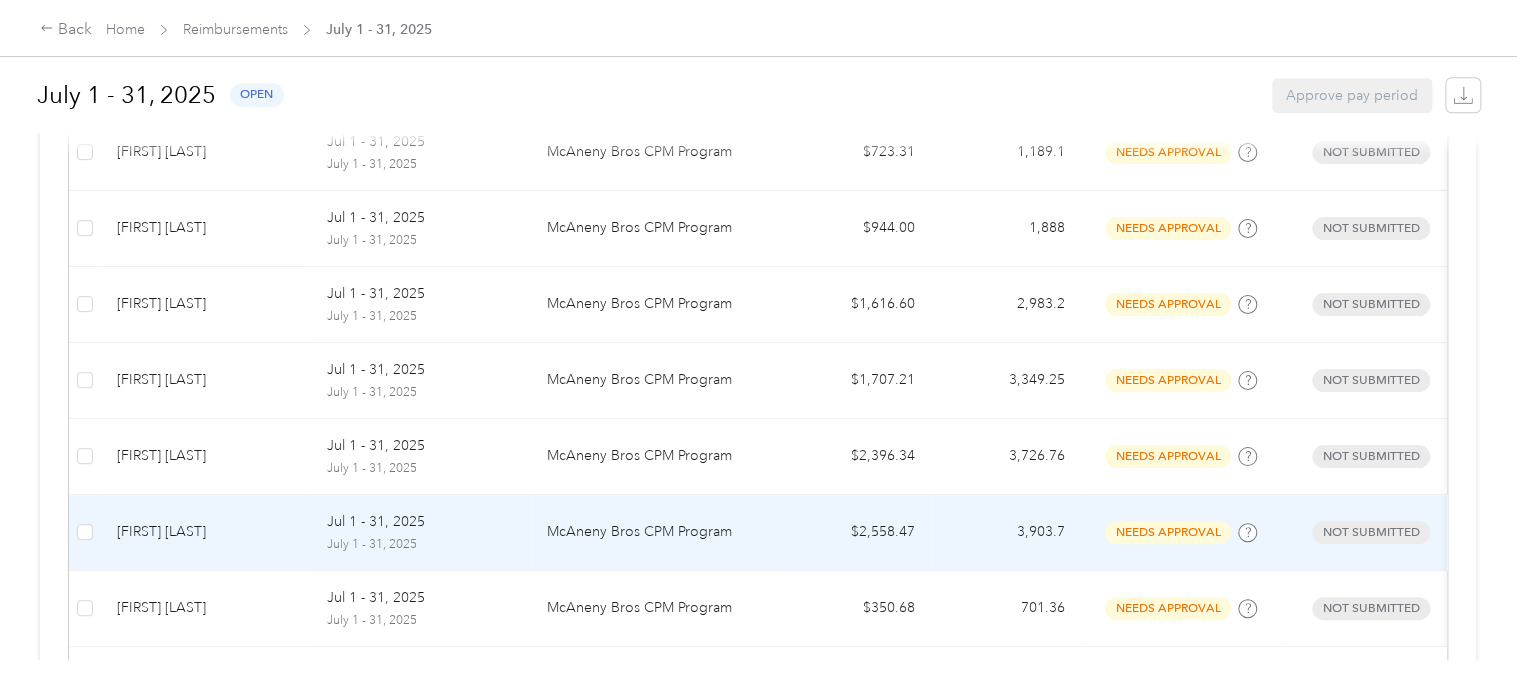 click on "Shawn Johnson" at bounding box center (206, 532) 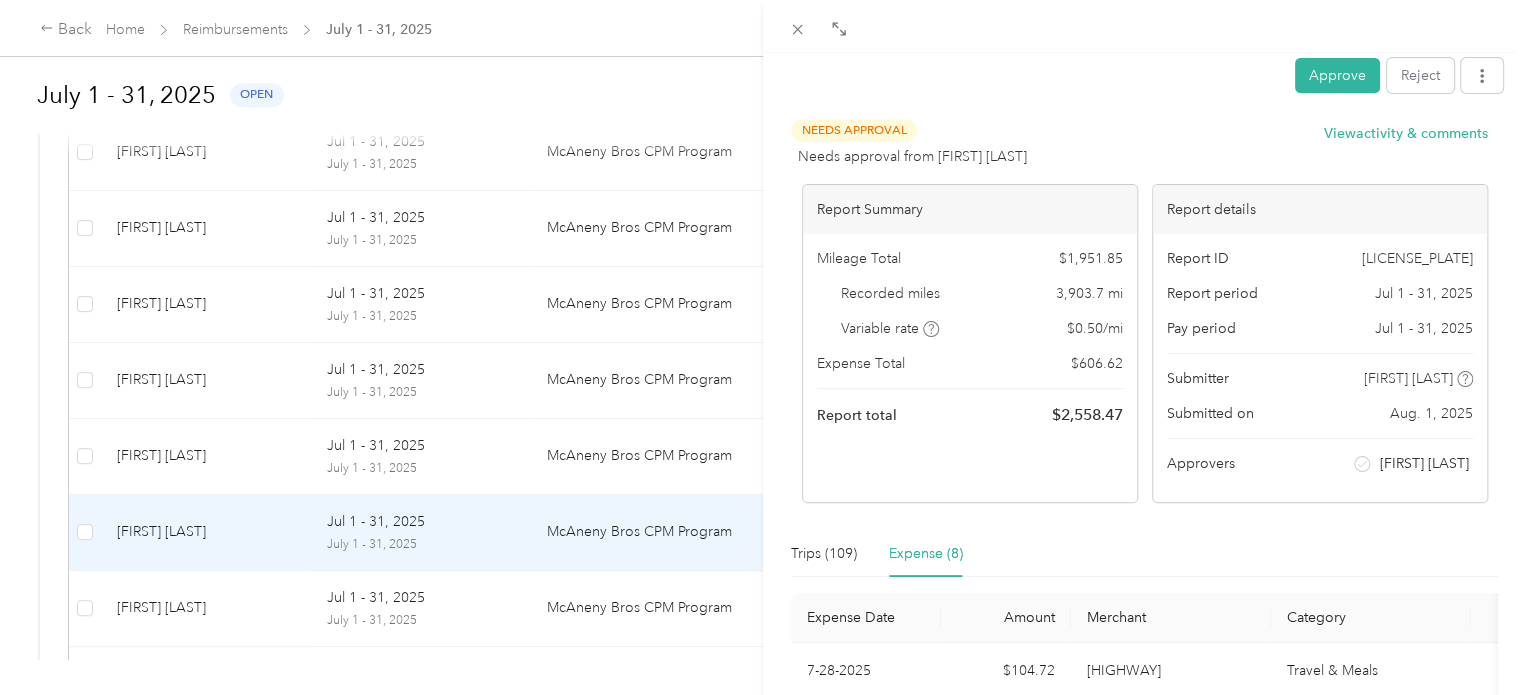 click at bounding box center [1144, 26] 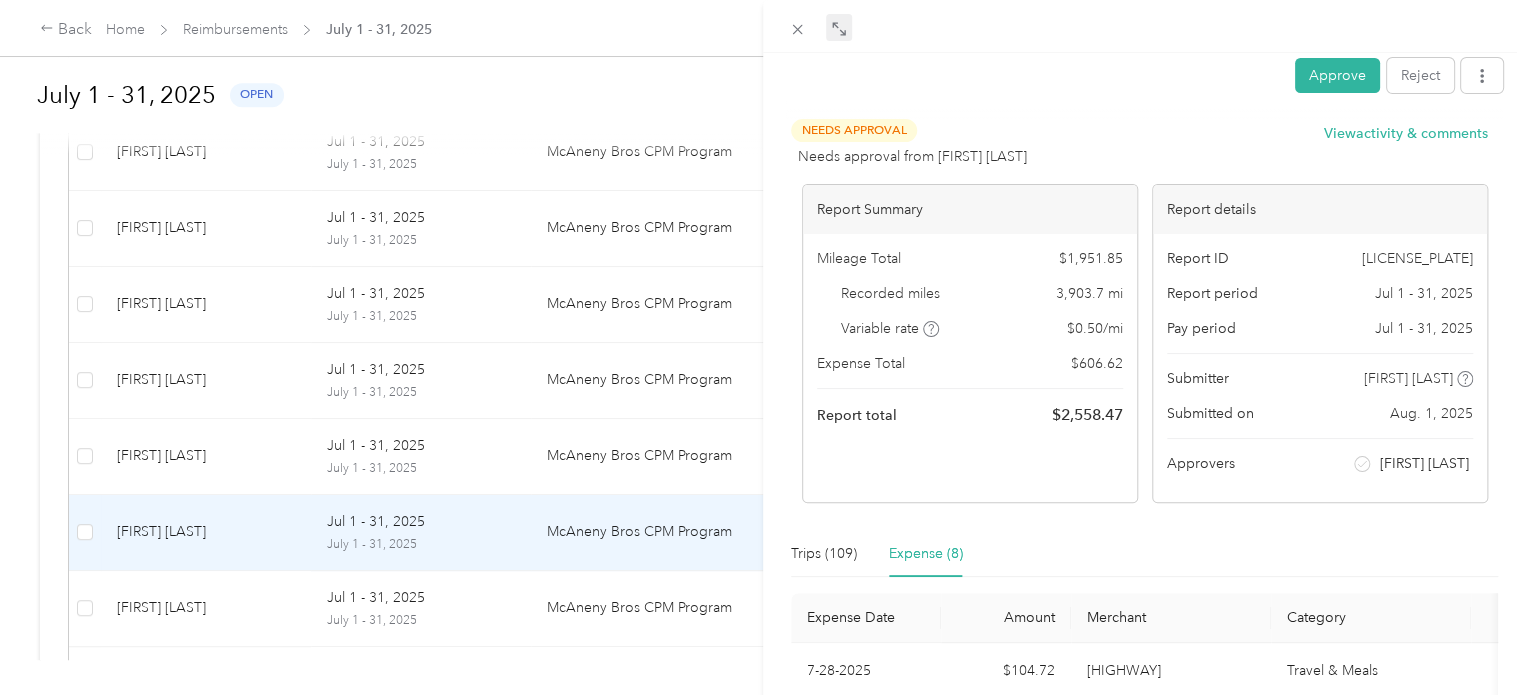 click 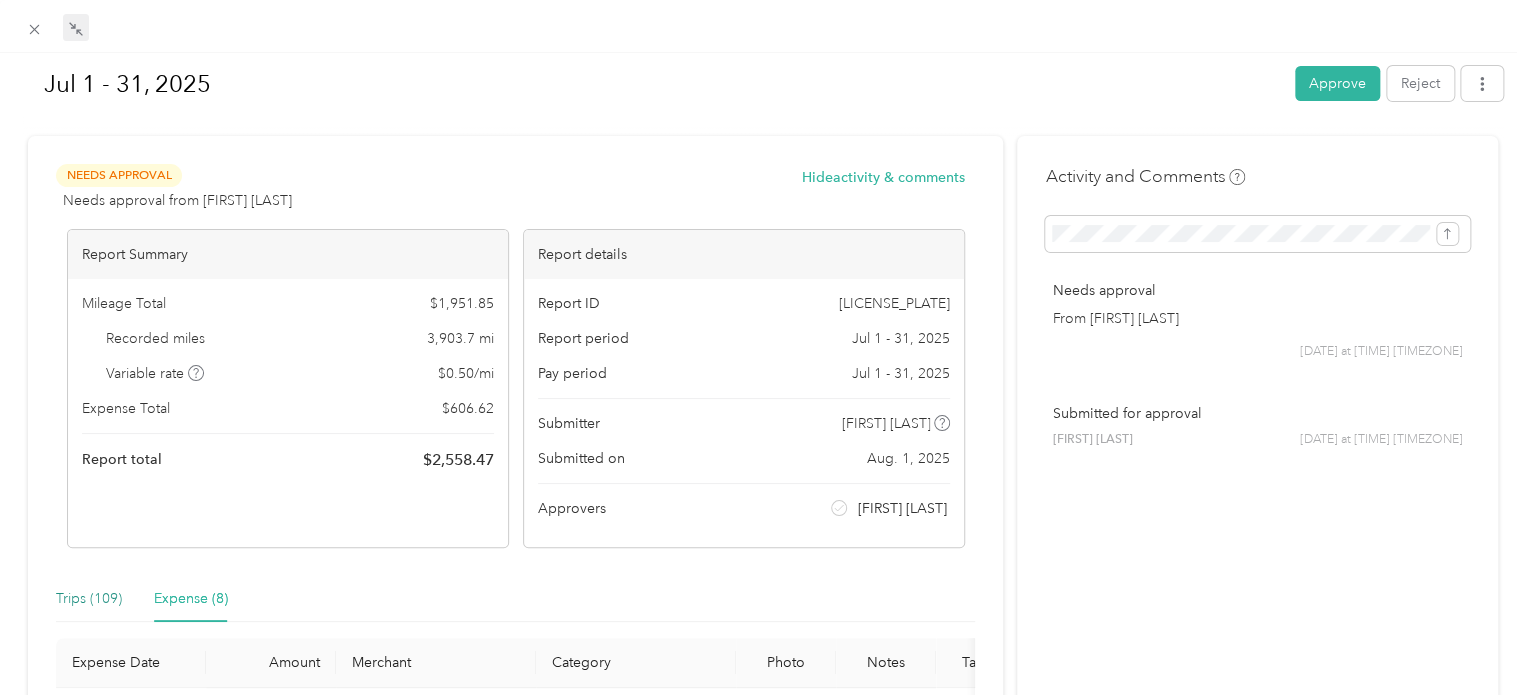 click on "Trips (109)" at bounding box center (89, 599) 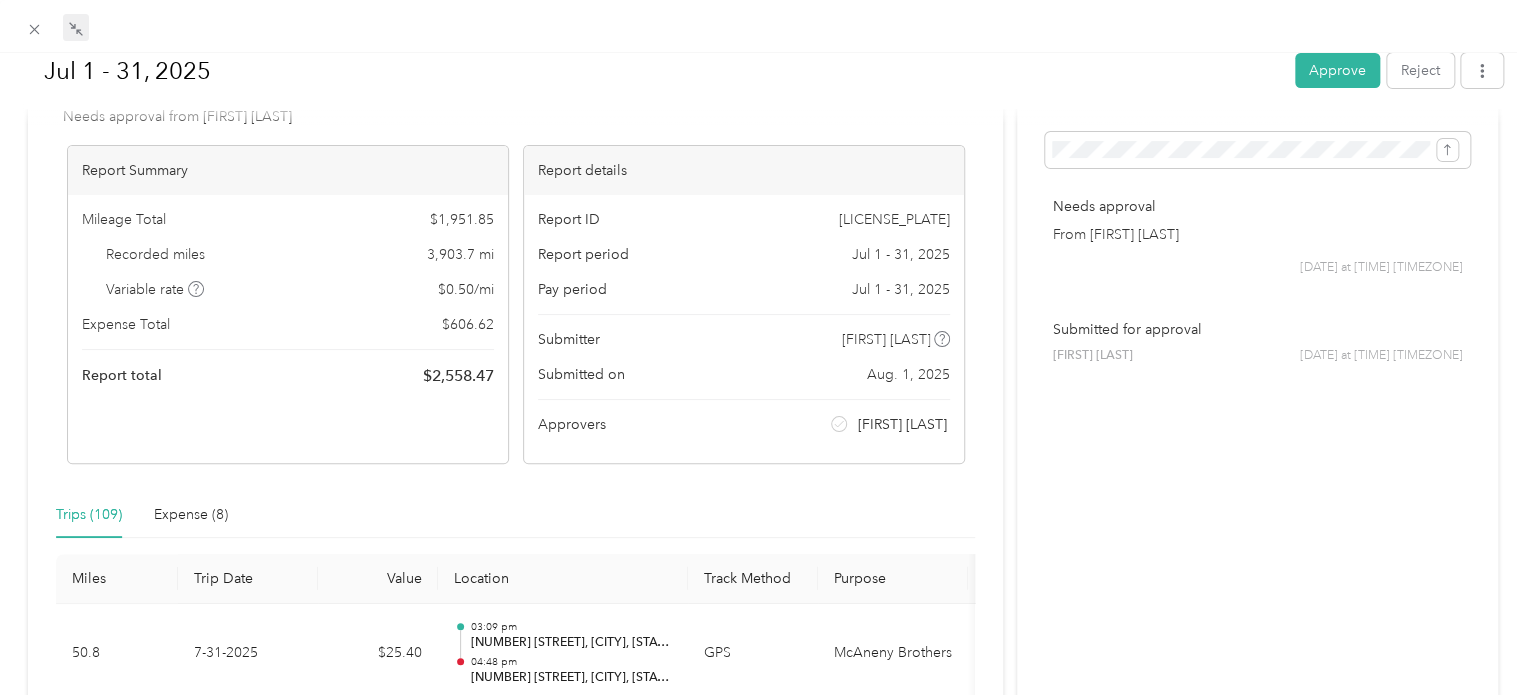 scroll, scrollTop: 80, scrollLeft: 0, axis: vertical 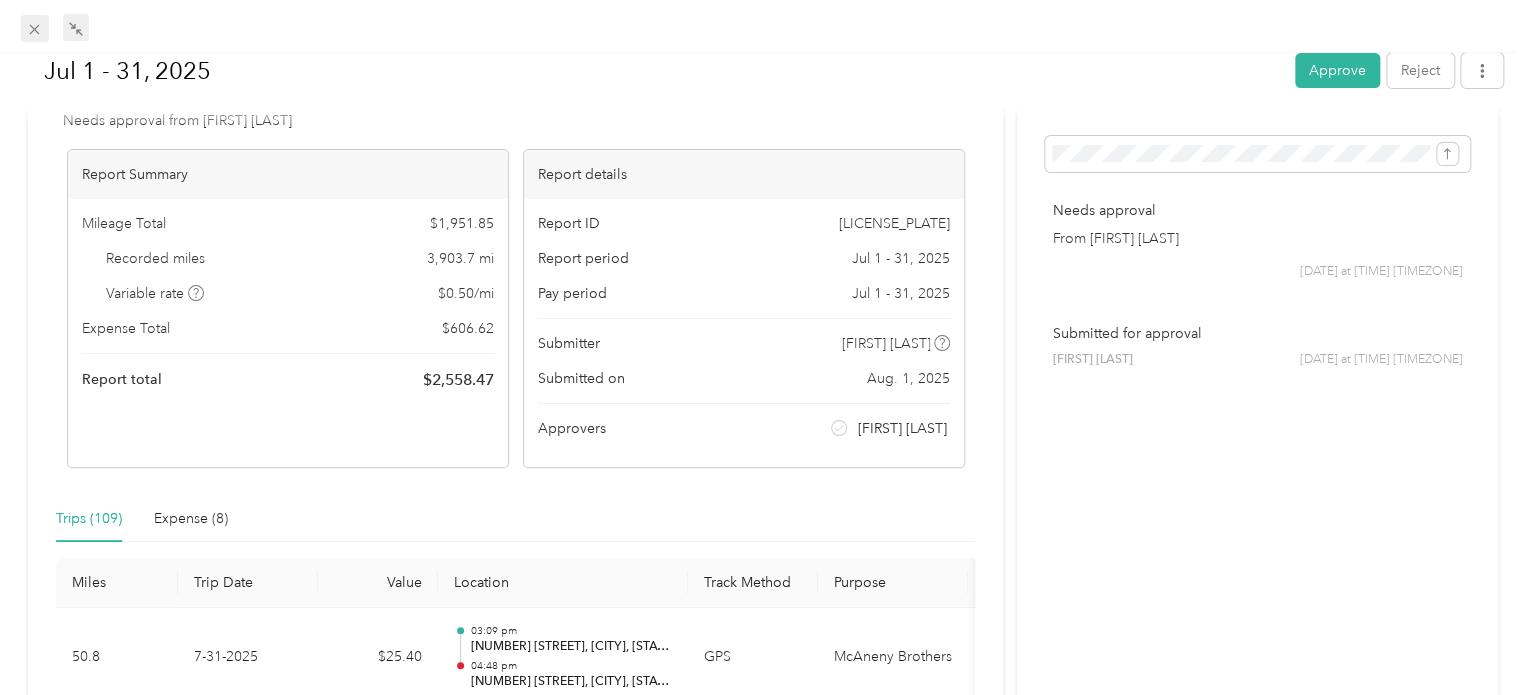 click 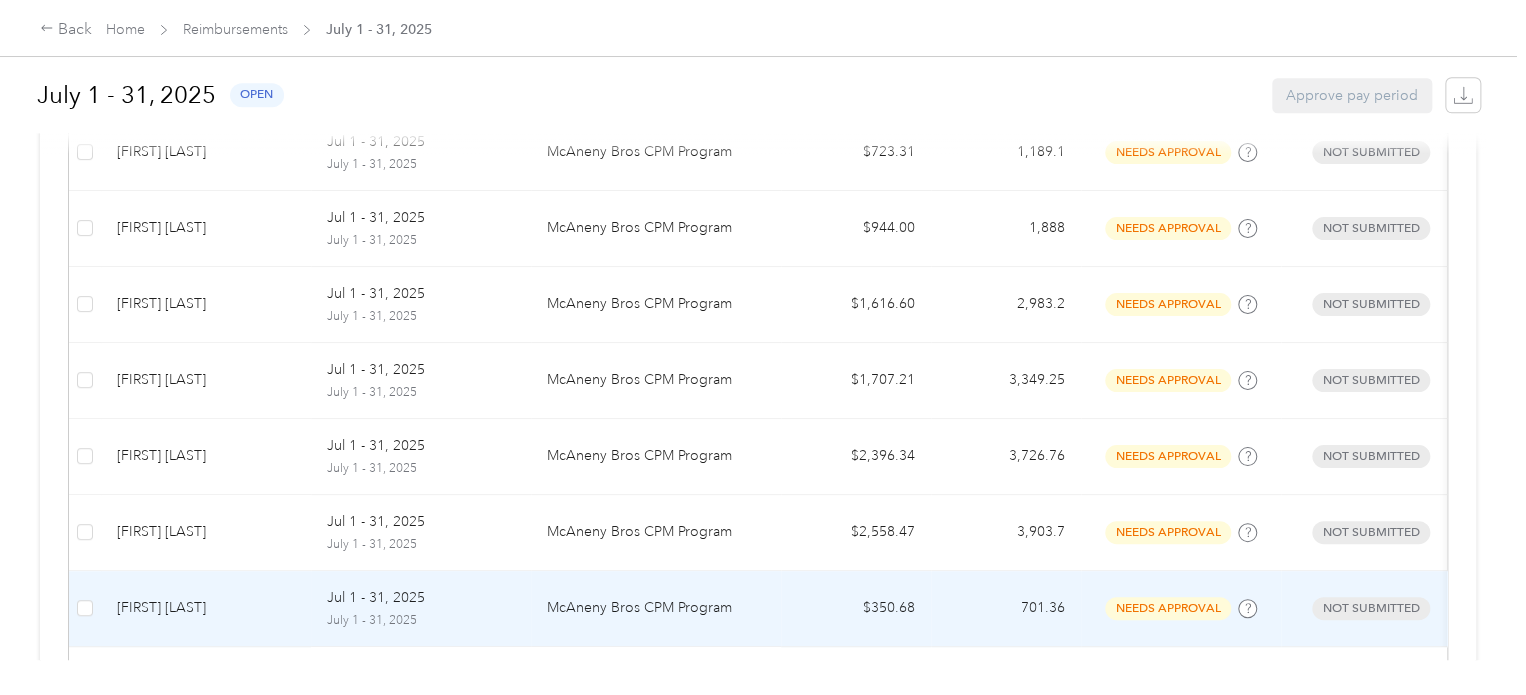 click on "Billy Conley" at bounding box center [206, 608] 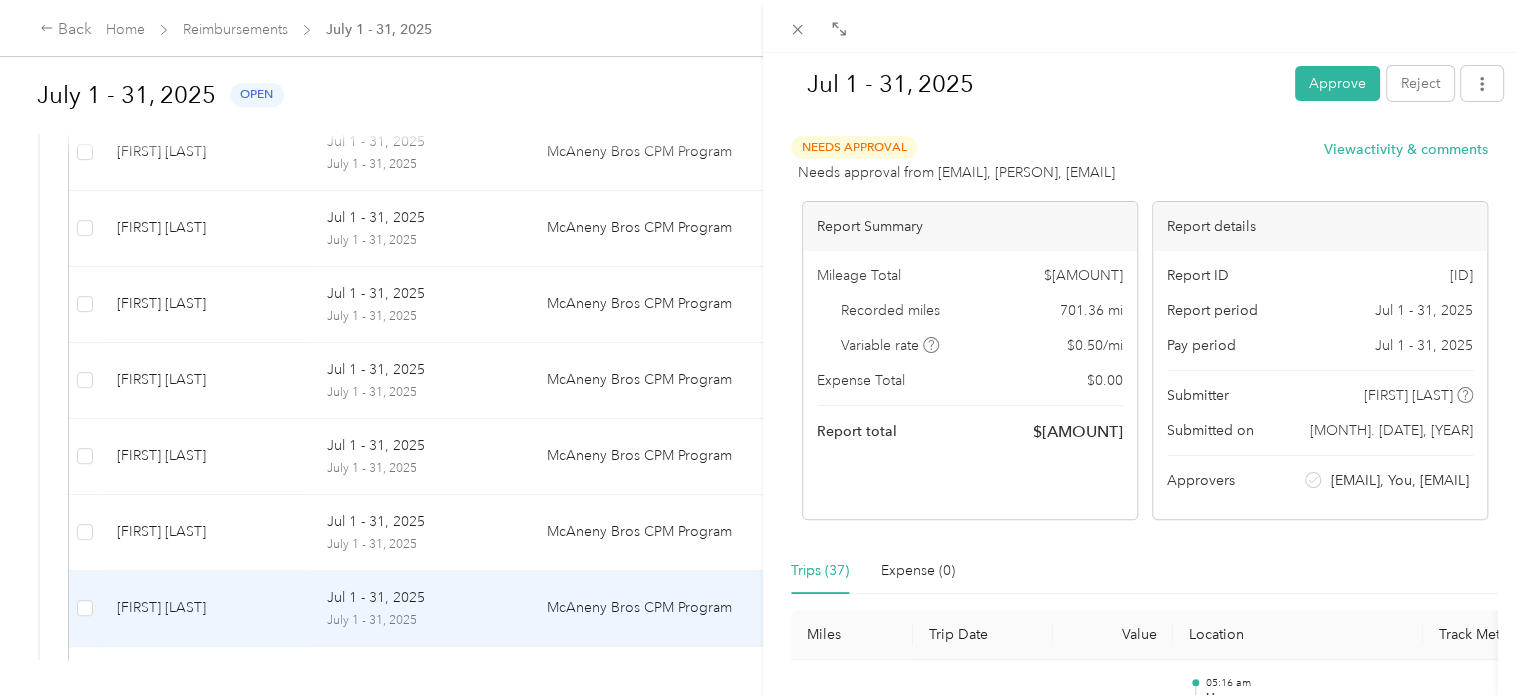 click on "Trips (37)" at bounding box center [820, 571] 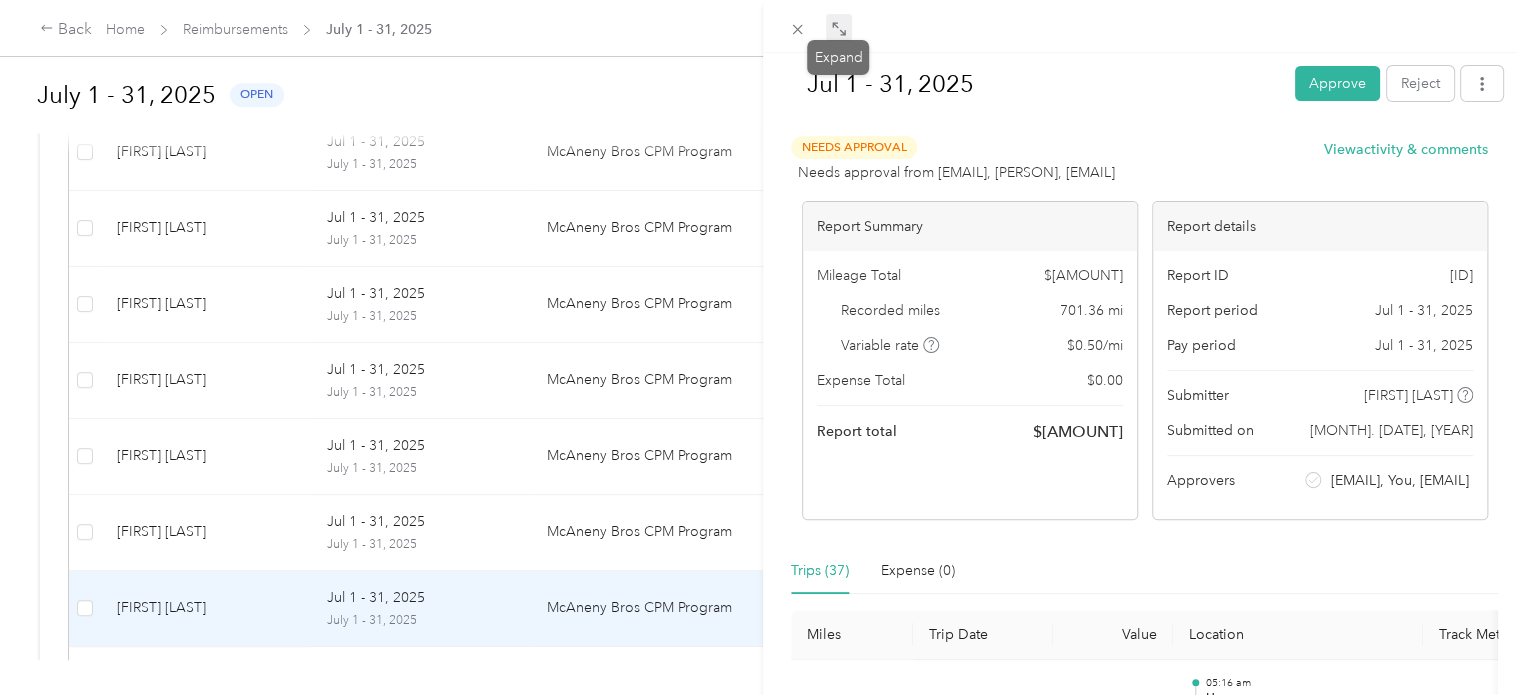 click at bounding box center [839, 28] 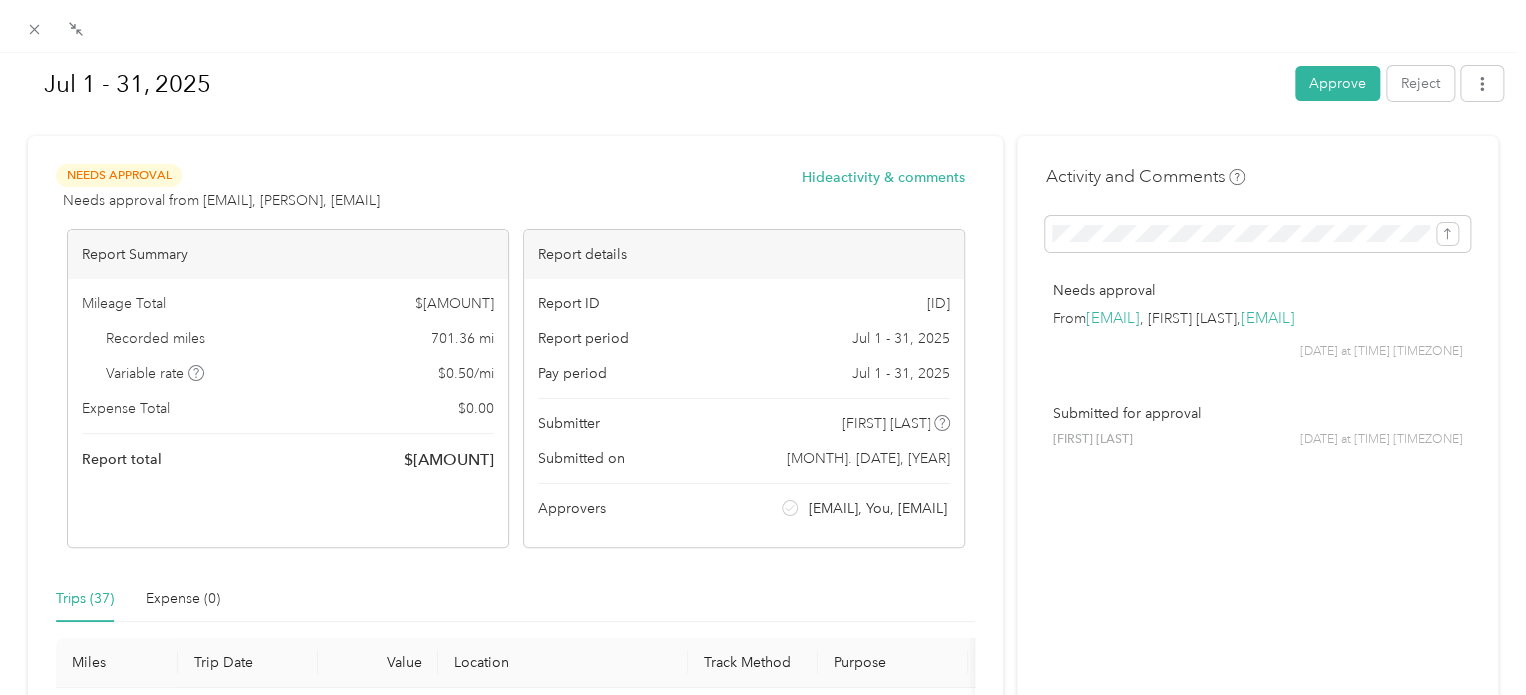 click on "Trips (37) Expense (0)" at bounding box center (515, 599) 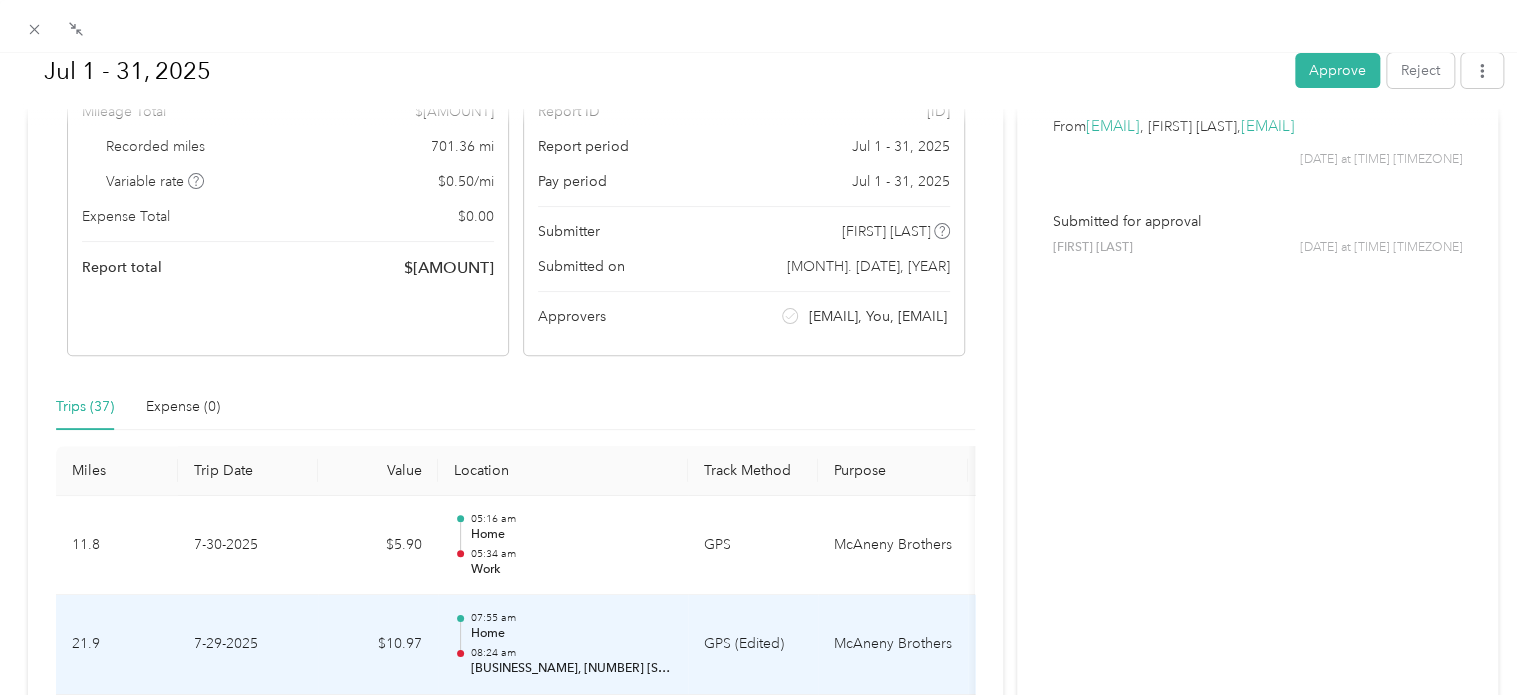 scroll, scrollTop: 188, scrollLeft: 0, axis: vertical 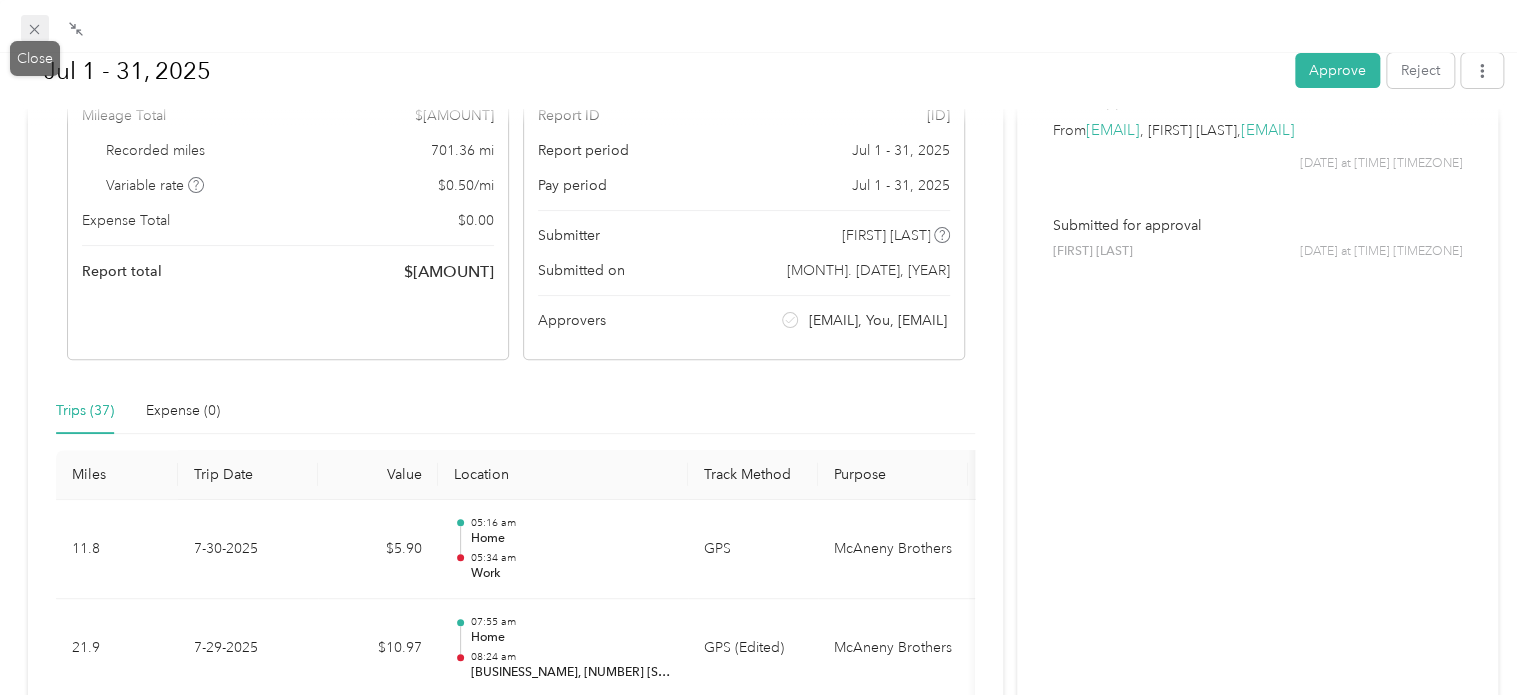 click 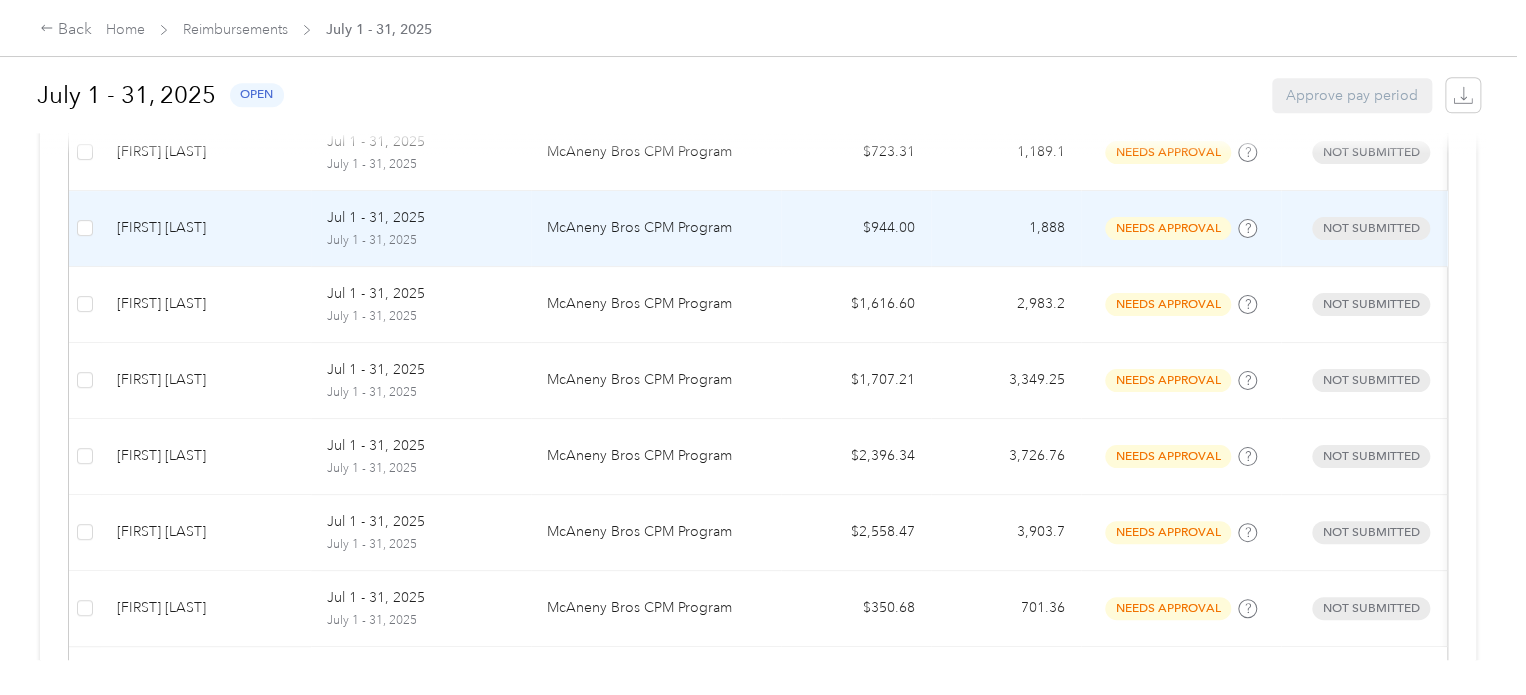 click on "Jul 1 - 31, 2025" at bounding box center [421, 218] 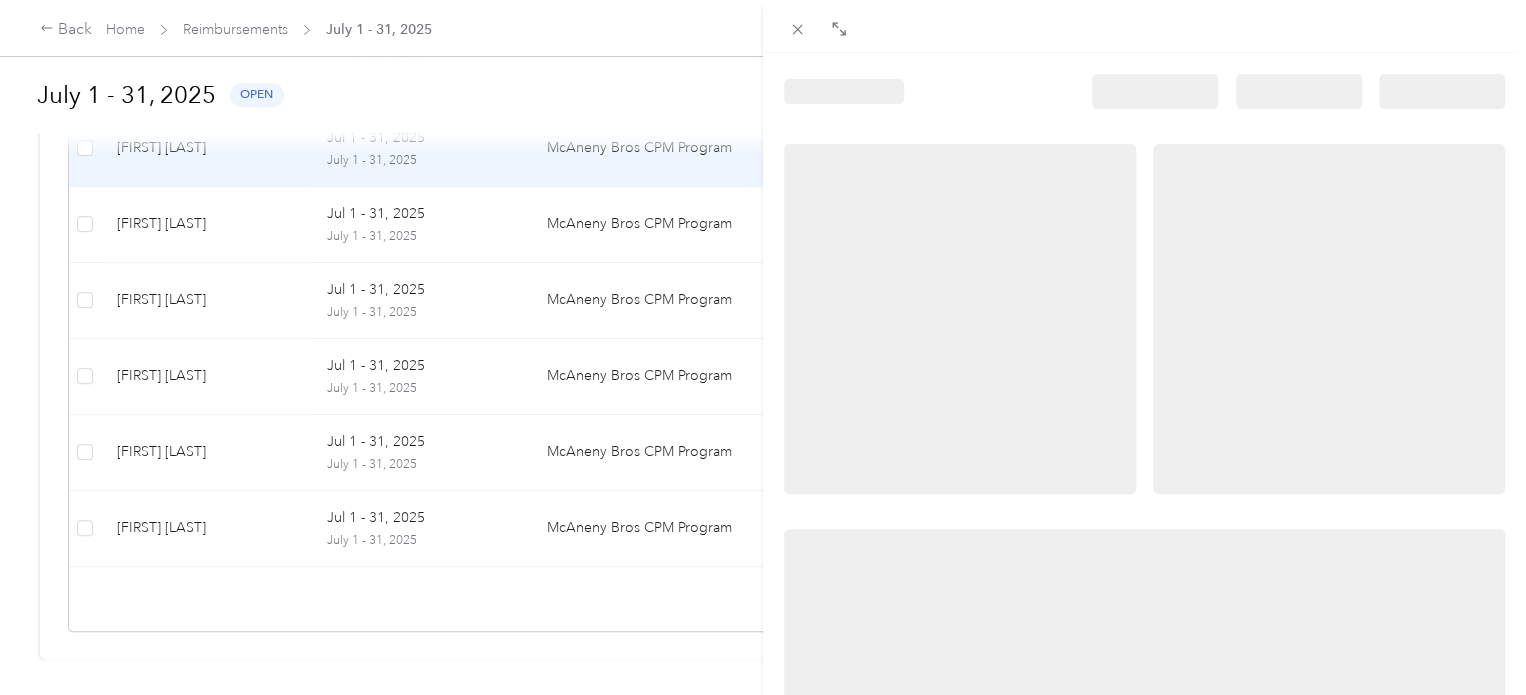 scroll, scrollTop: 835, scrollLeft: 0, axis: vertical 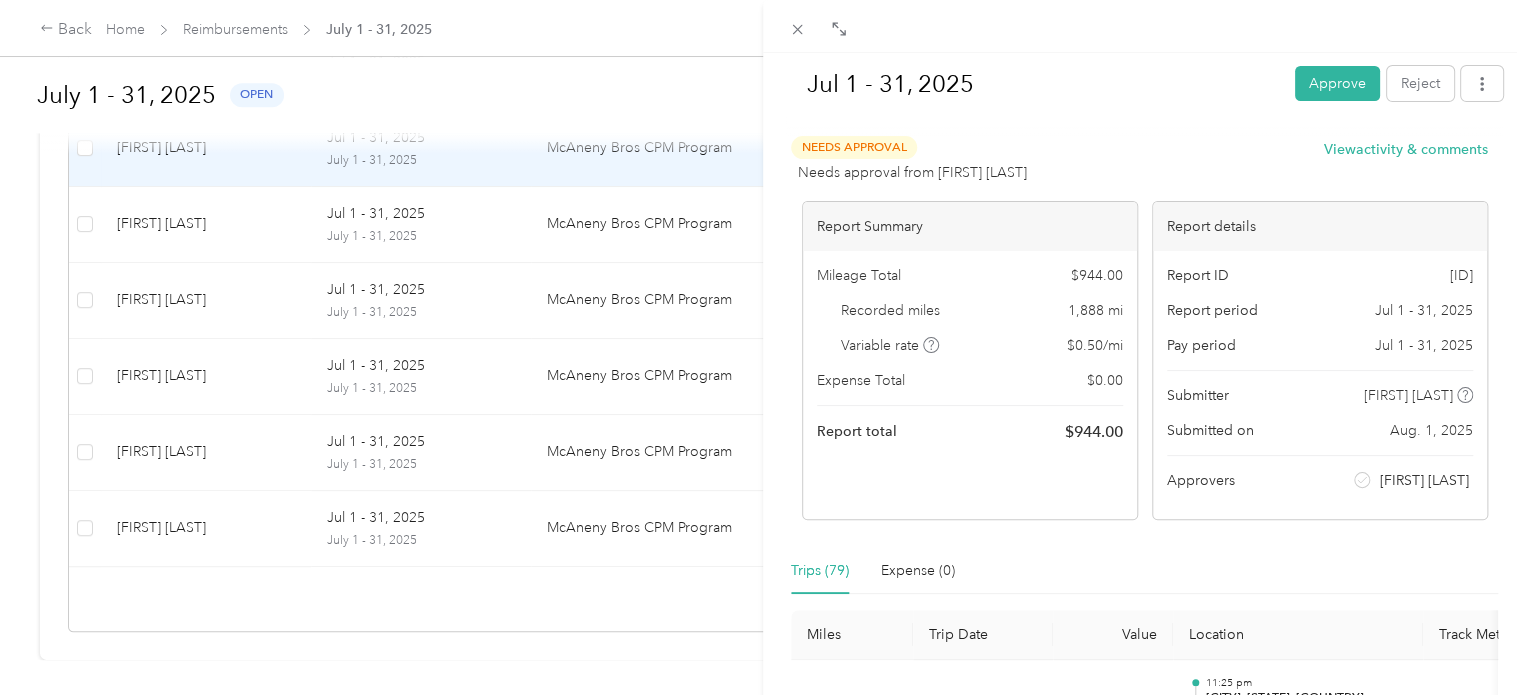 click on "Needs Approval Needs approval from Rich Hollingshead View  activity & comments Report Summary Mileage Total $ 944.00 Recorded miles 1,888   mi Variable rate   $ 0.50 / mi Expense Total $ 0.00 Report total $ 944.00 Report details Report ID E2E3F29C-0001 Report period Jul 1 - 31, 2025 Pay period Jul 1 - 31, 2025 Submitter Randy Famiglietti Submitted on Aug. 1, 2025 Approvers Rich Hollingshead Trips (79) Expense (0) Miles Trip Date Value Location Track Method Purpose Notes Tags                   27.9 7-31-2025 $13.95 11:25 pm Altoona, Pennsylvania, United States 11:25 pm 539 Industrial Park Road, Cambria Township, Pennsylvania, United States Manual McAneny Brothers - 29.5 7-31-2025 $14.75 11:16 pm 215 Shadowlawn Circle, Whitehall, Pennsylvania, United States 11:16 pm 3105 Green Garden Road, Hopewell Township, Pennsylvania, United States Manual McAneny Brothers - 36.9 7-31-2025 $18.45 02:41 pm 1412 N Main St, Burgettstown, PA 15021, USA  03:51 pm 215 Shadowlawn Cir, Pittsburgh, PA 15236, USA  GPS - 27.8" at bounding box center (1144, 4346) 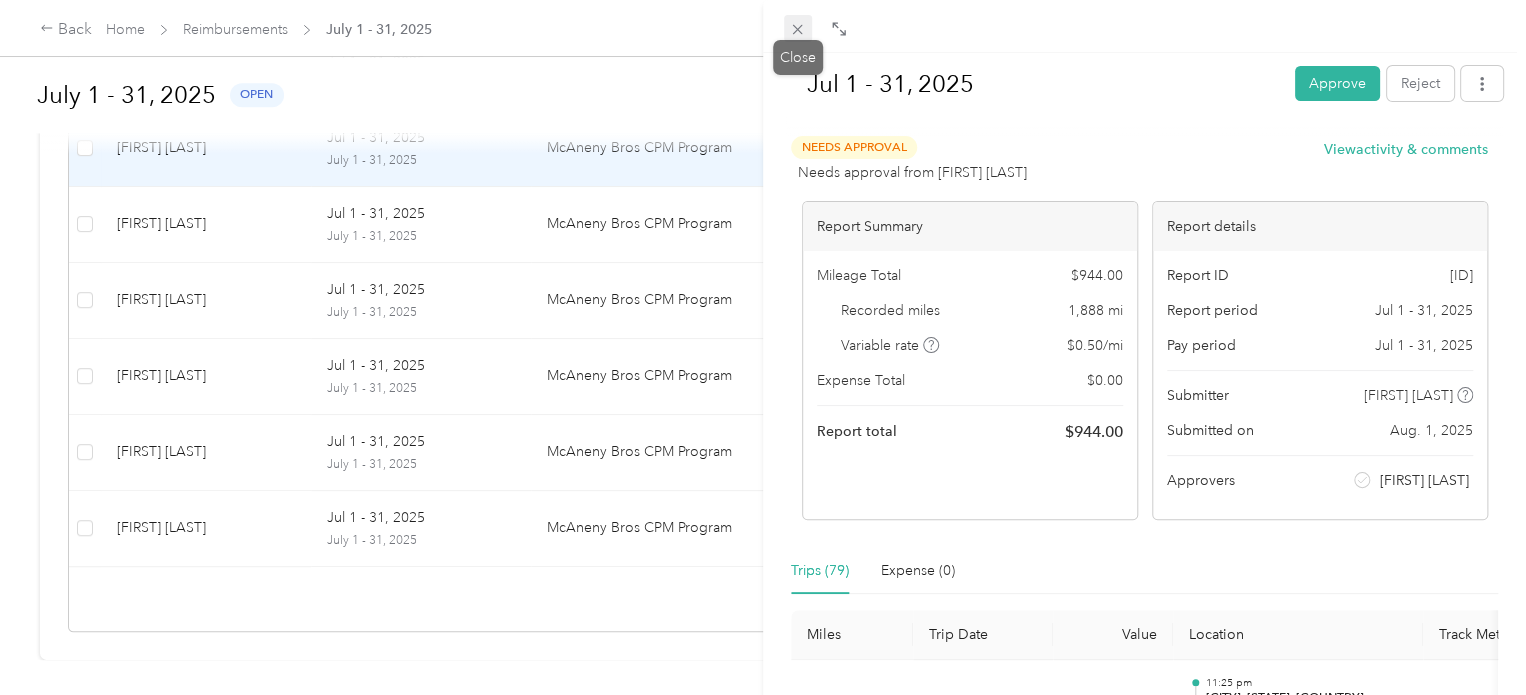 click 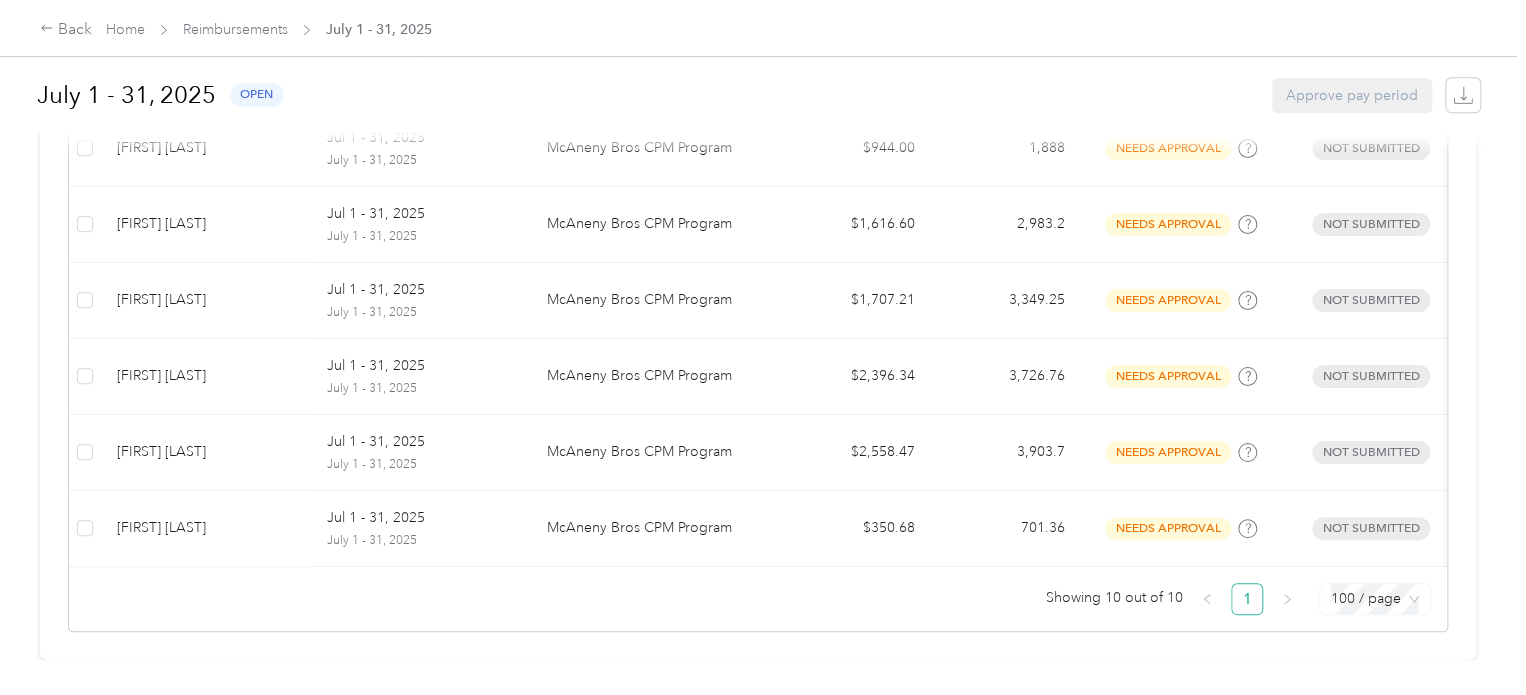 click on "100 / page" at bounding box center (1375, 599) 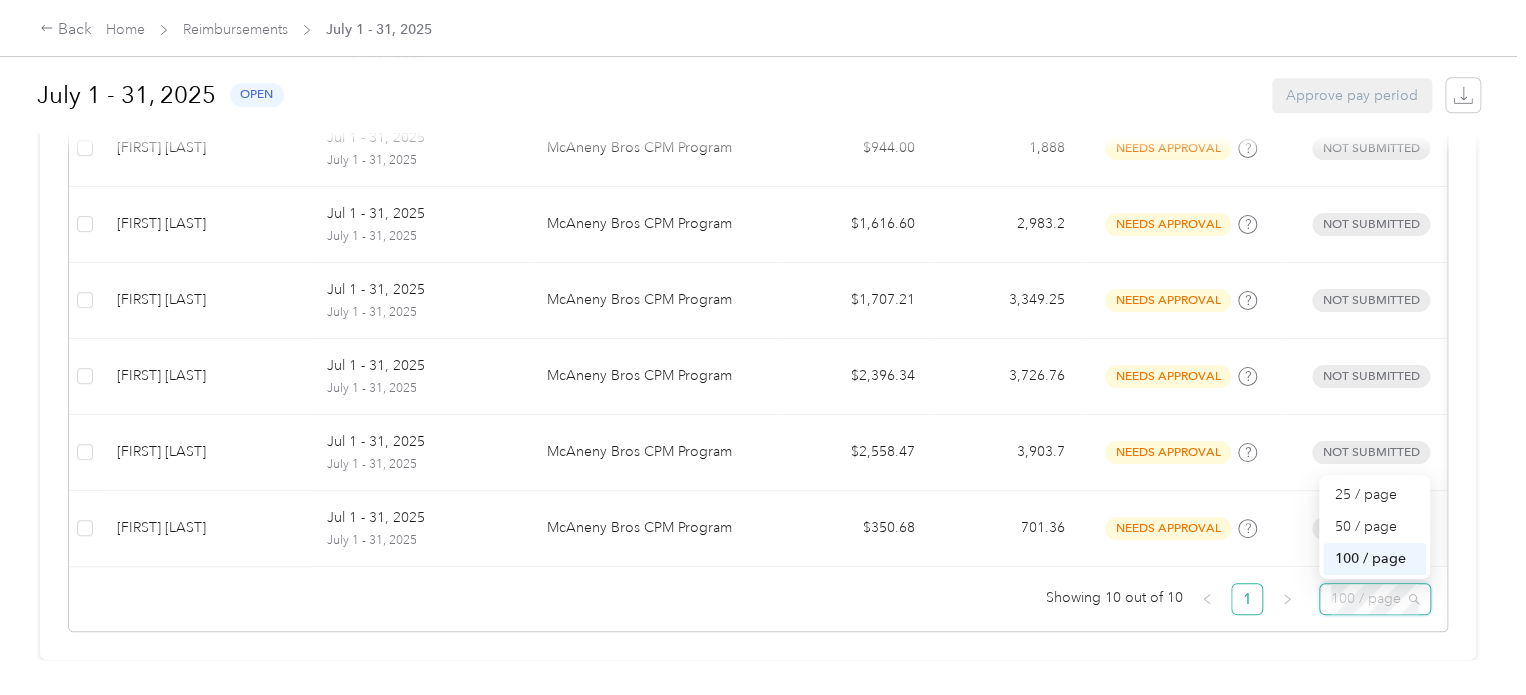 click on "100 / page" at bounding box center [1374, 559] 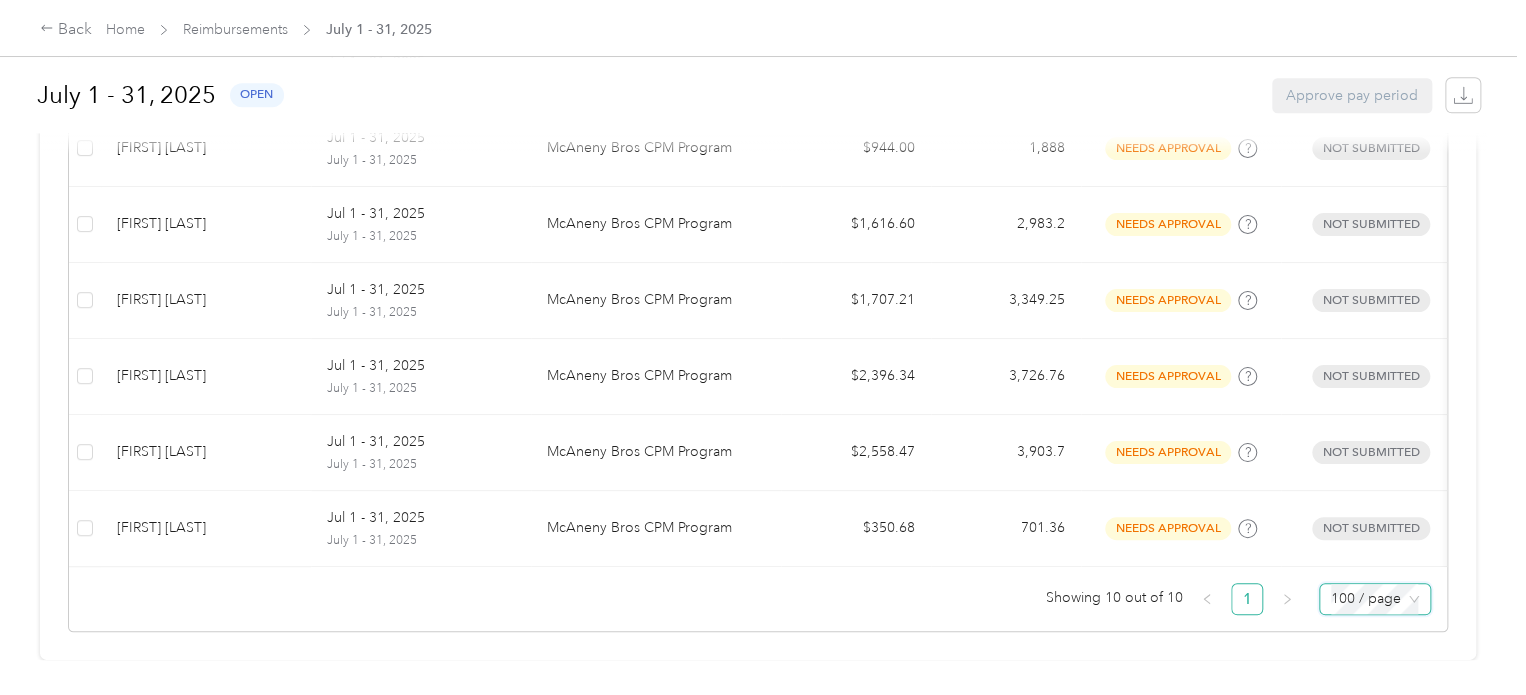 click on "Showing 10 out of 10 1 100 / page 100 / page 25 / page 50 / page 100 / page" at bounding box center (750, 599) 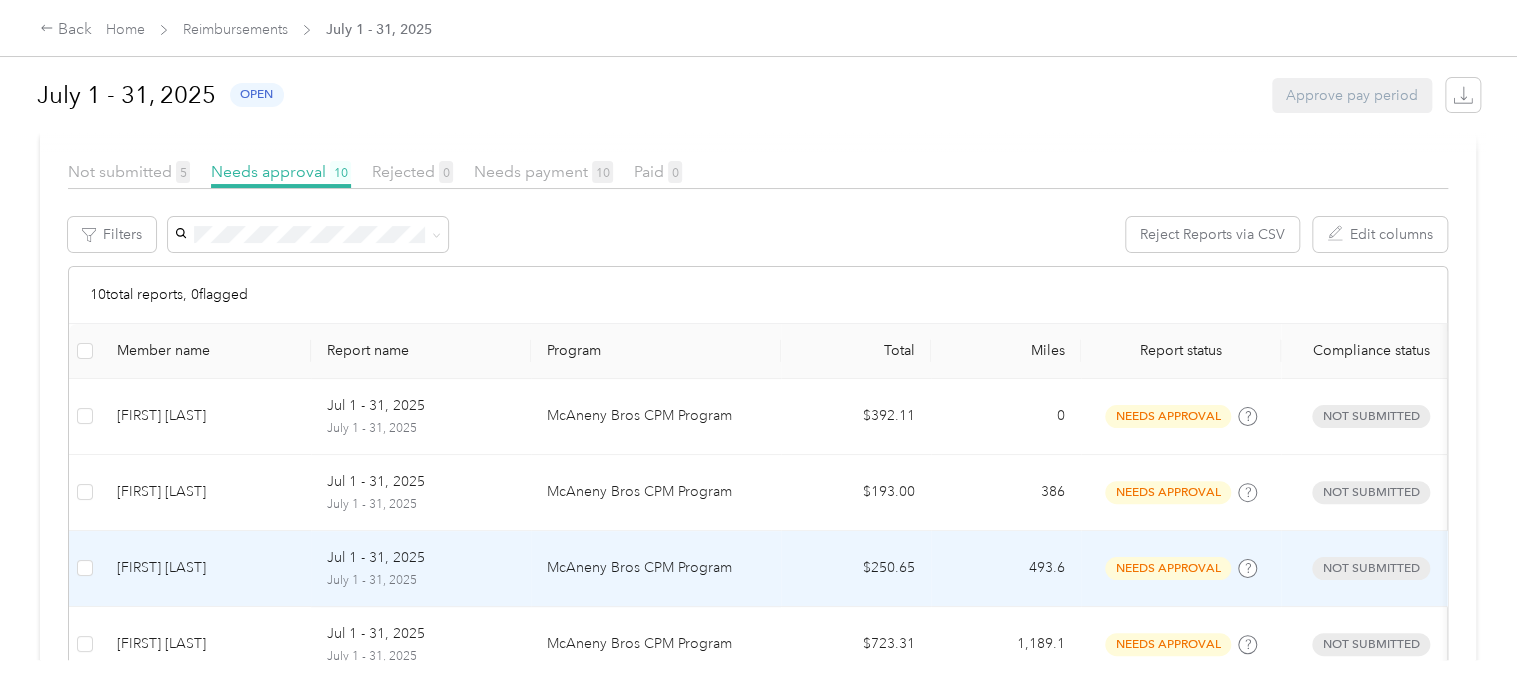 scroll, scrollTop: 240, scrollLeft: 0, axis: vertical 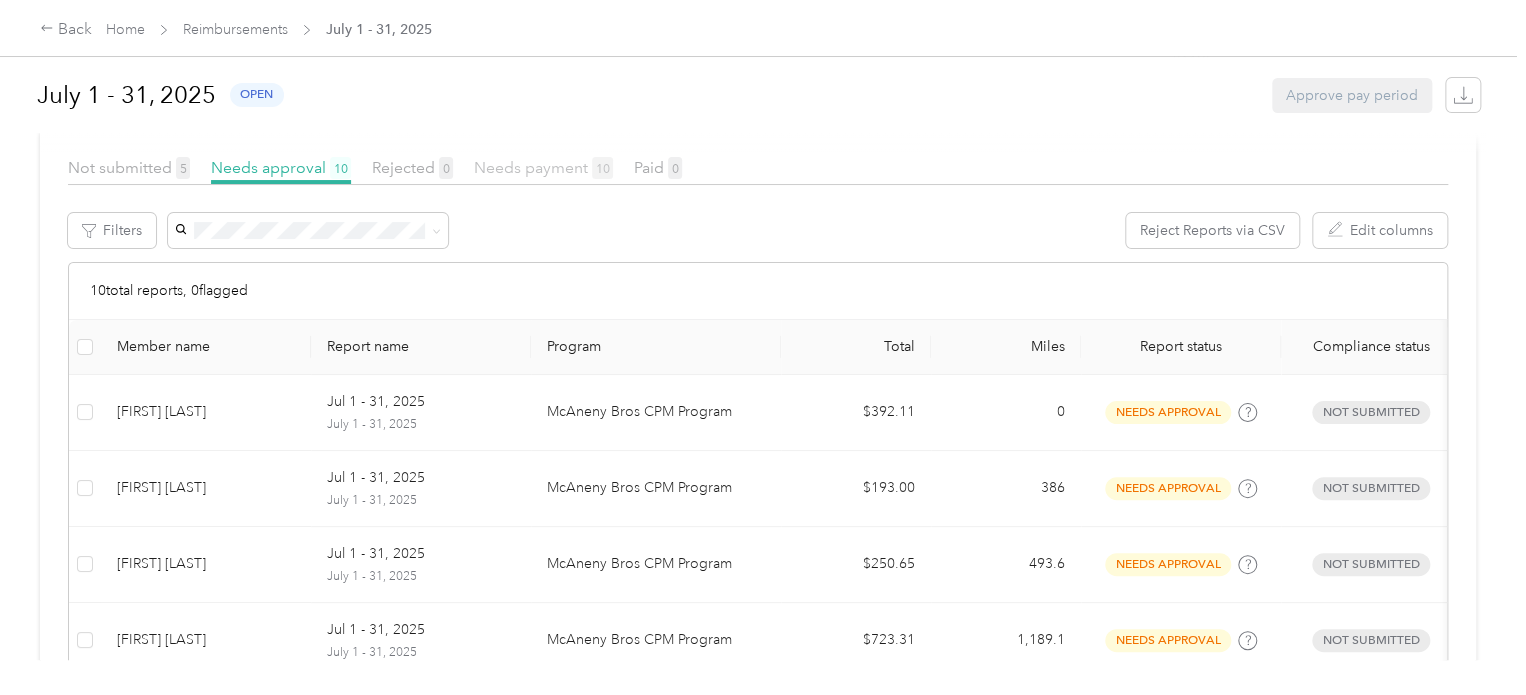 click on "Needs payment   10" at bounding box center [543, 167] 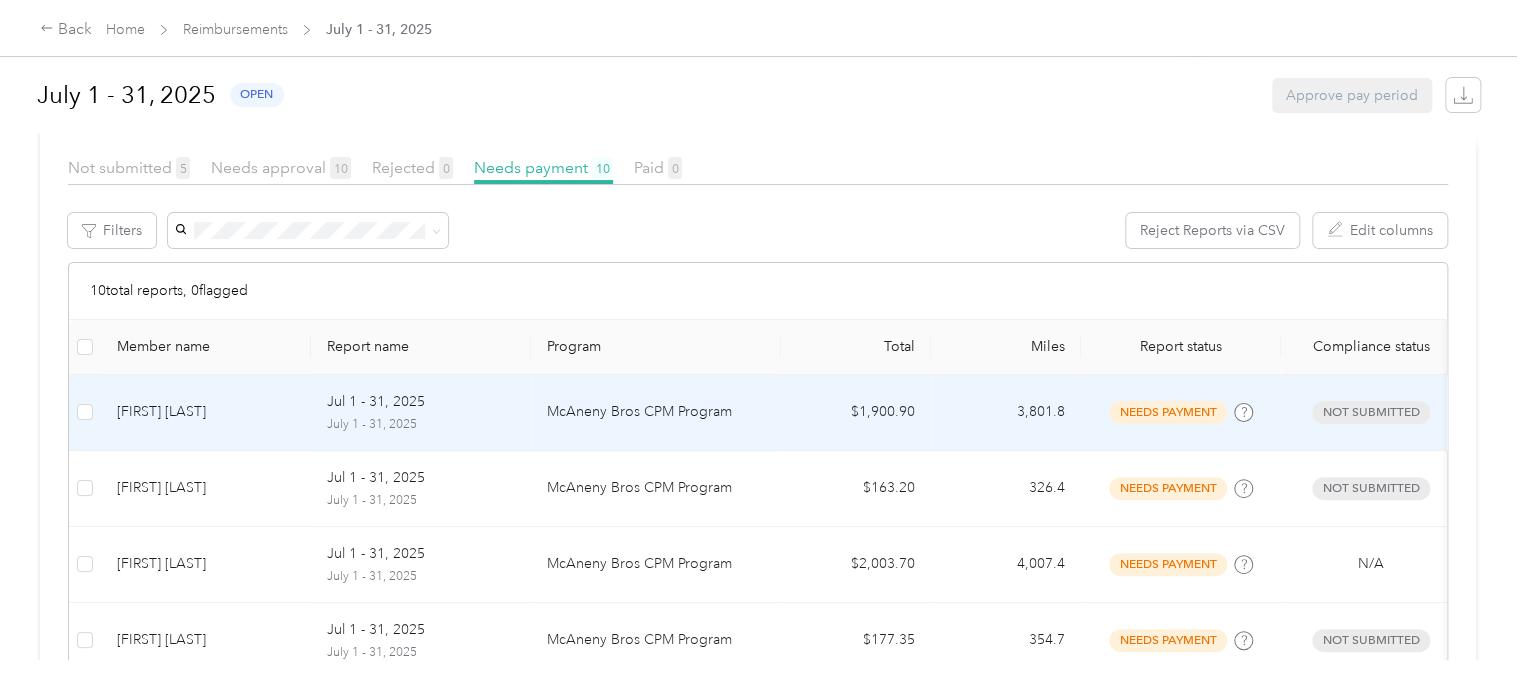 click on "John McAlevy" at bounding box center [206, 412] 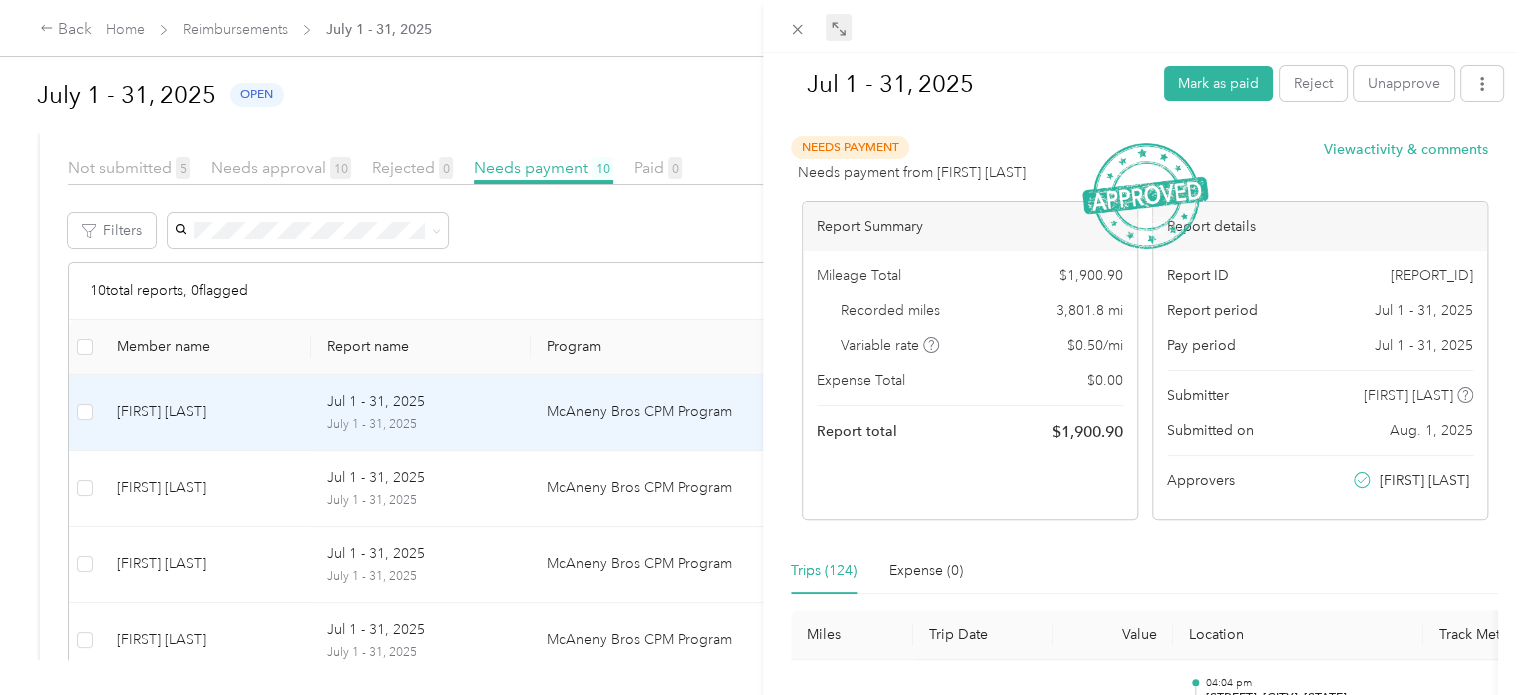 click 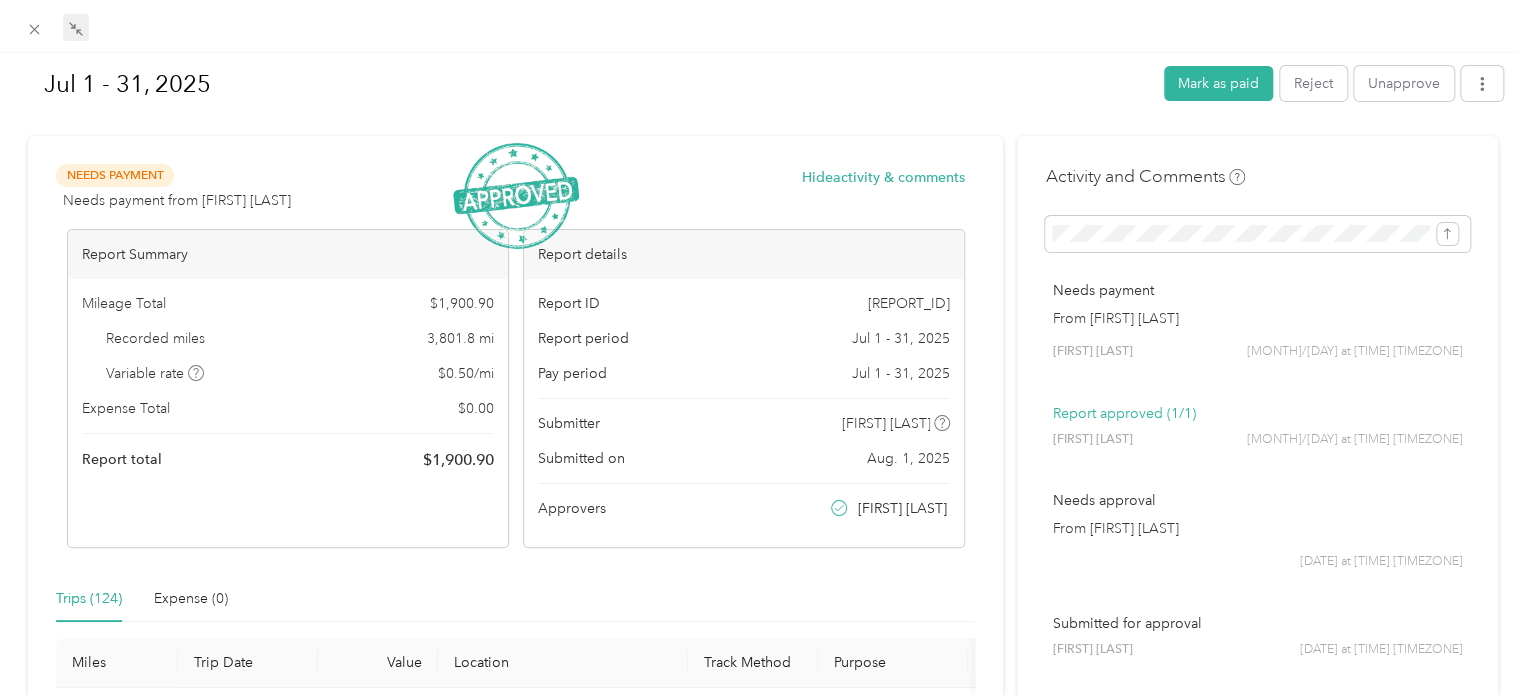 click on "Trips (124)" at bounding box center (89, 599) 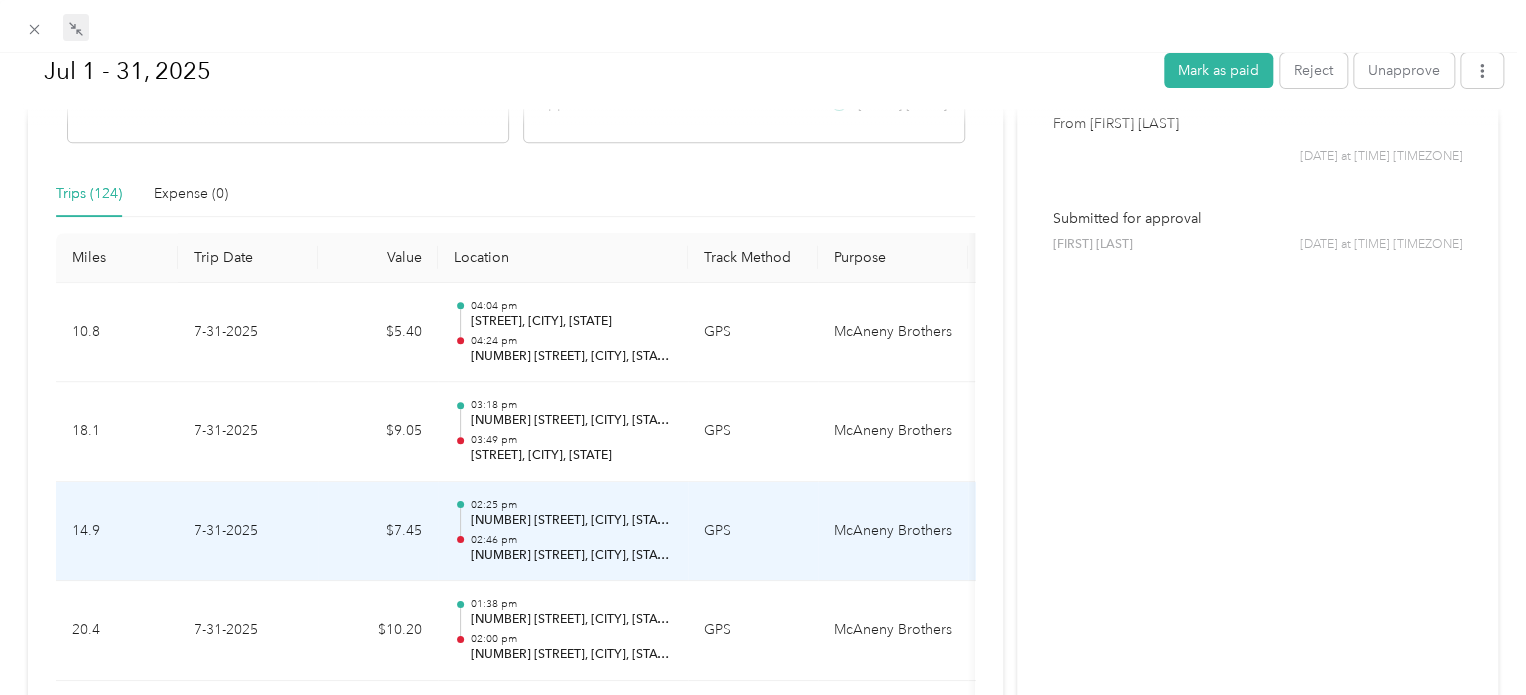scroll, scrollTop: 365, scrollLeft: 0, axis: vertical 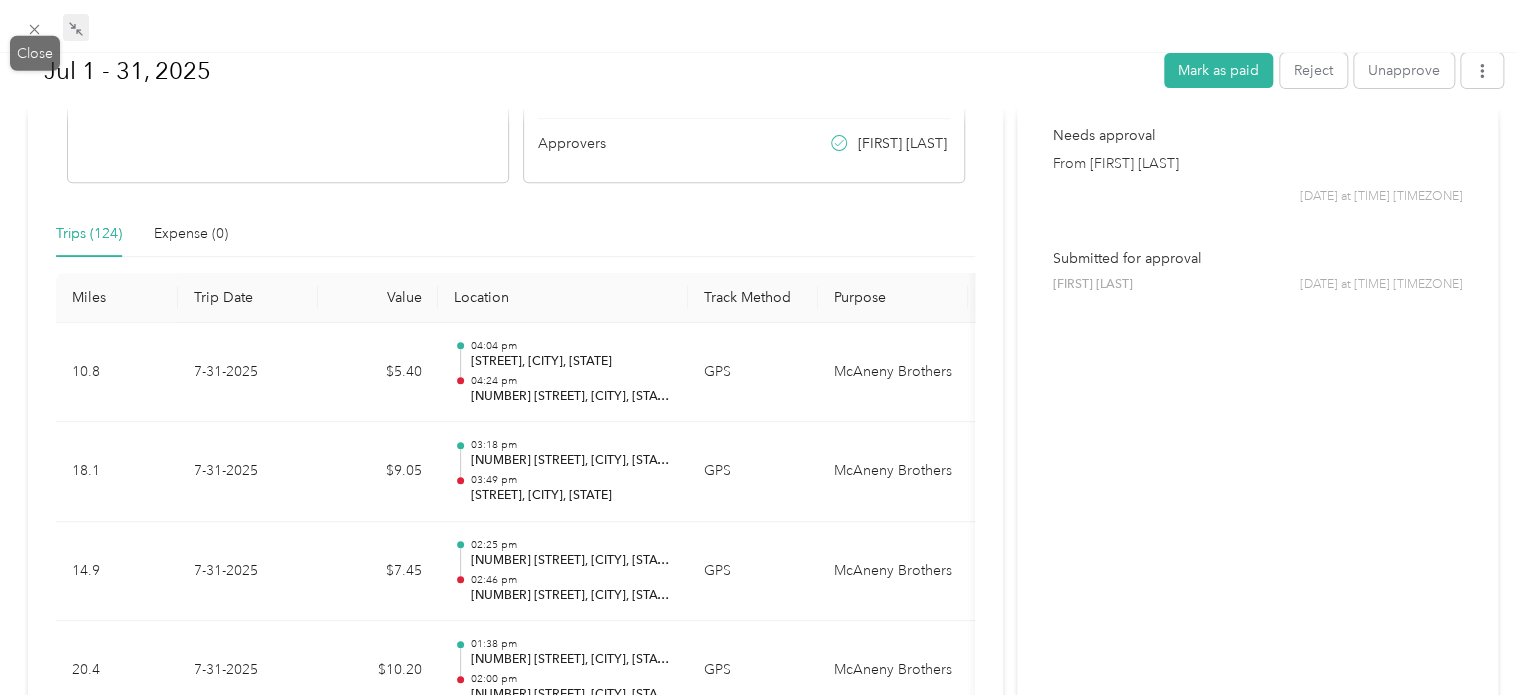 click 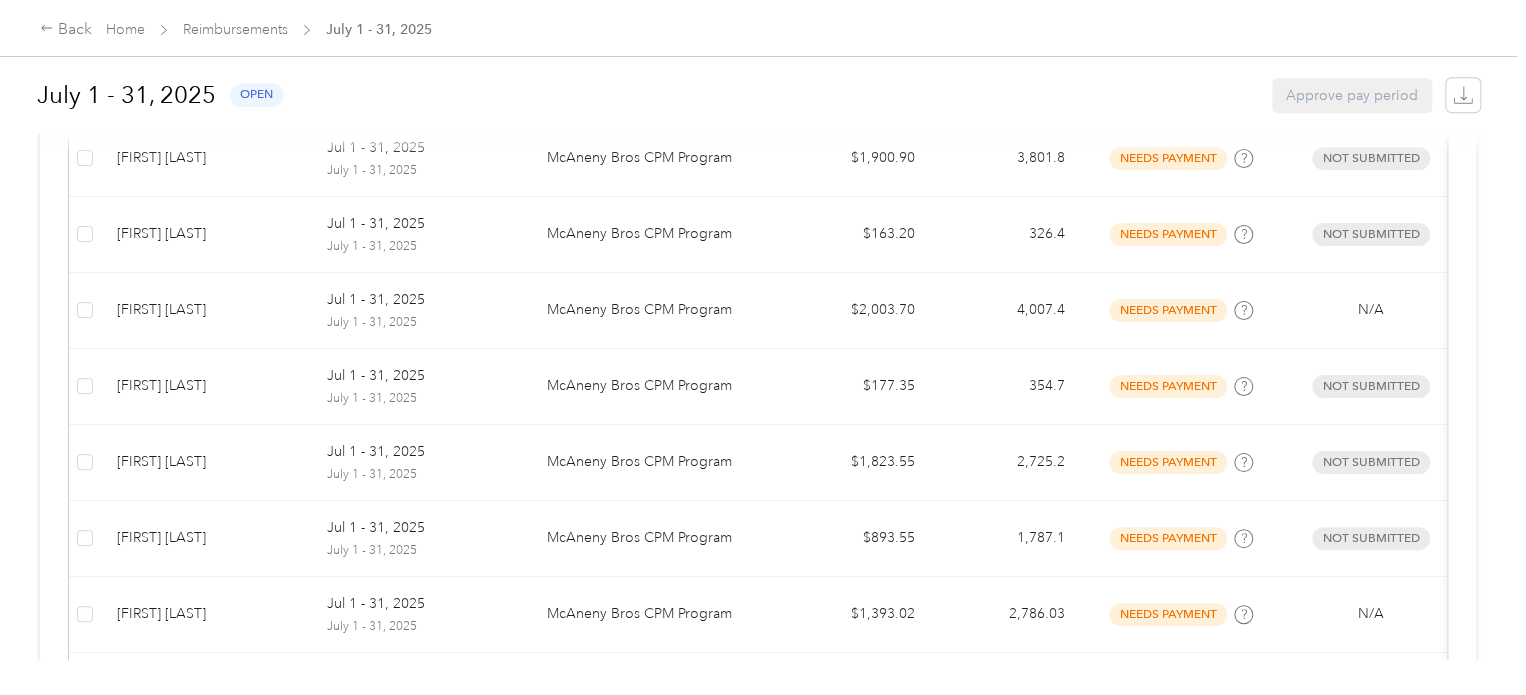 scroll, scrollTop: 496, scrollLeft: 0, axis: vertical 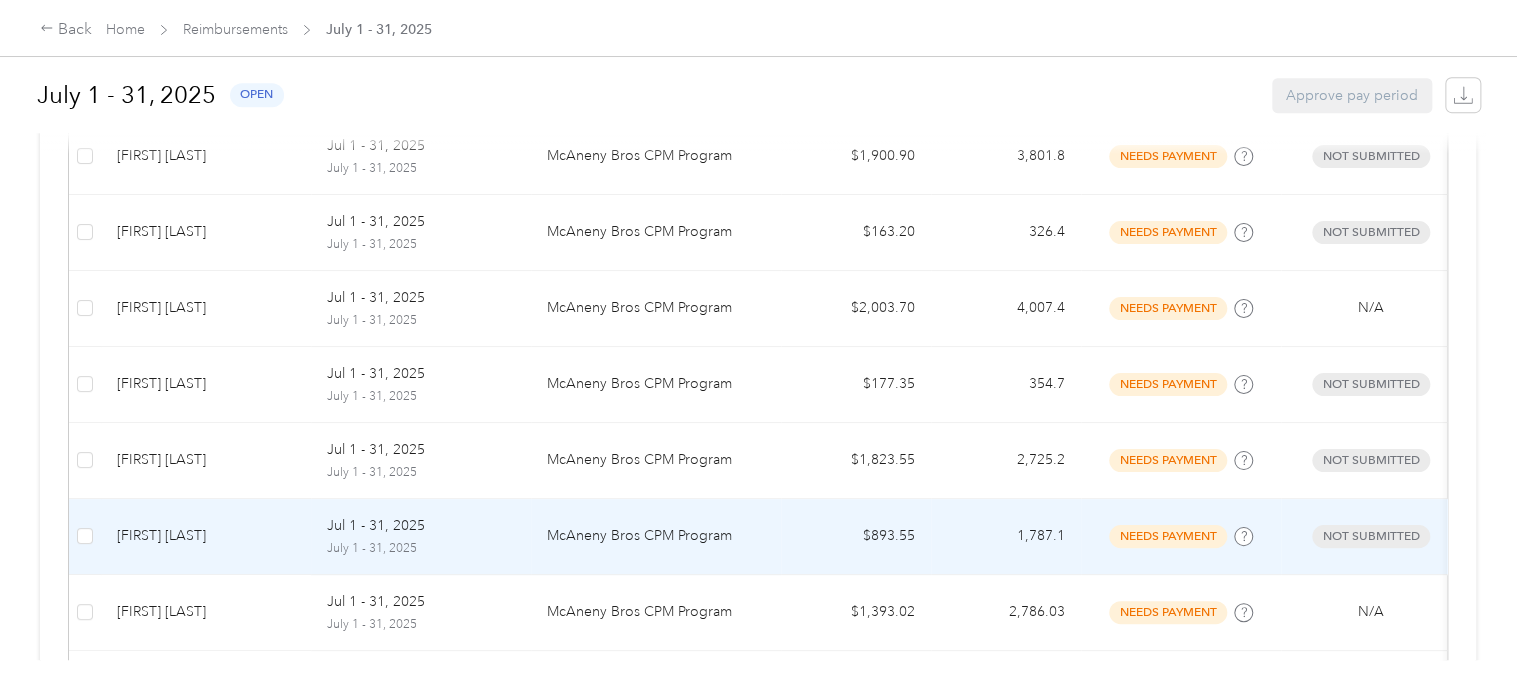 click on "Brian Scott" at bounding box center (206, 536) 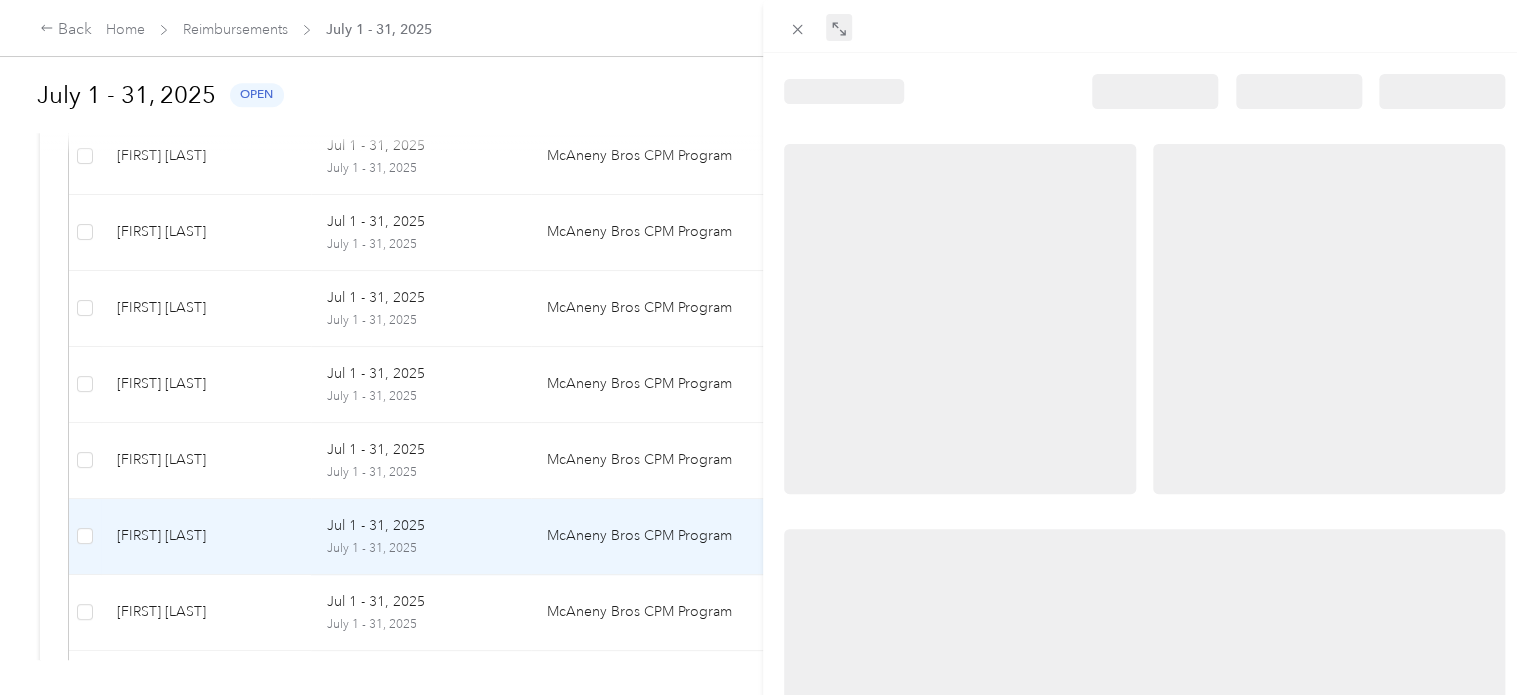 click 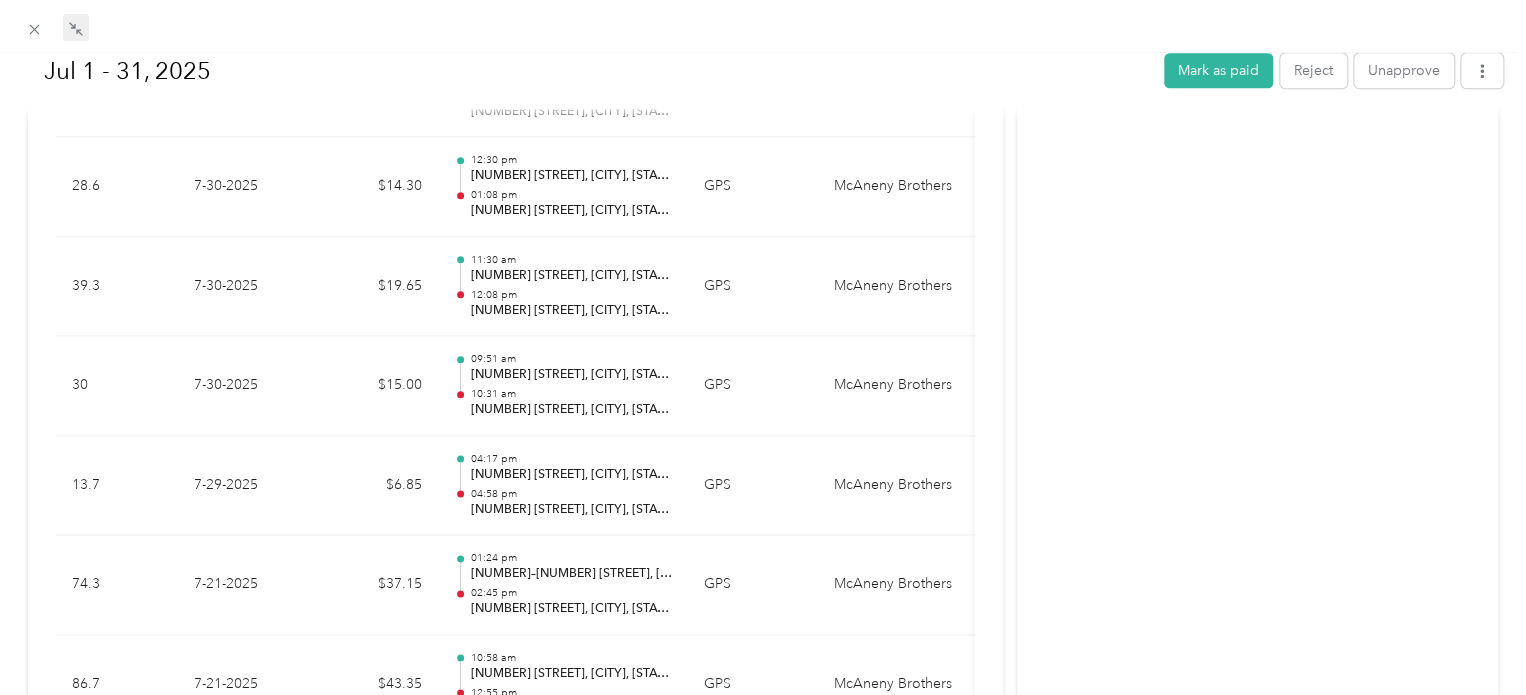 scroll, scrollTop: 0, scrollLeft: 0, axis: both 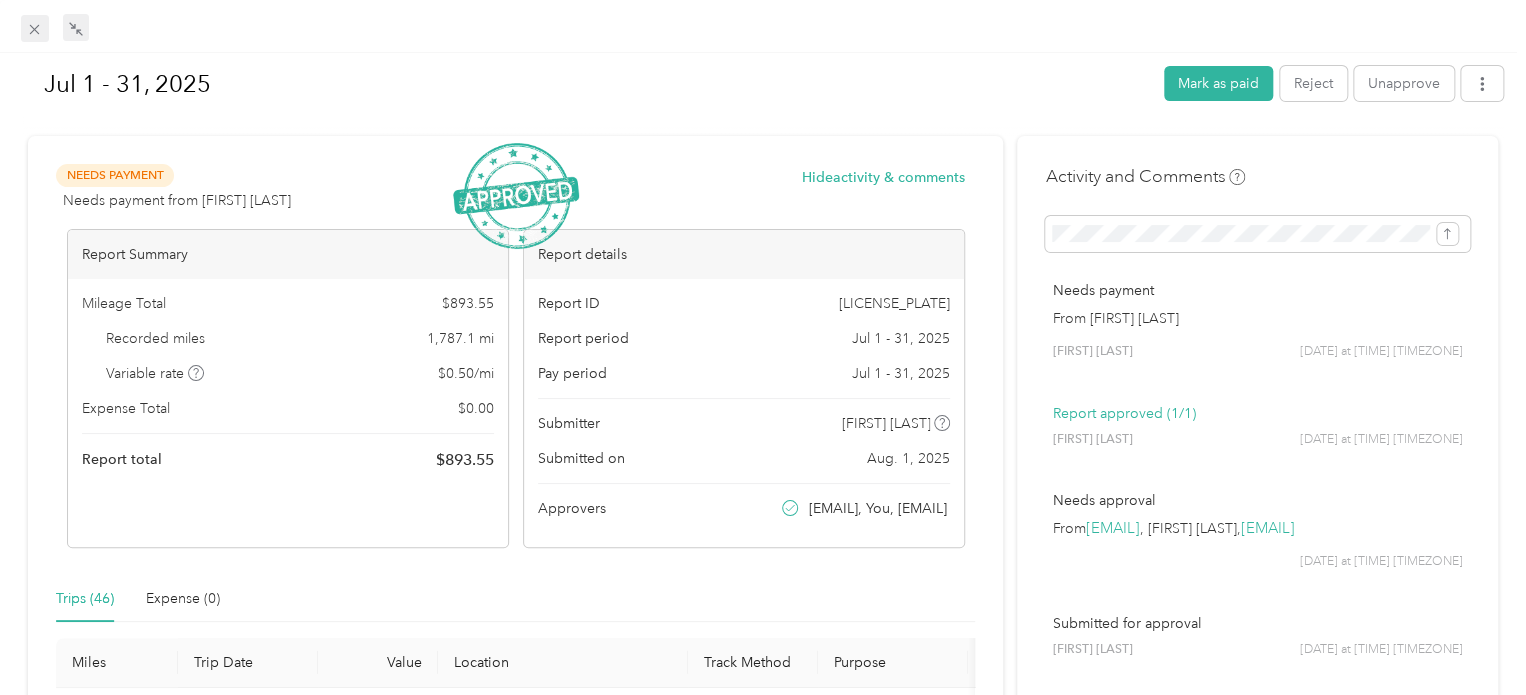 click 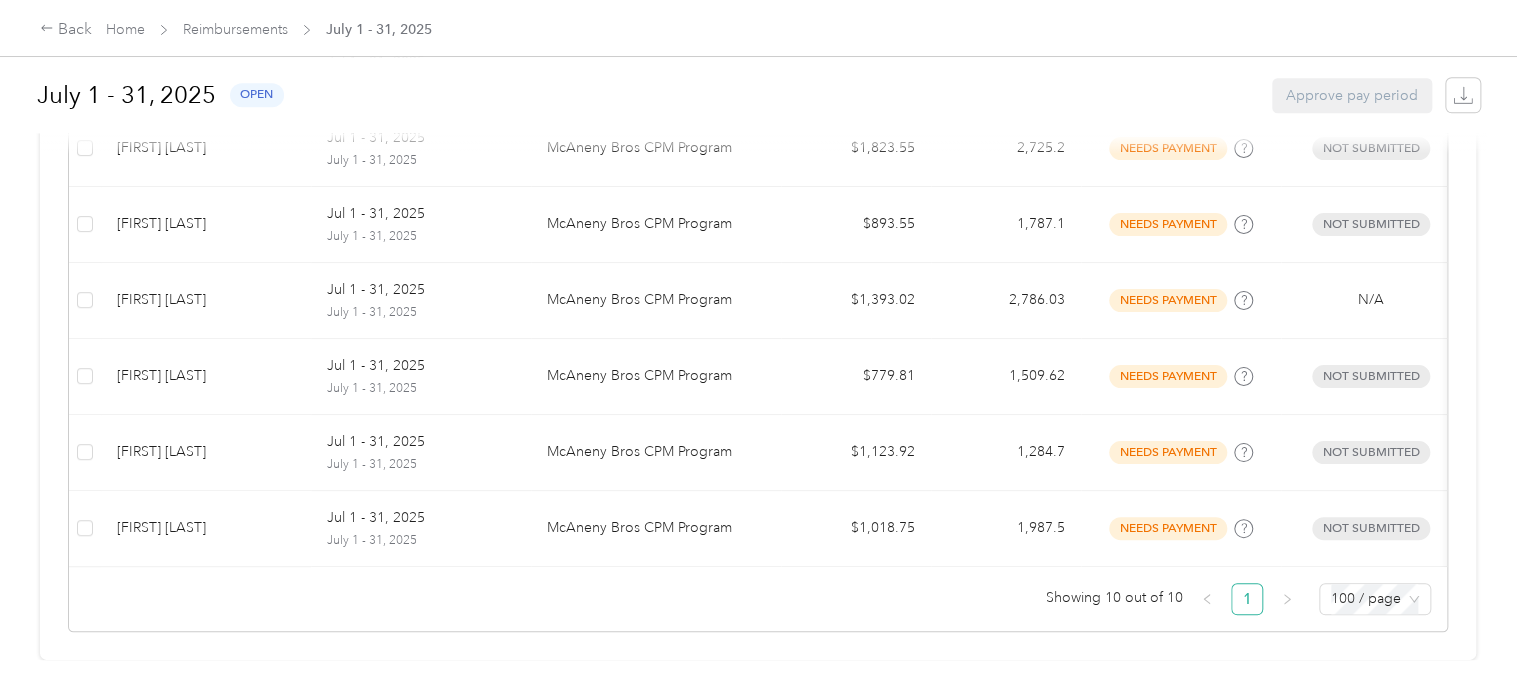 scroll, scrollTop: 835, scrollLeft: 0, axis: vertical 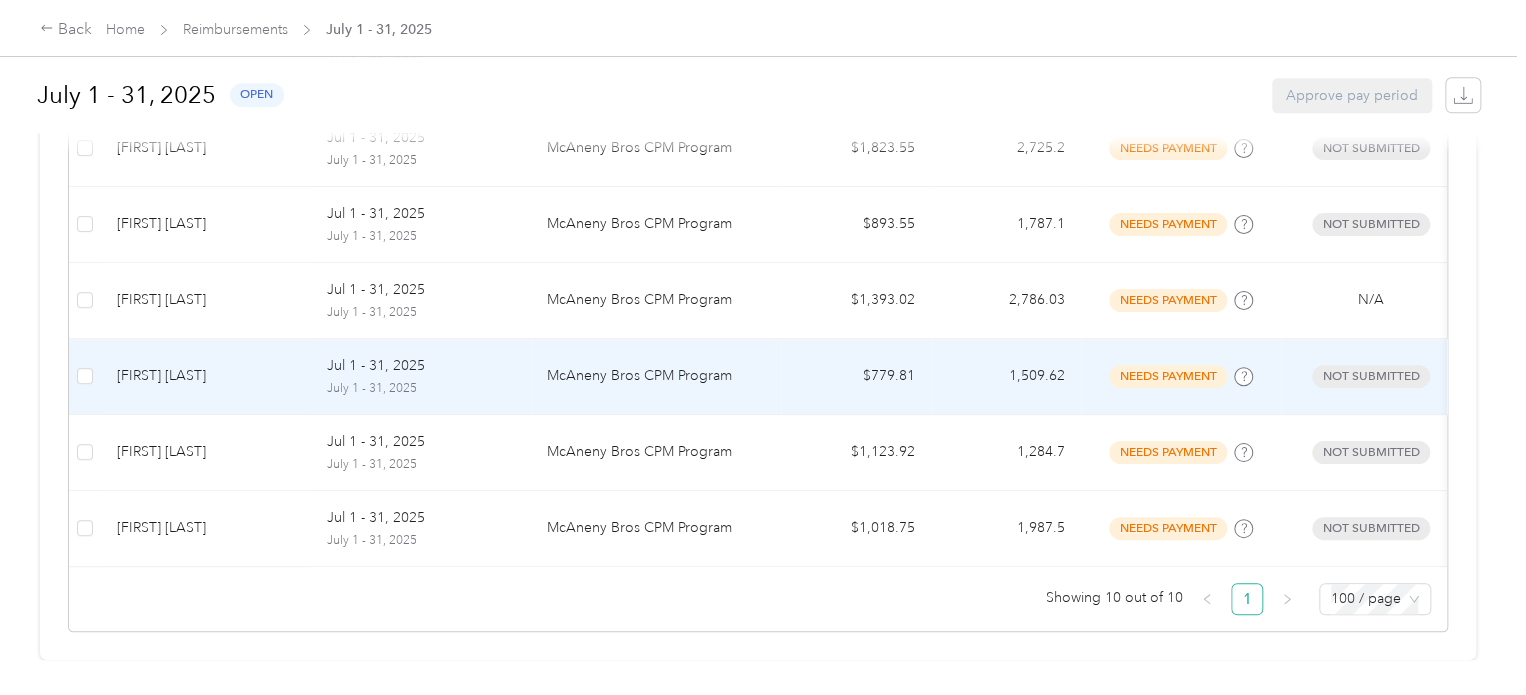 click on "John Giardino" at bounding box center [206, 376] 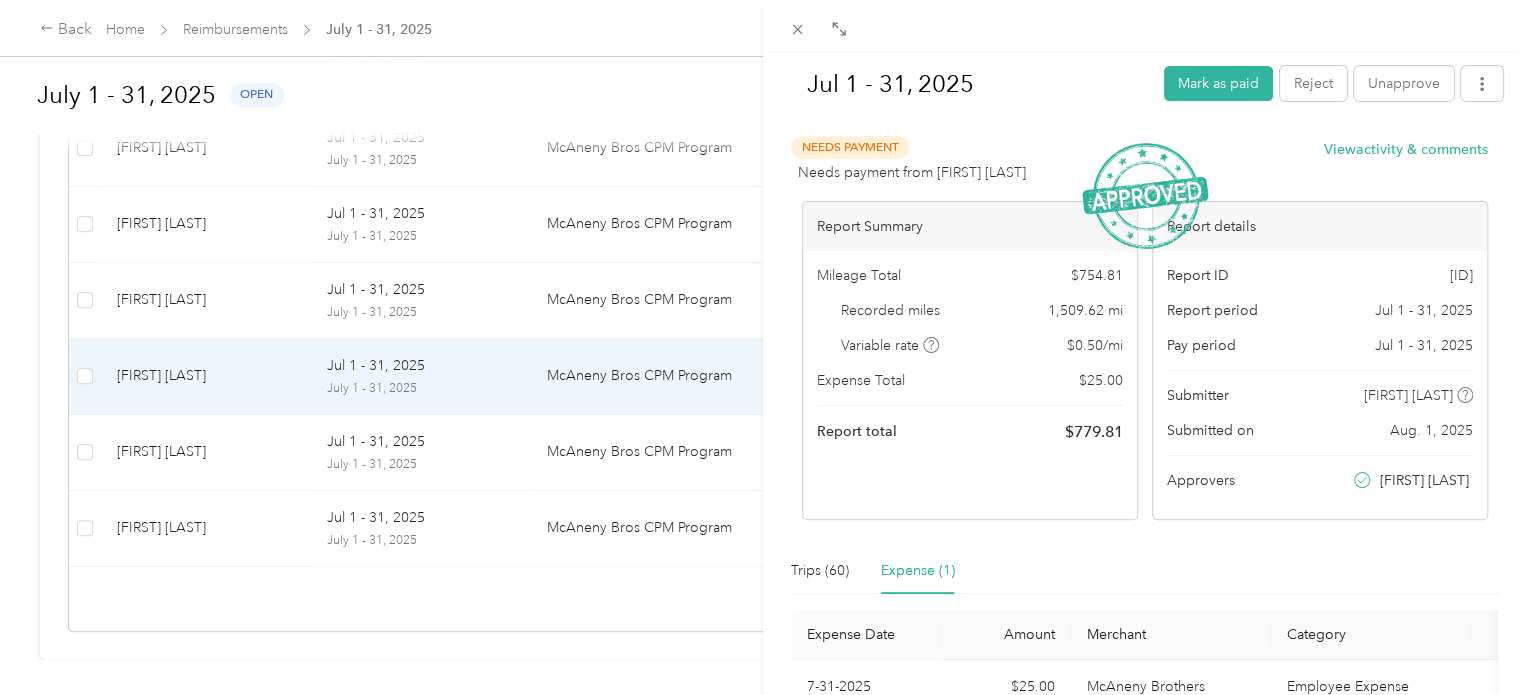 click on "Expense (1)" at bounding box center [918, 571] 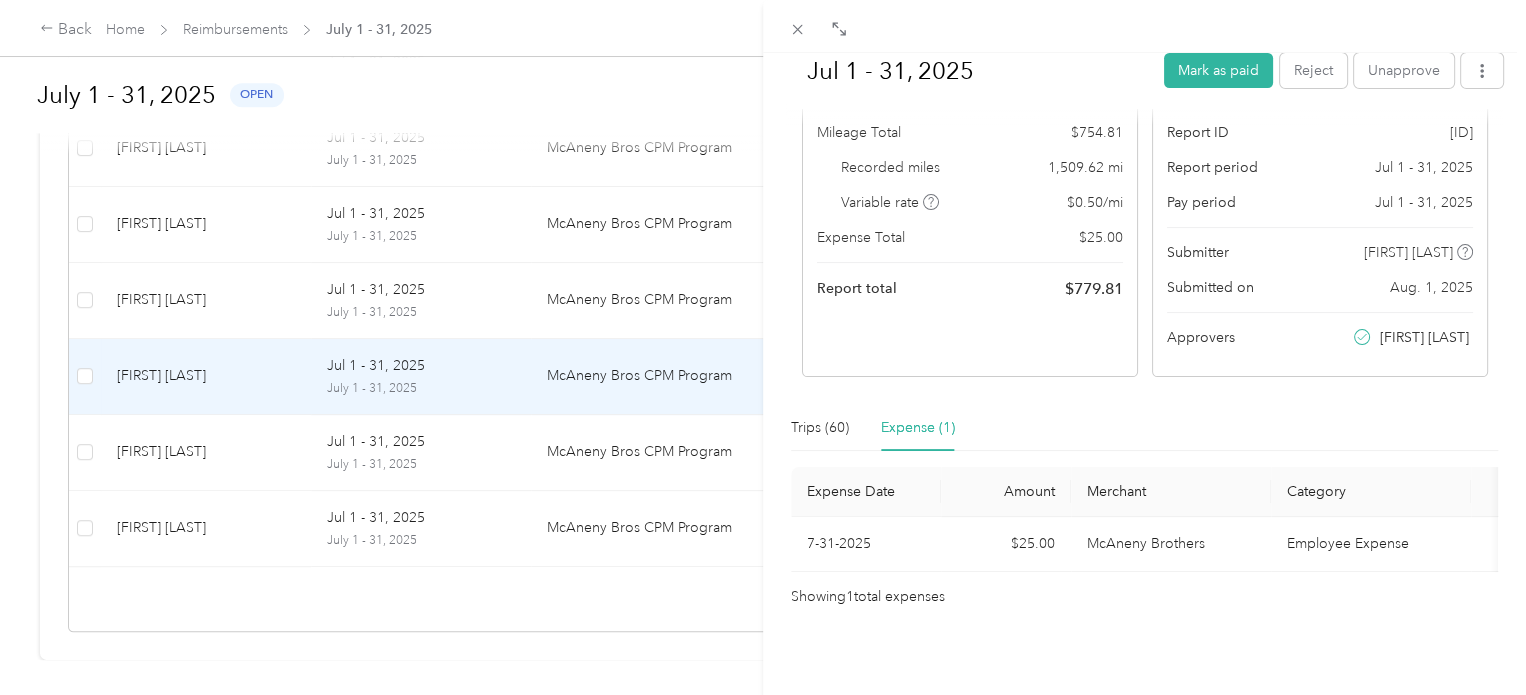 scroll, scrollTop: 171, scrollLeft: 0, axis: vertical 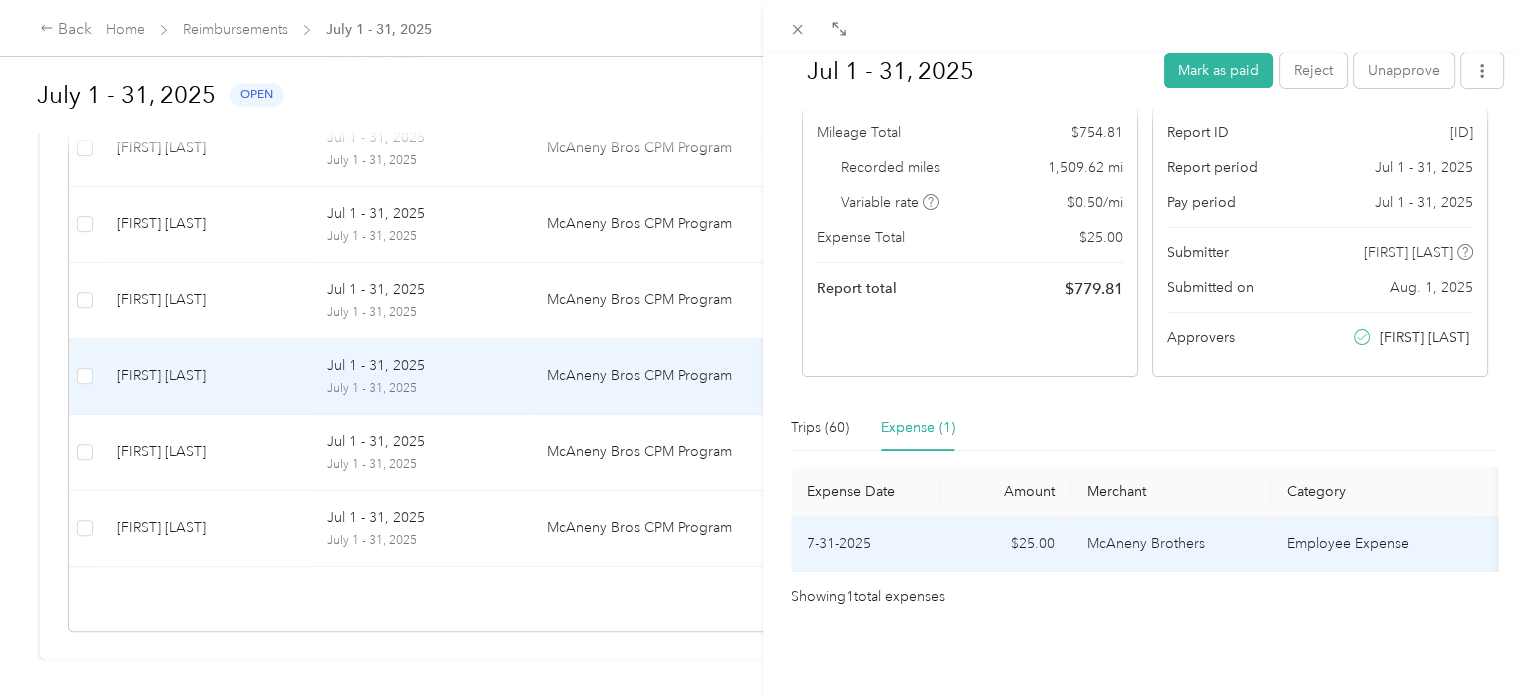click on "McAneny Brothers" at bounding box center [1171, 544] 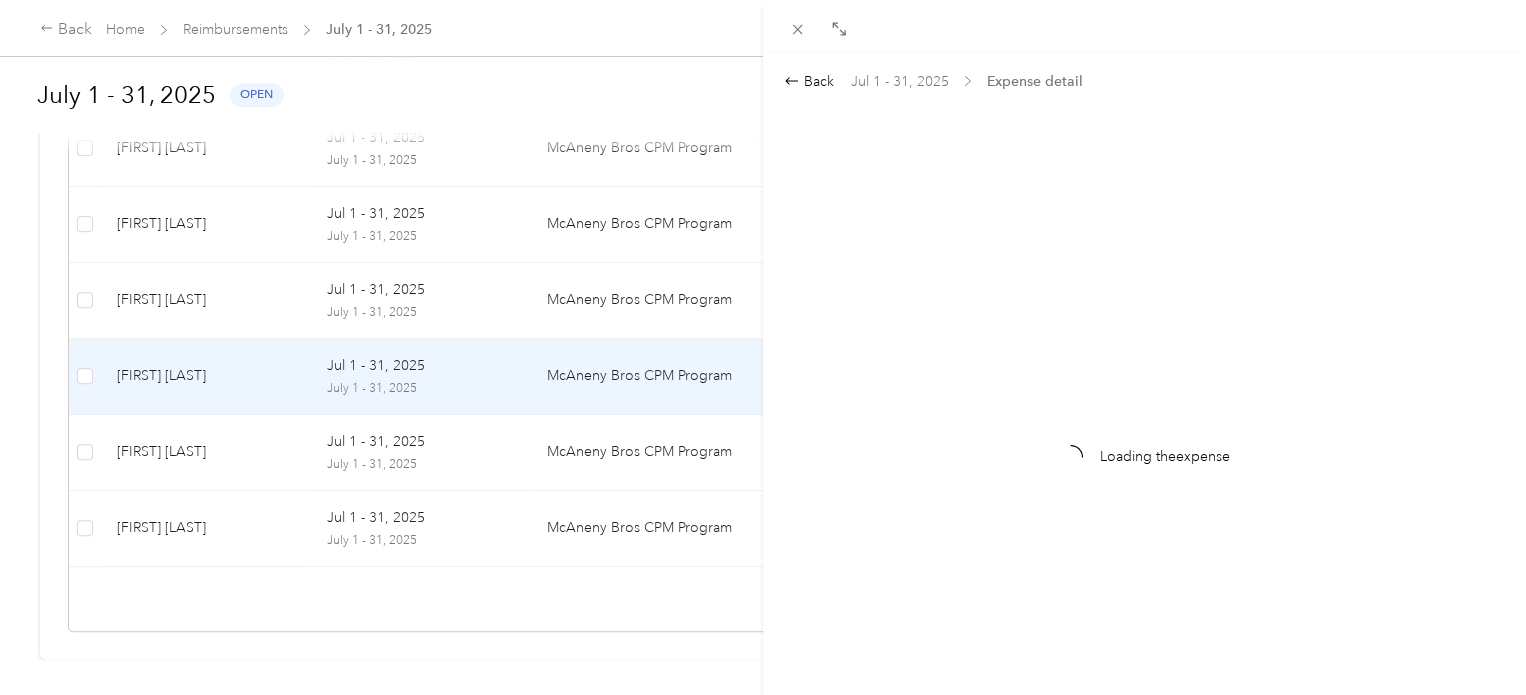 scroll, scrollTop: 0, scrollLeft: 0, axis: both 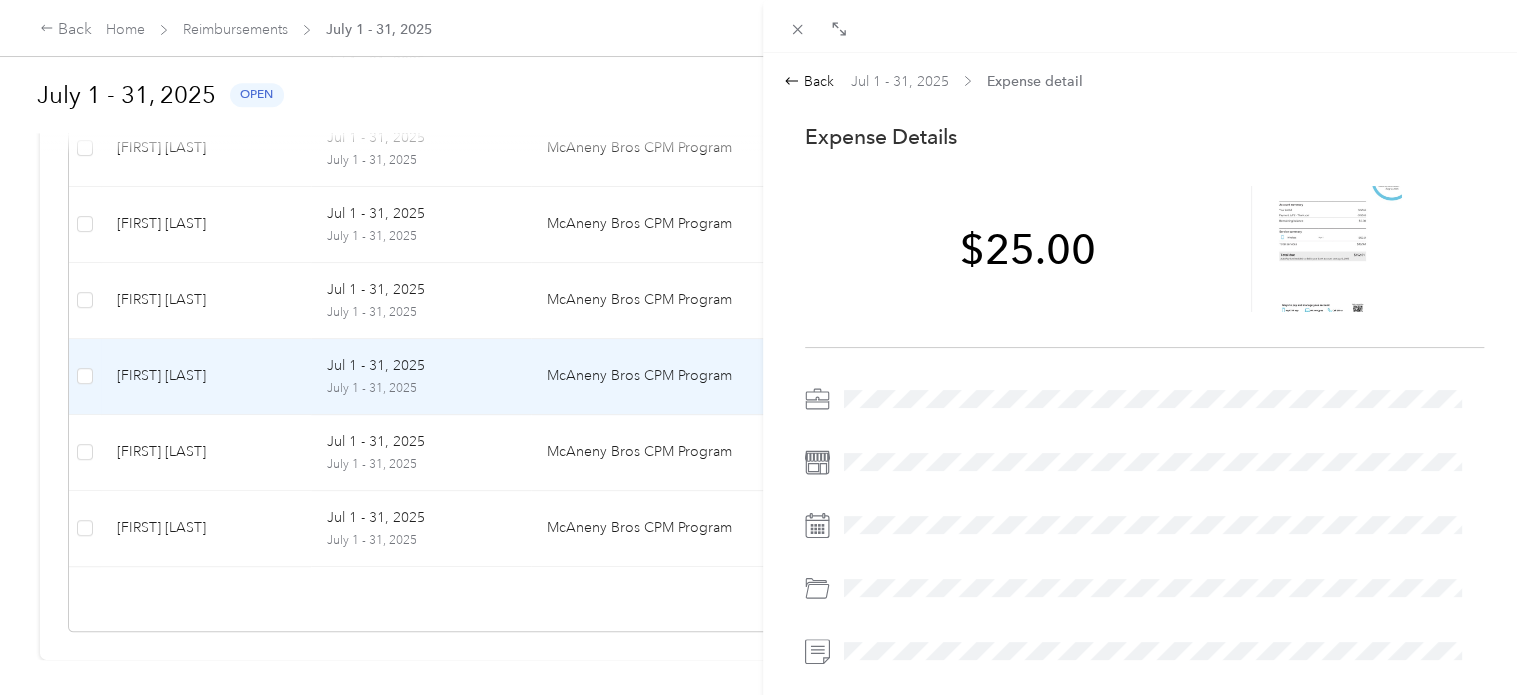 click on "Back Jul 1 - 31, 2025 Expense detail This  expense  cannot be edited because it is either under review, approved, or paid. Contact your Team Manager to edit it.  Expense Details Save $25.00 Jul 1 - 31, 2025 Needs Payment" at bounding box center [1144, 472] 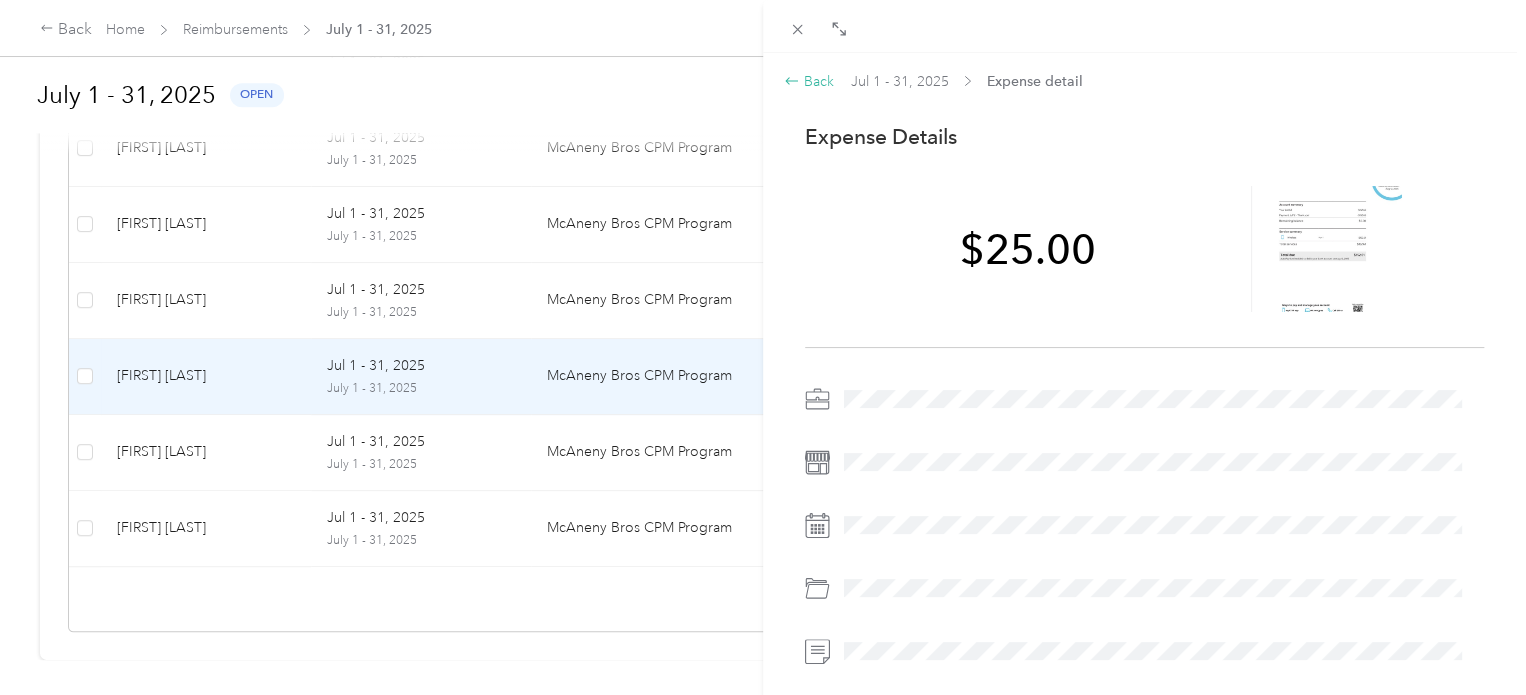 click on "Back" at bounding box center (809, 81) 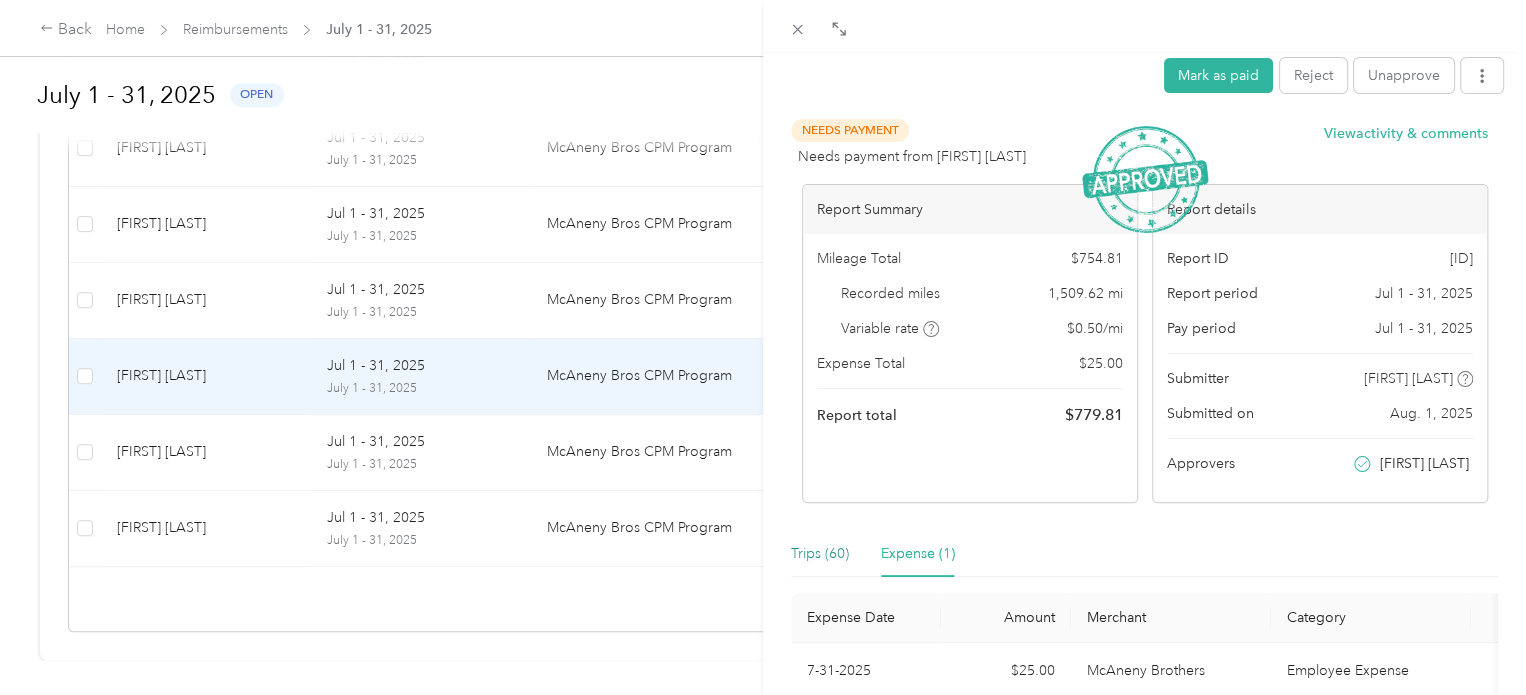 click on "Trips (60)" at bounding box center [820, 554] 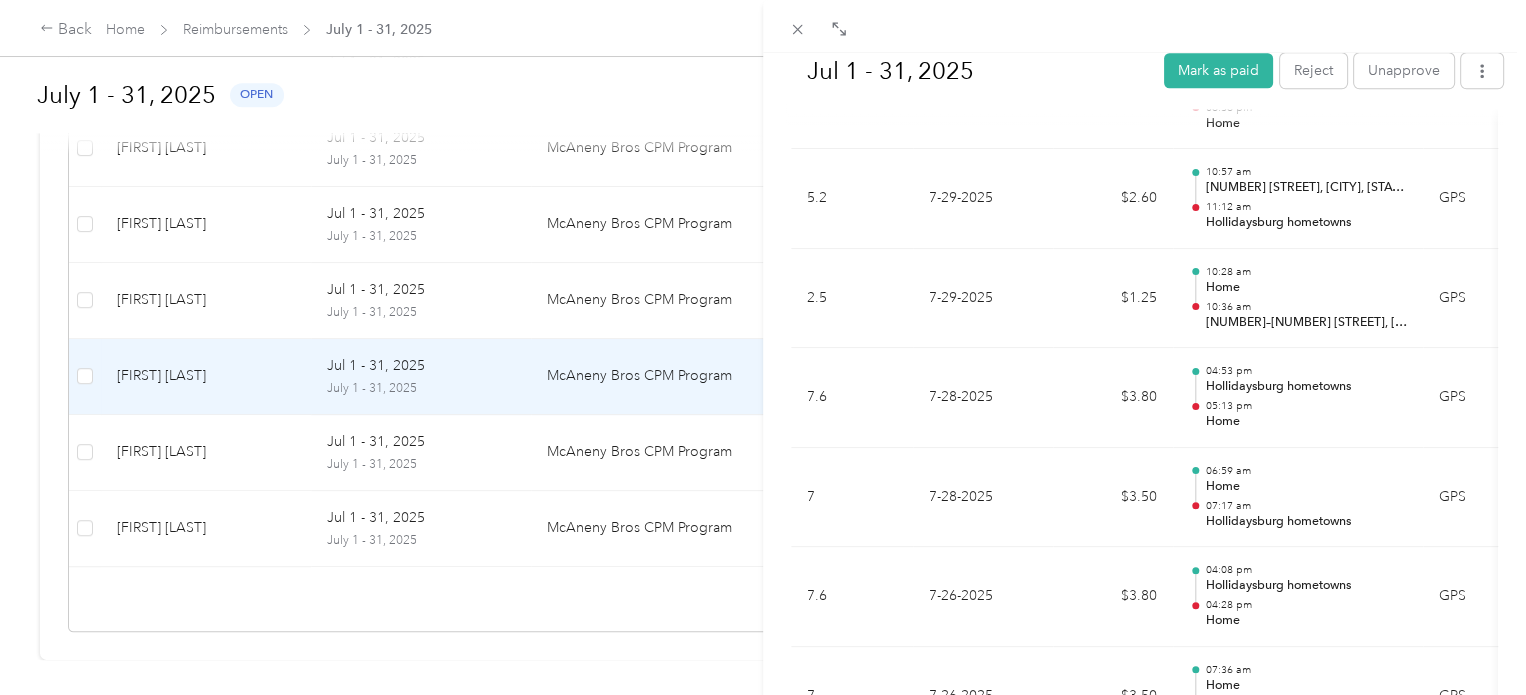 scroll, scrollTop: 0, scrollLeft: 0, axis: both 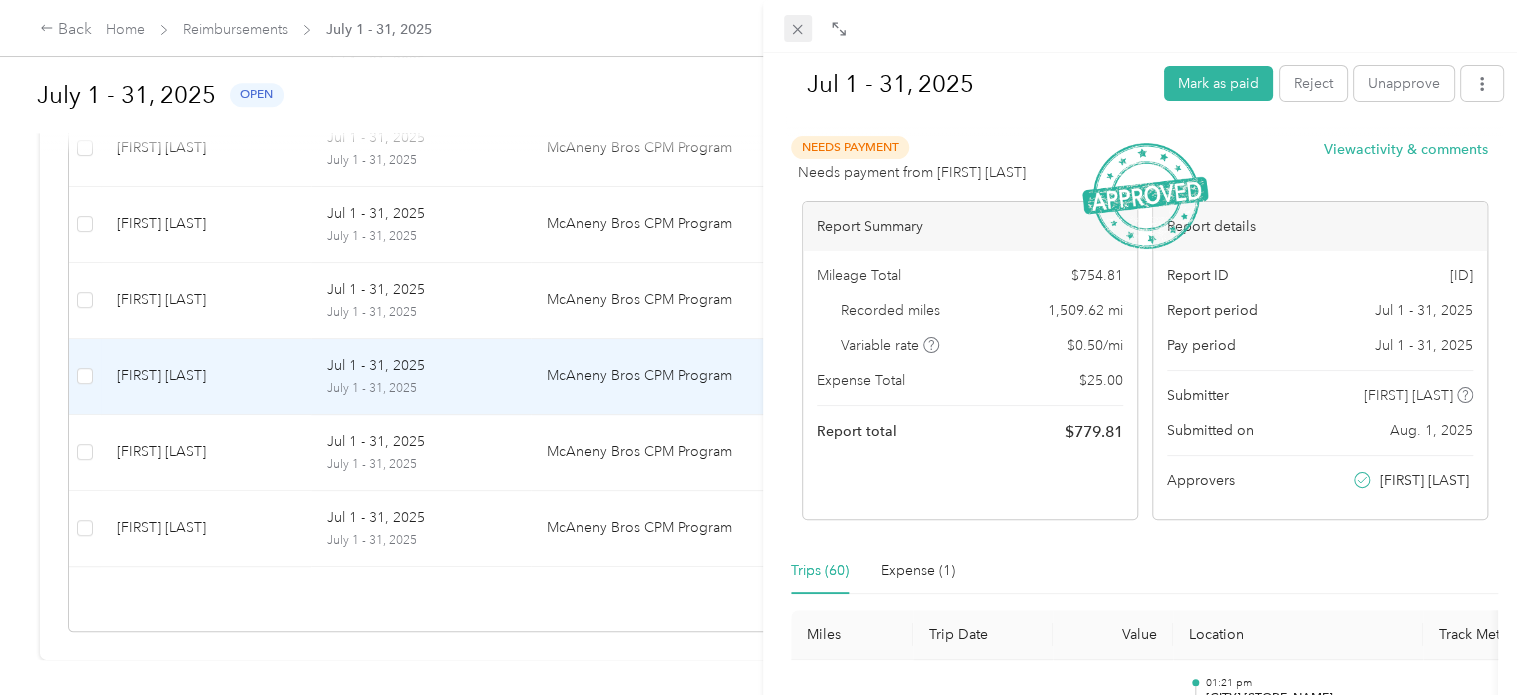 click 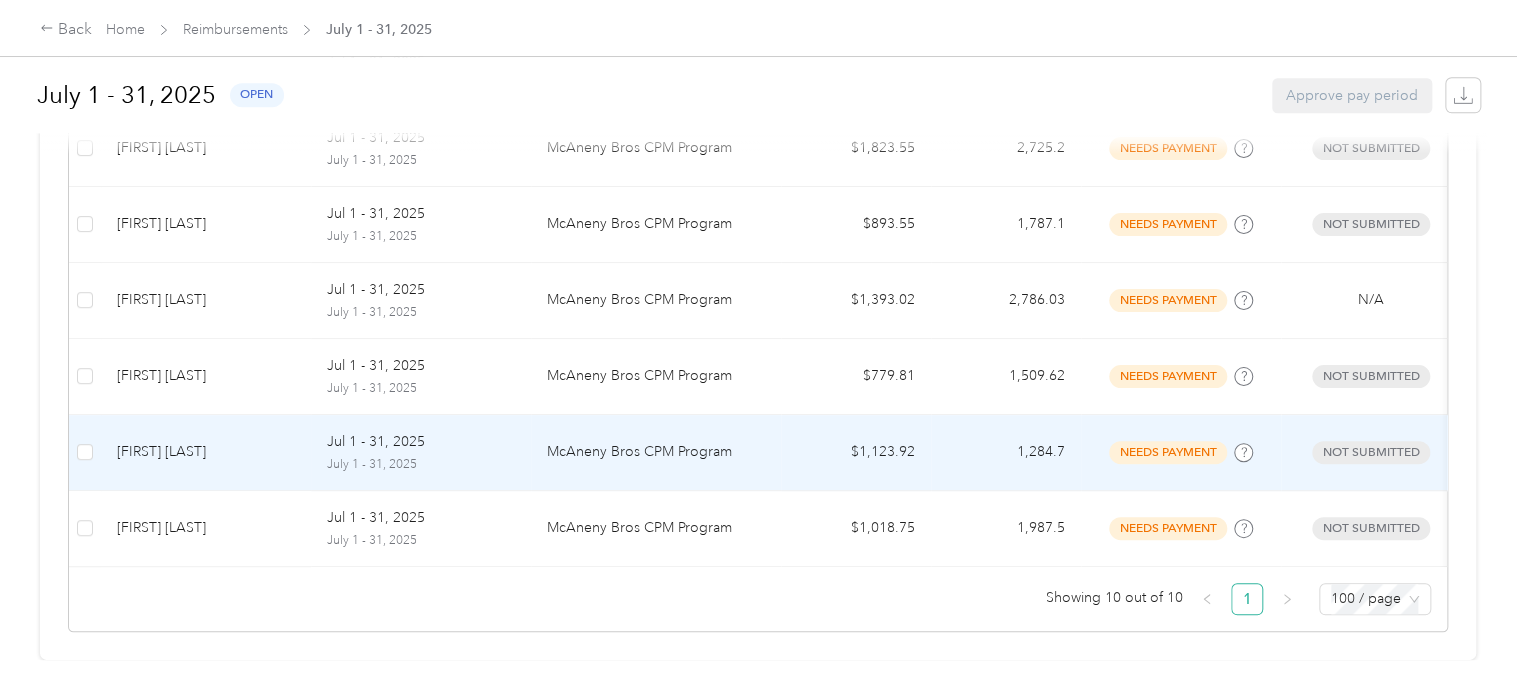 click on "Rick Zeiders" at bounding box center (206, 452) 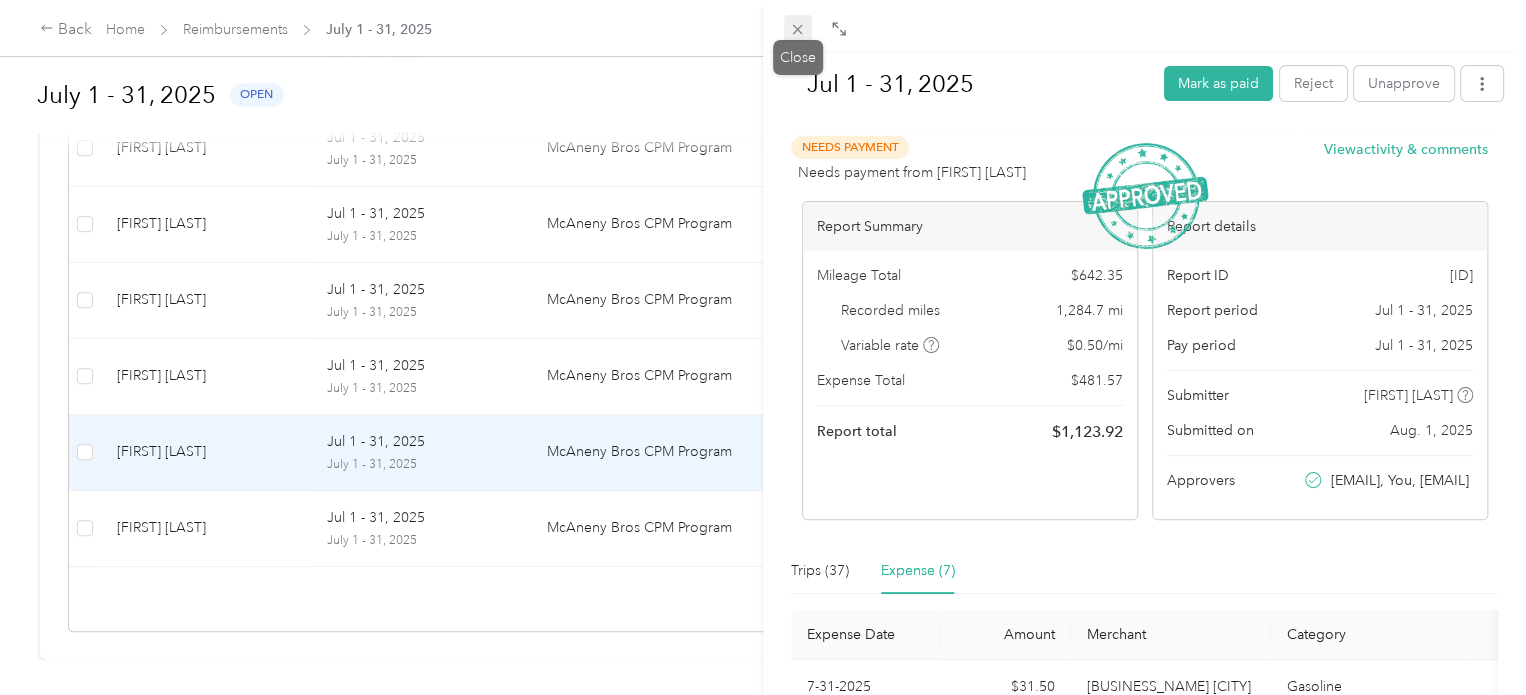 click 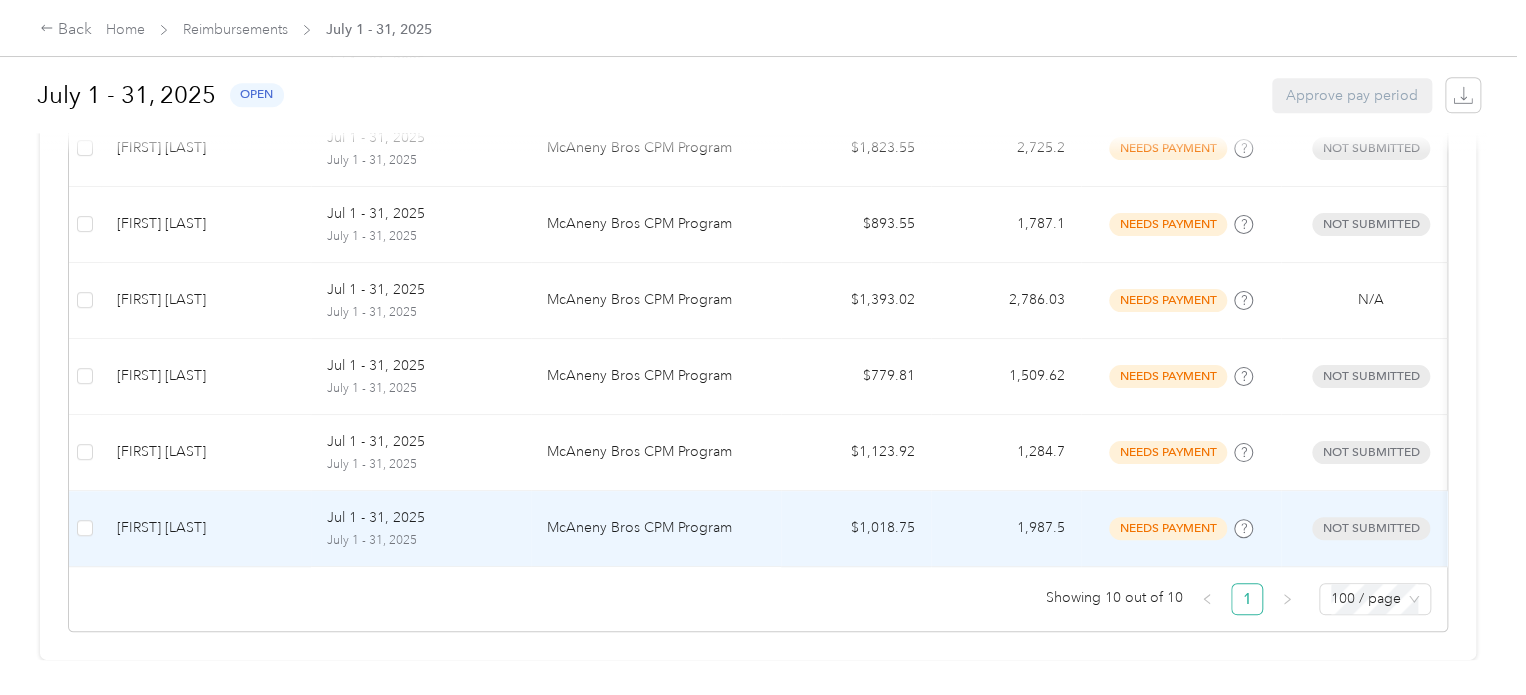 click on "Chip Jones" at bounding box center (206, 528) 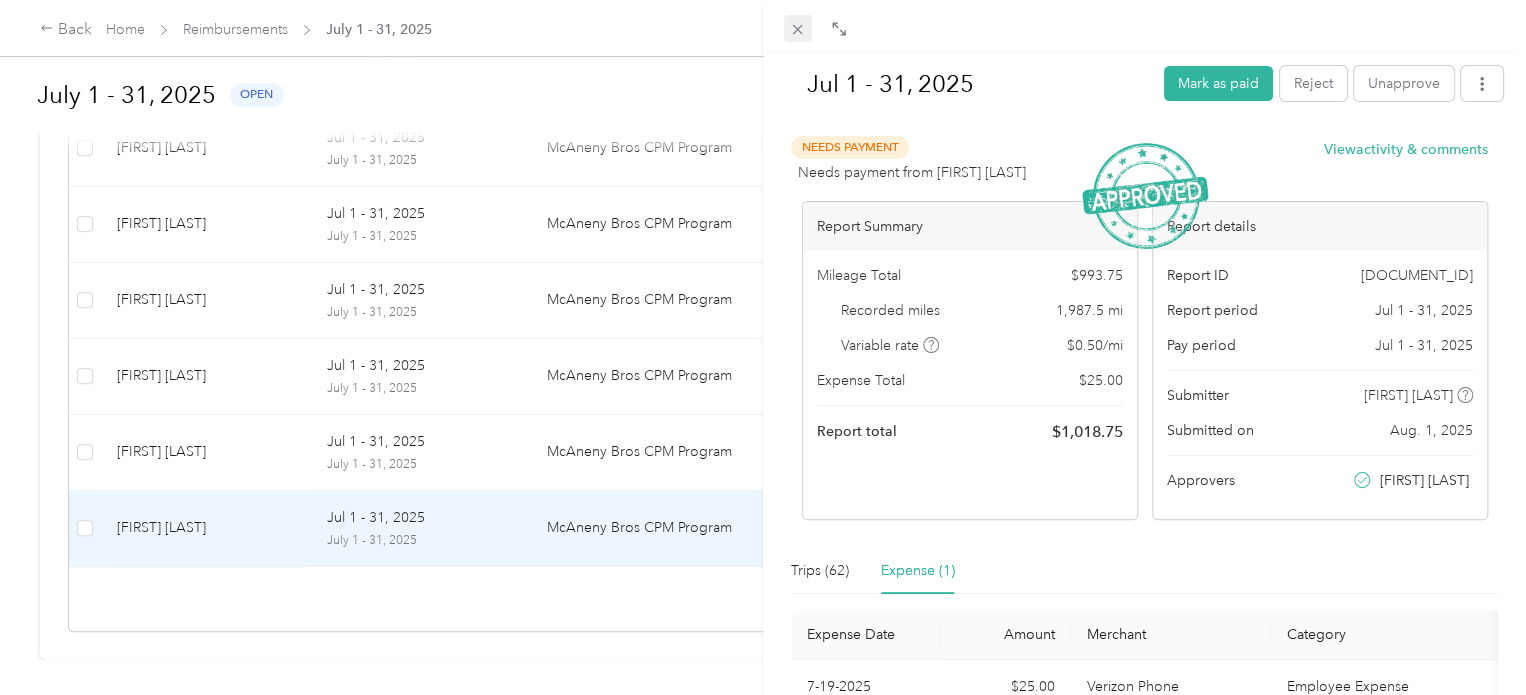 click 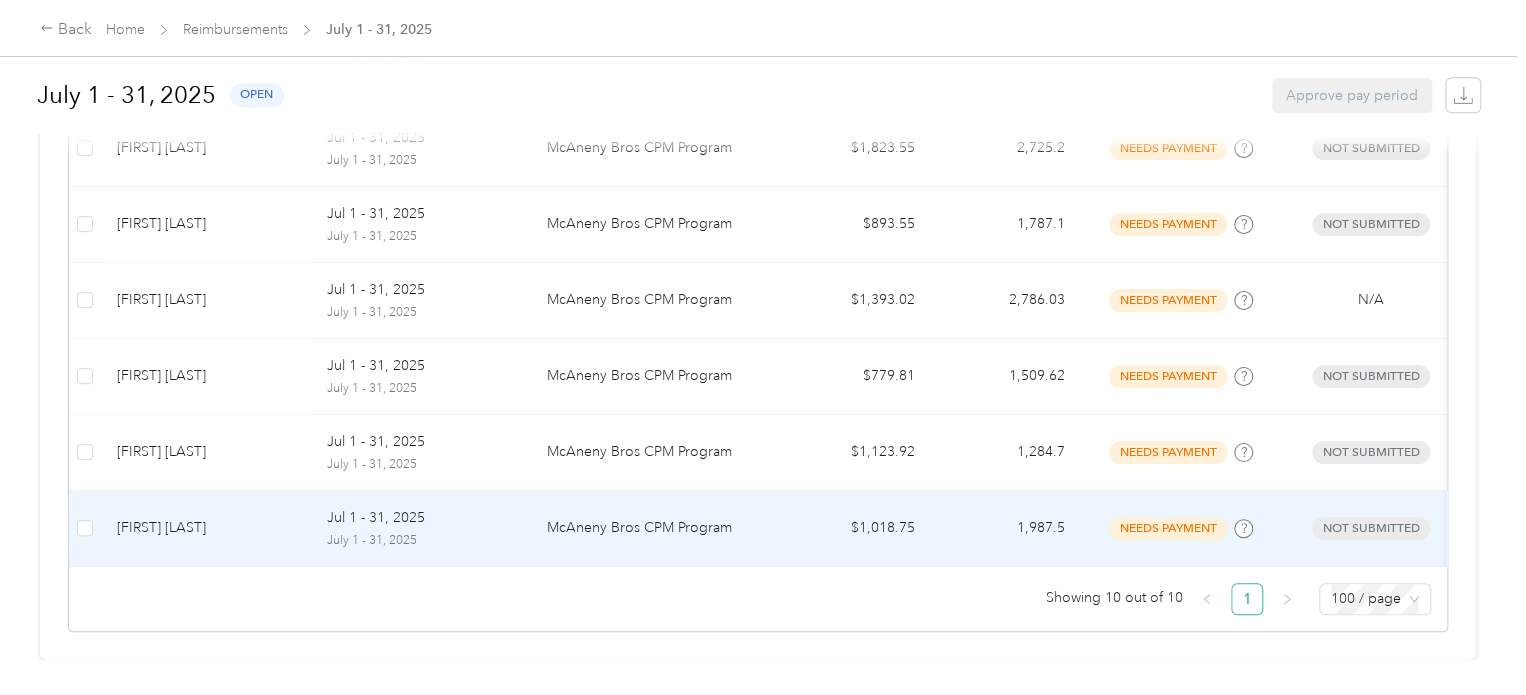 click on "needs payment" at bounding box center (1168, 528) 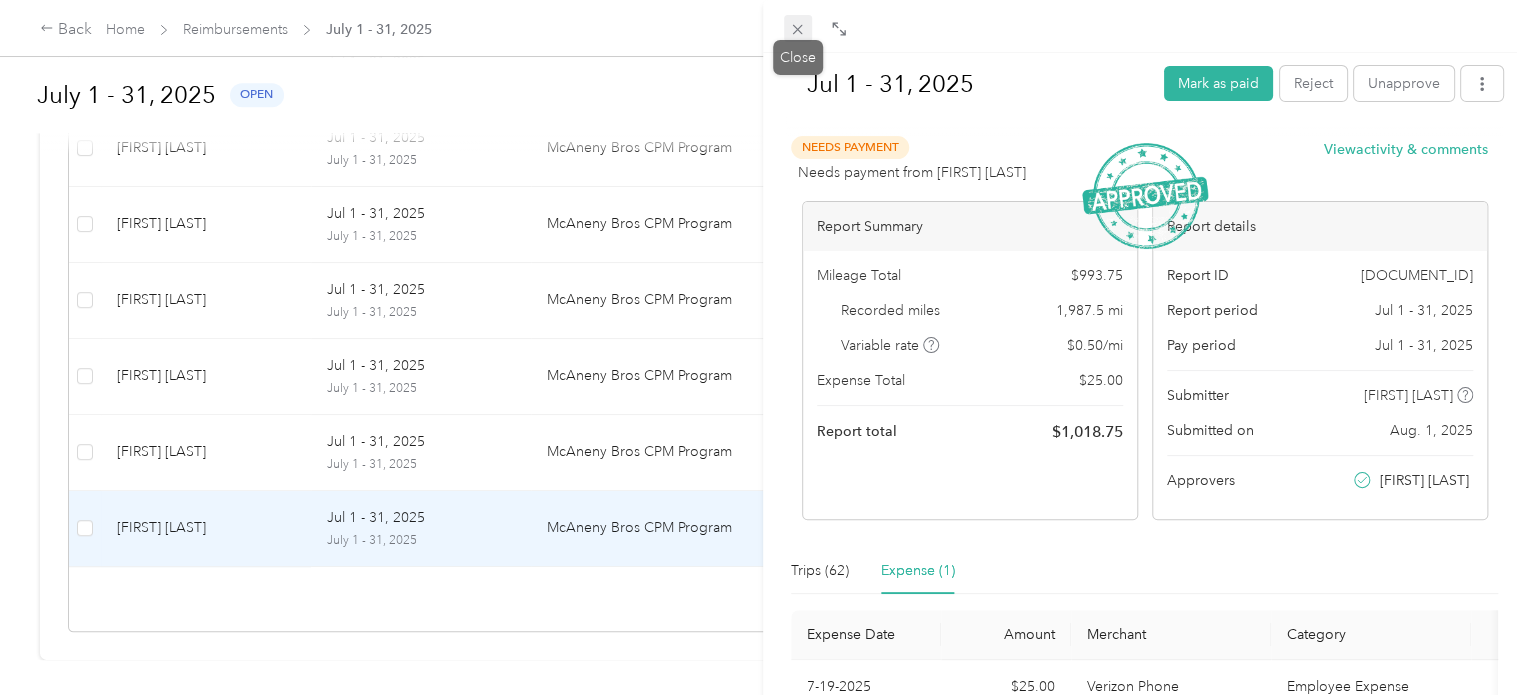 click 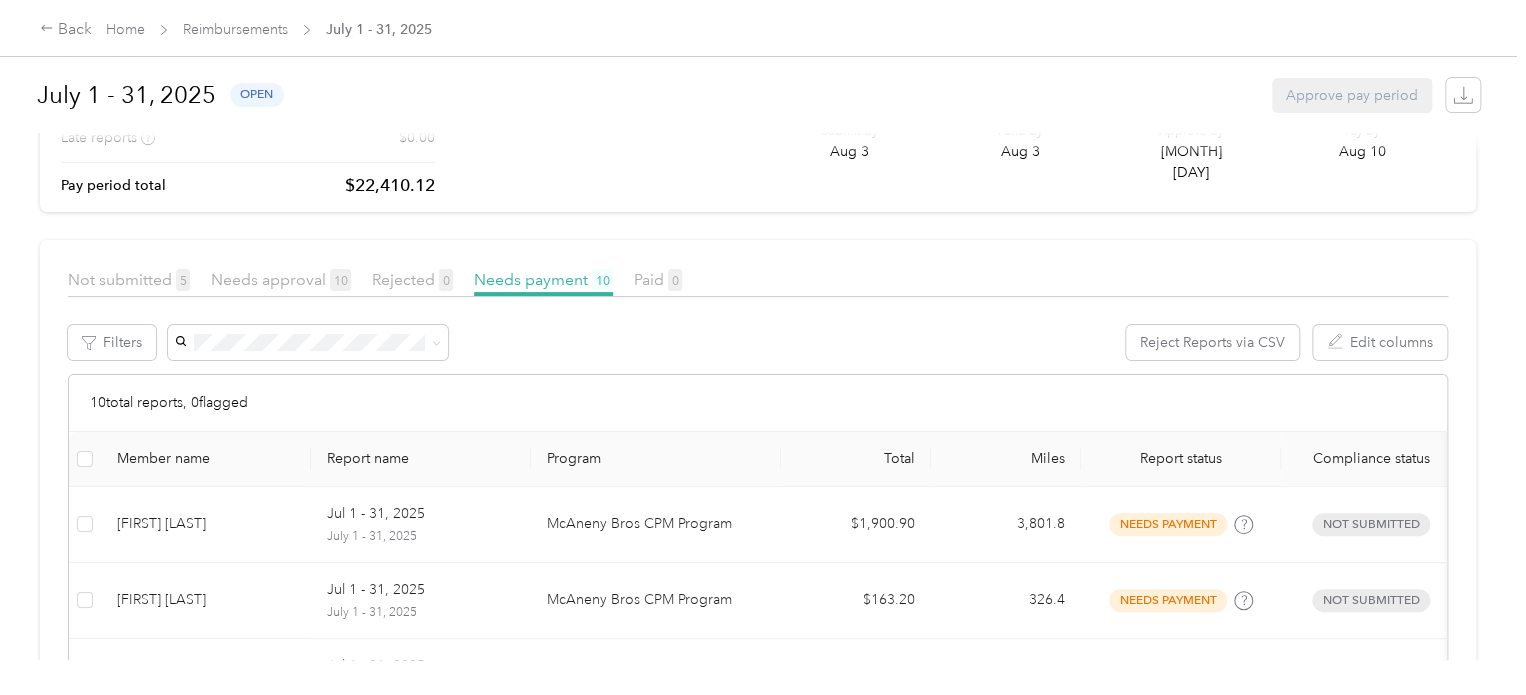 scroll, scrollTop: 0, scrollLeft: 0, axis: both 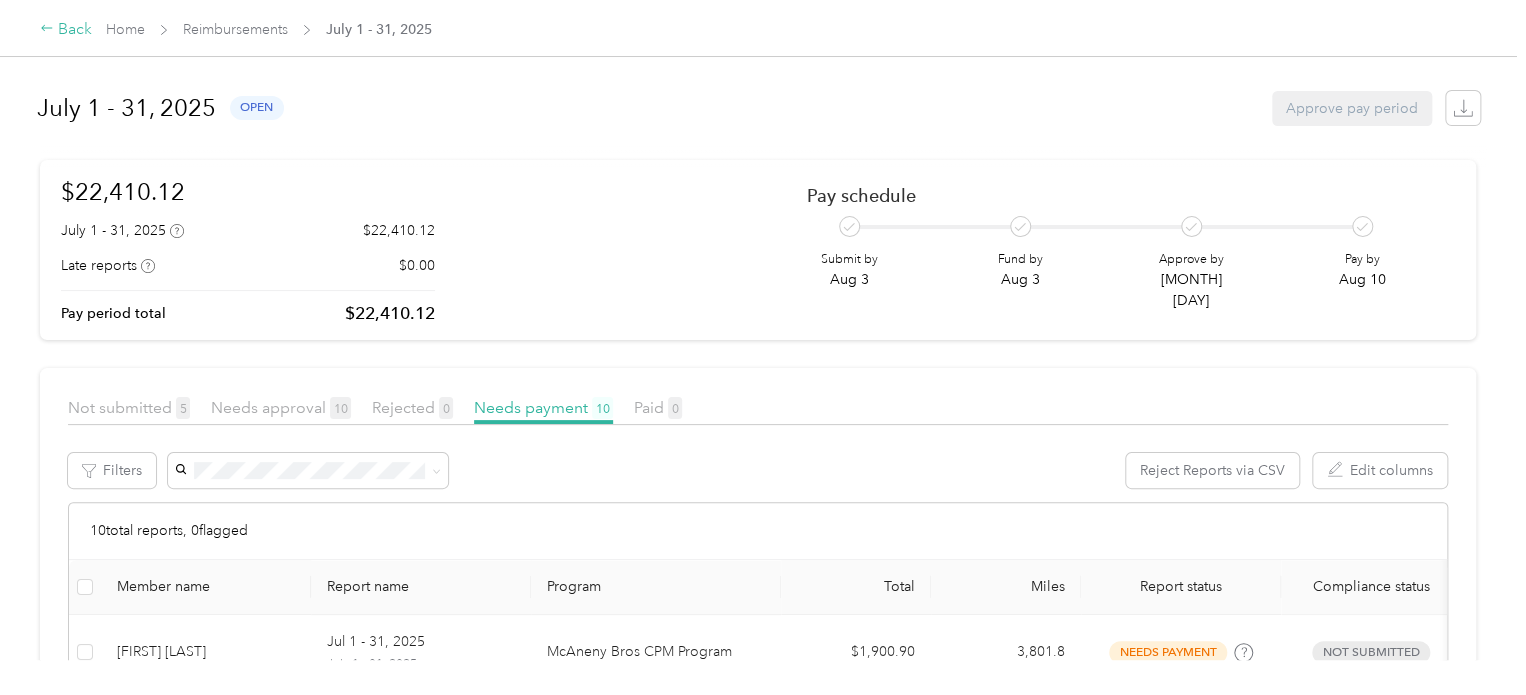 click on "Back" at bounding box center [66, 30] 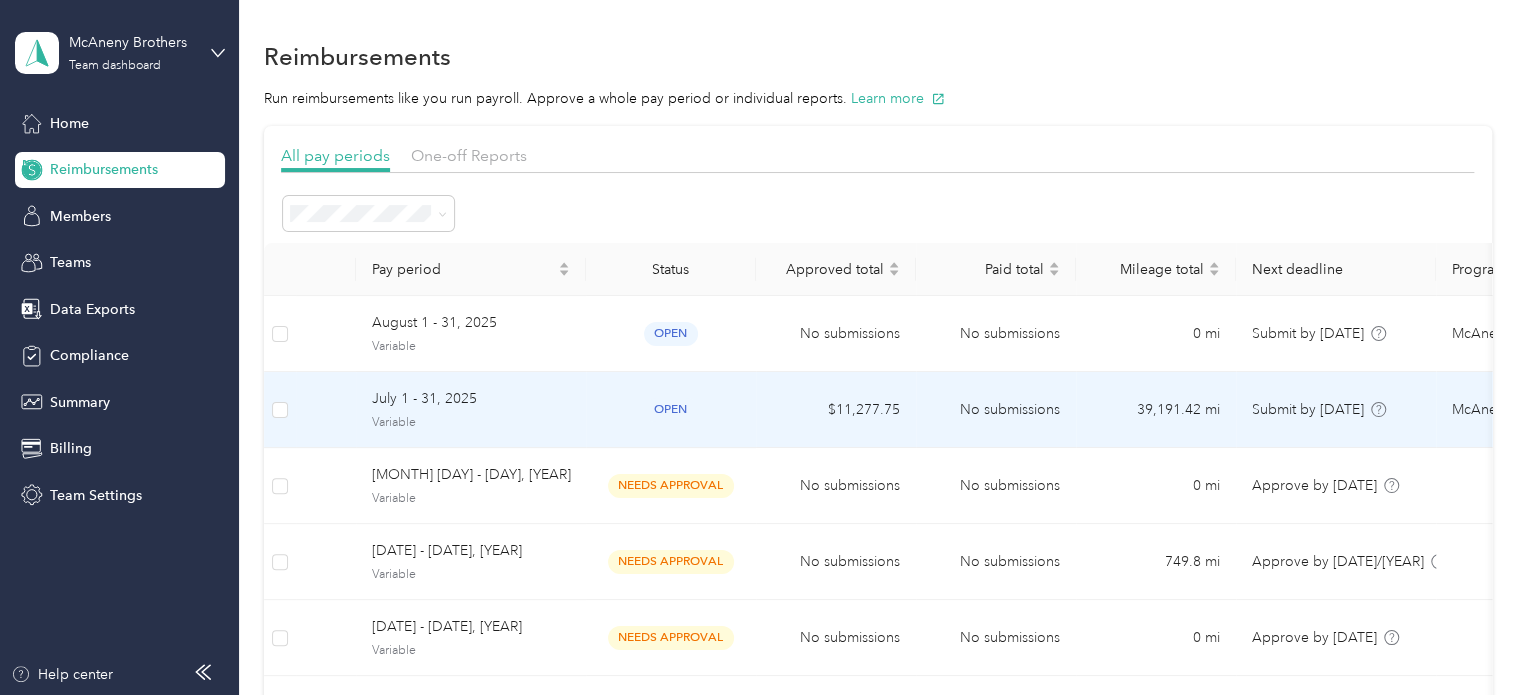 click on "July 1 - 31, 2025" at bounding box center [471, 399] 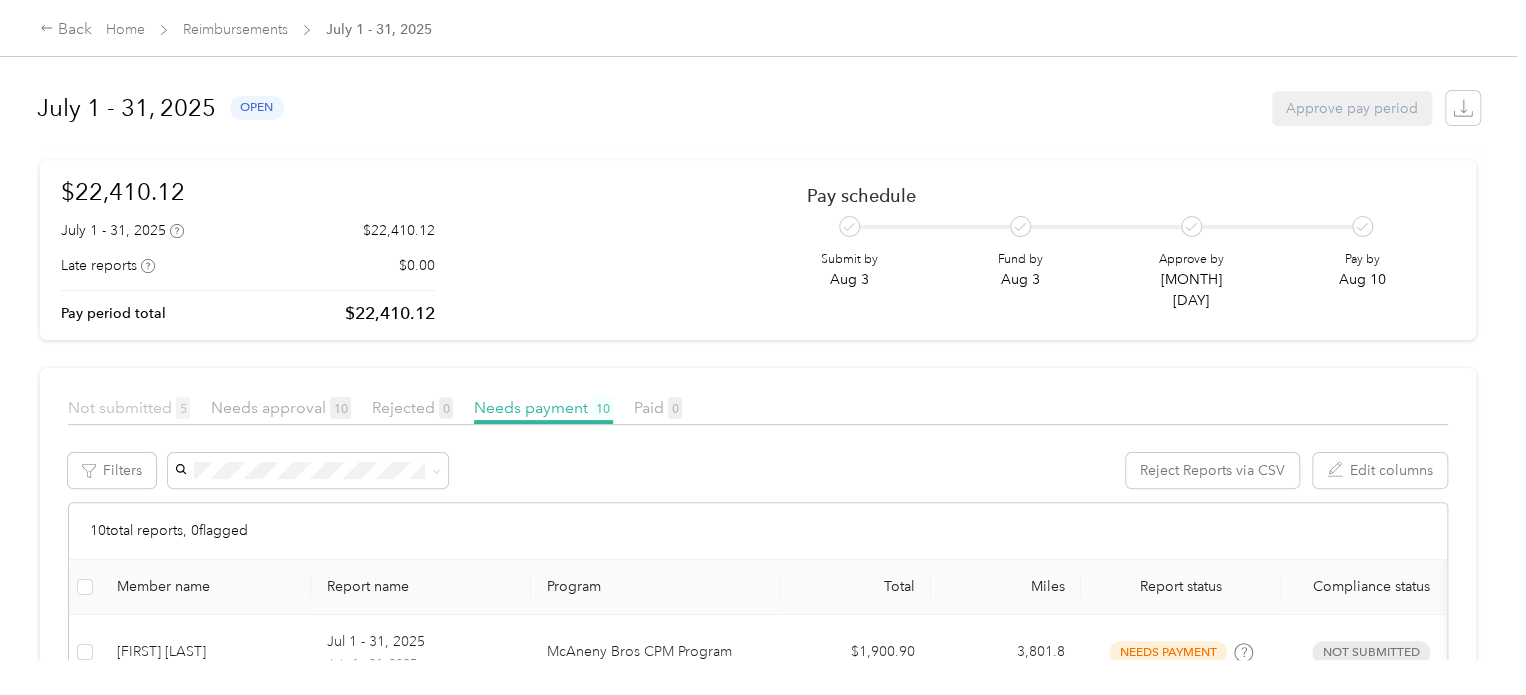 click on "Not submitted   5" at bounding box center (129, 407) 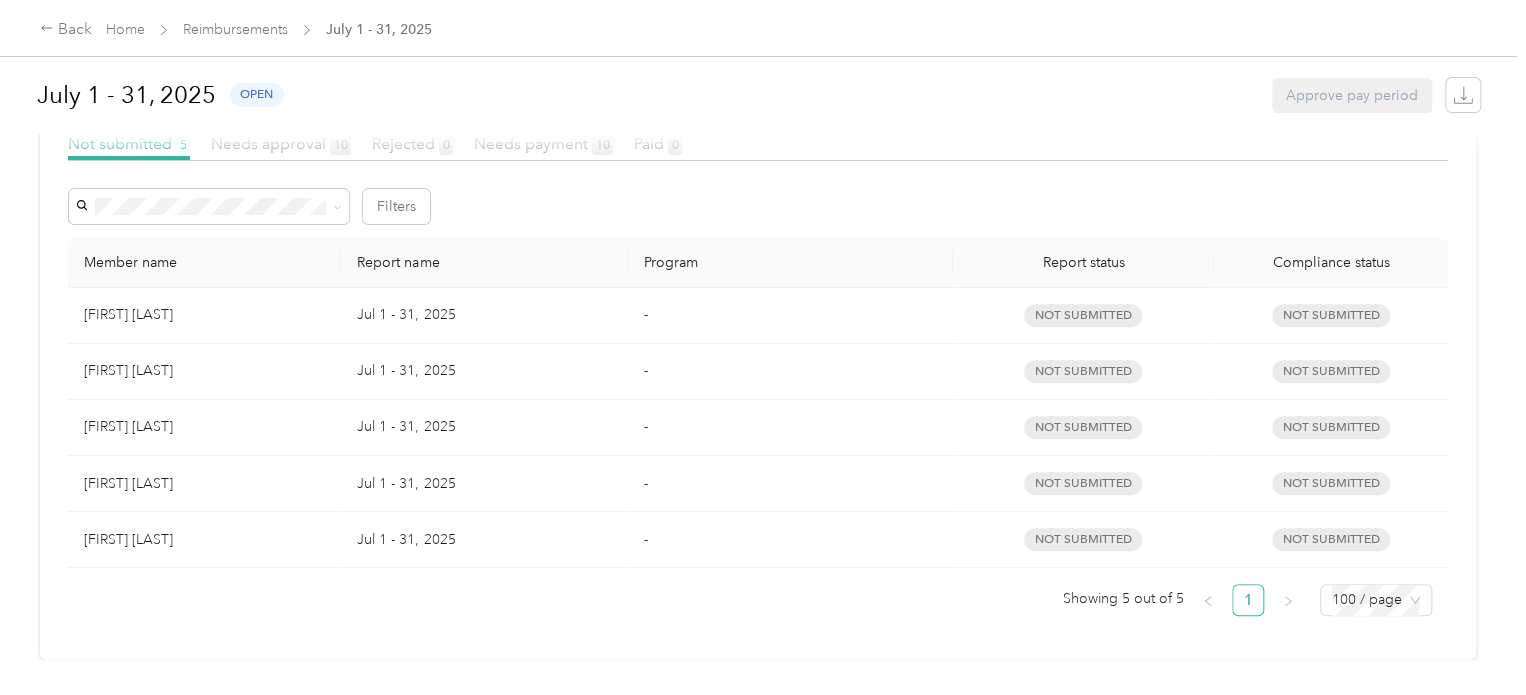 scroll, scrollTop: 280, scrollLeft: 0, axis: vertical 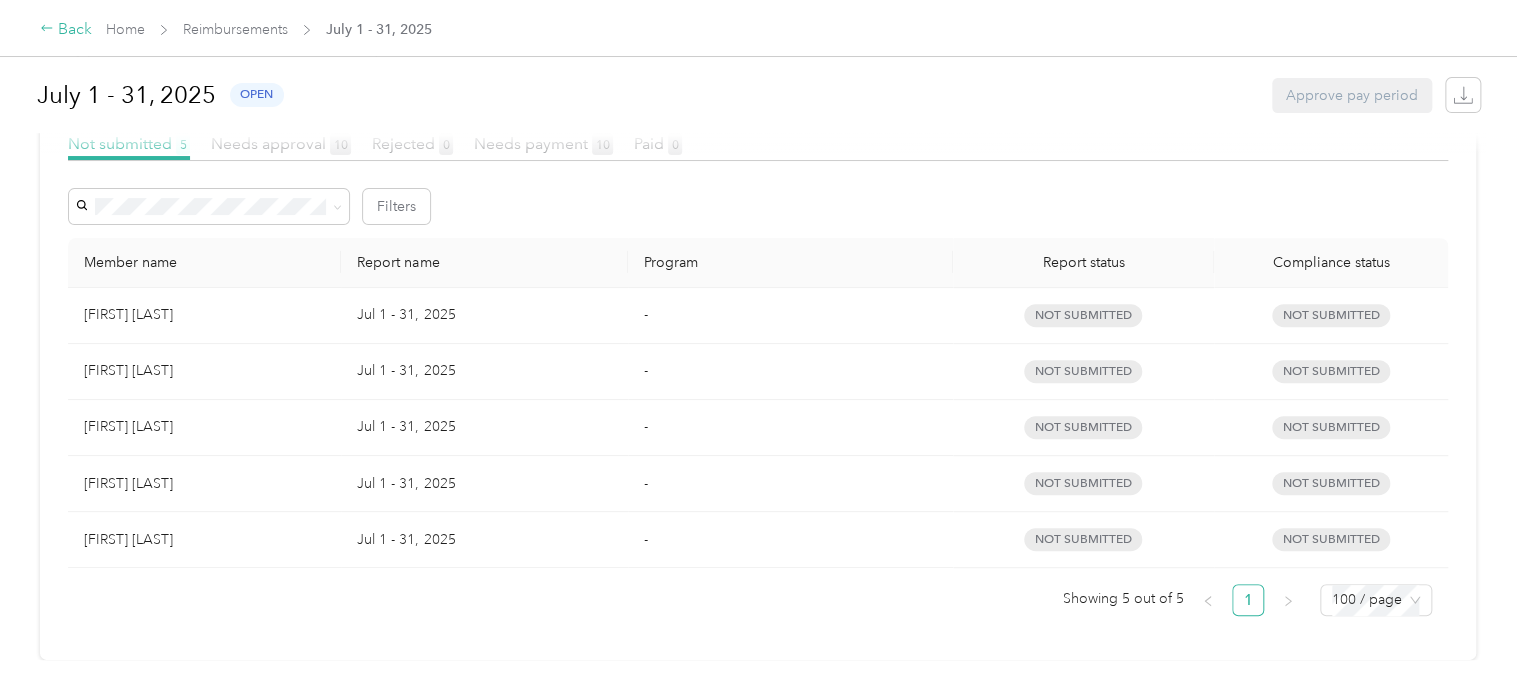 click 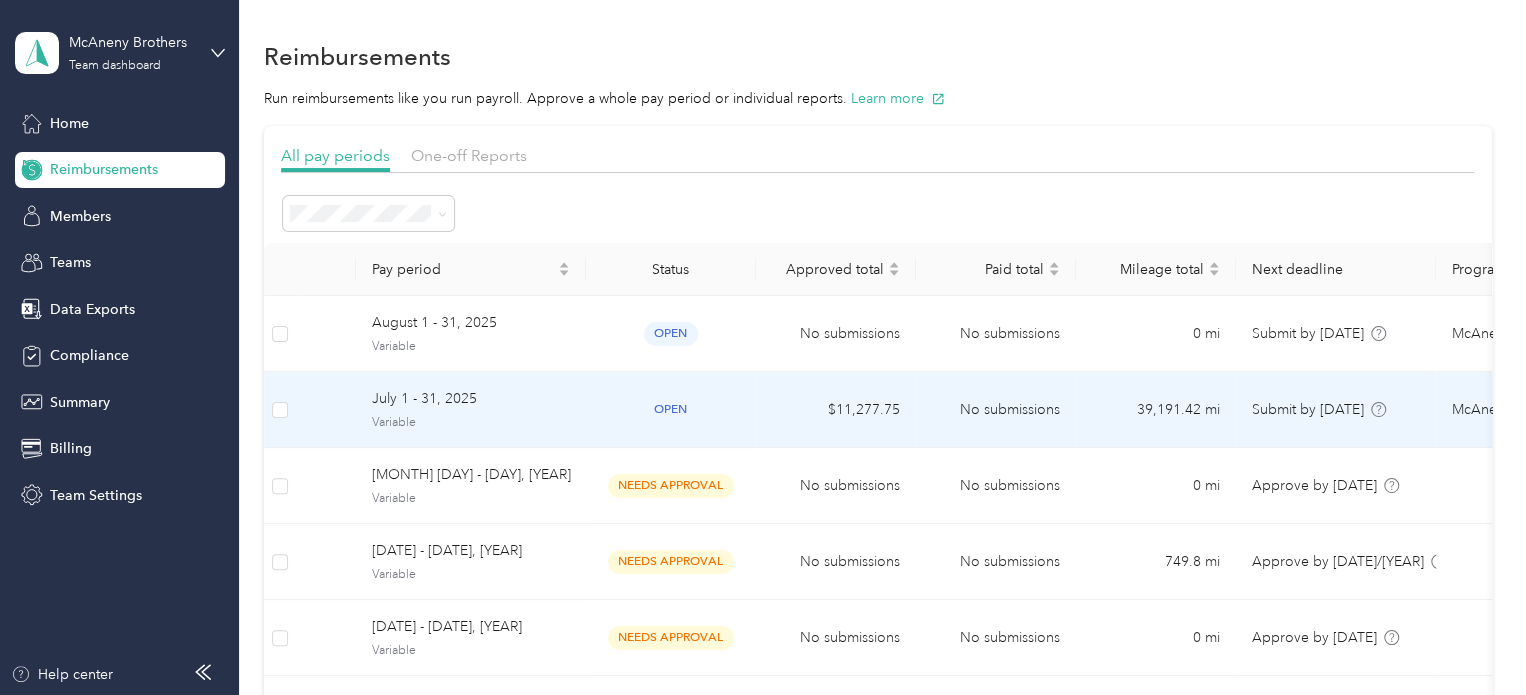 click on "July 1 - 31, 2025" at bounding box center (471, 399) 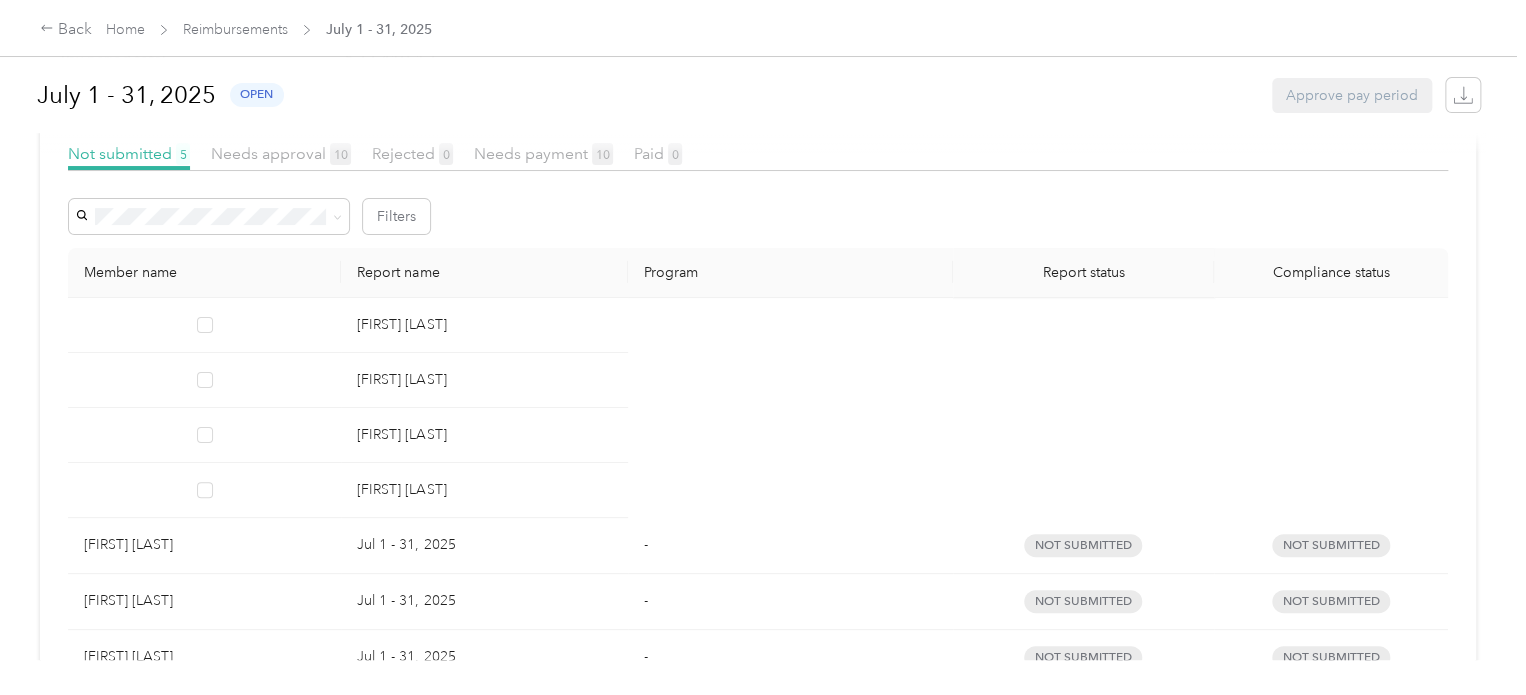 scroll, scrollTop: 228, scrollLeft: 0, axis: vertical 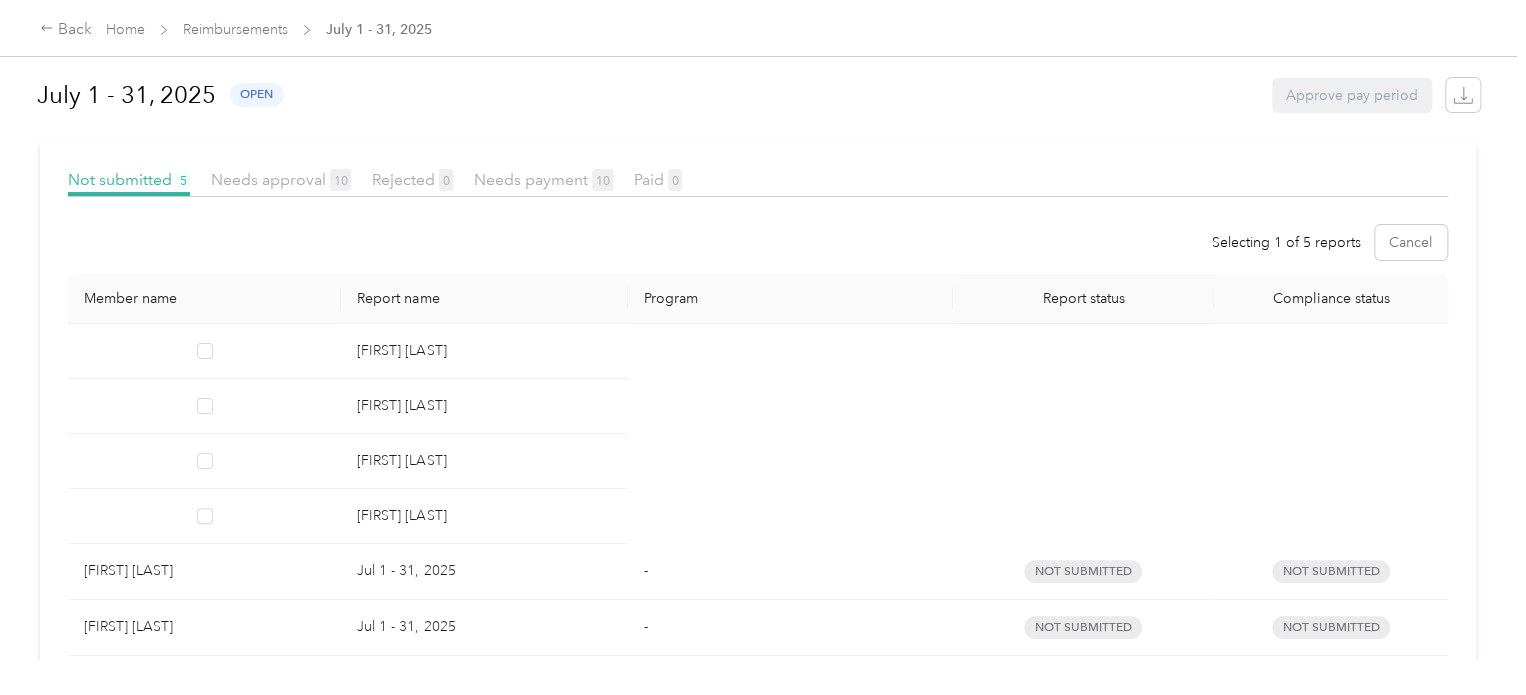 click on "Brady Moran" at bounding box center [484, 351] 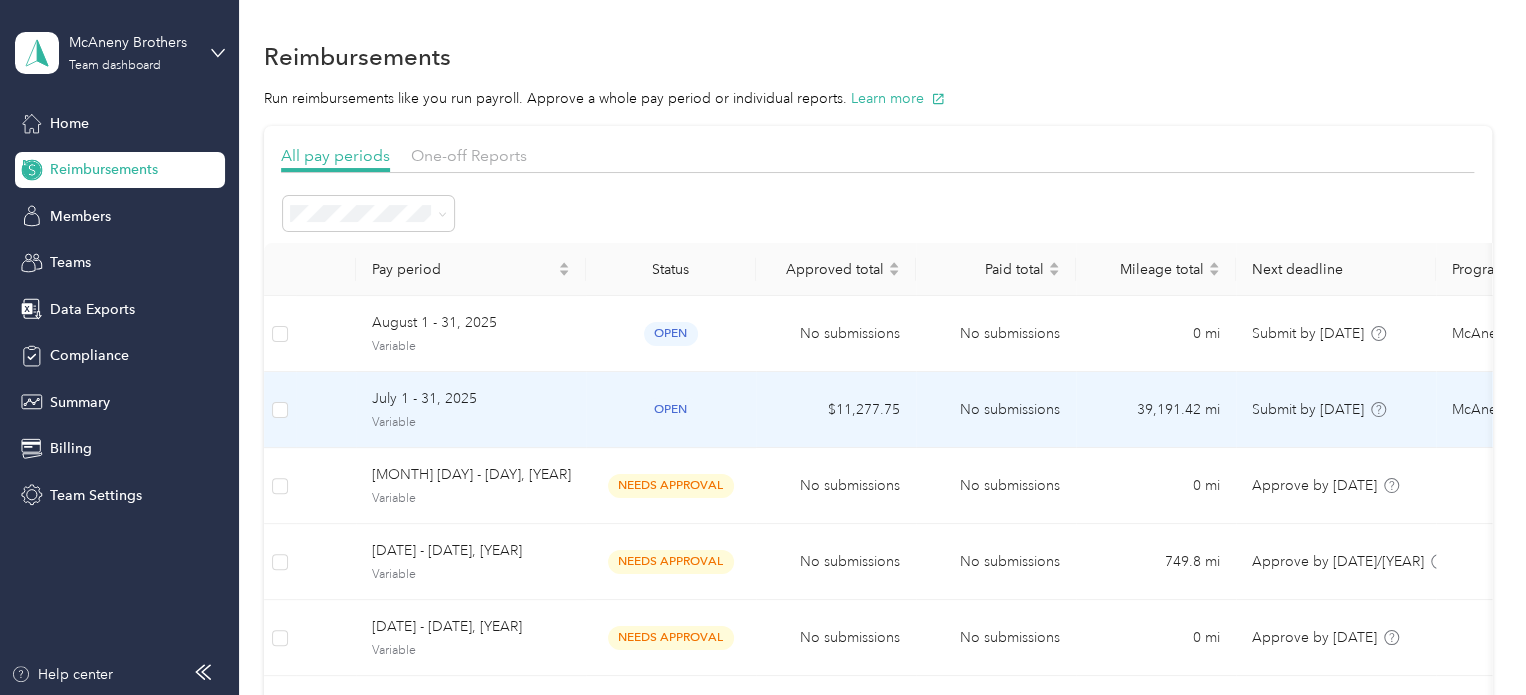 click on "July 1 - 31, 2025" at bounding box center (471, 399) 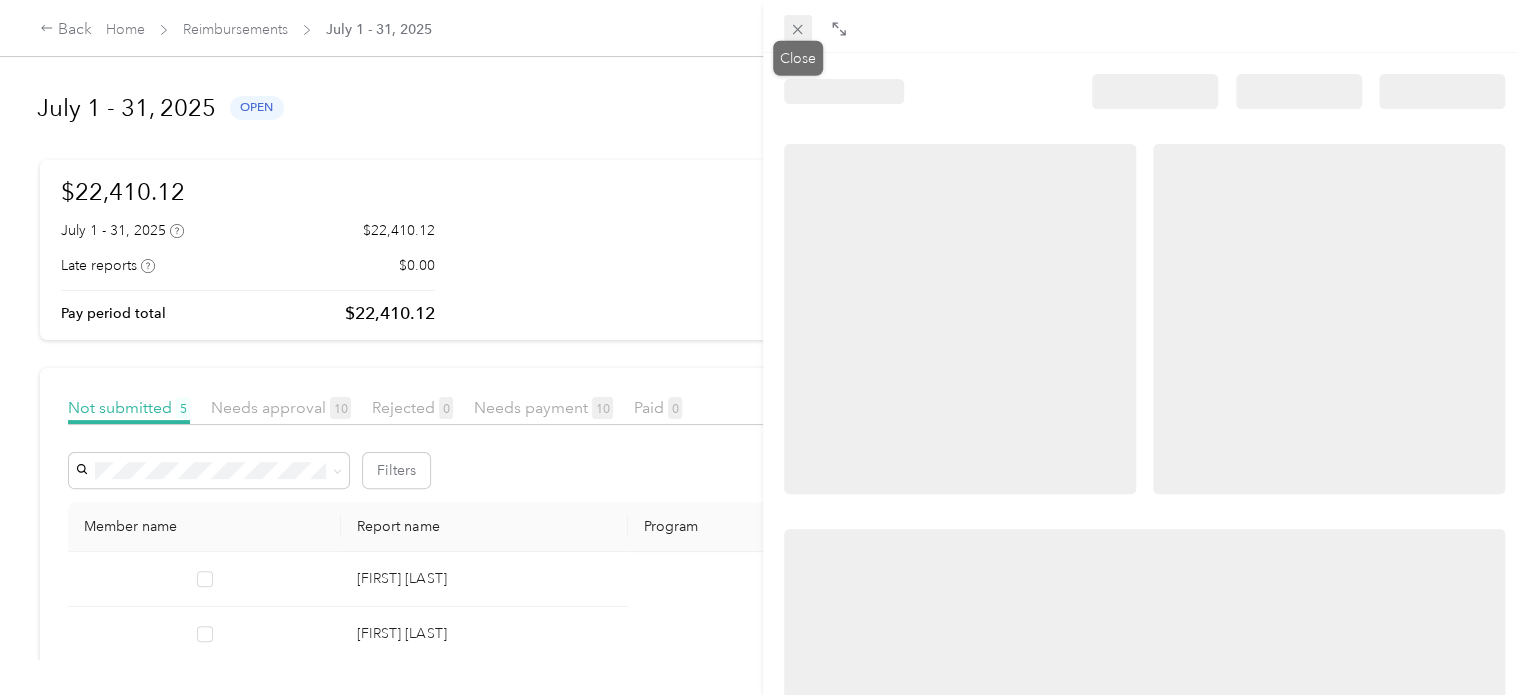 click 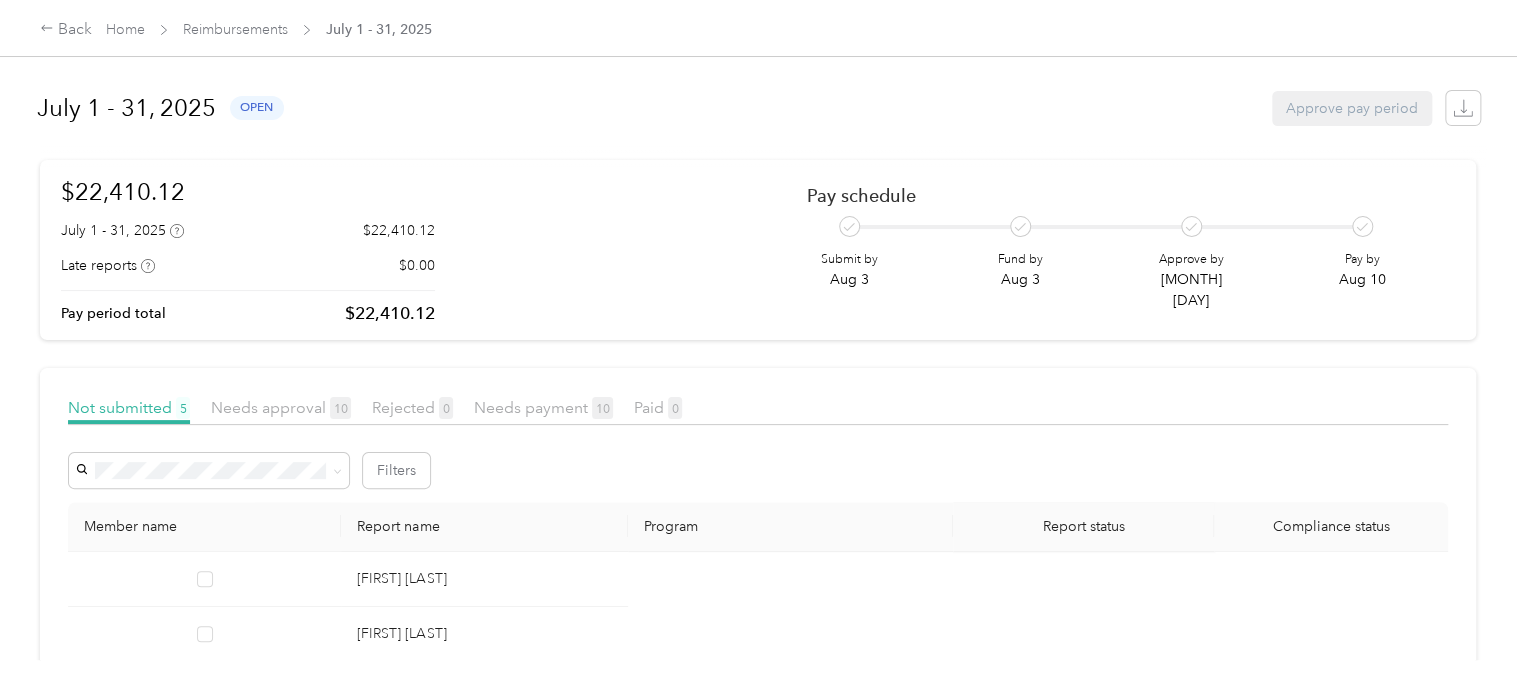 click on "Lora Hosford" at bounding box center (484, 634) 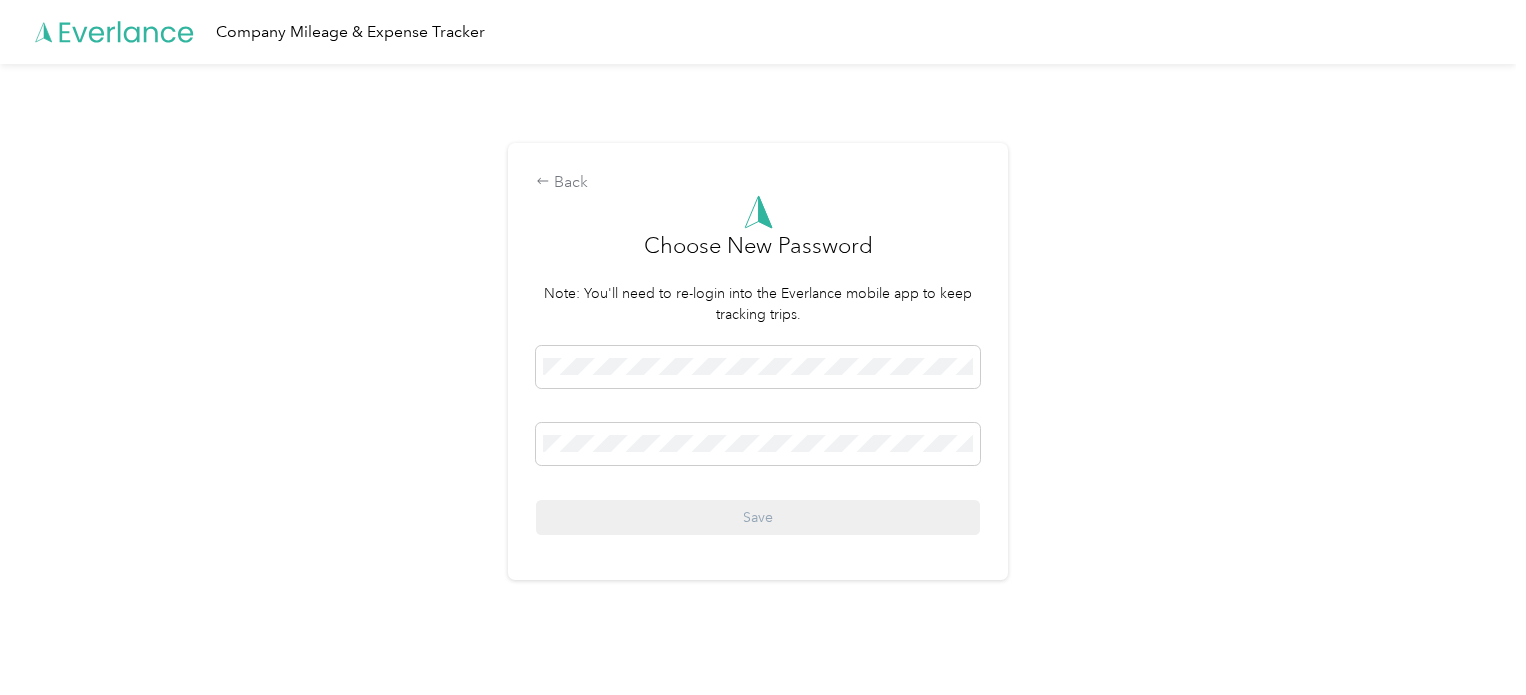 scroll, scrollTop: 0, scrollLeft: 0, axis: both 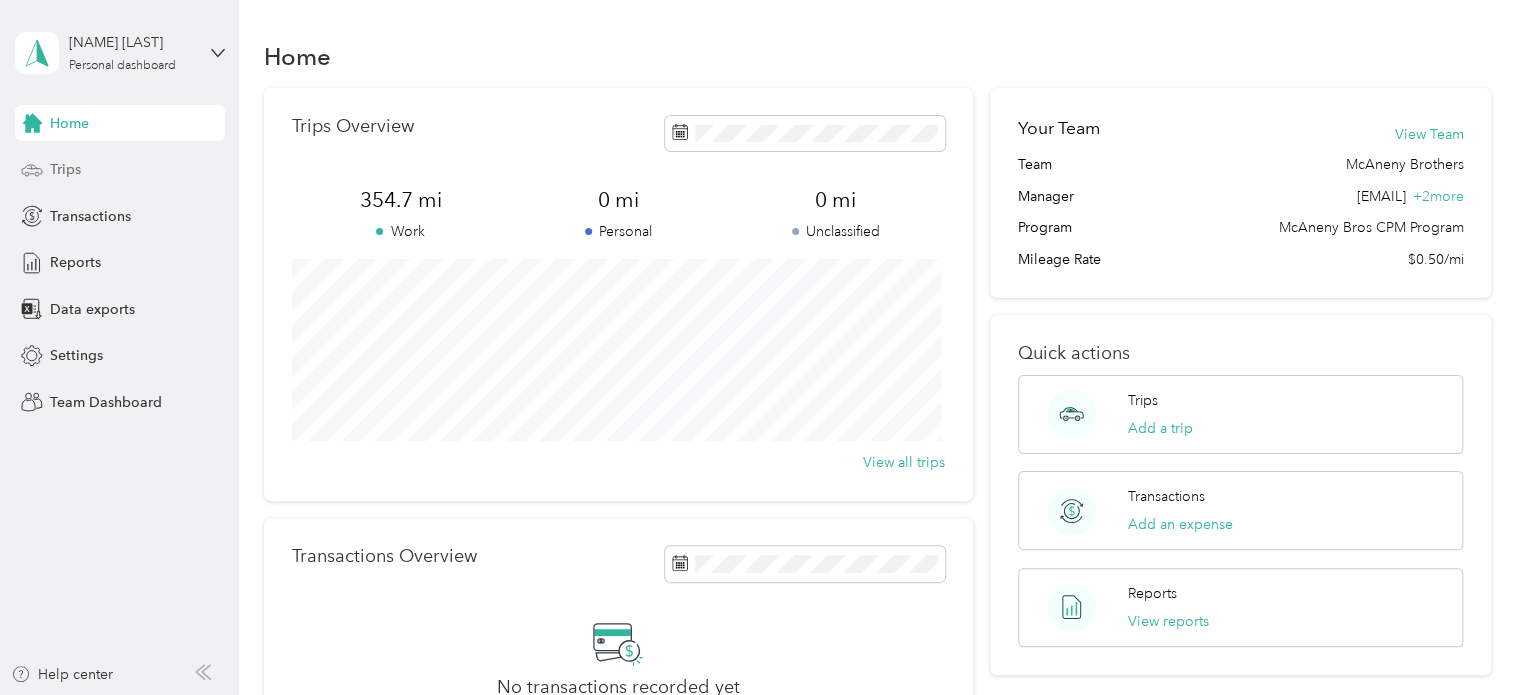 click on "Trips" at bounding box center [65, 169] 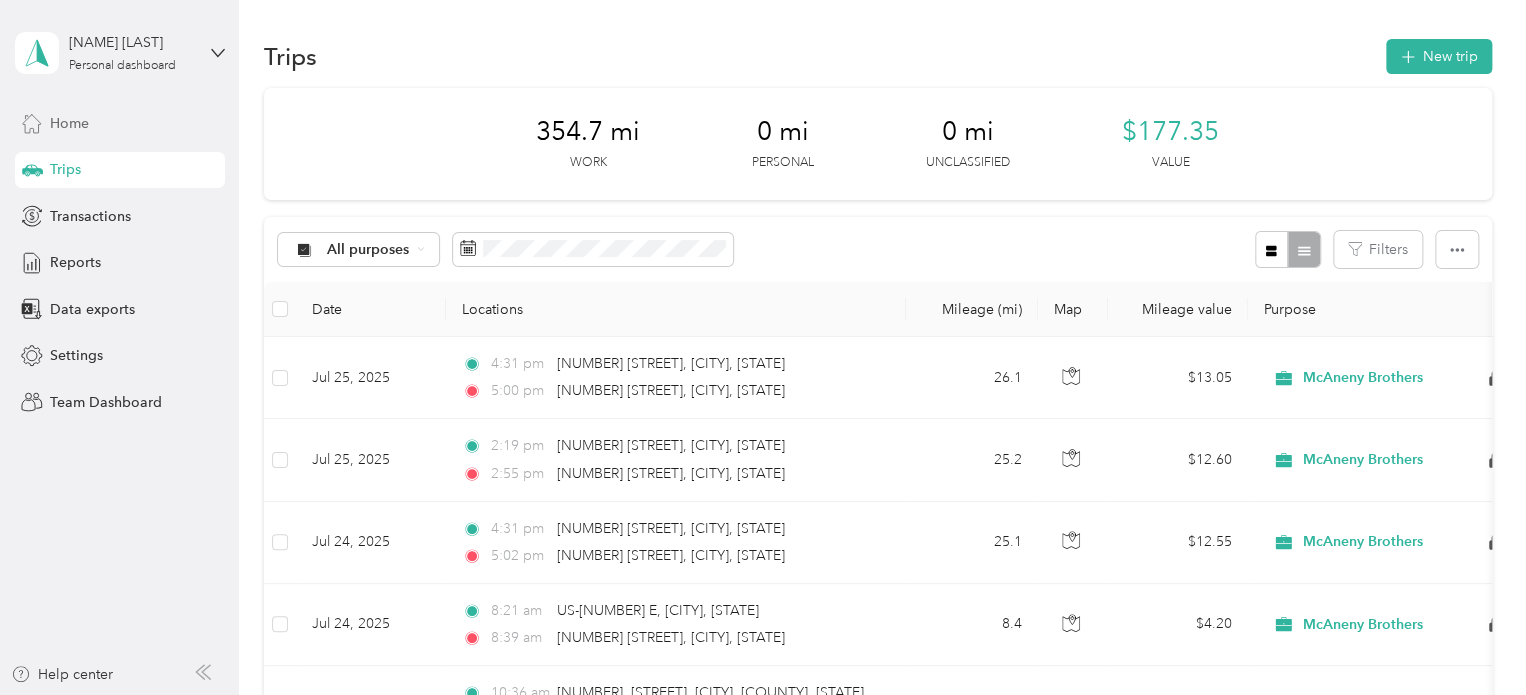 click on "Home" at bounding box center (69, 123) 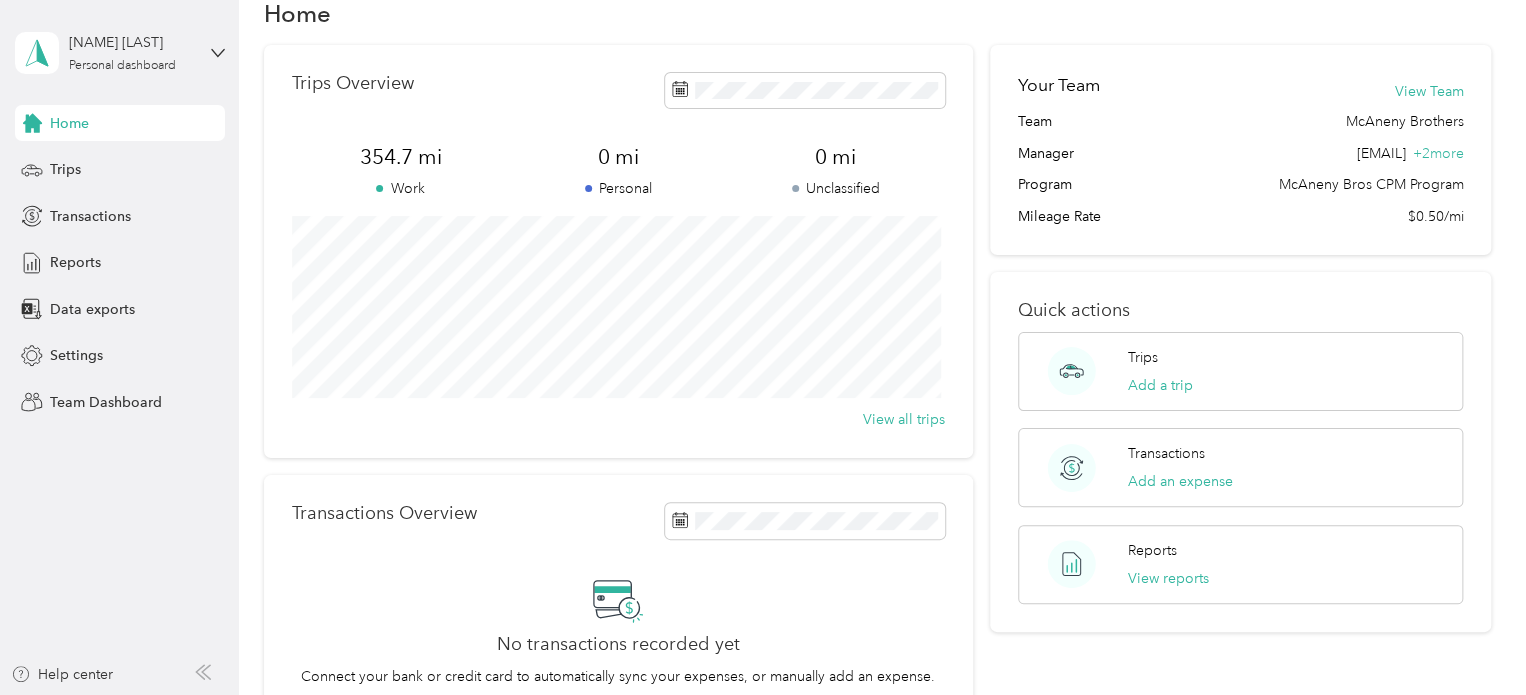 scroll, scrollTop: 0, scrollLeft: 0, axis: both 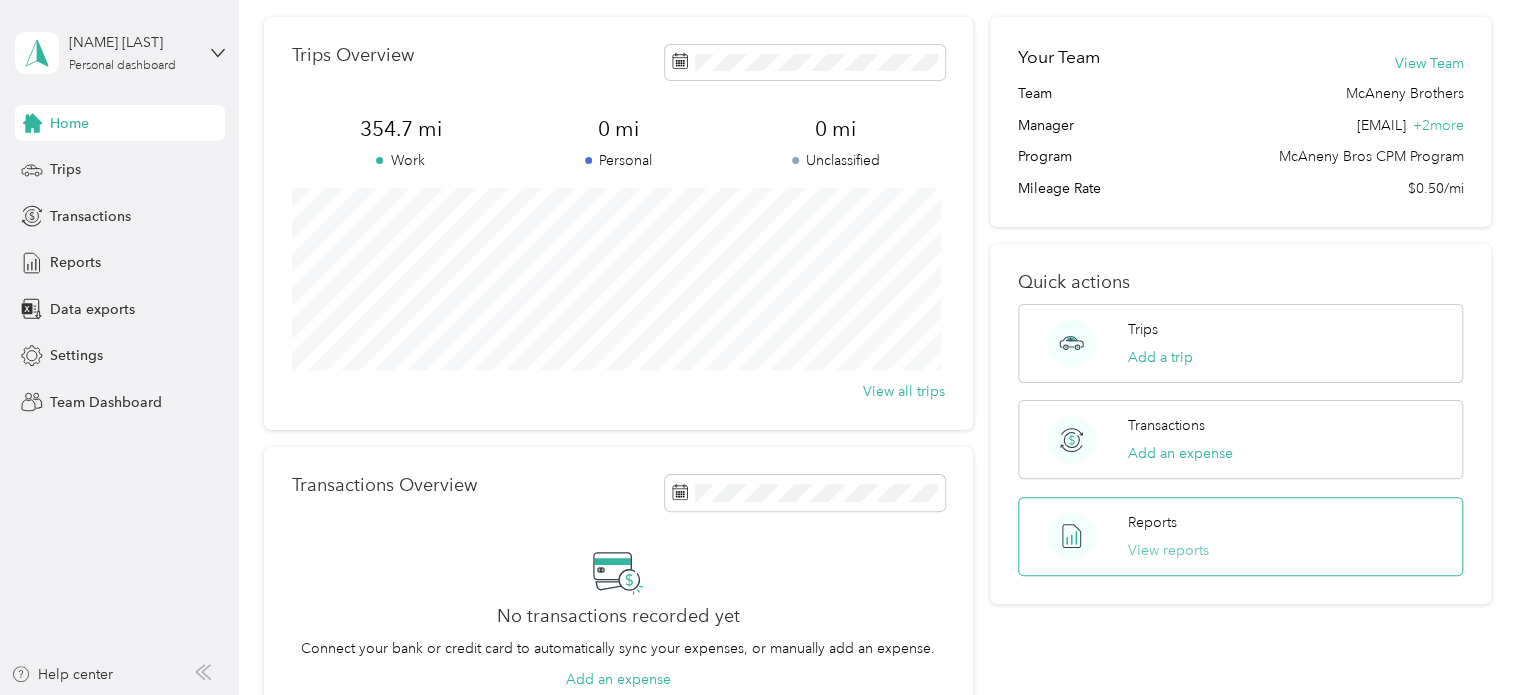 click on "View reports" at bounding box center (1168, 550) 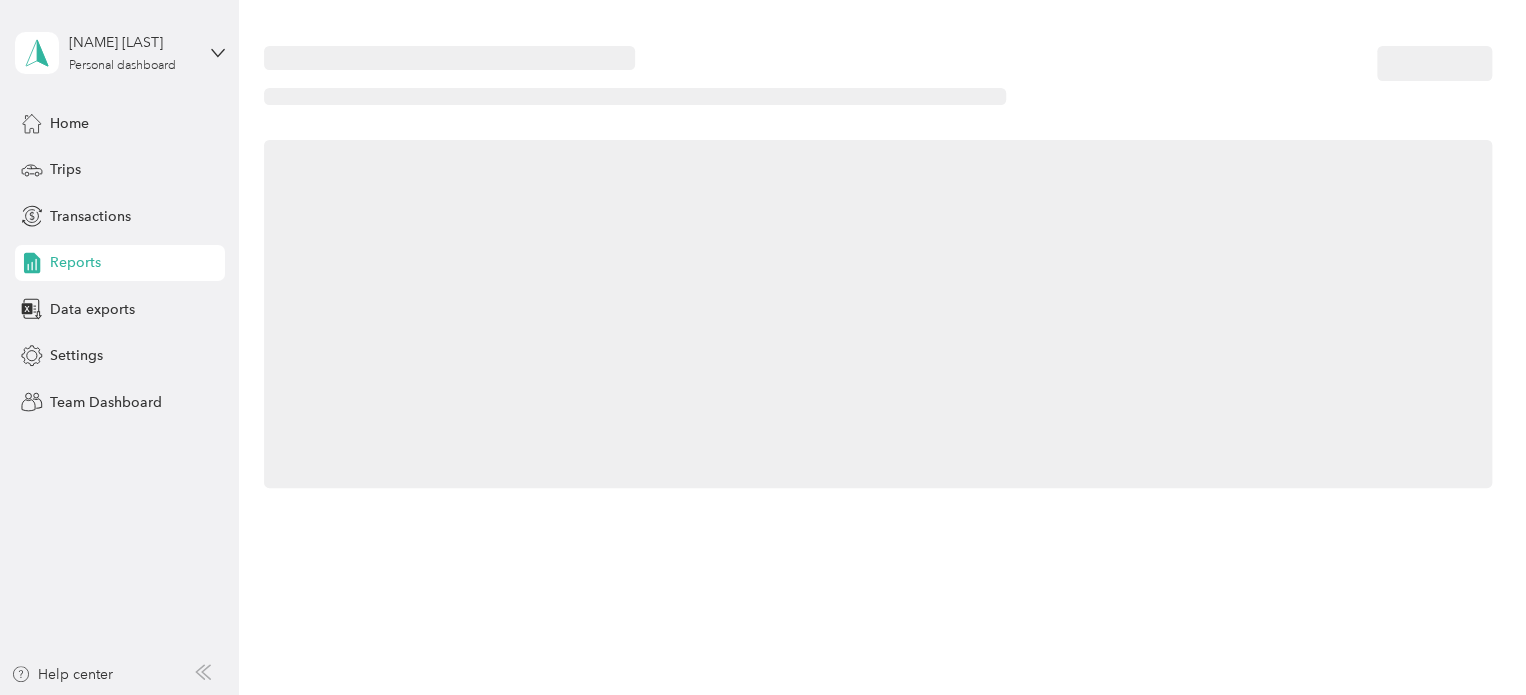 scroll, scrollTop: 0, scrollLeft: 0, axis: both 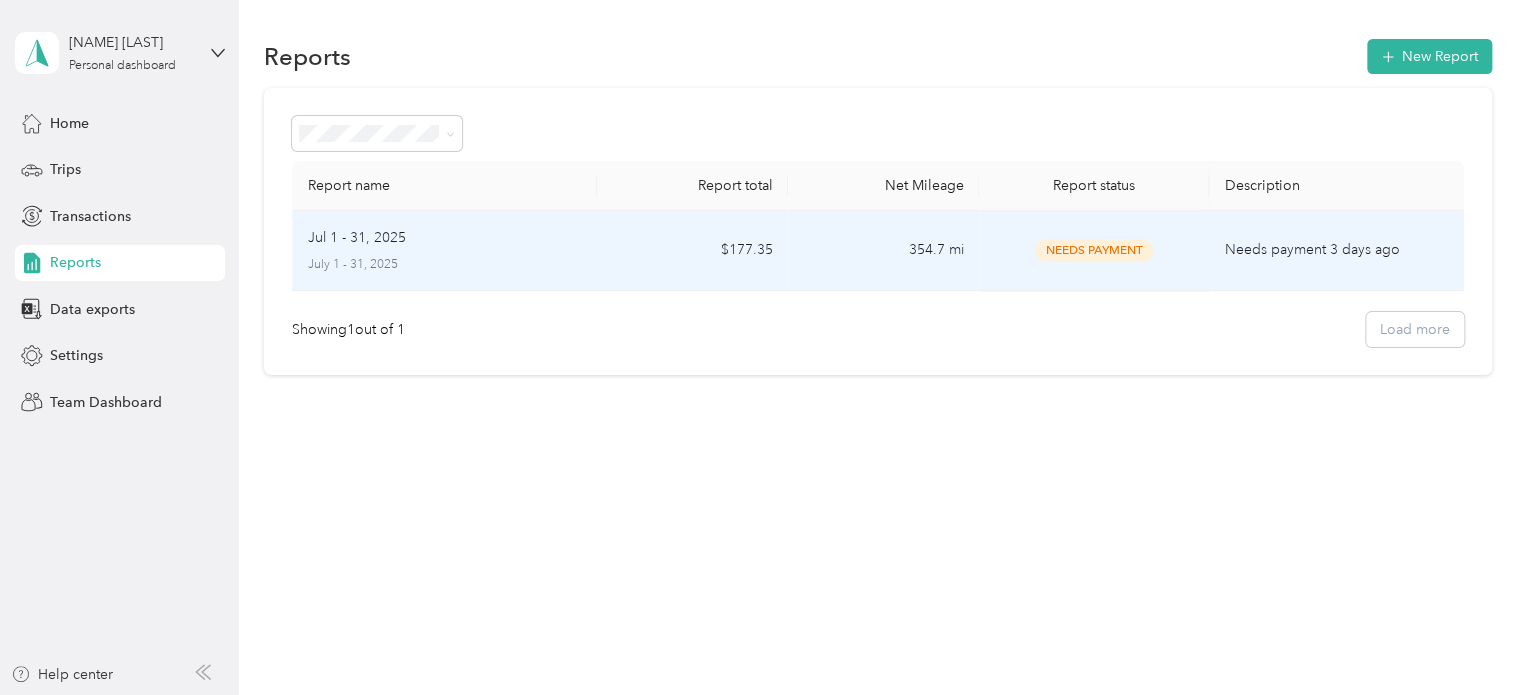 click on "July 1 - 31, 2025" at bounding box center [445, 265] 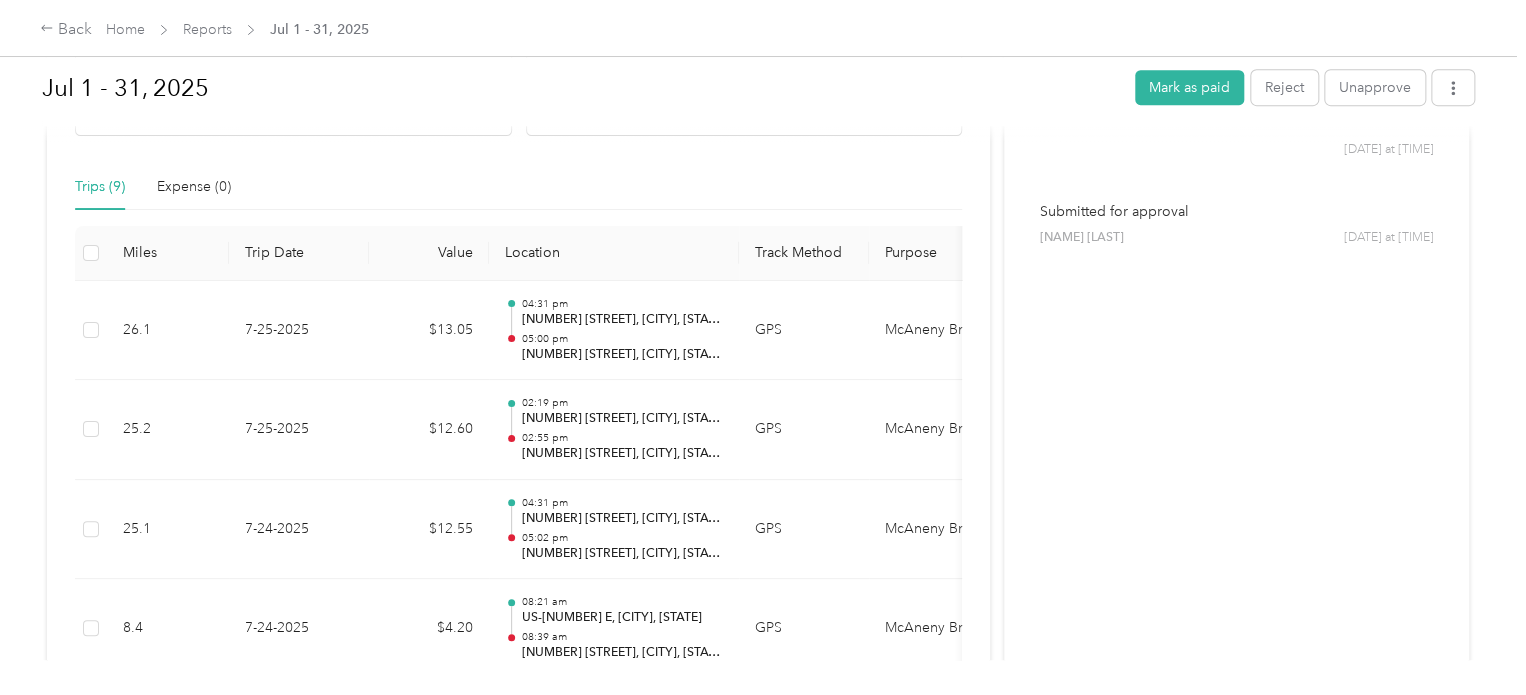 scroll, scrollTop: 0, scrollLeft: 0, axis: both 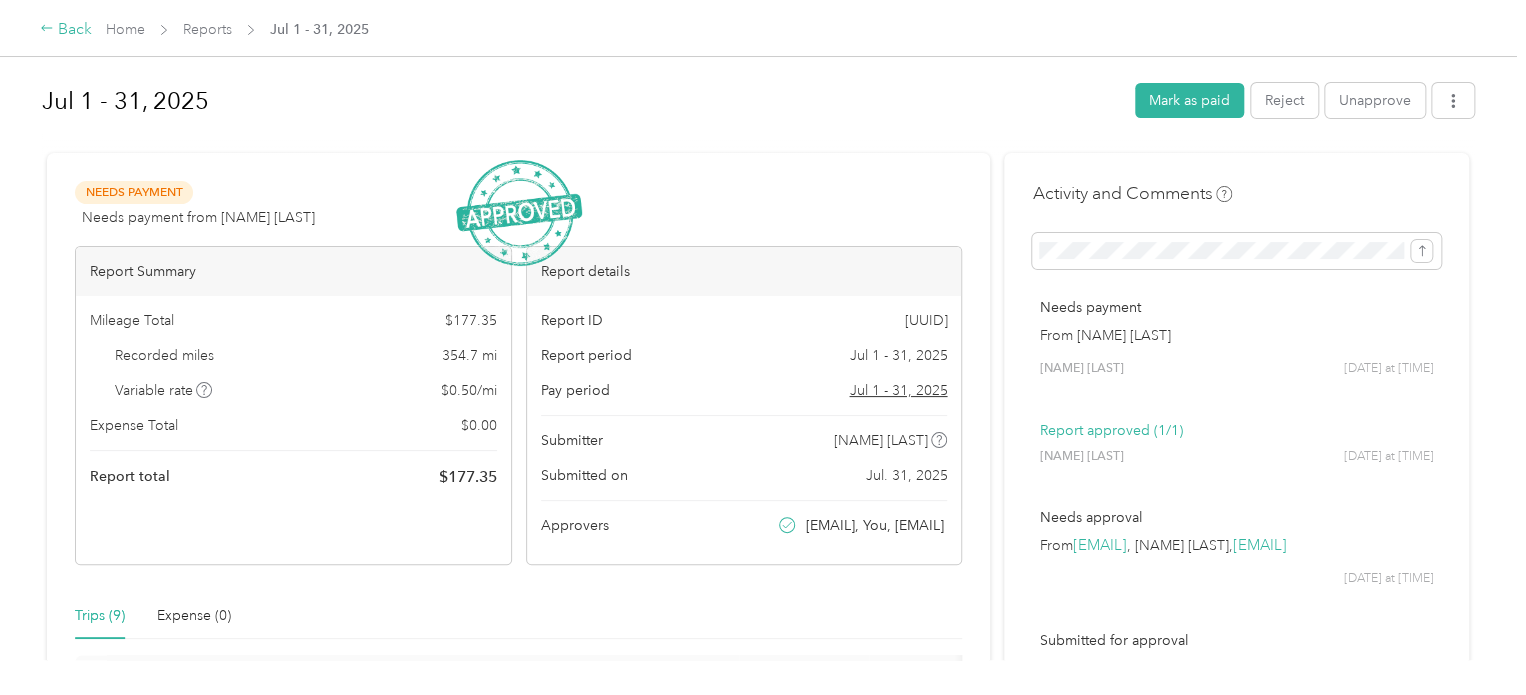 click on "Back" at bounding box center [66, 30] 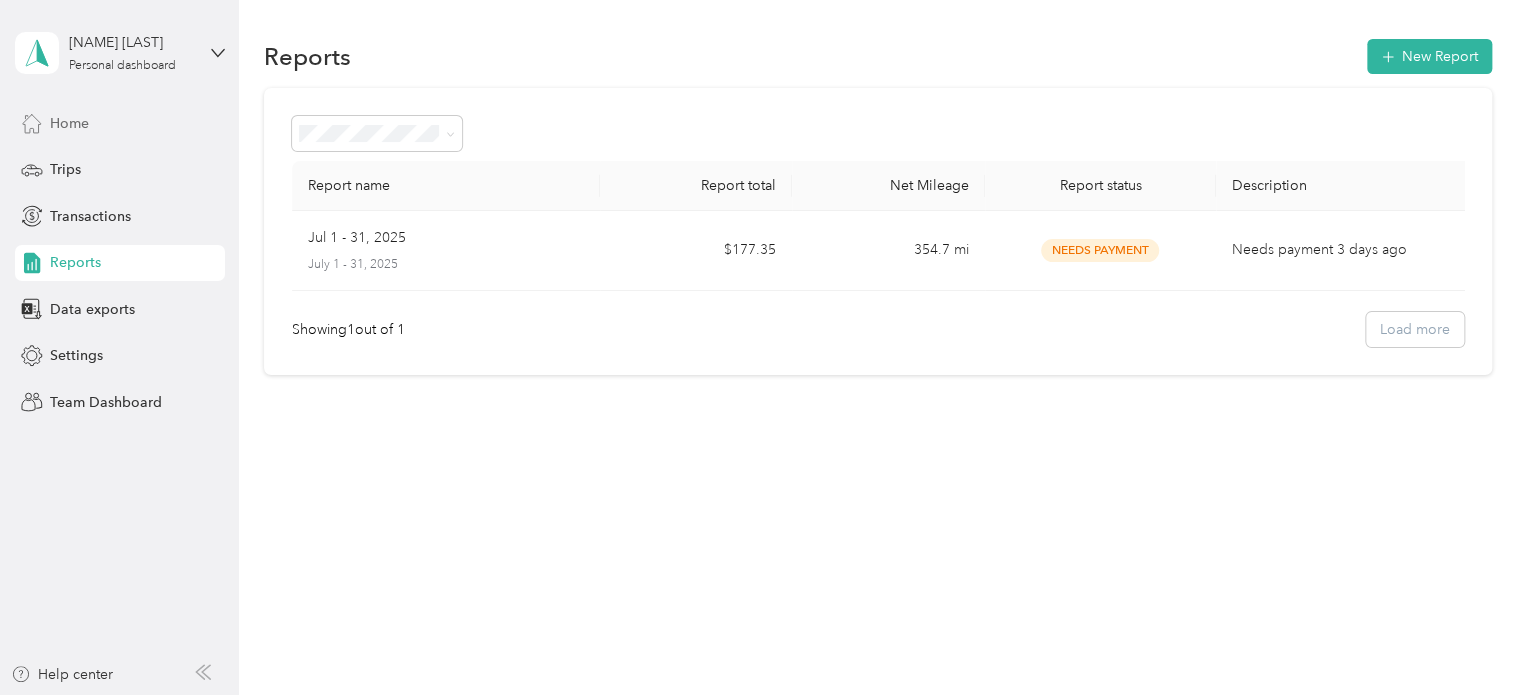 click on "Home" at bounding box center [69, 123] 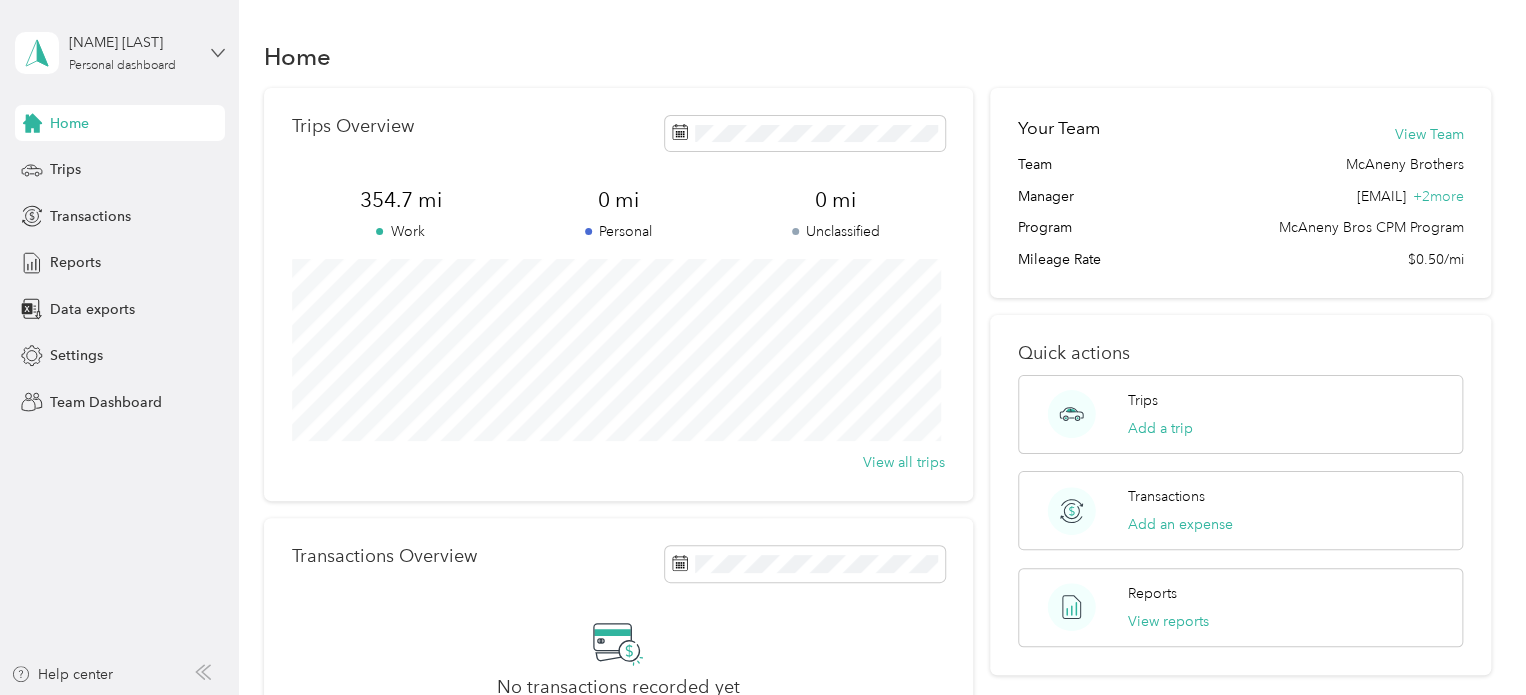 click 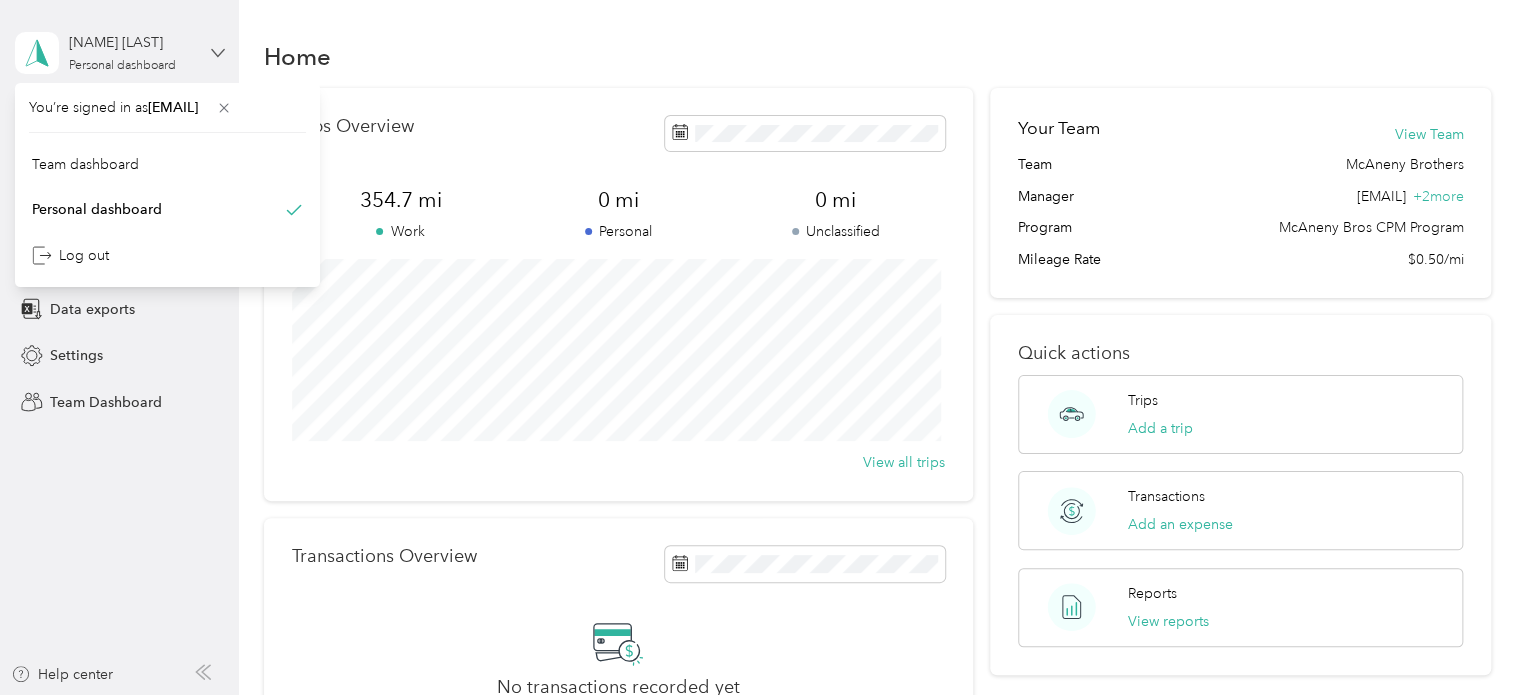 click 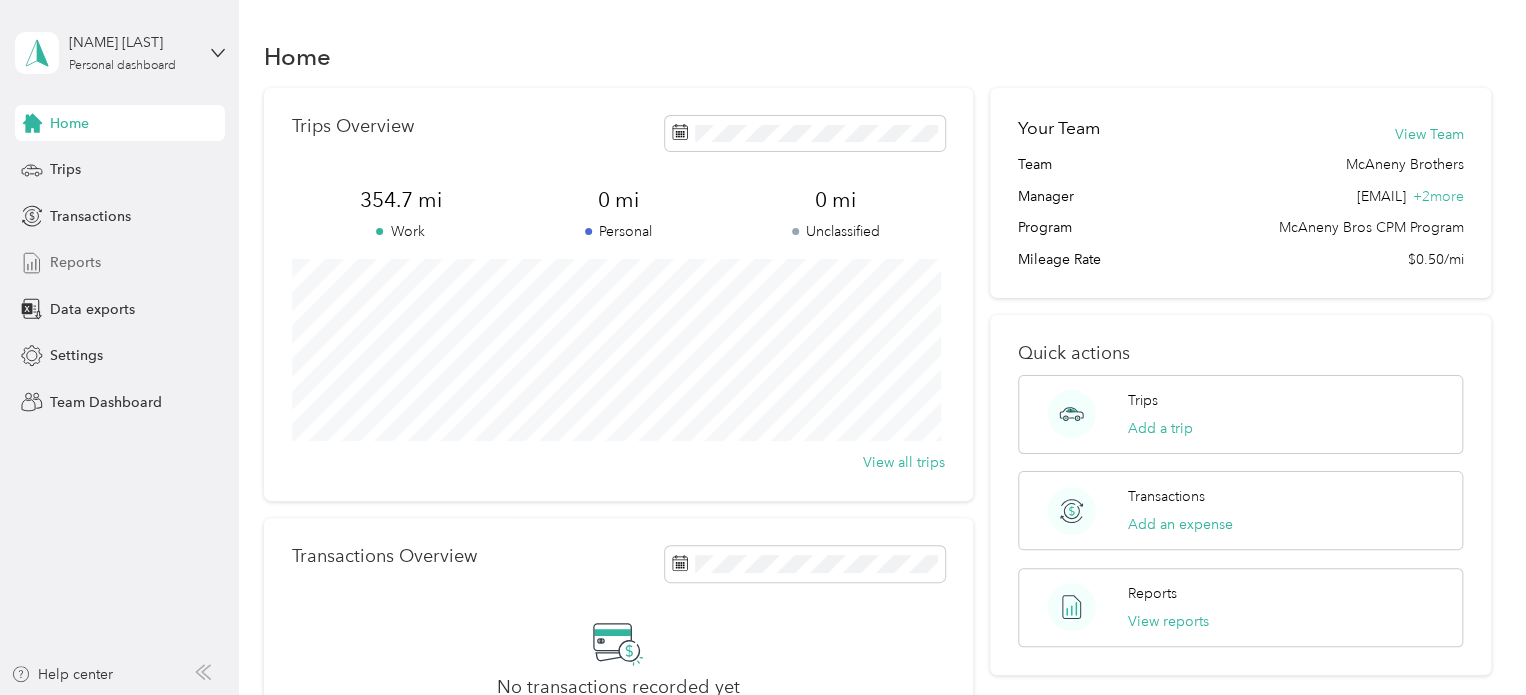 click on "Reports" at bounding box center [75, 262] 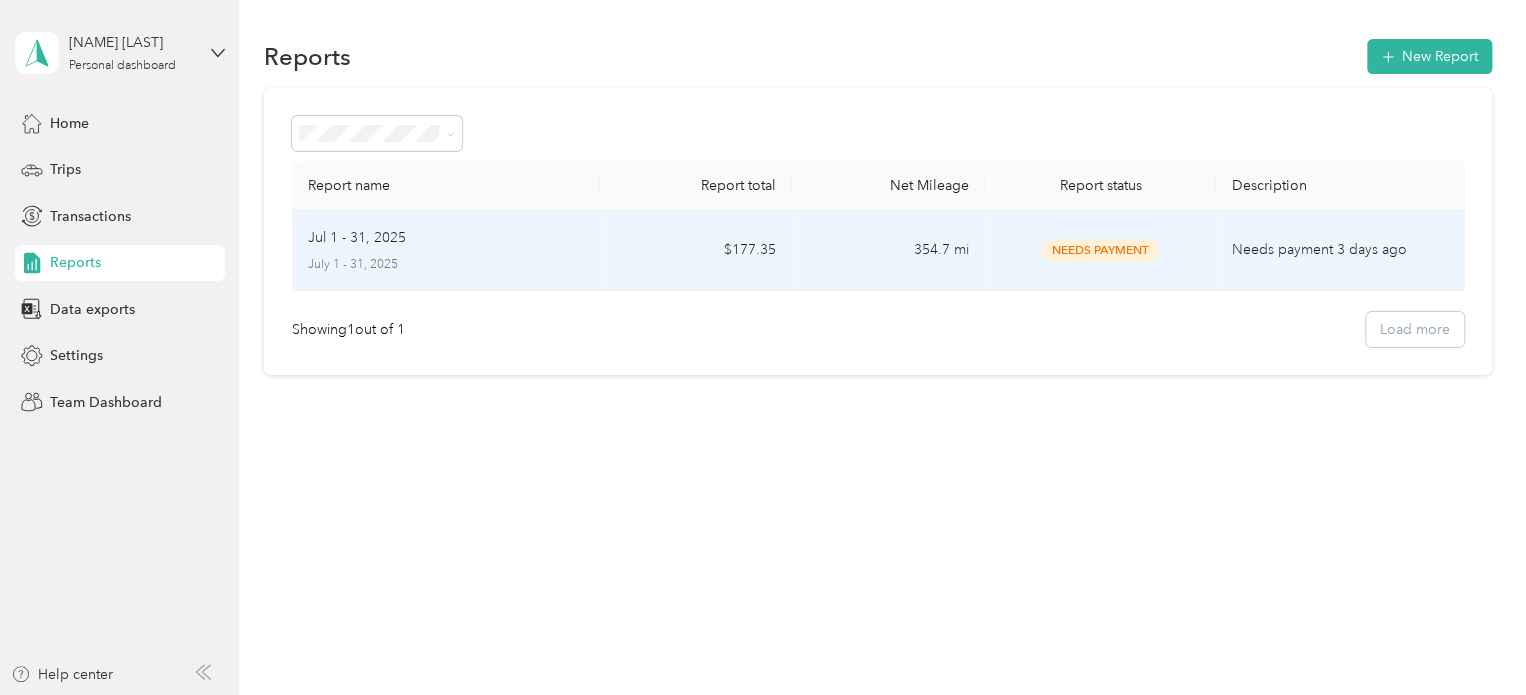 click on "Jul 1 - 31, 2025" at bounding box center [357, 238] 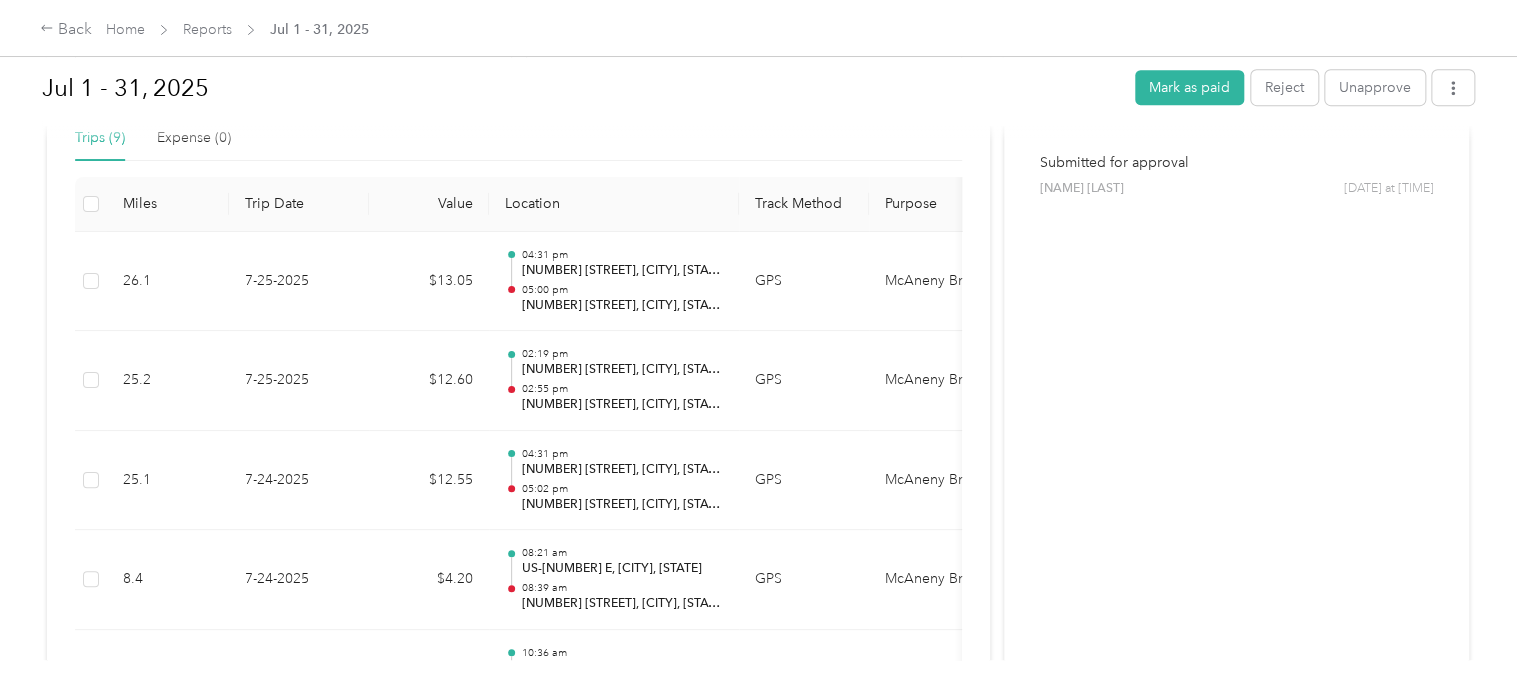 scroll, scrollTop: 0, scrollLeft: 0, axis: both 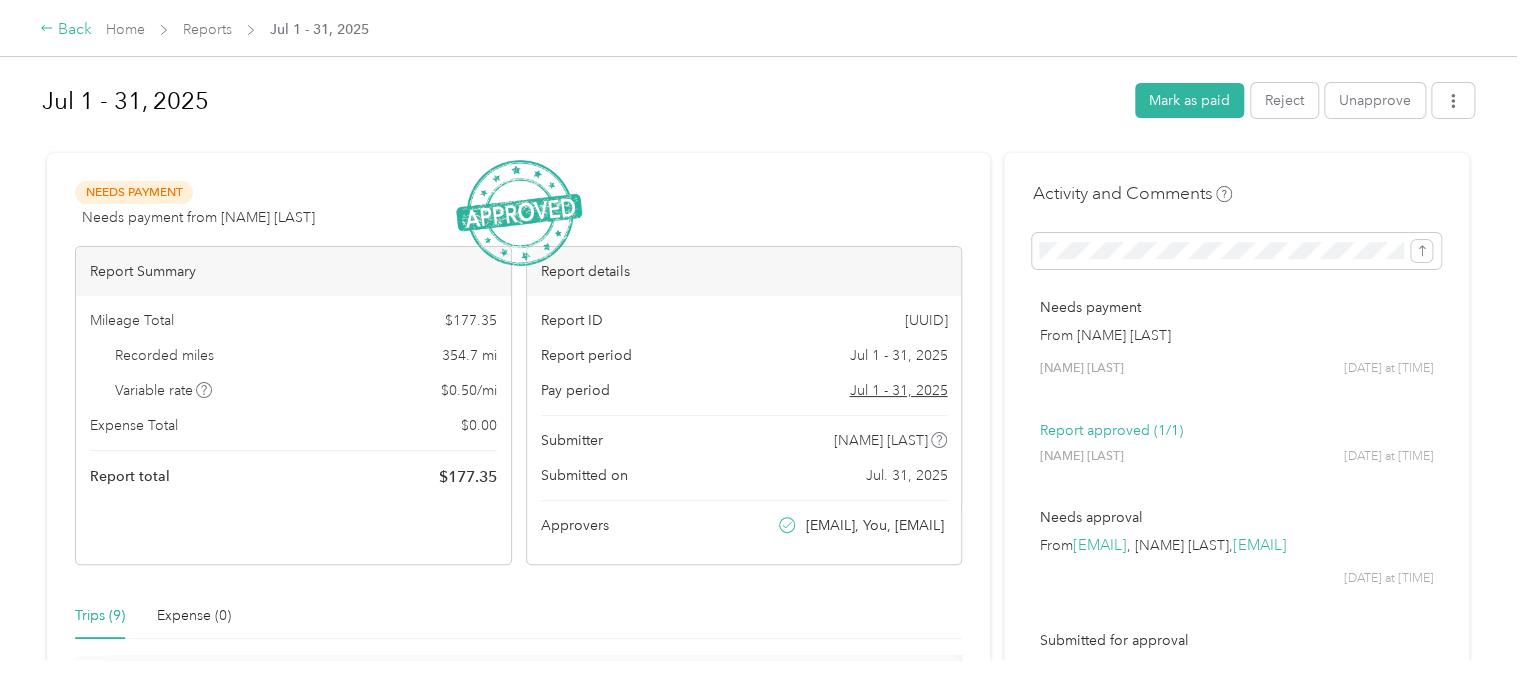 click on "Back" at bounding box center (66, 30) 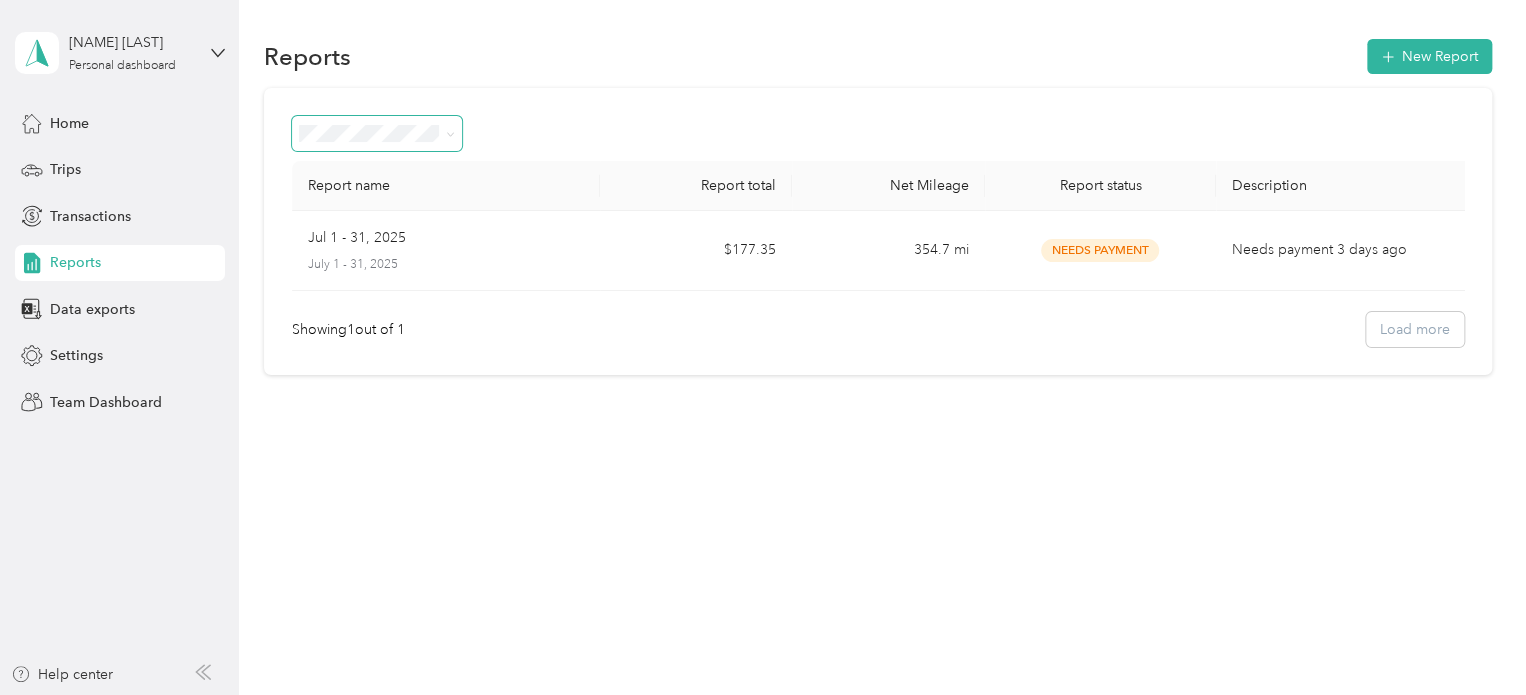 click at bounding box center [447, 133] 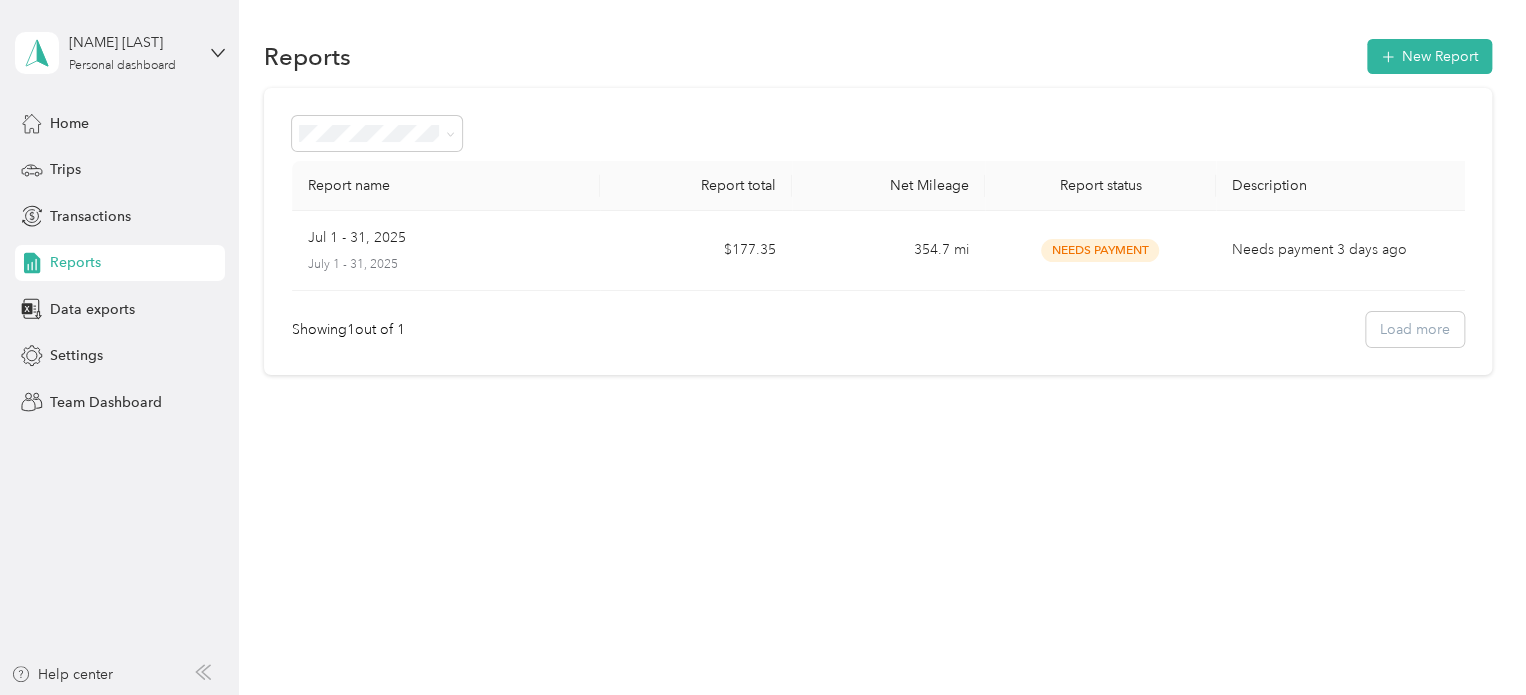 click on "[NAME] [LAST] Personal dashboard" at bounding box center (120, 53) 